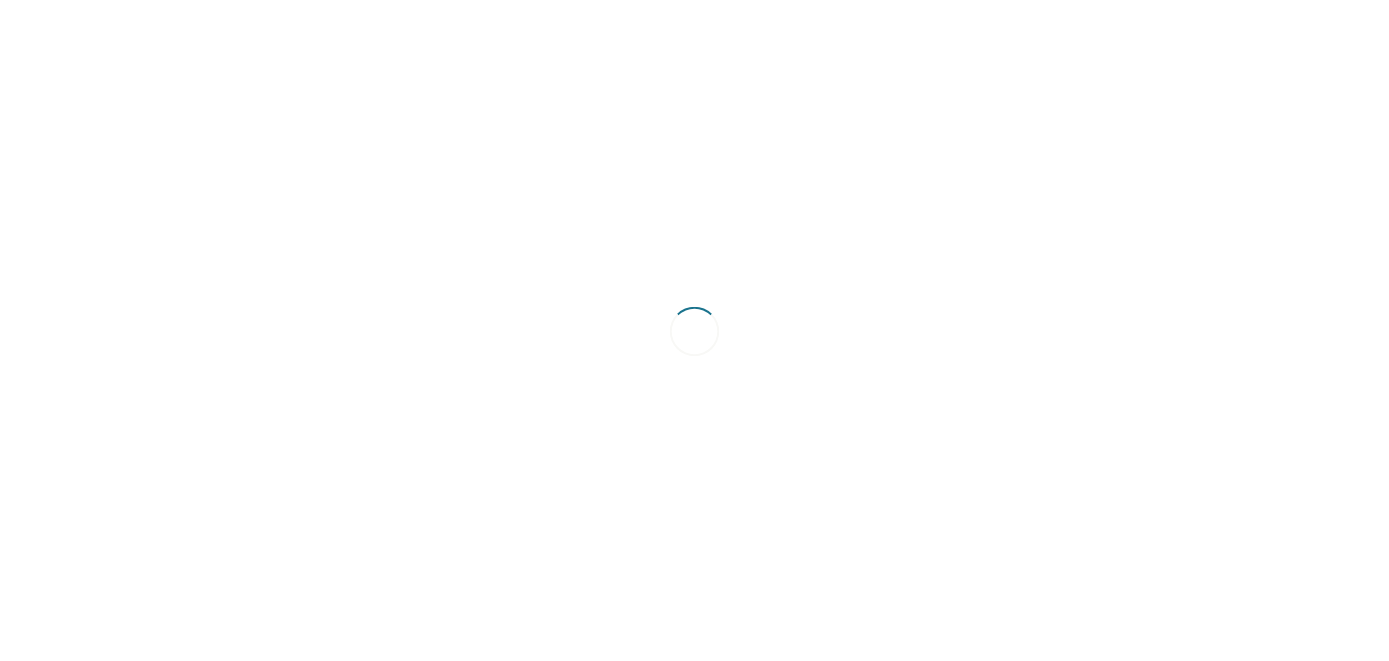 scroll, scrollTop: 0, scrollLeft: 0, axis: both 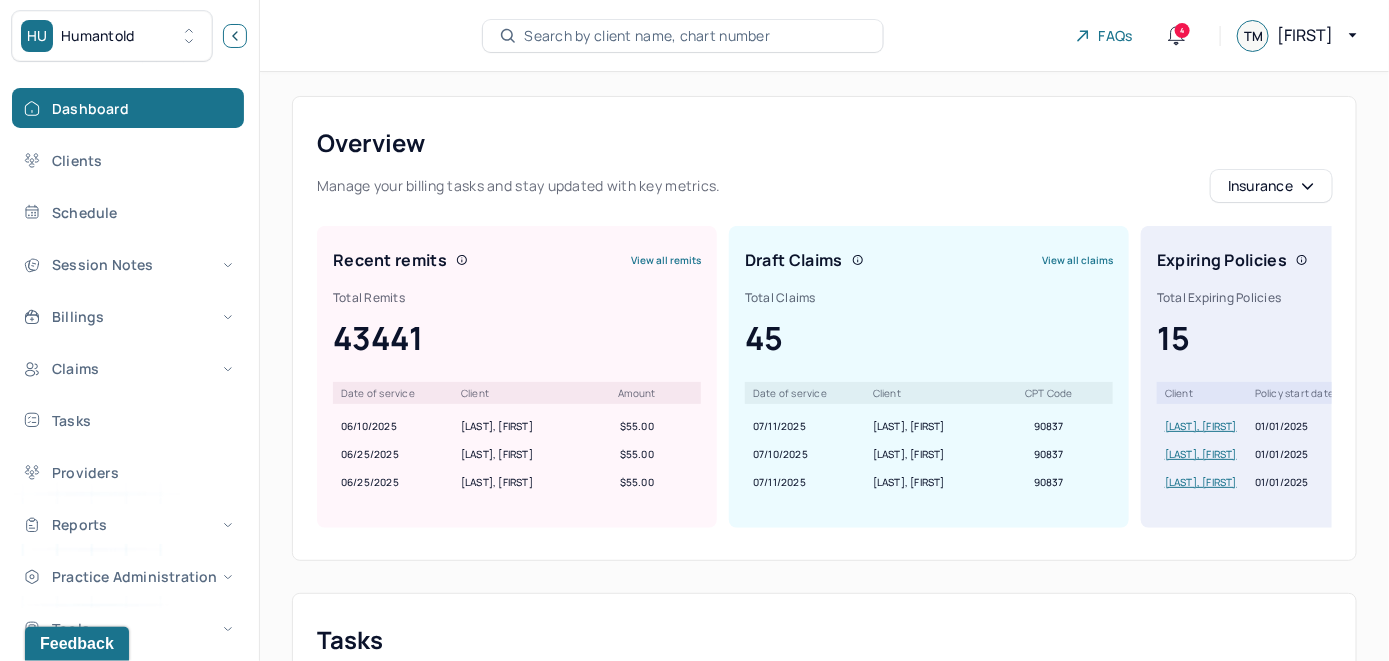 click 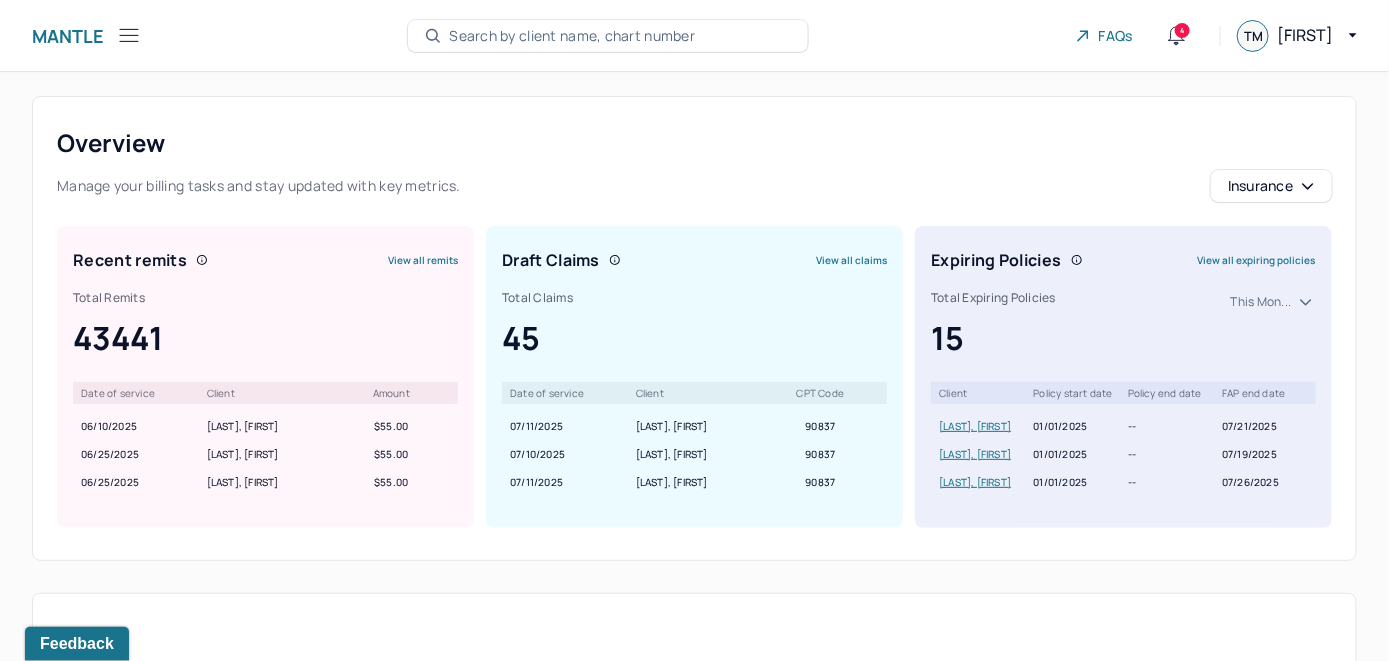 click 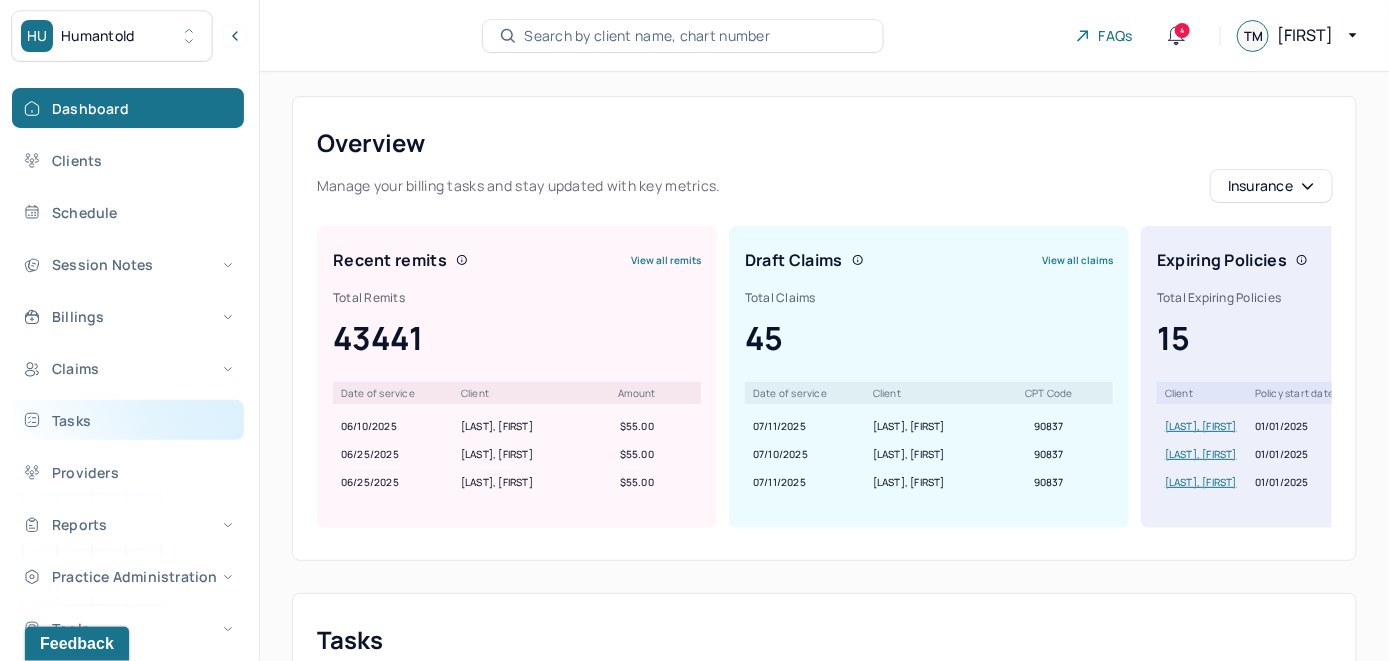 click on "Tasks" at bounding box center (128, 420) 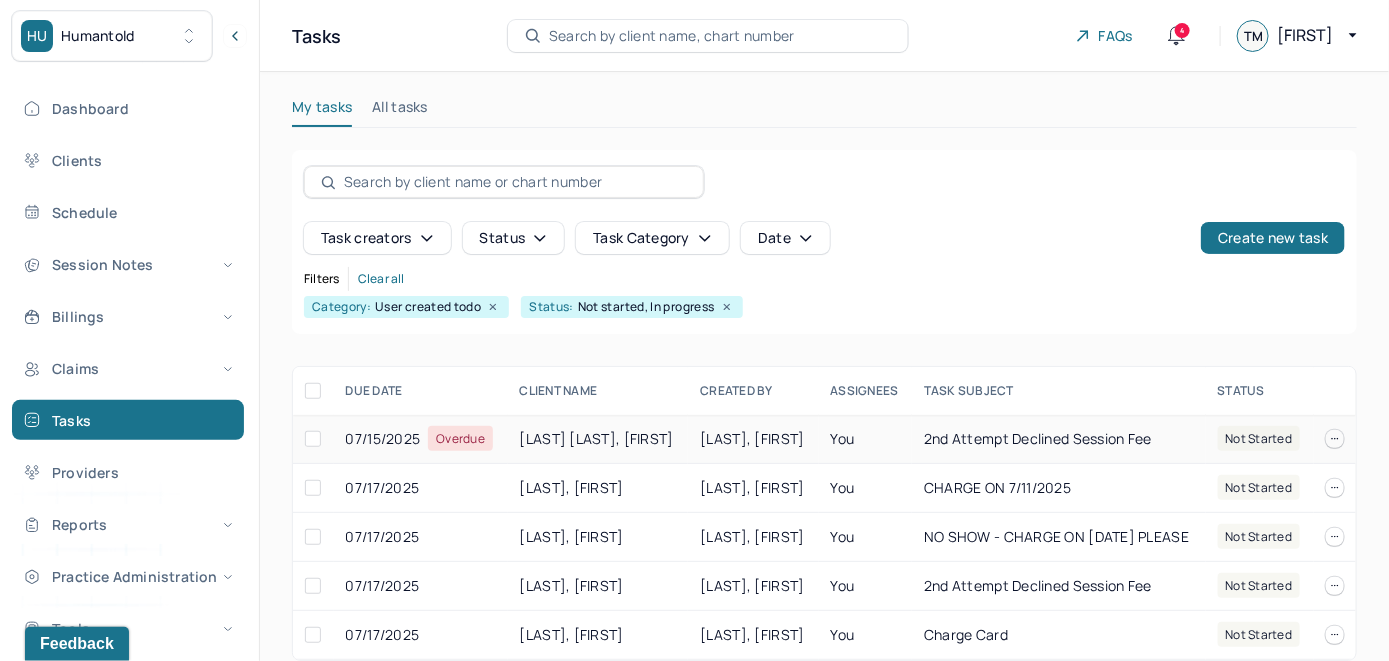 click on "[LAST], [FIRST]" at bounding box center (598, 439) 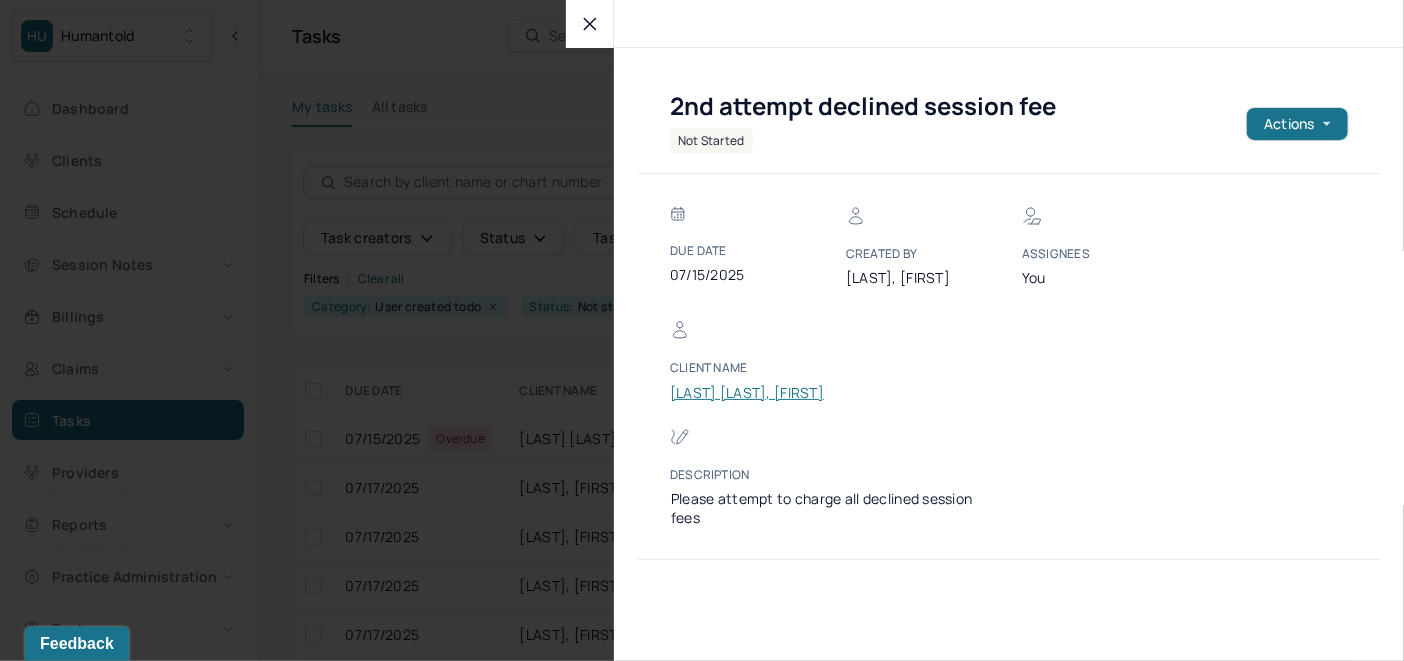 click on "ADAMES NUNEZ, KEVI" at bounding box center (747, 393) 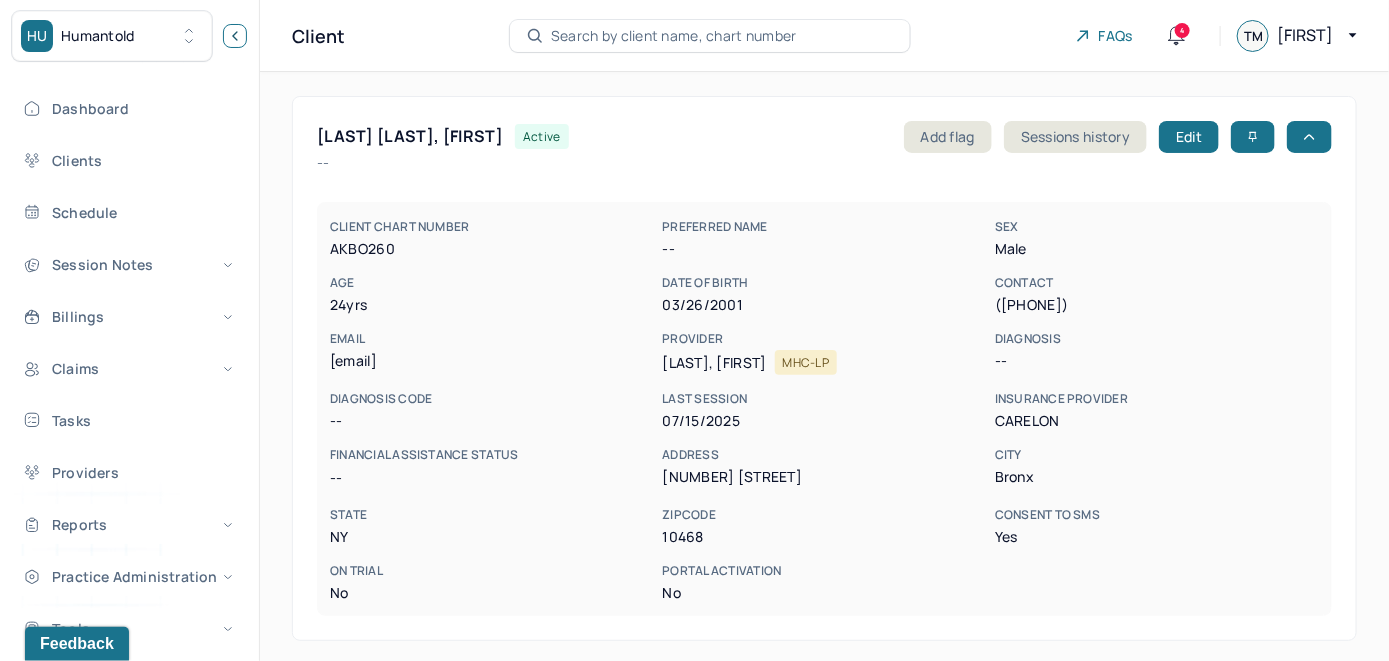 click 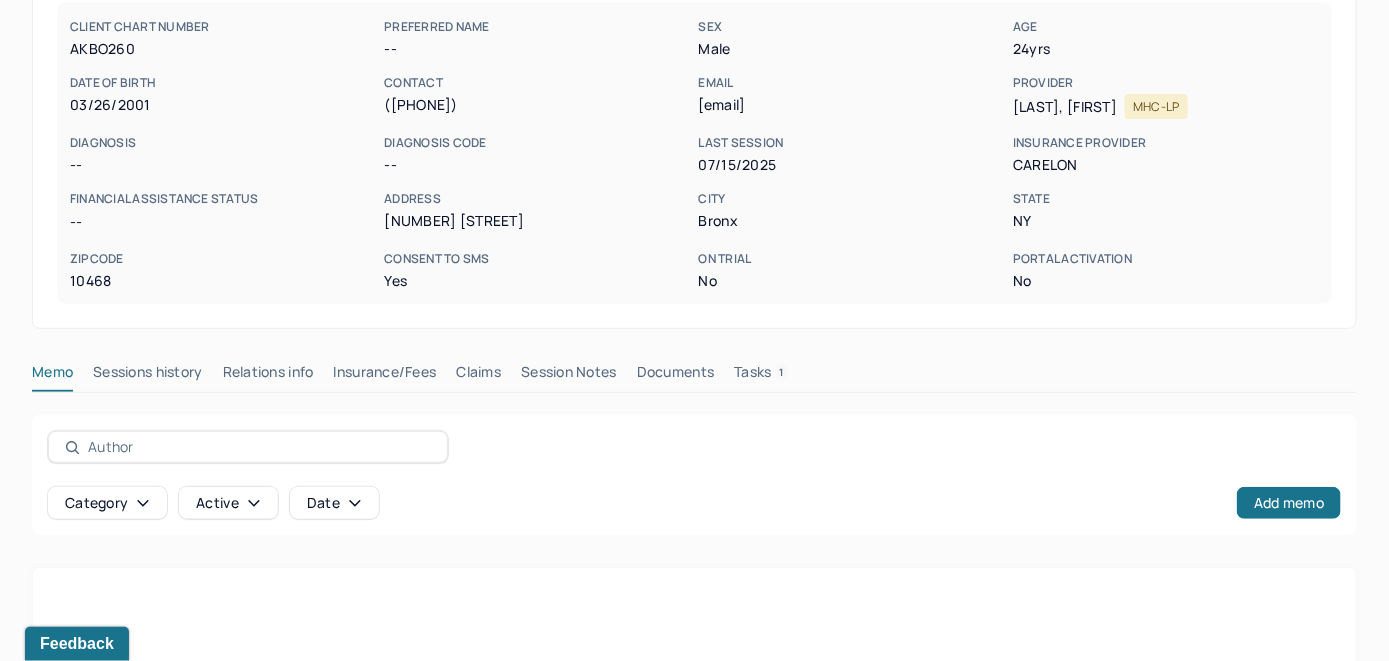 scroll, scrollTop: 393, scrollLeft: 0, axis: vertical 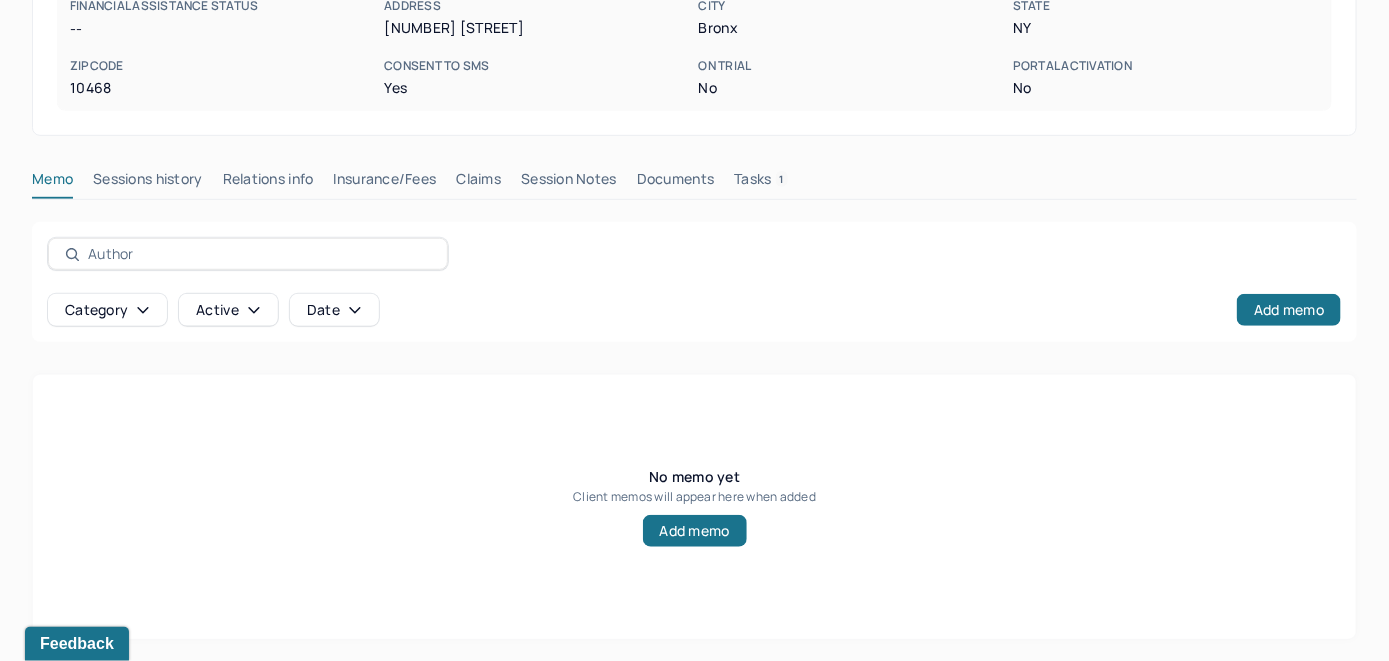 click on "Insurance/Fees" at bounding box center (385, 183) 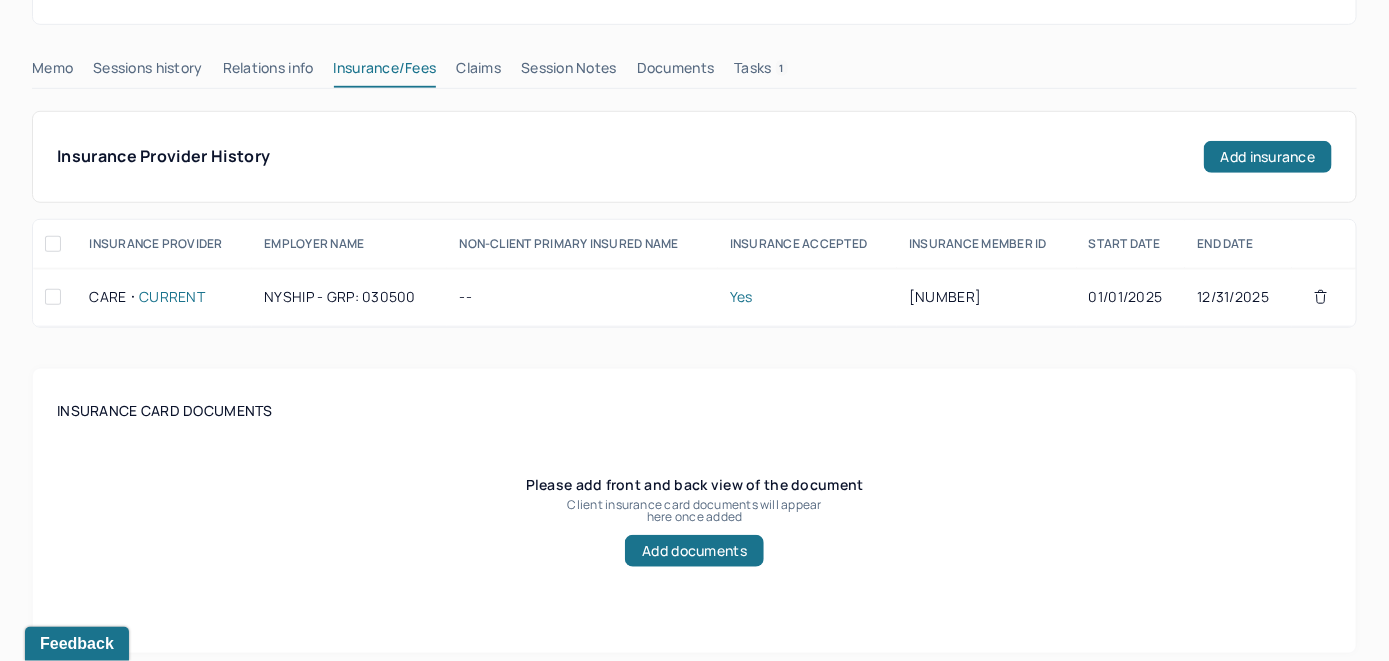 scroll, scrollTop: 393, scrollLeft: 0, axis: vertical 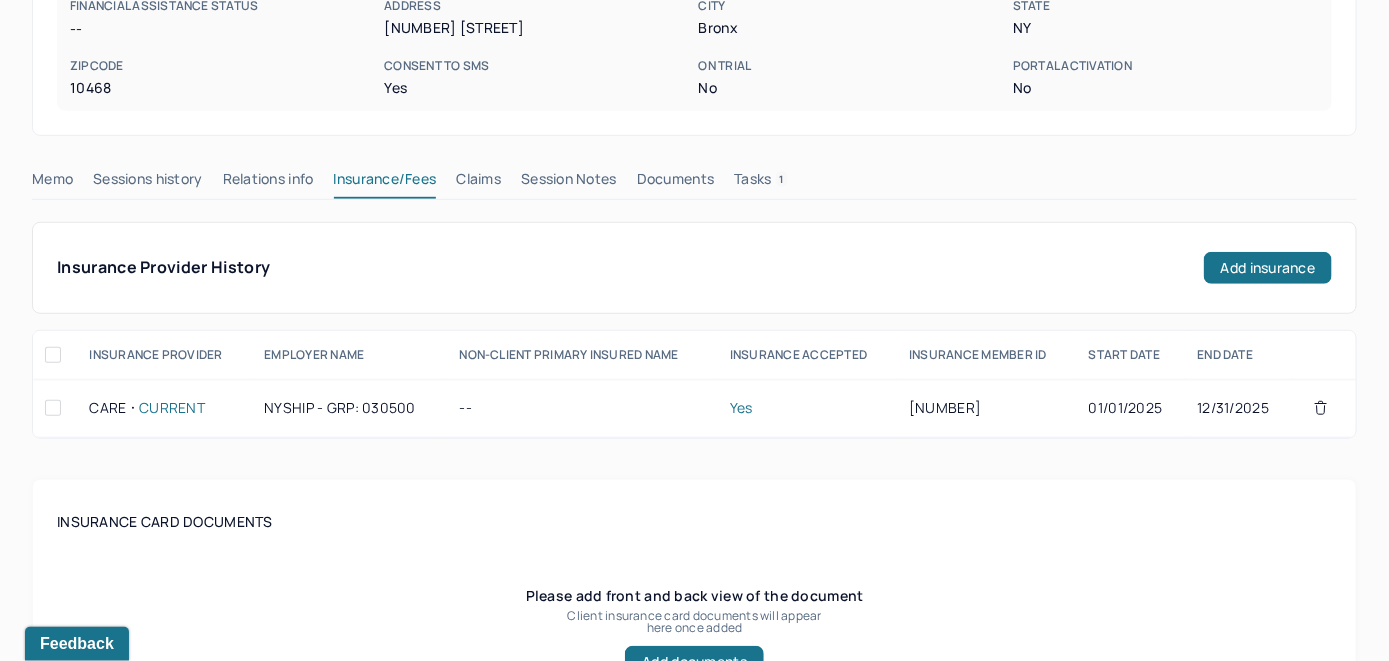 click on "Claims" at bounding box center [478, 183] 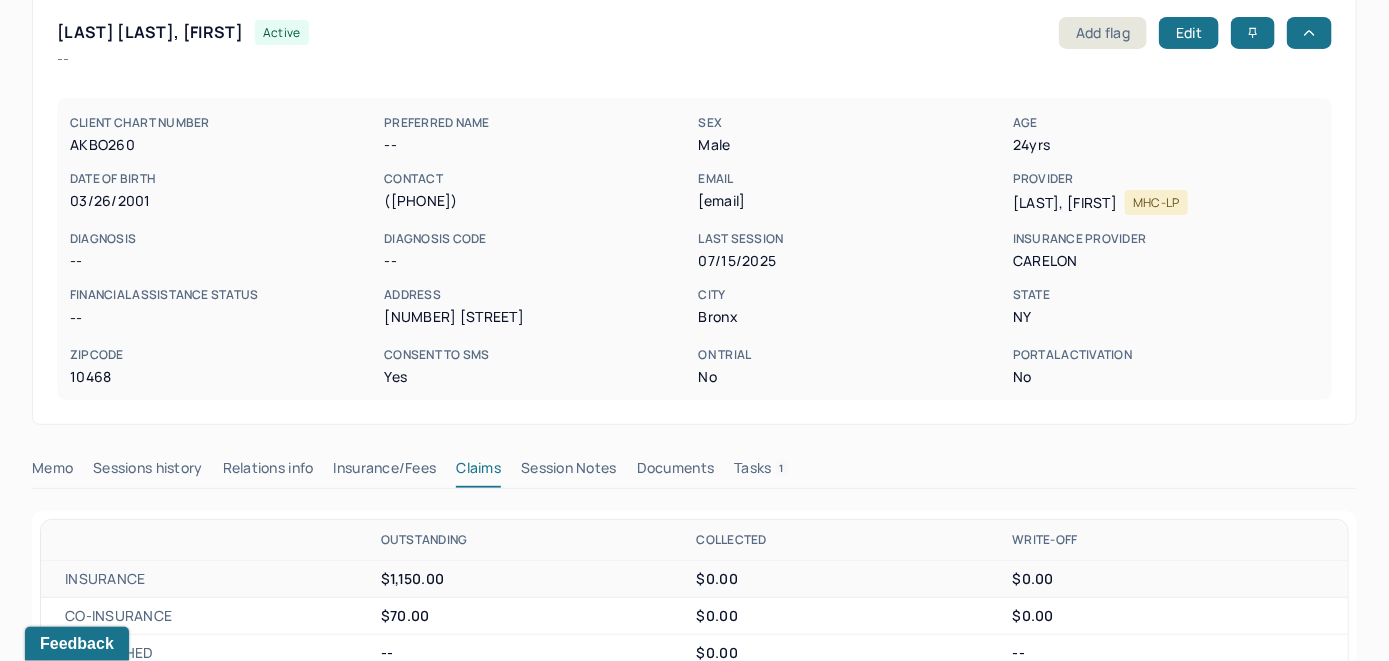 scroll, scrollTop: 0, scrollLeft: 0, axis: both 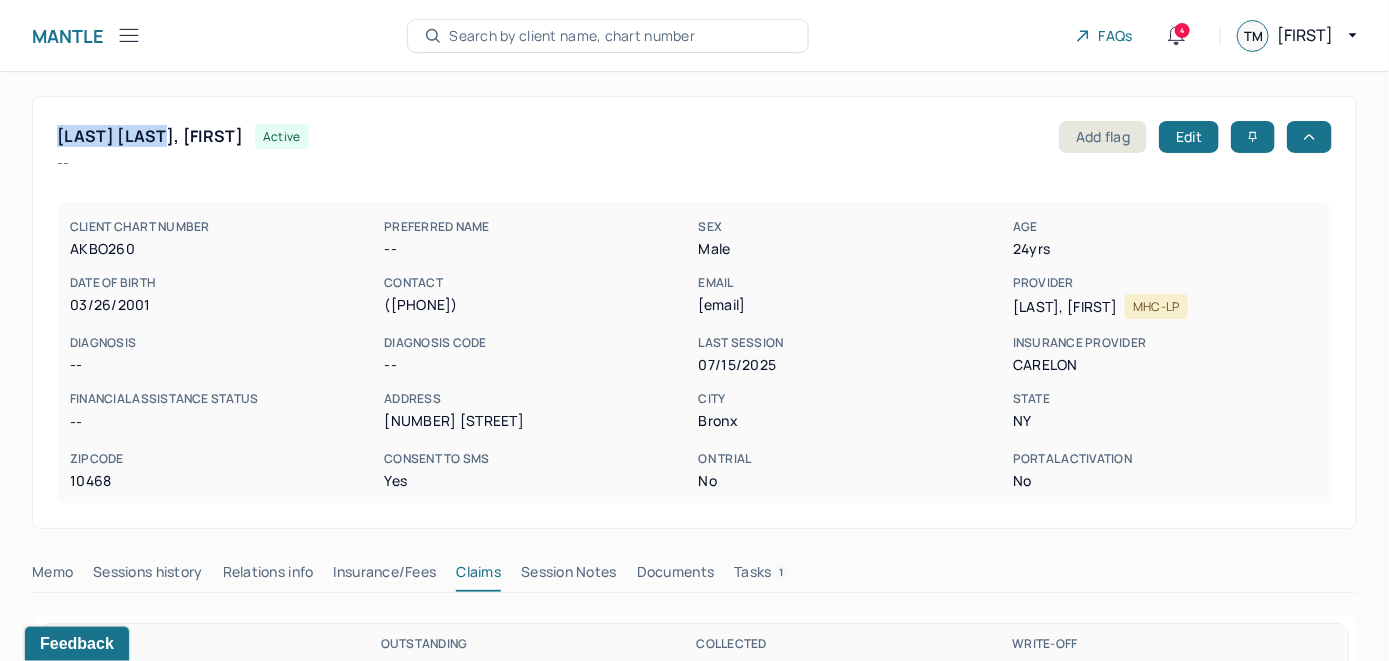 drag, startPoint x: 183, startPoint y: 132, endPoint x: 56, endPoint y: 132, distance: 127 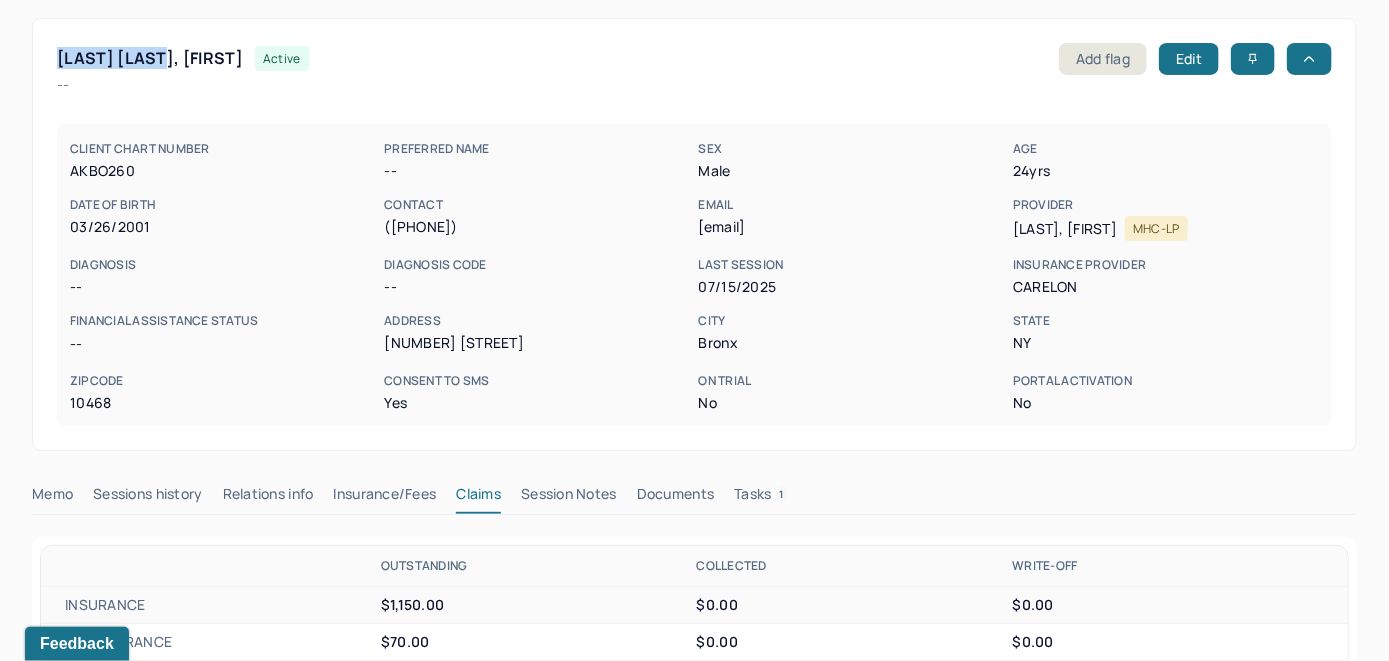 scroll, scrollTop: 0, scrollLeft: 0, axis: both 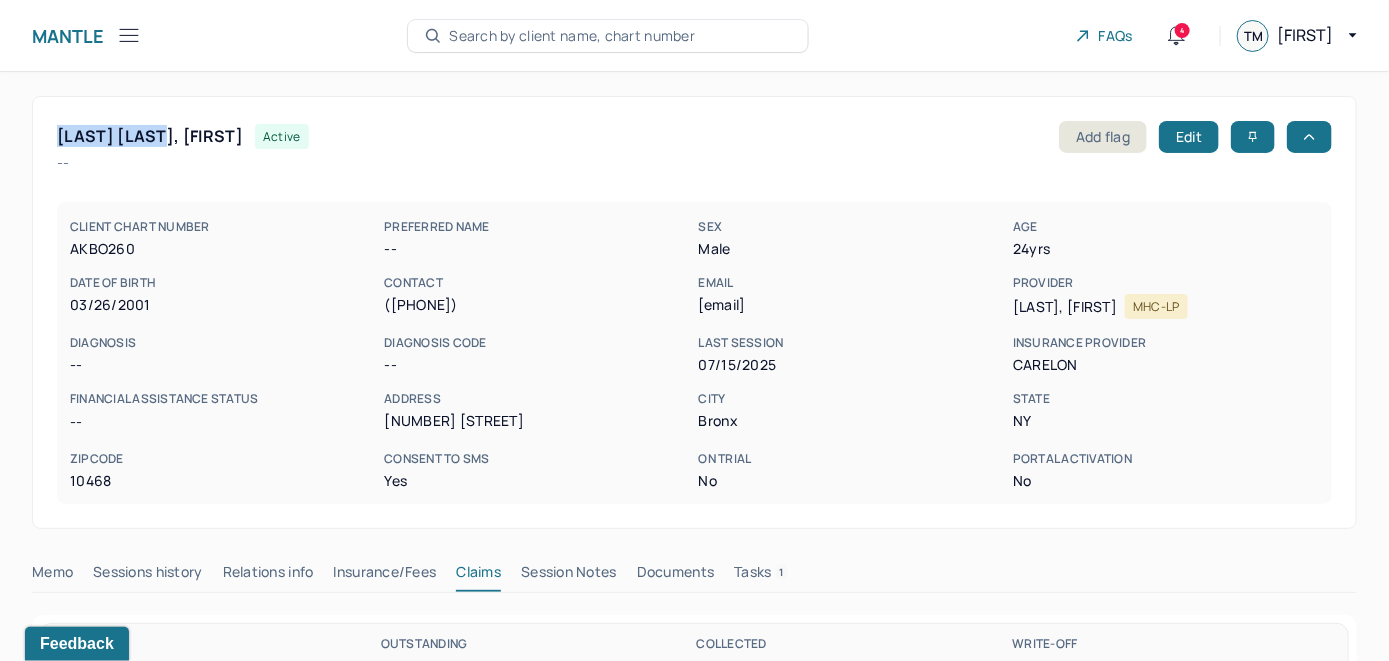 click on "Search by client name, chart number" at bounding box center (572, 36) 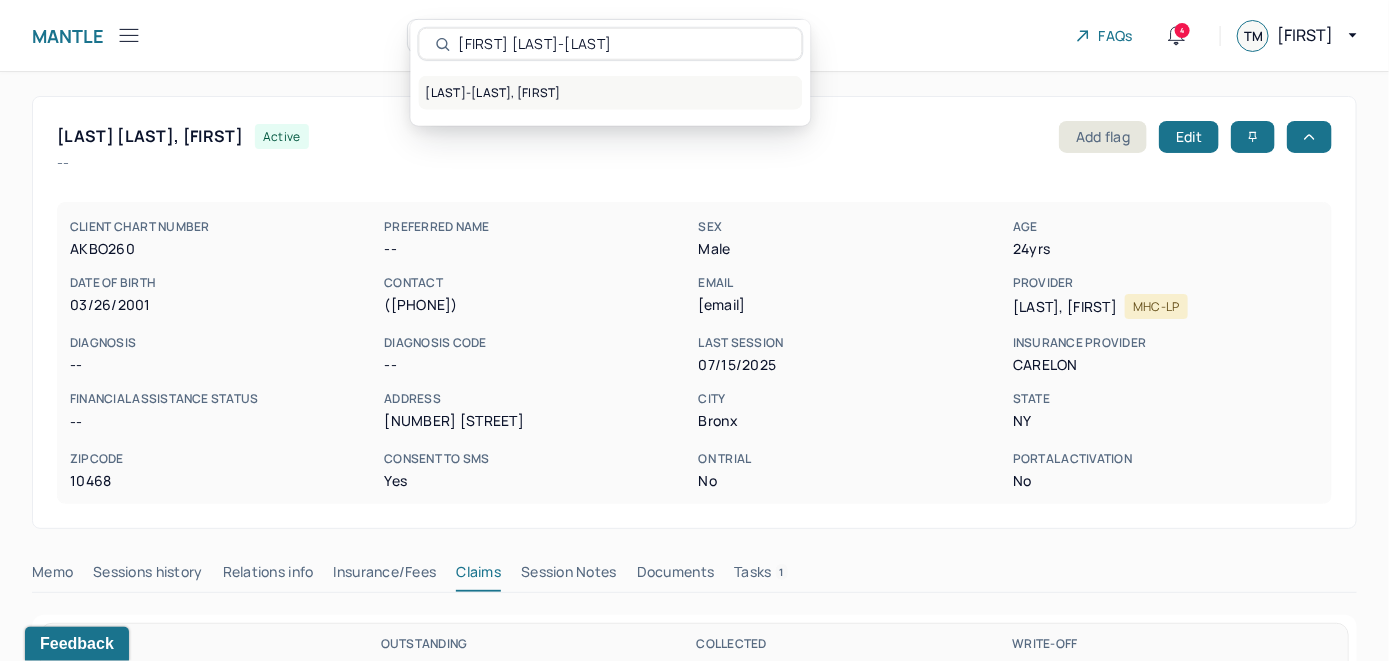 type on "Cheryl Dobres-Fisk" 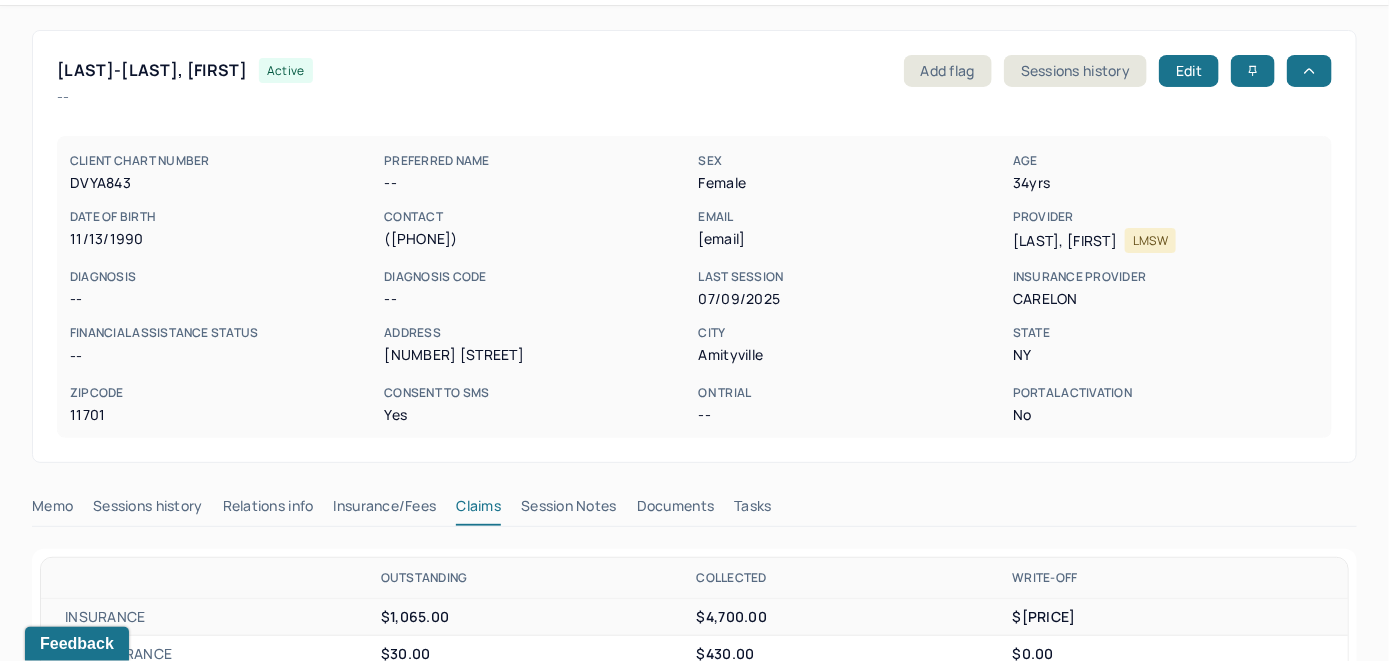 scroll, scrollTop: 100, scrollLeft: 0, axis: vertical 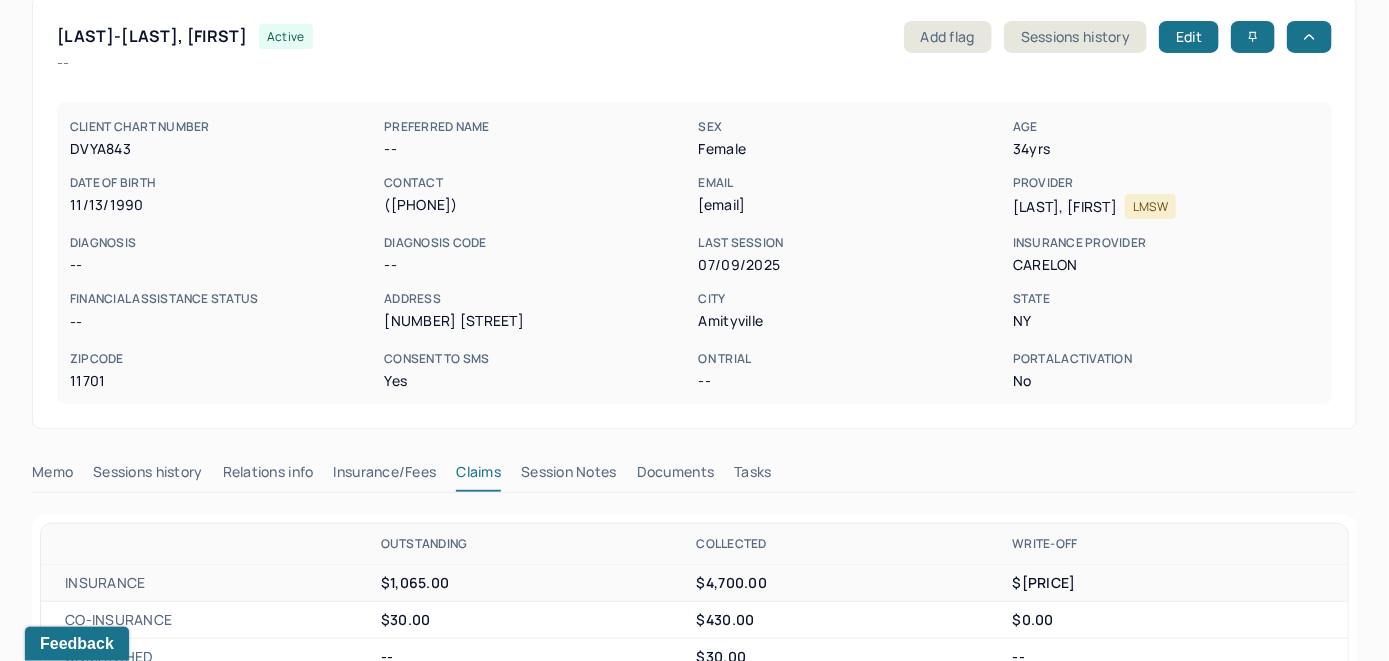 click on "Memo" at bounding box center [52, 476] 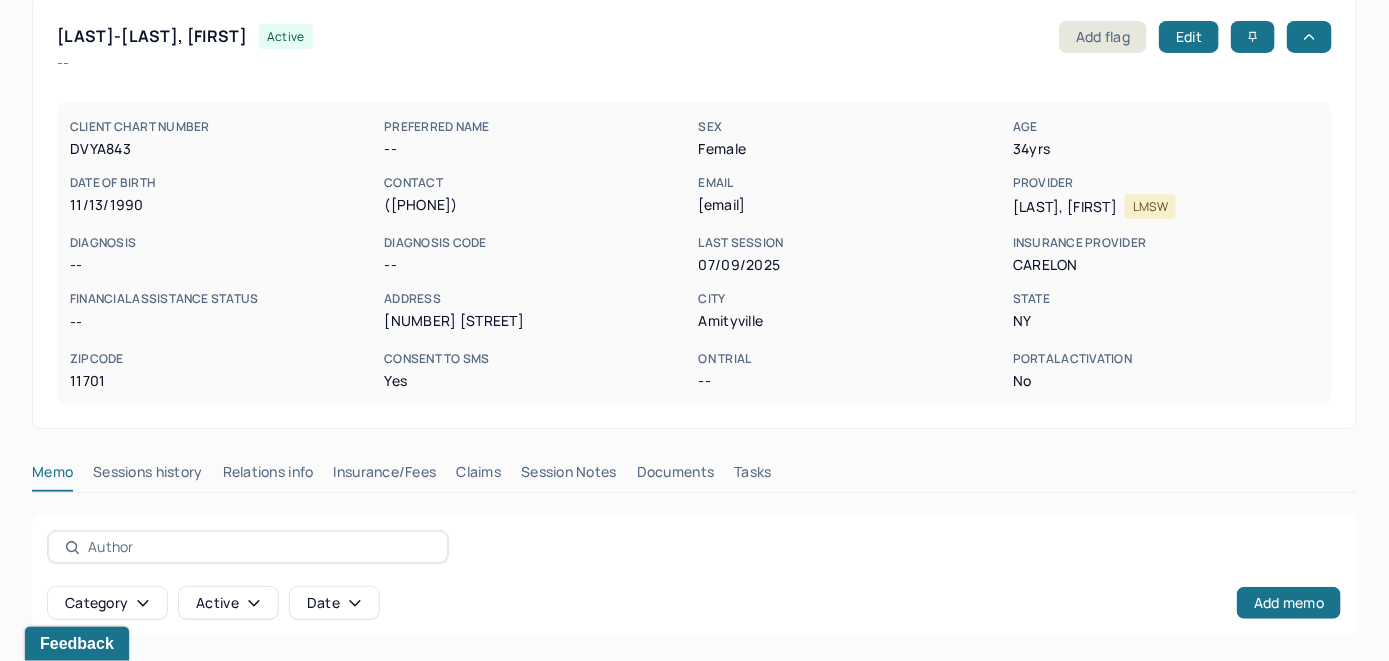 scroll, scrollTop: 393, scrollLeft: 0, axis: vertical 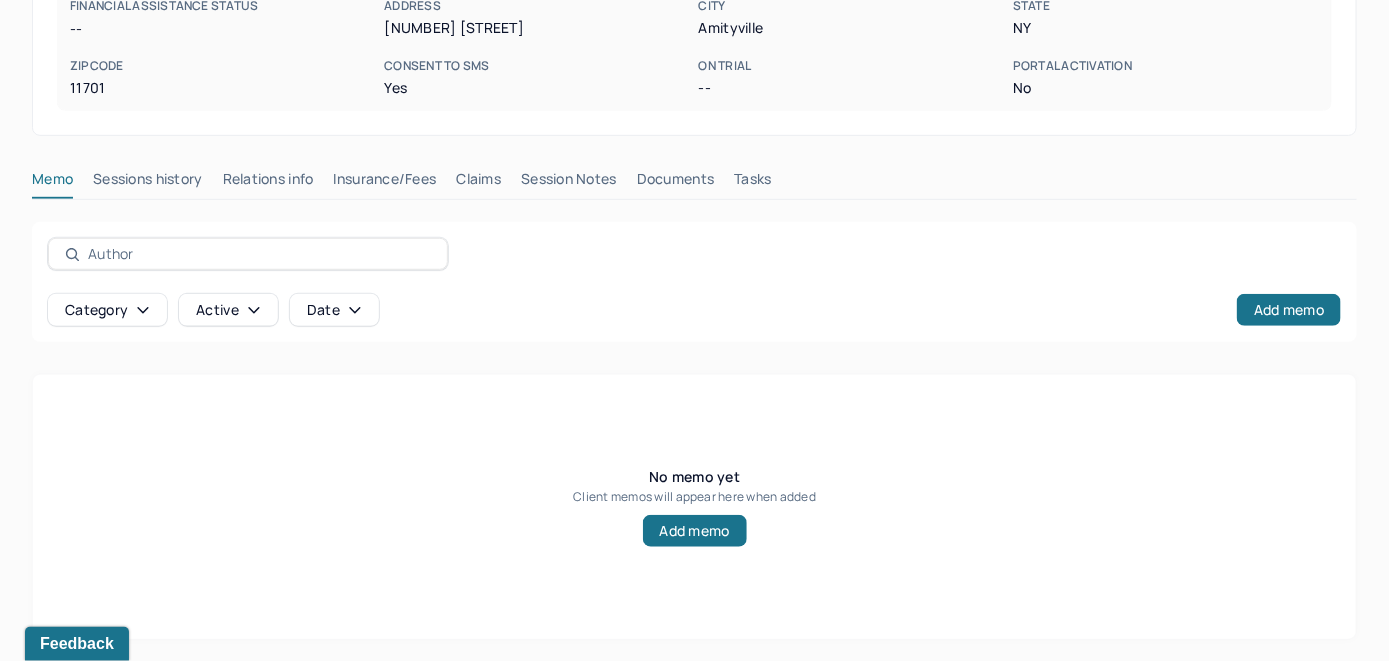 click on "Insurance/Fees" at bounding box center (385, 183) 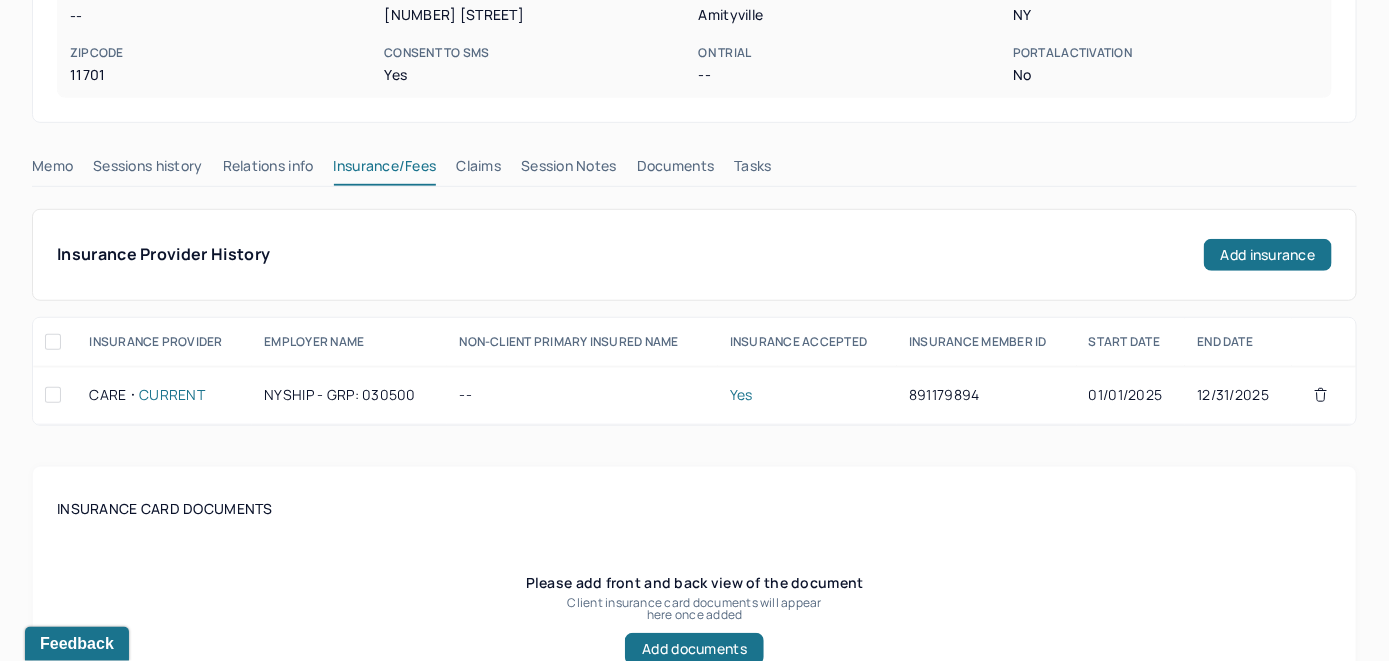 scroll, scrollTop: 293, scrollLeft: 0, axis: vertical 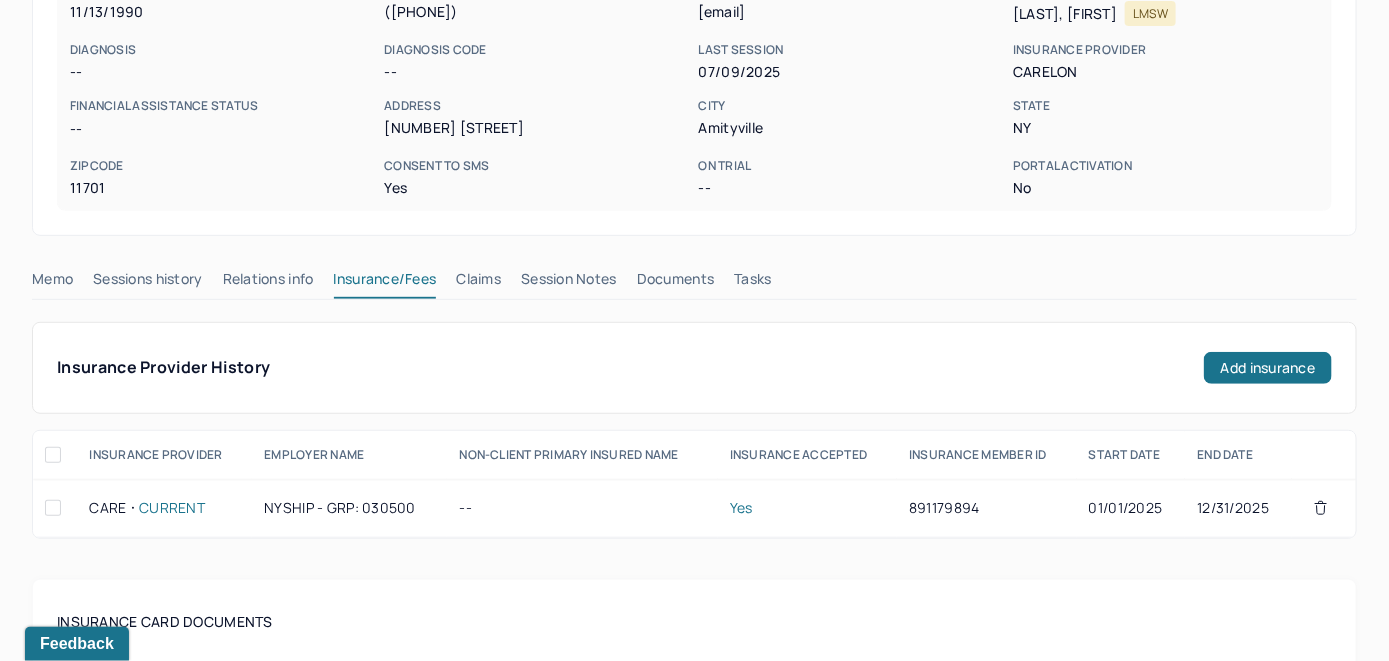 click on "Claims" at bounding box center [478, 283] 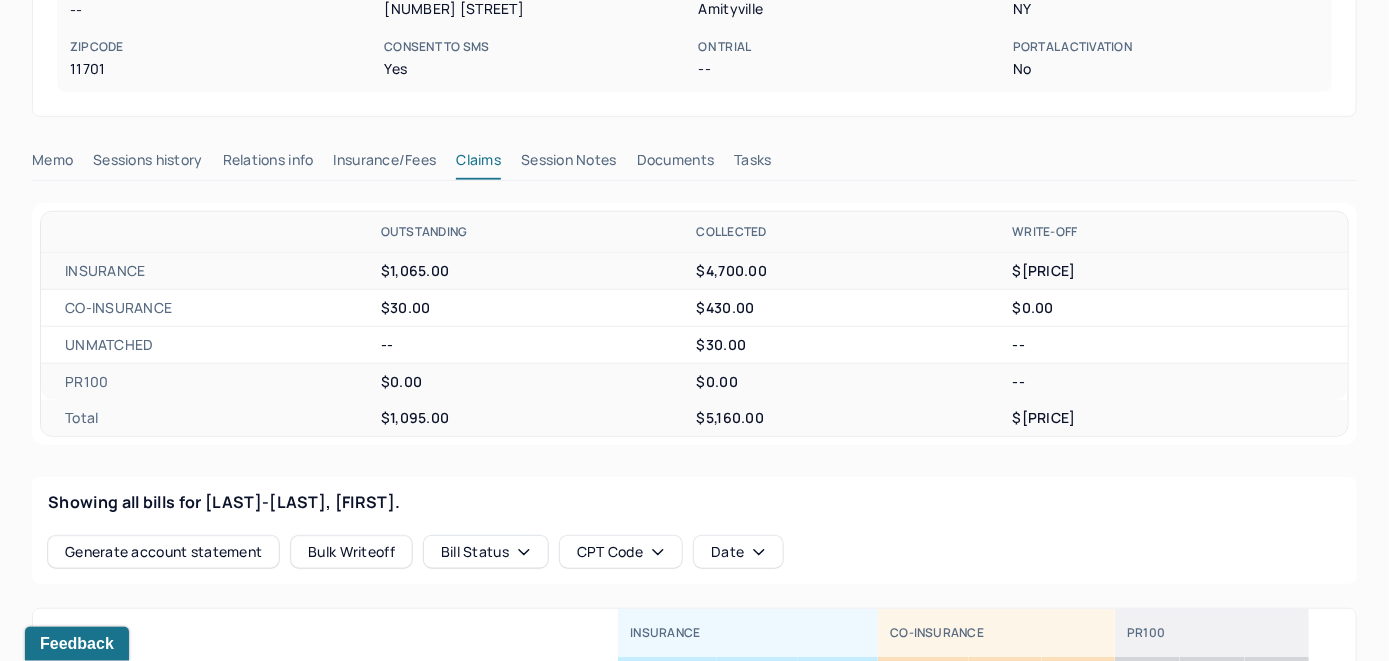 scroll, scrollTop: 393, scrollLeft: 0, axis: vertical 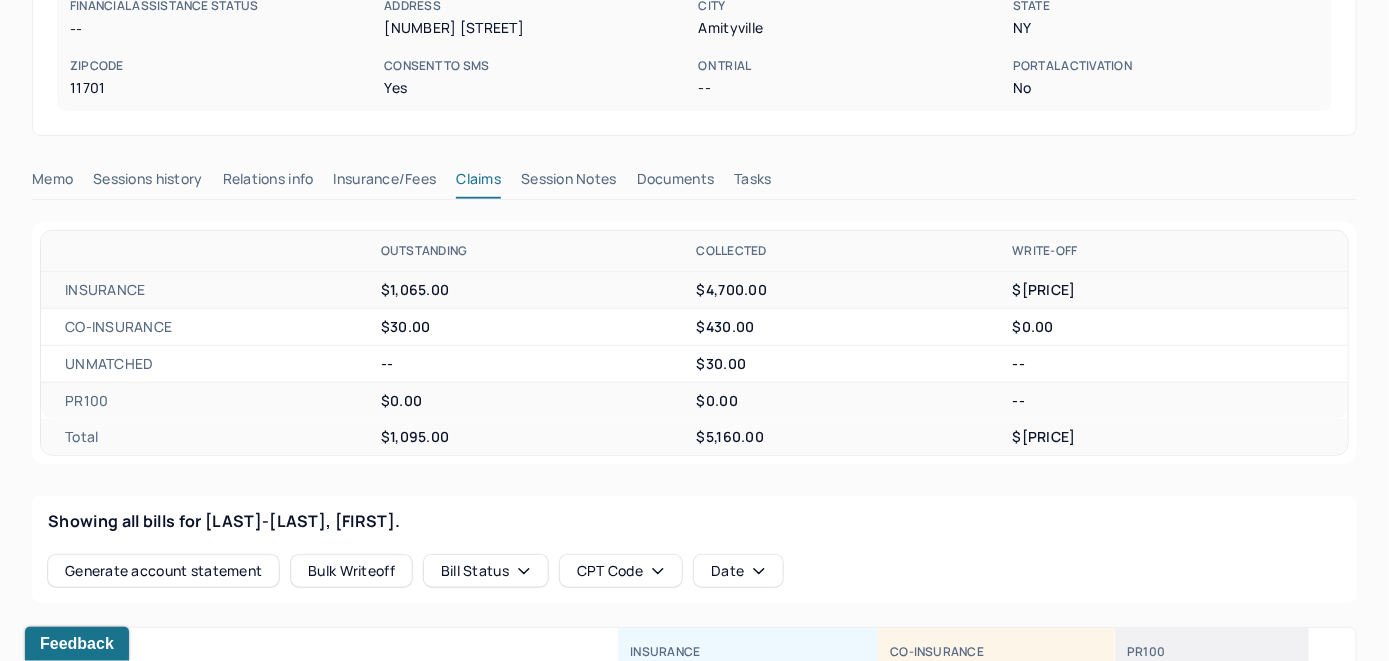 click on "Memo" at bounding box center (52, 183) 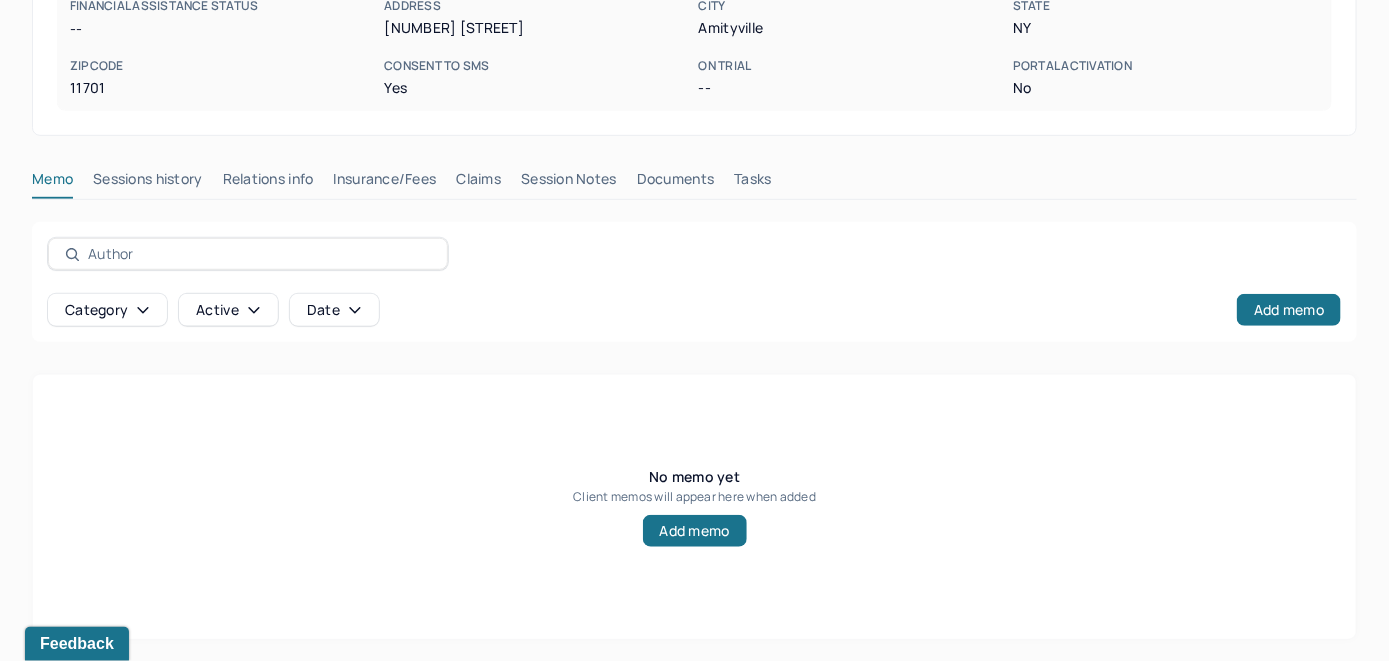 click on "Insurance/Fees" at bounding box center [385, 183] 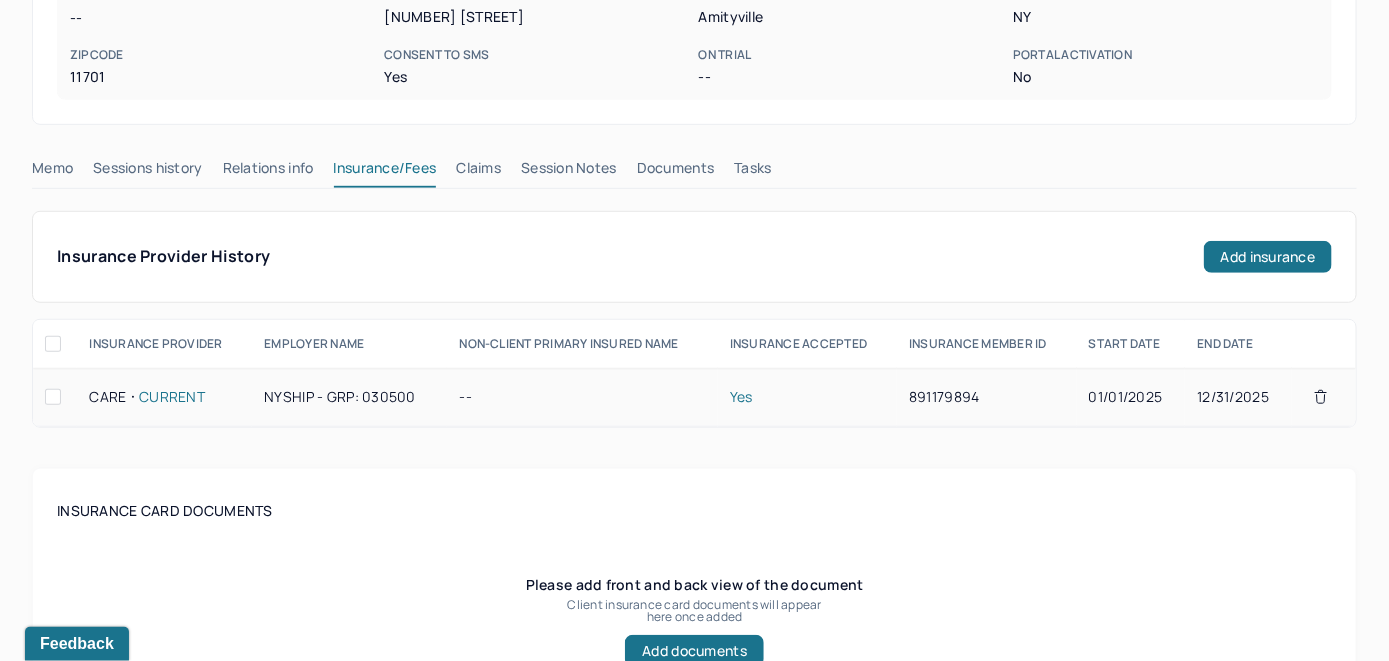 scroll, scrollTop: 293, scrollLeft: 0, axis: vertical 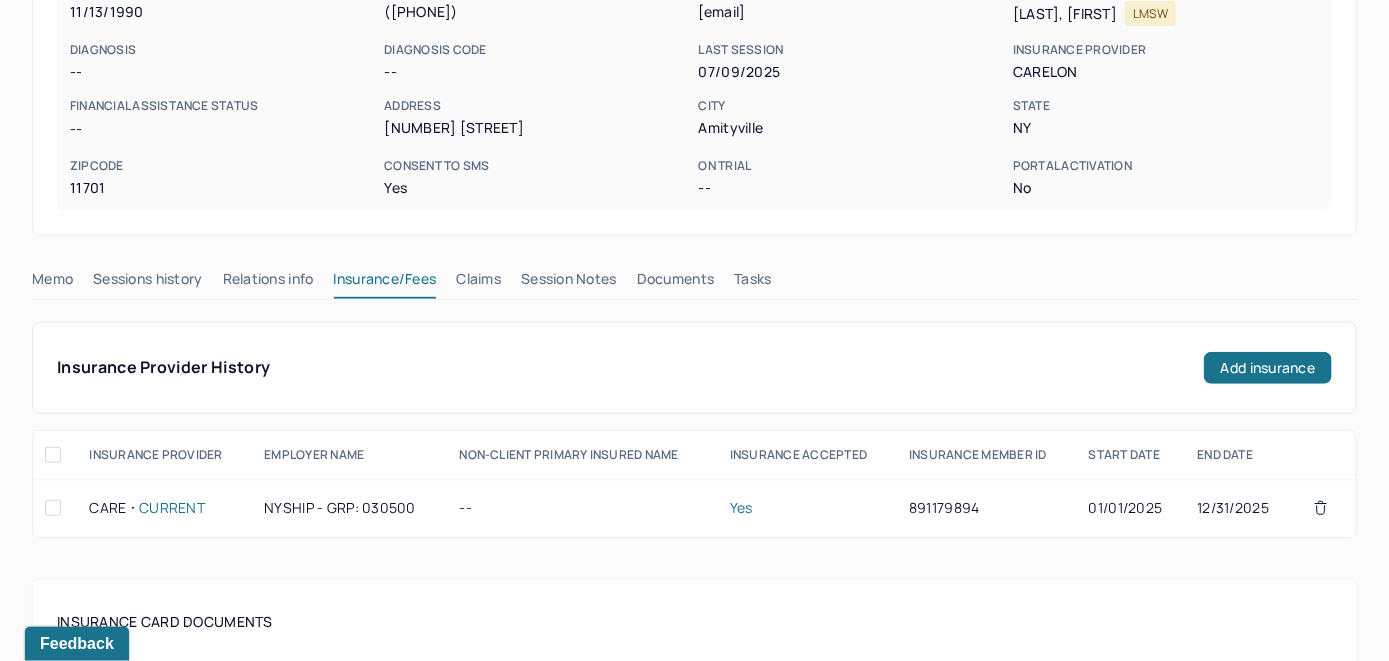click on "Claims" at bounding box center (478, 283) 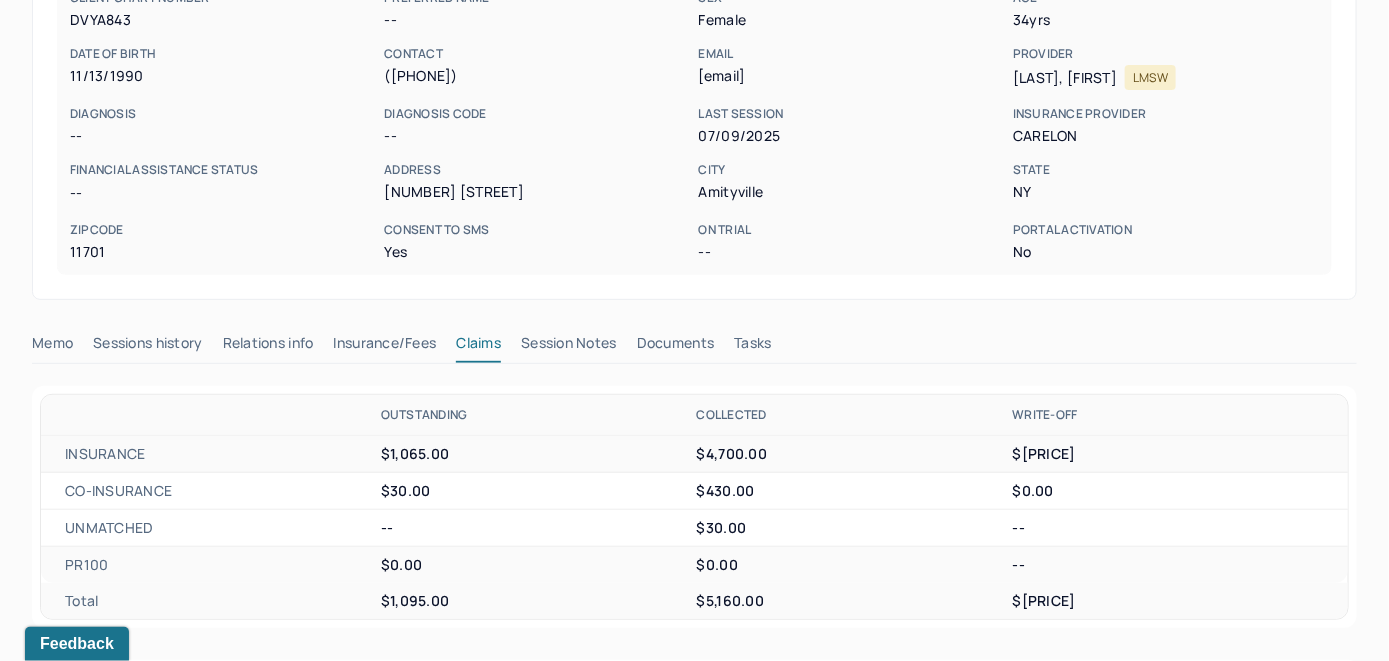 scroll, scrollTop: 193, scrollLeft: 0, axis: vertical 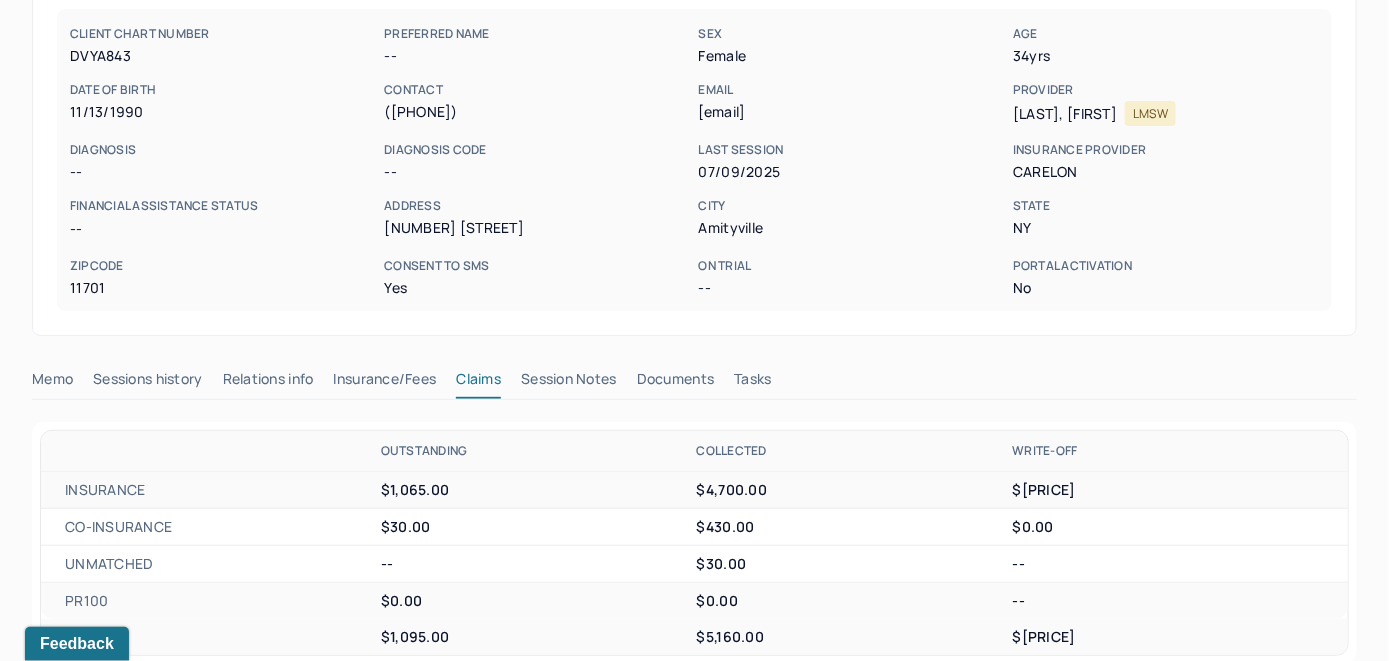 click on "Memo" at bounding box center (52, 383) 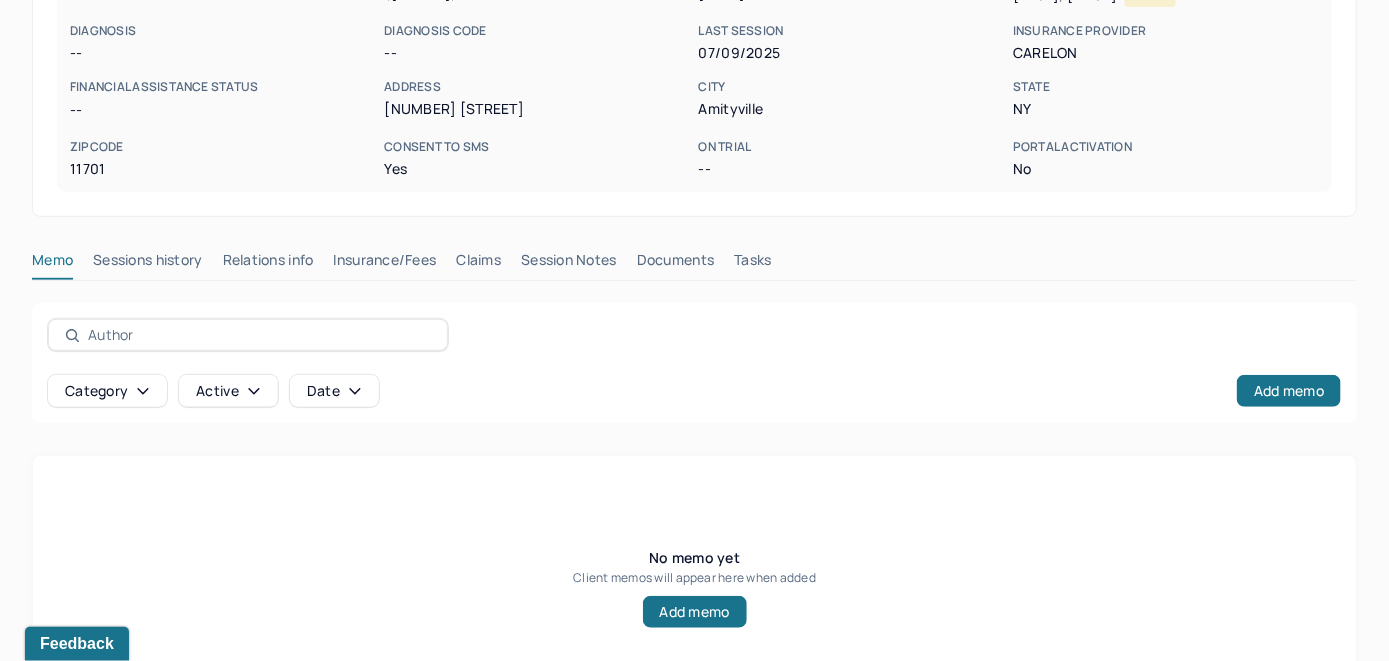 scroll, scrollTop: 393, scrollLeft: 0, axis: vertical 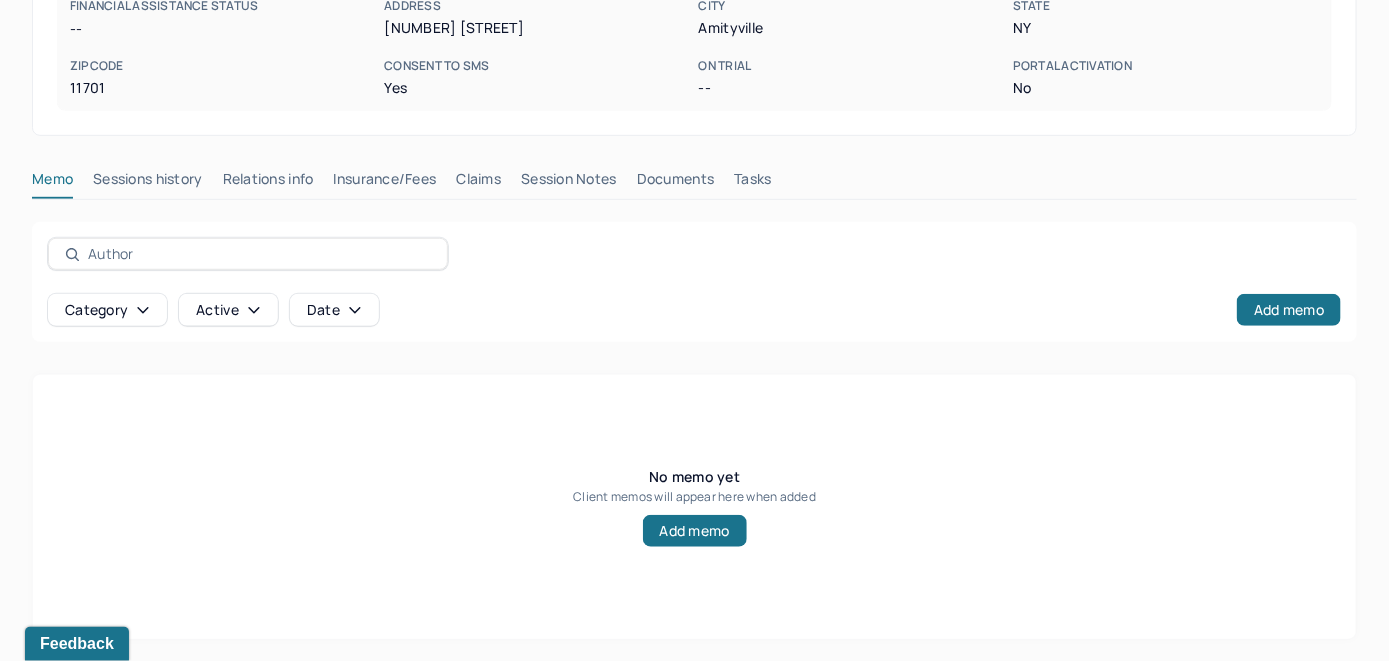 click on "Insurance/Fees" at bounding box center [385, 183] 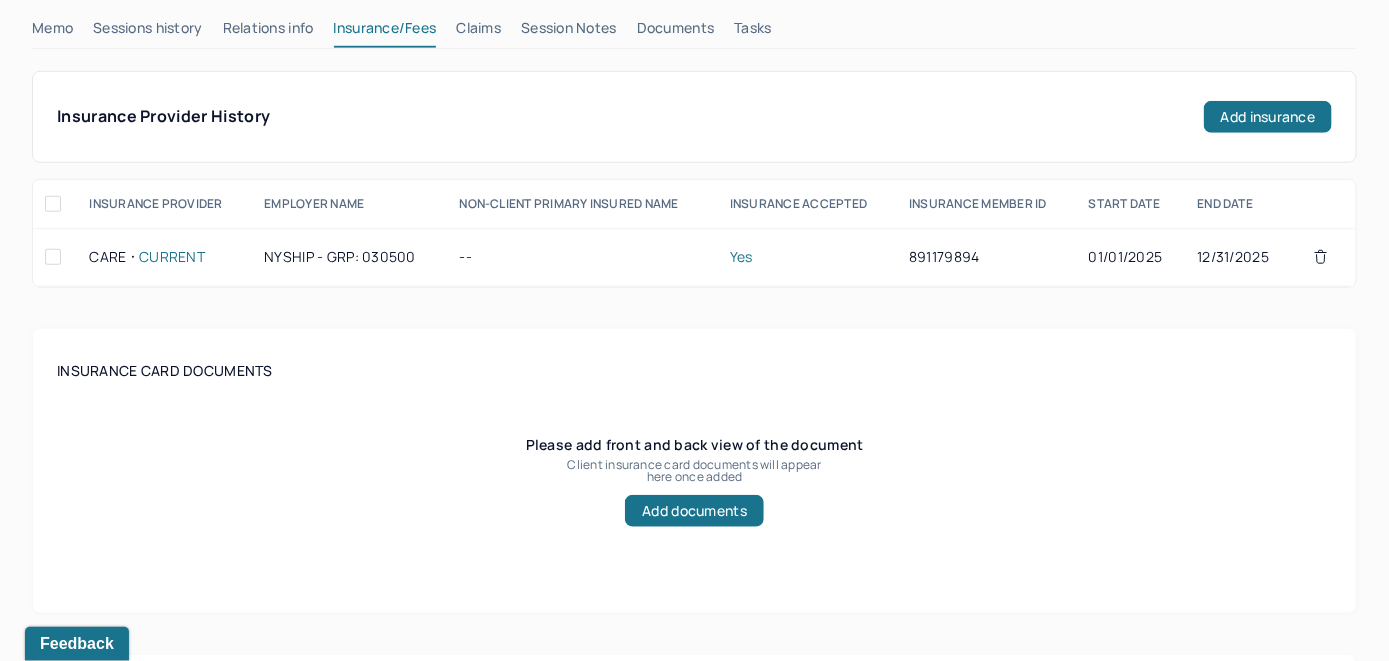 scroll, scrollTop: 415, scrollLeft: 0, axis: vertical 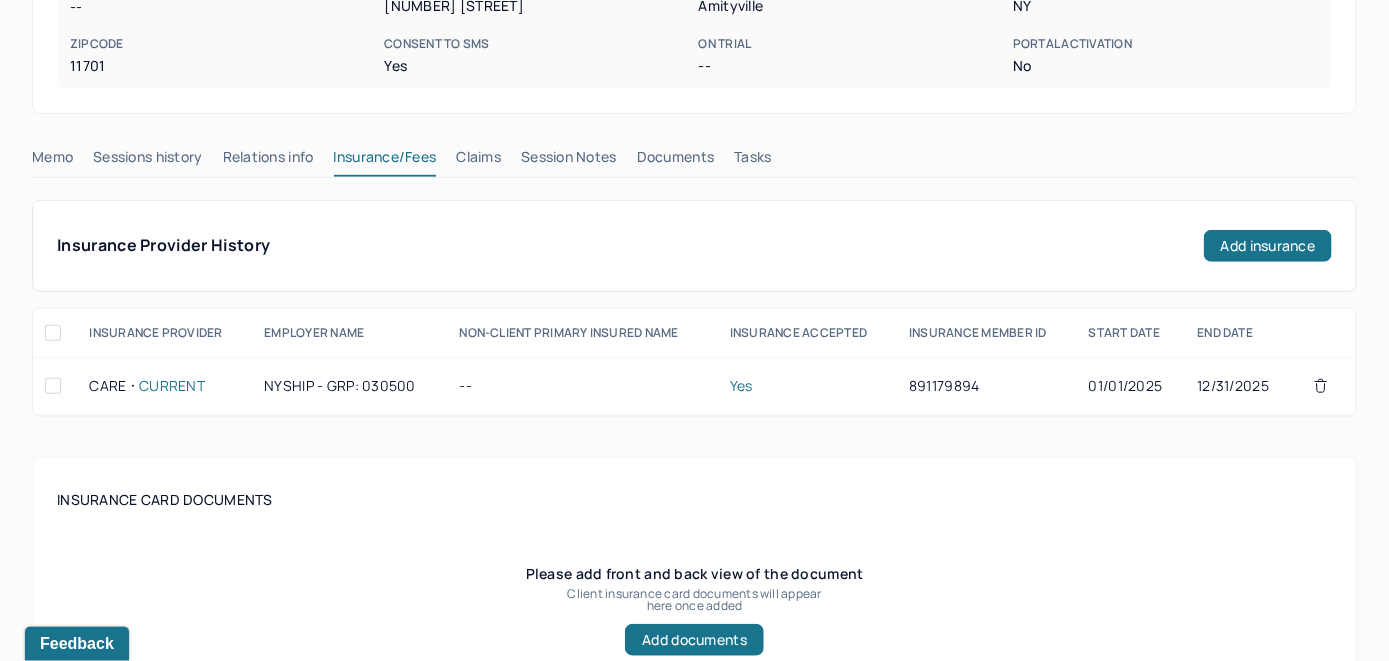 click on "Claims" at bounding box center [478, 161] 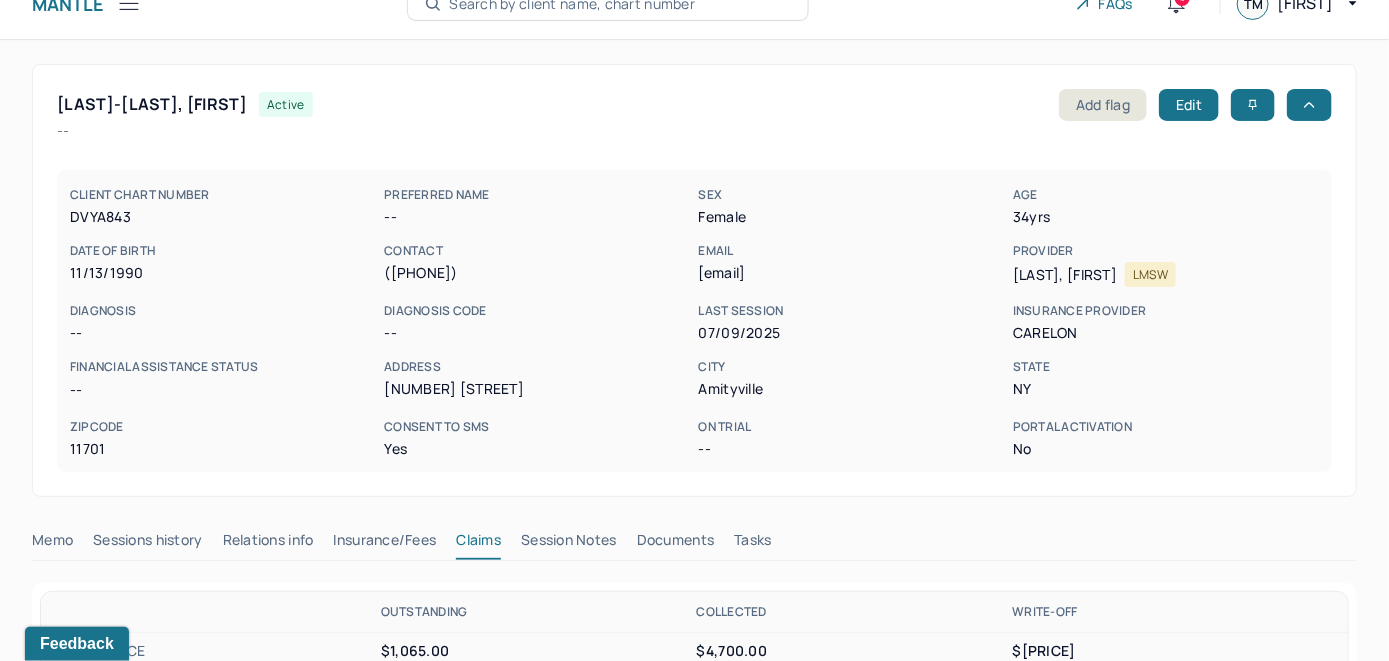 scroll, scrollTop: 0, scrollLeft: 0, axis: both 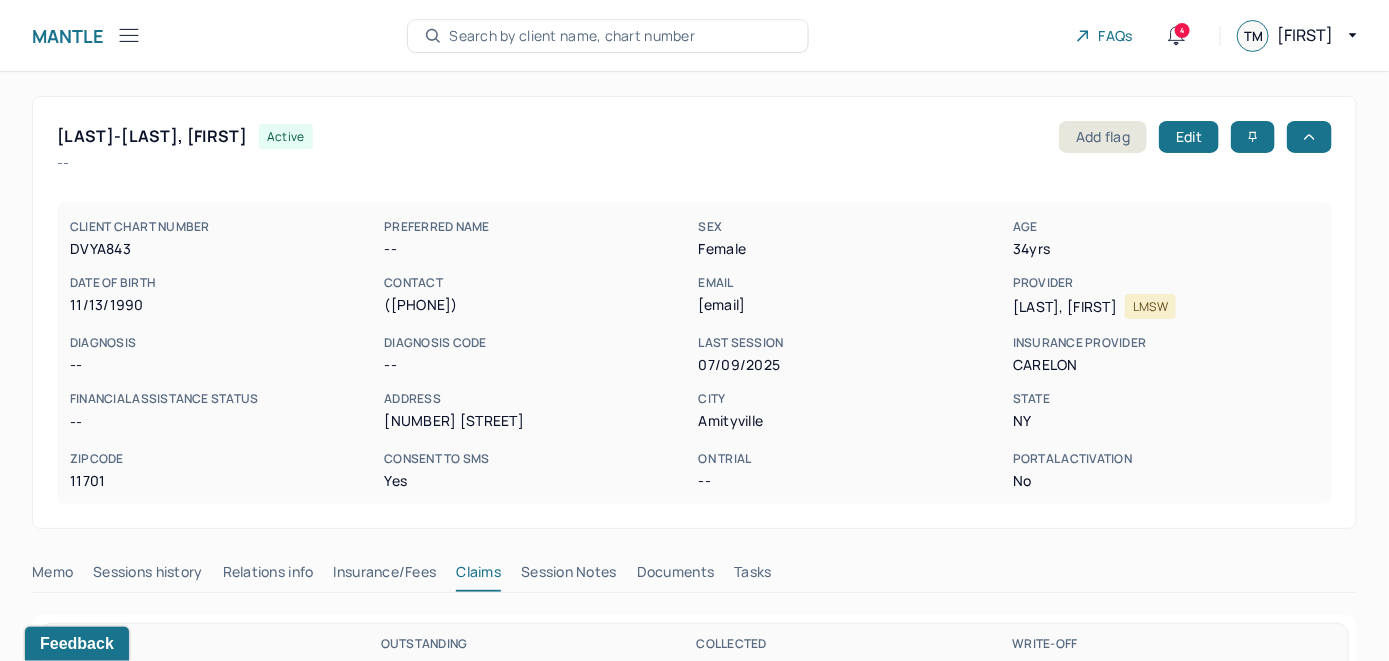 click on "Search by client name, chart number" at bounding box center (608, 36) 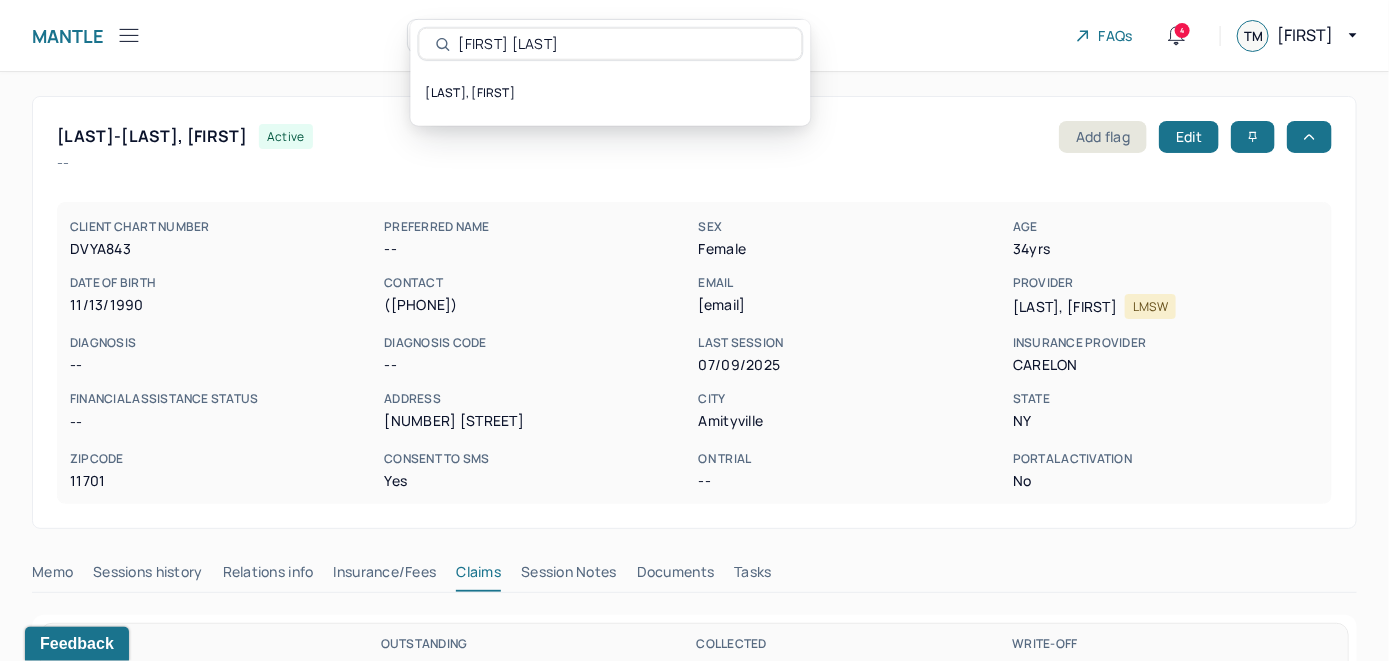 type on "Yicheng Tao" 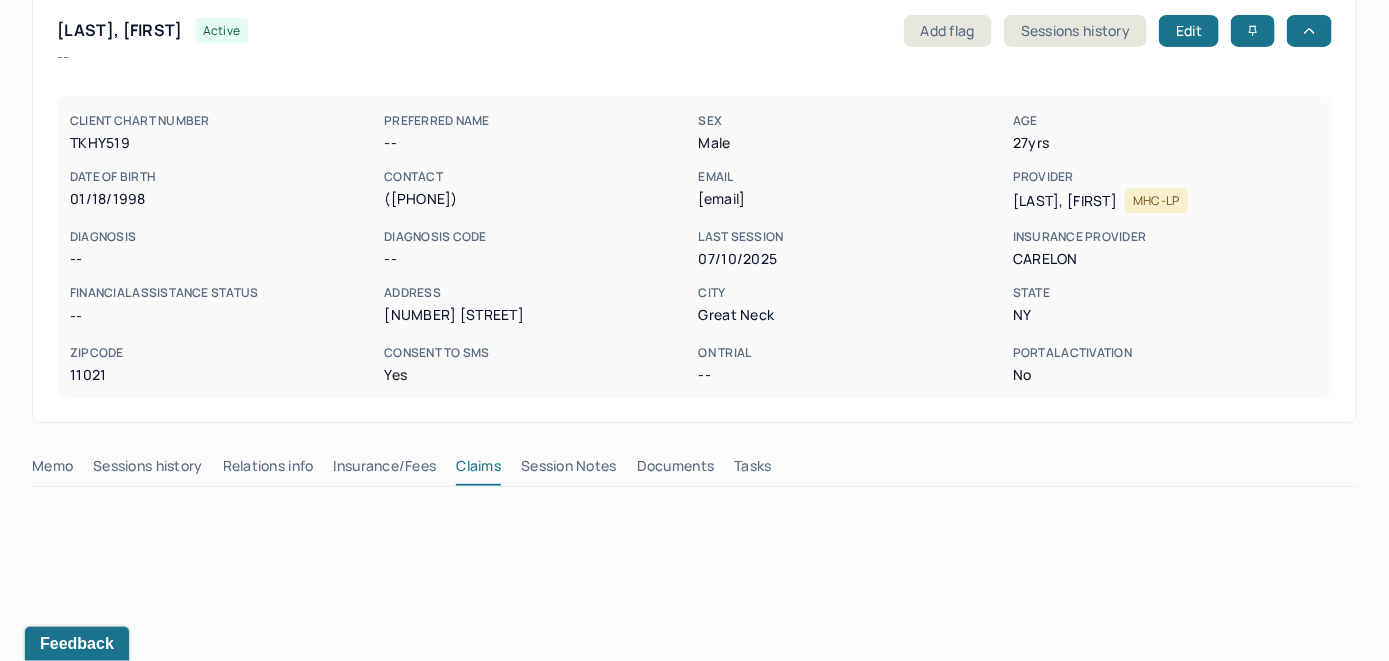 scroll, scrollTop: 300, scrollLeft: 0, axis: vertical 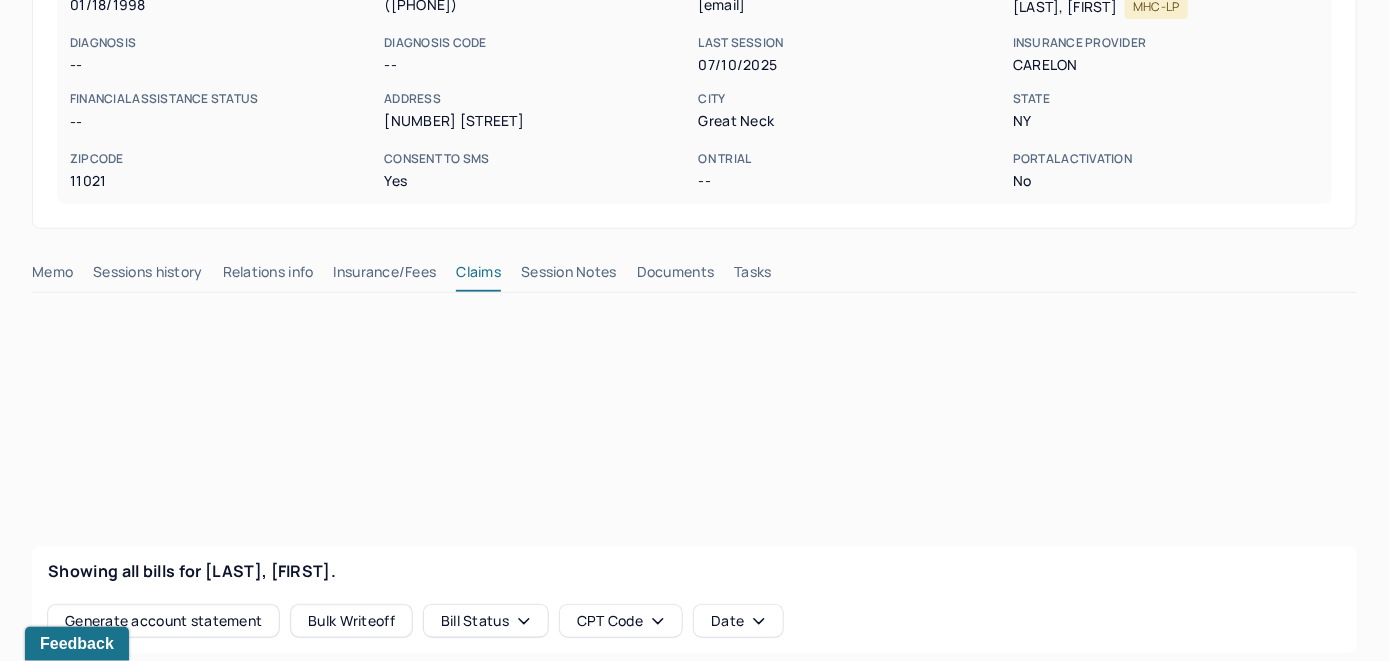 click on "Memo" at bounding box center (52, 276) 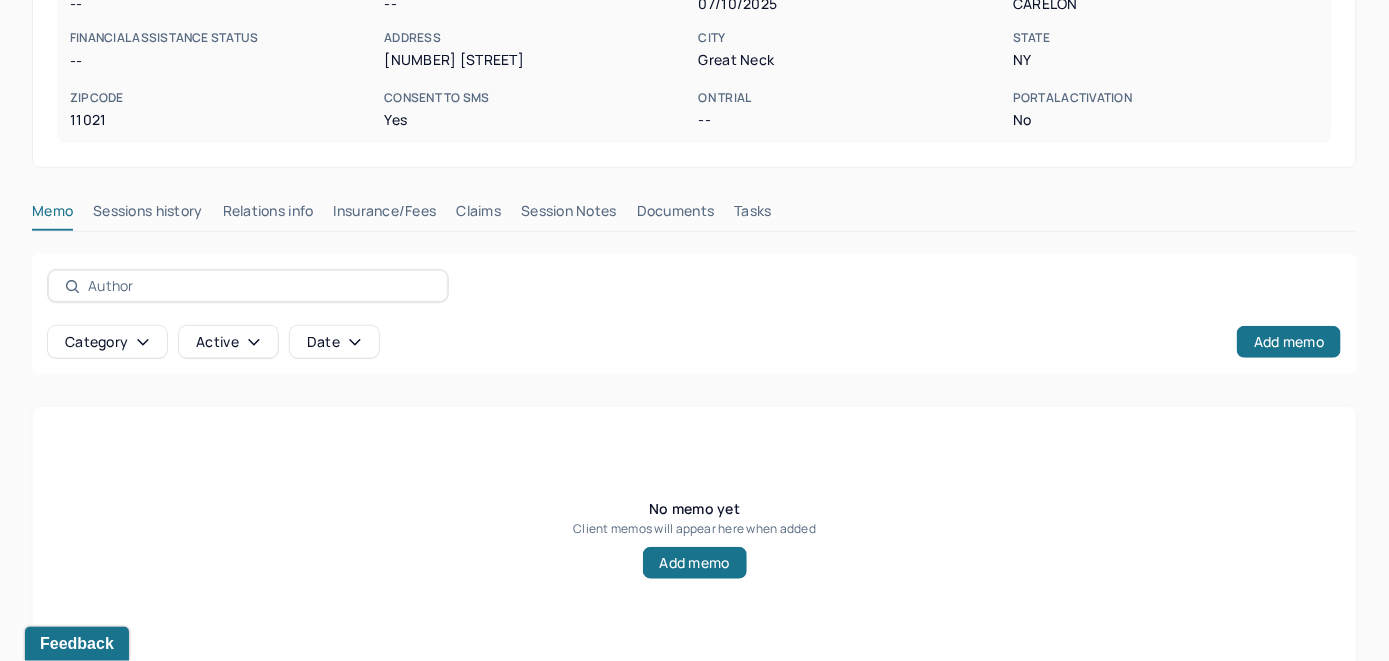 scroll, scrollTop: 393, scrollLeft: 0, axis: vertical 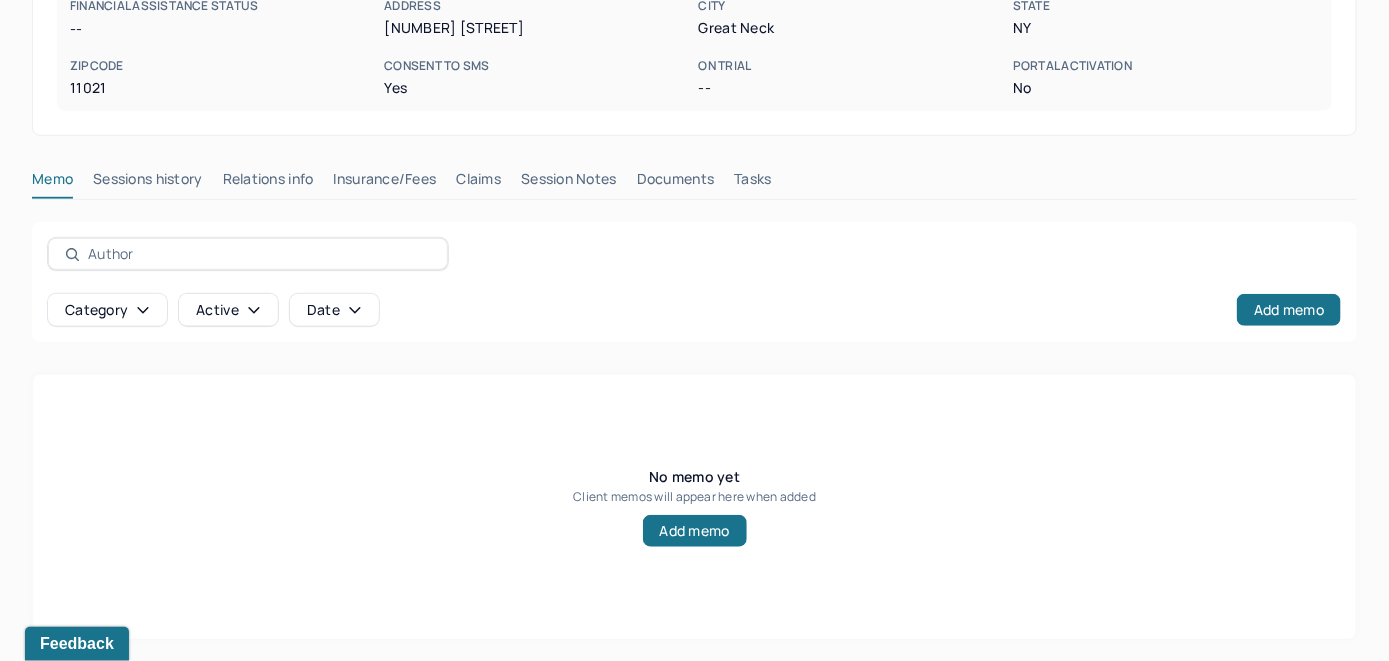 click on "Insurance/Fees" at bounding box center [385, 183] 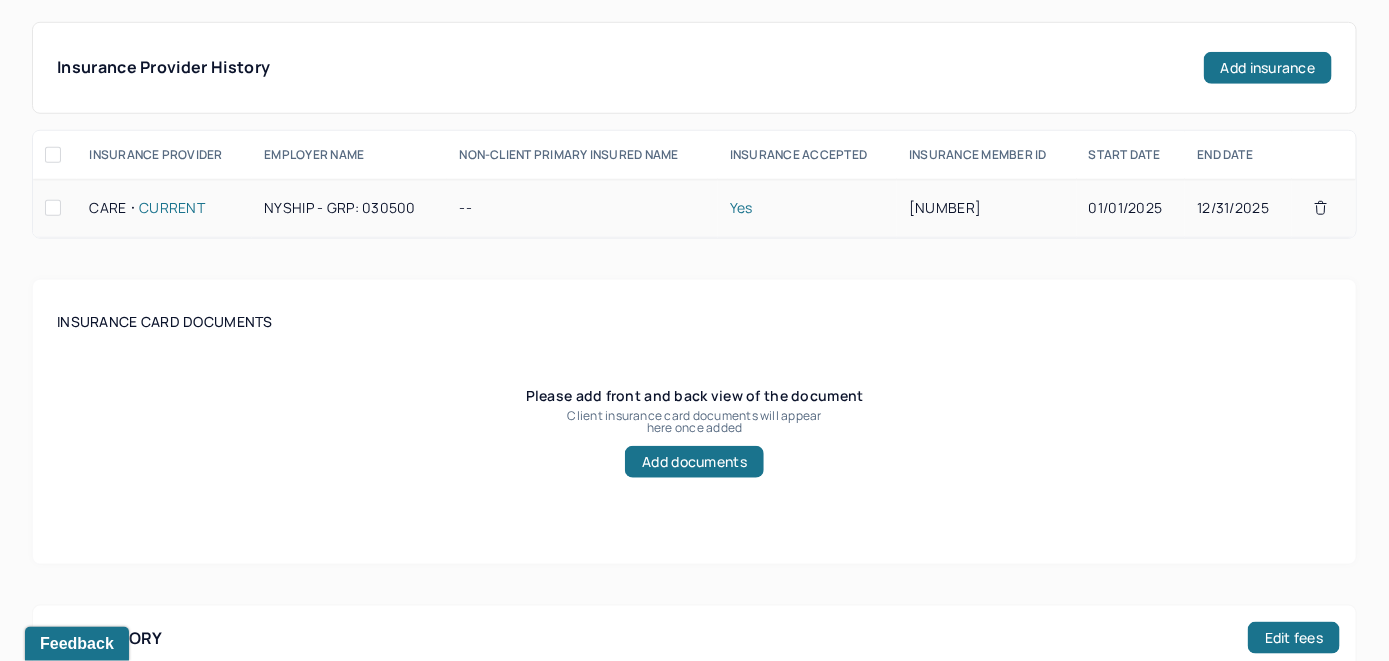 scroll, scrollTop: 393, scrollLeft: 0, axis: vertical 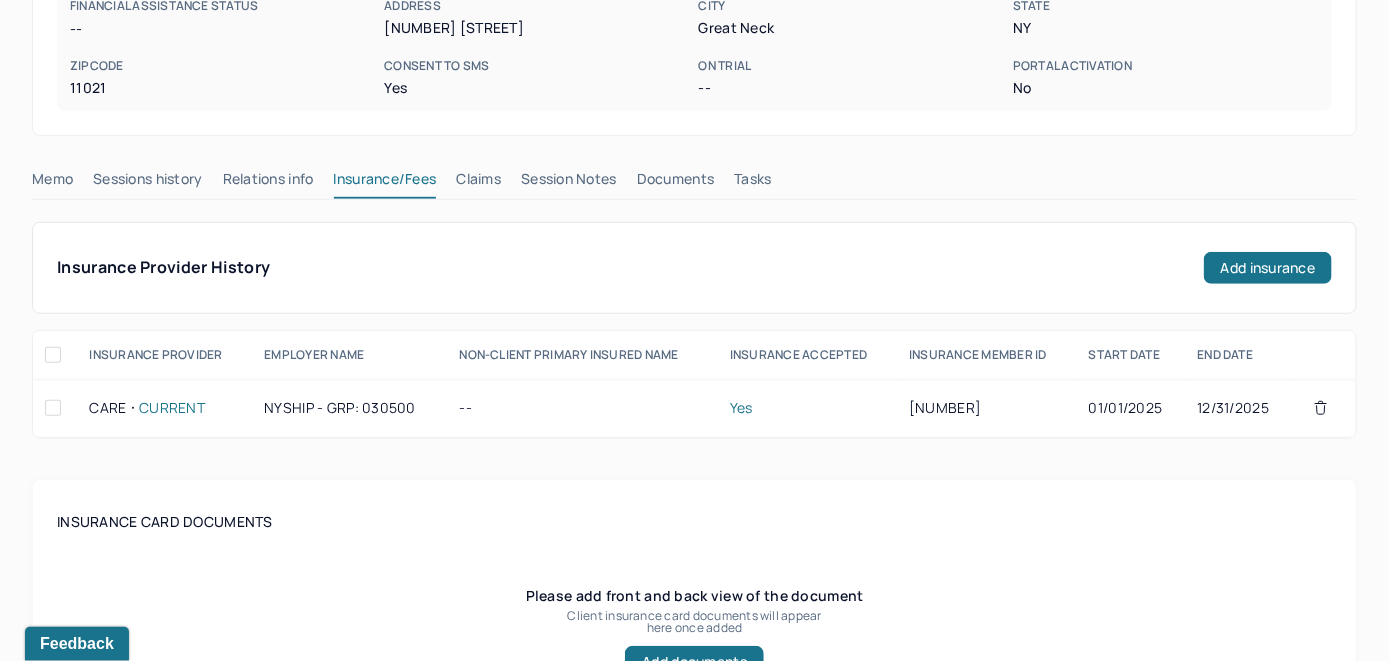 click on "Claims" at bounding box center [478, 183] 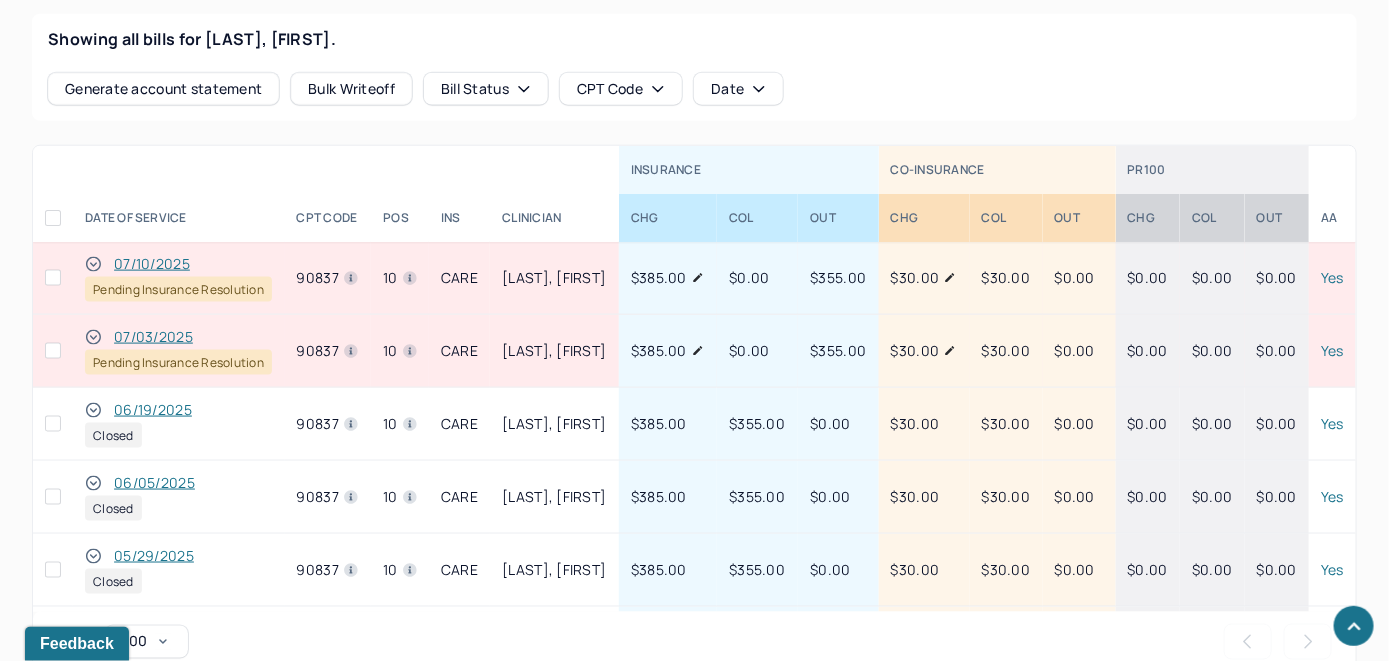 scroll, scrollTop: 893, scrollLeft: 0, axis: vertical 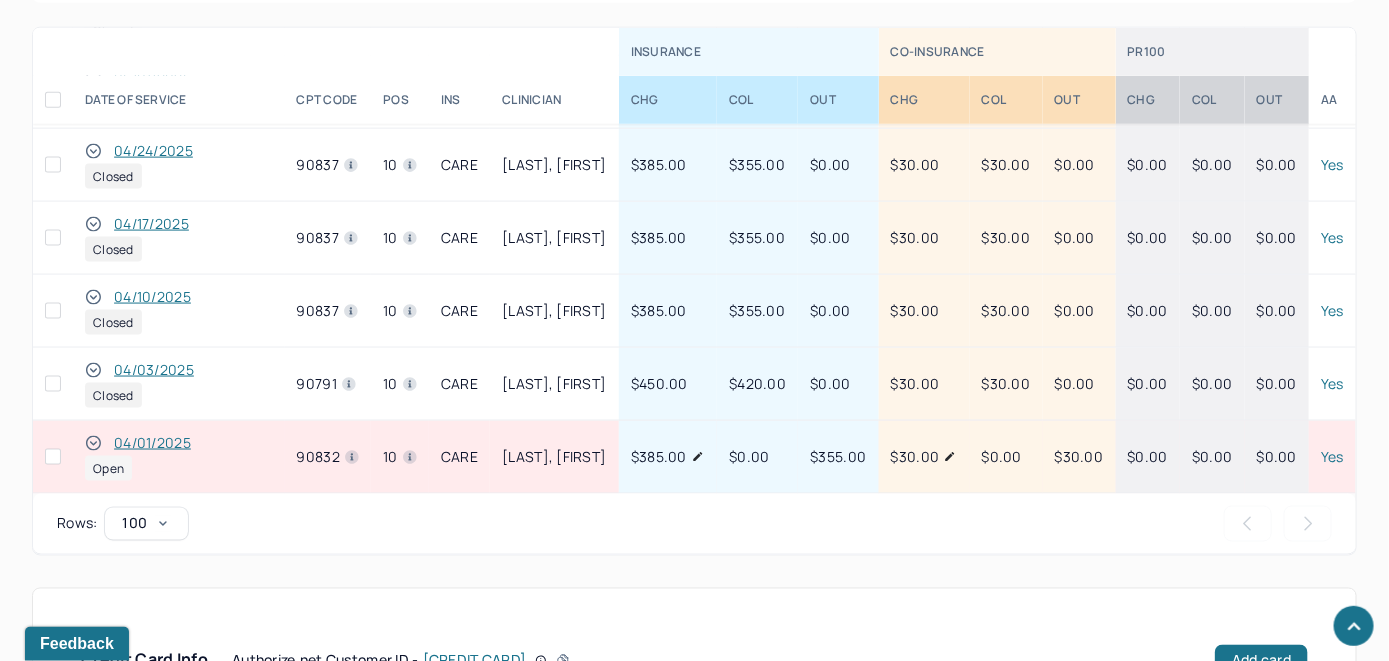 click on "04/01/2025" at bounding box center [152, 443] 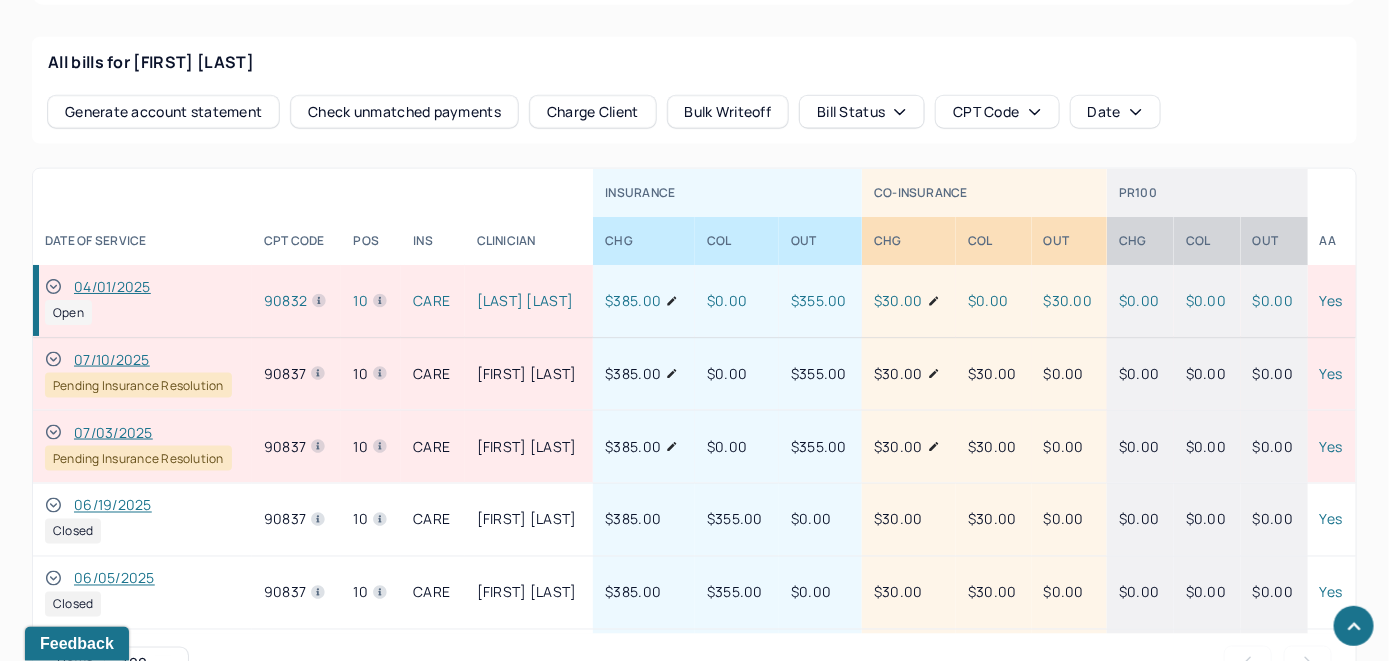 scroll, scrollTop: 1021, scrollLeft: 0, axis: vertical 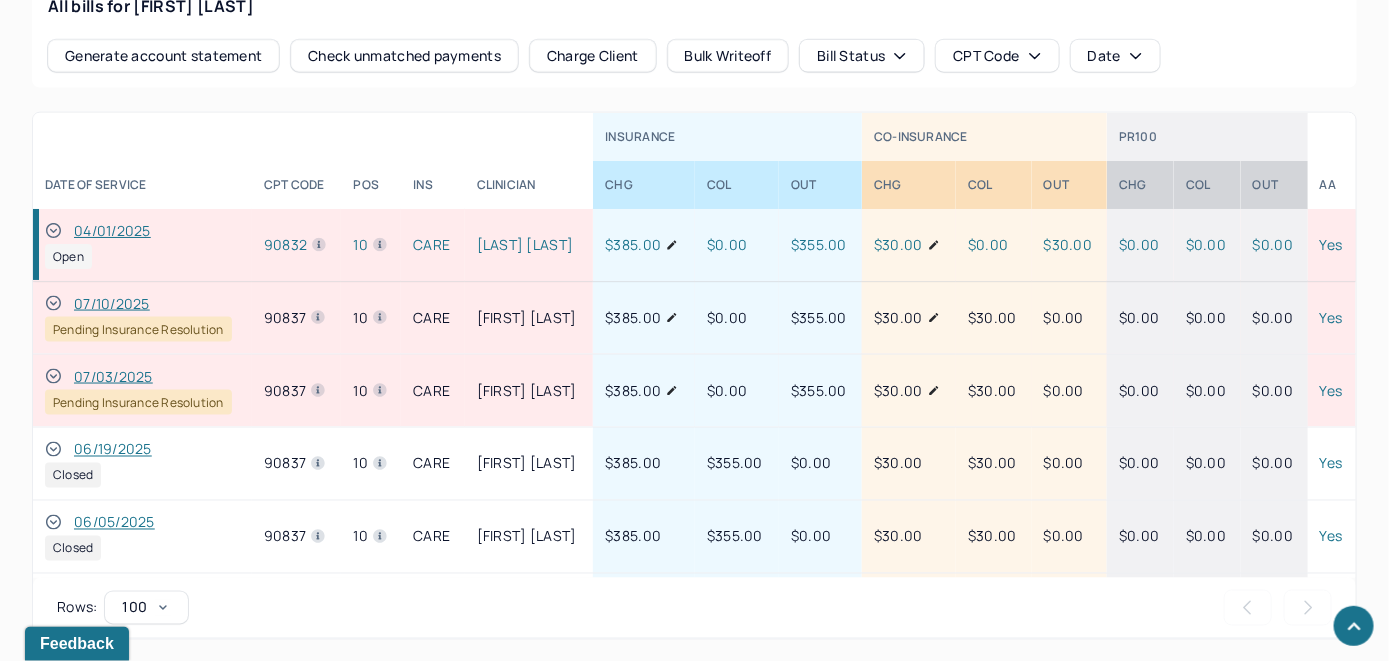 click 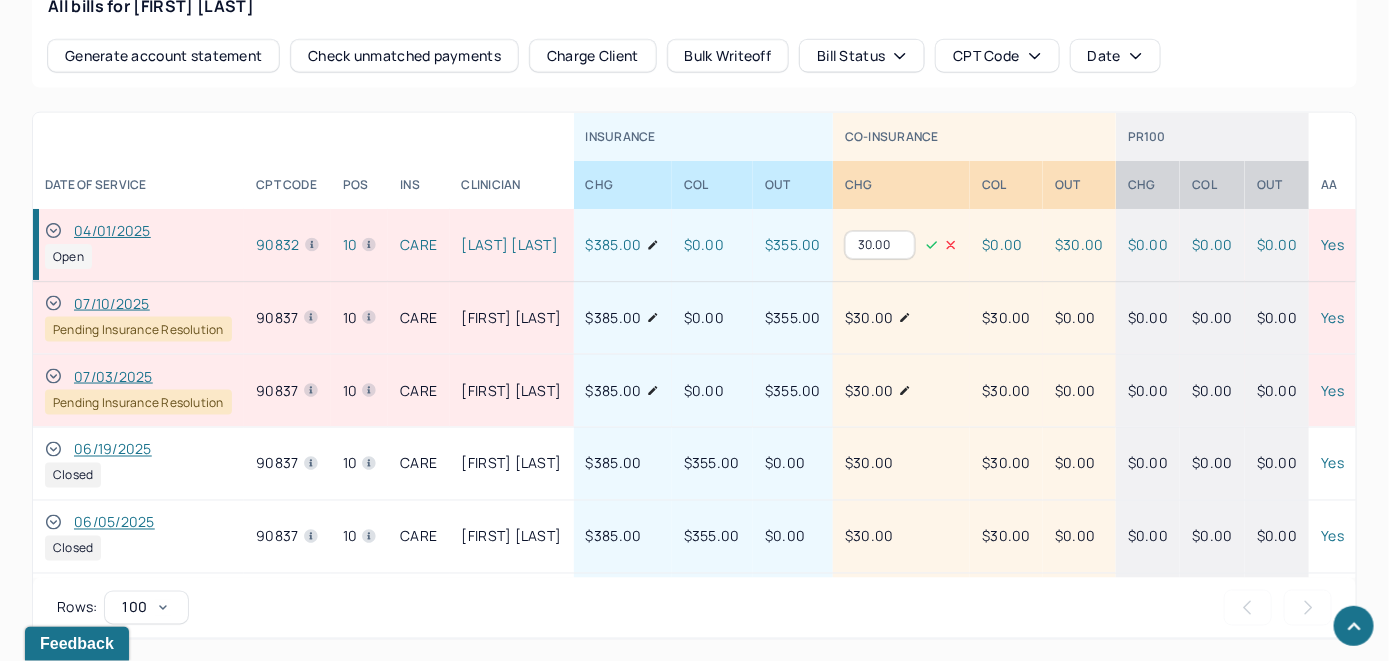 click on "30.00" at bounding box center [880, 245] 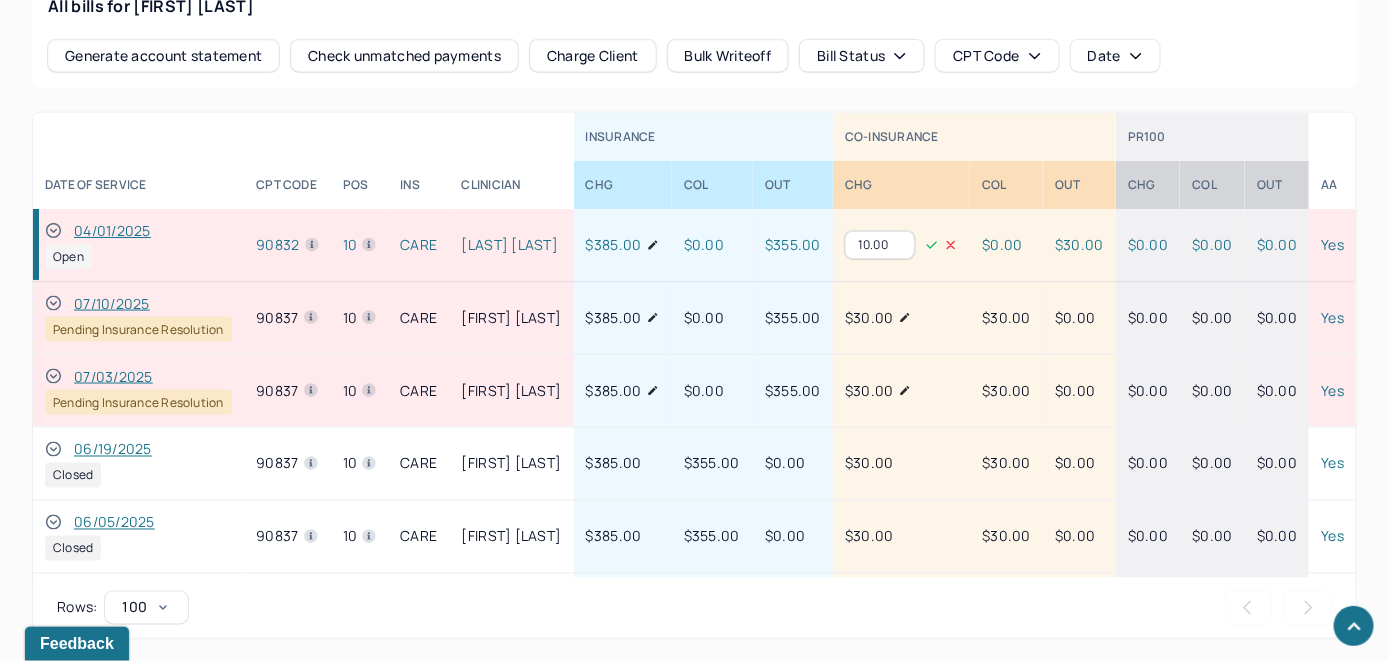 type on "10.00" 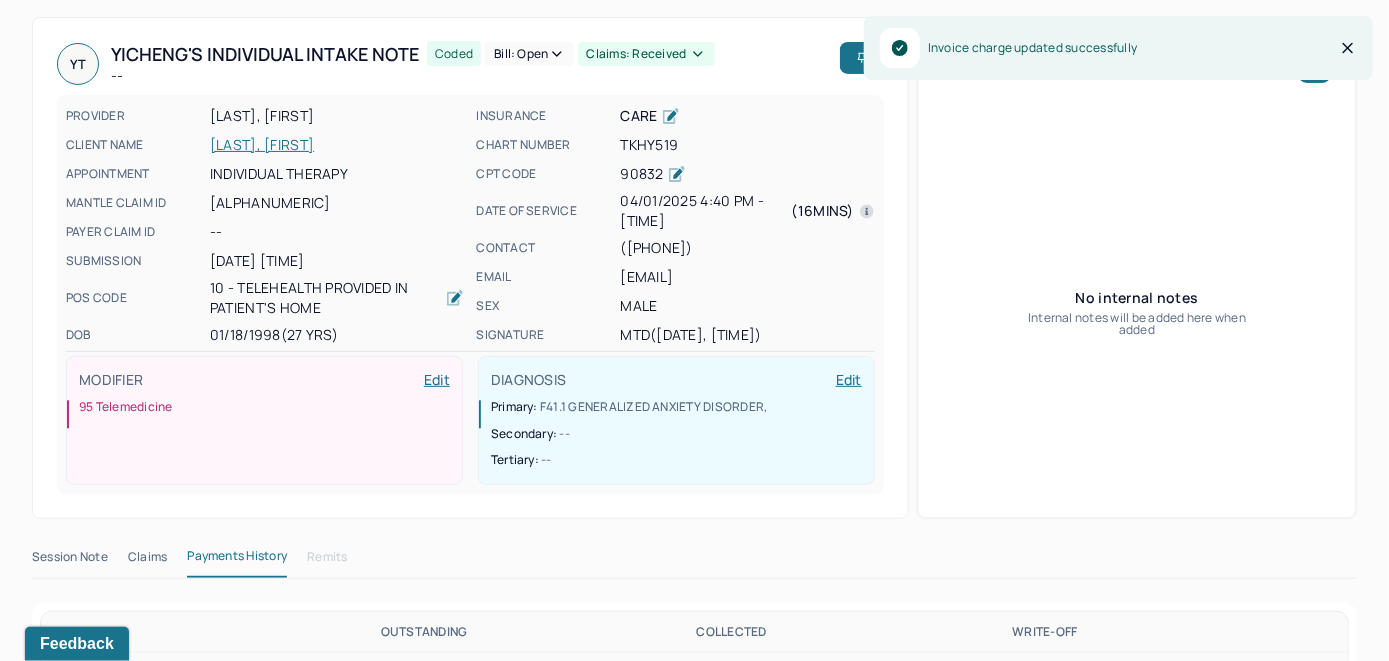 scroll, scrollTop: 121, scrollLeft: 0, axis: vertical 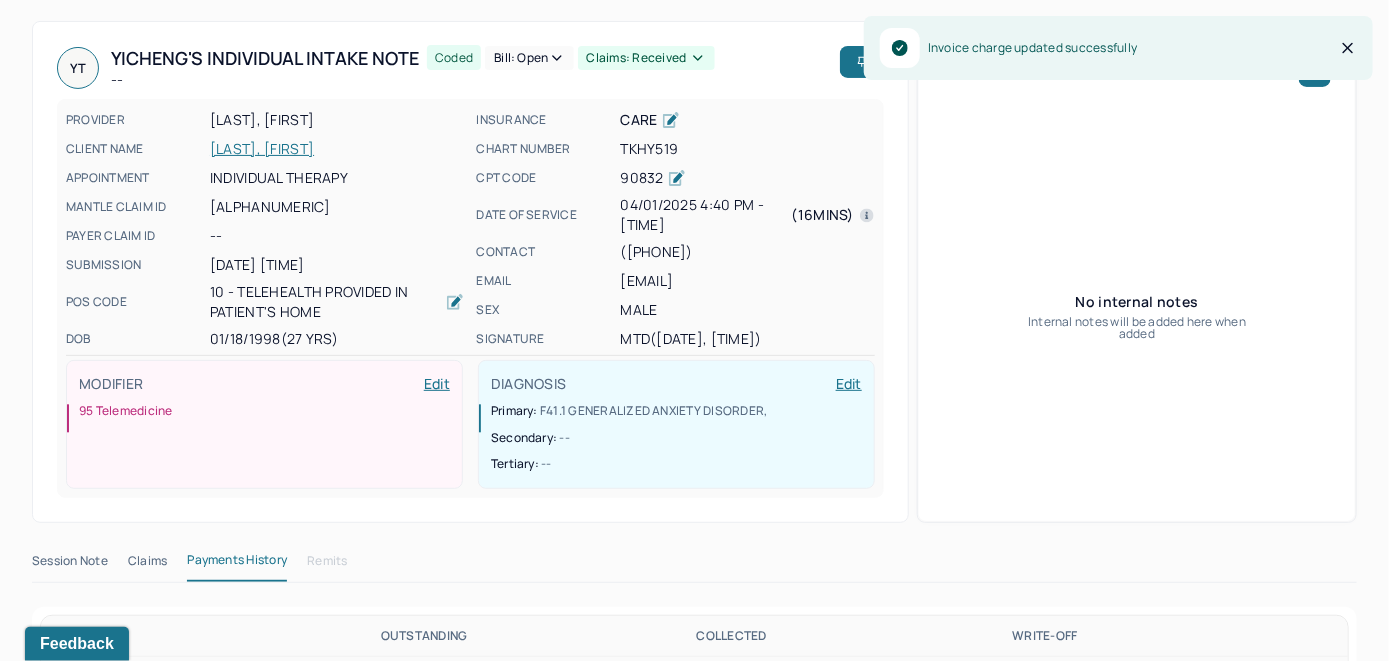click on "TAO, YICHENG" at bounding box center [337, 149] 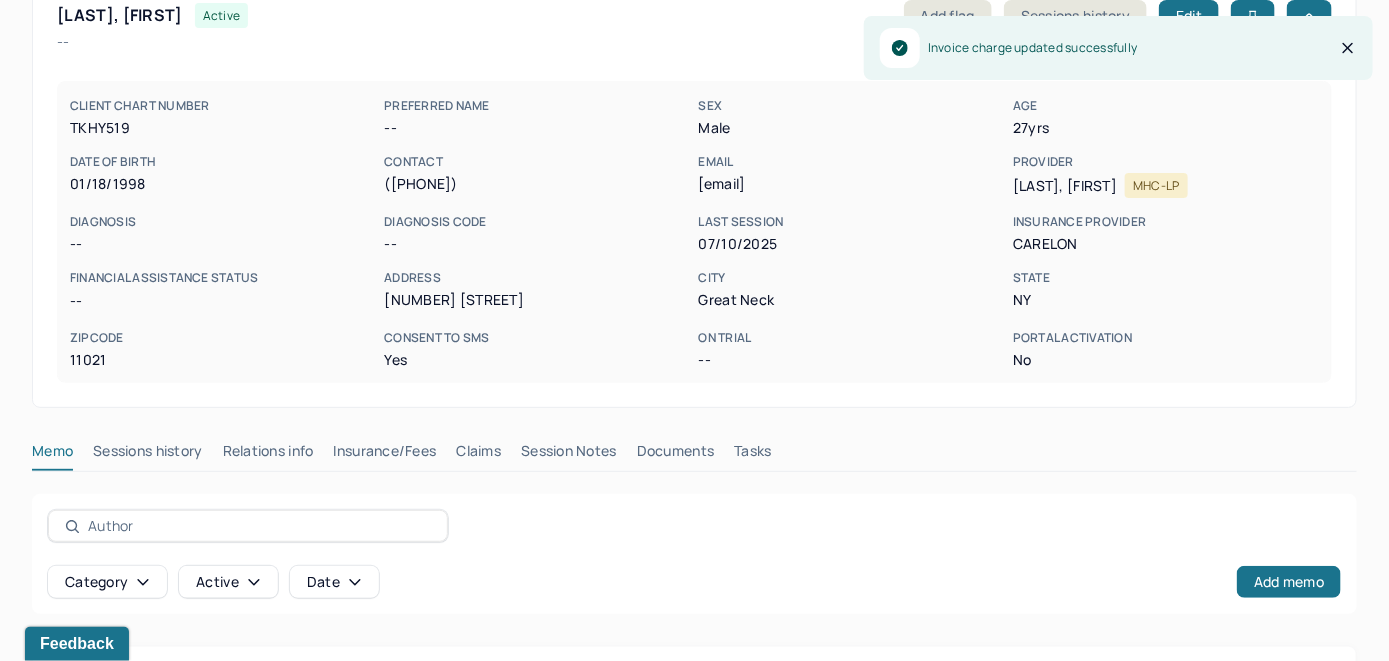 click on "Claims" at bounding box center (478, 455) 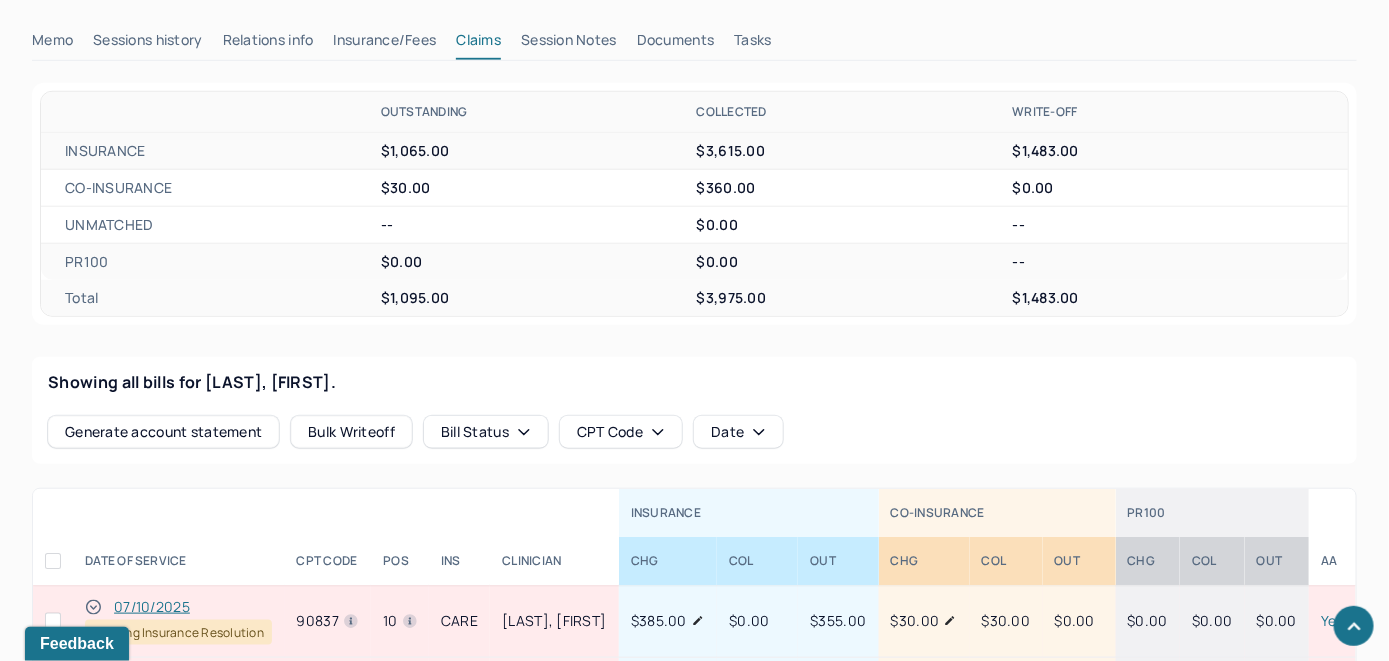 scroll, scrollTop: 621, scrollLeft: 0, axis: vertical 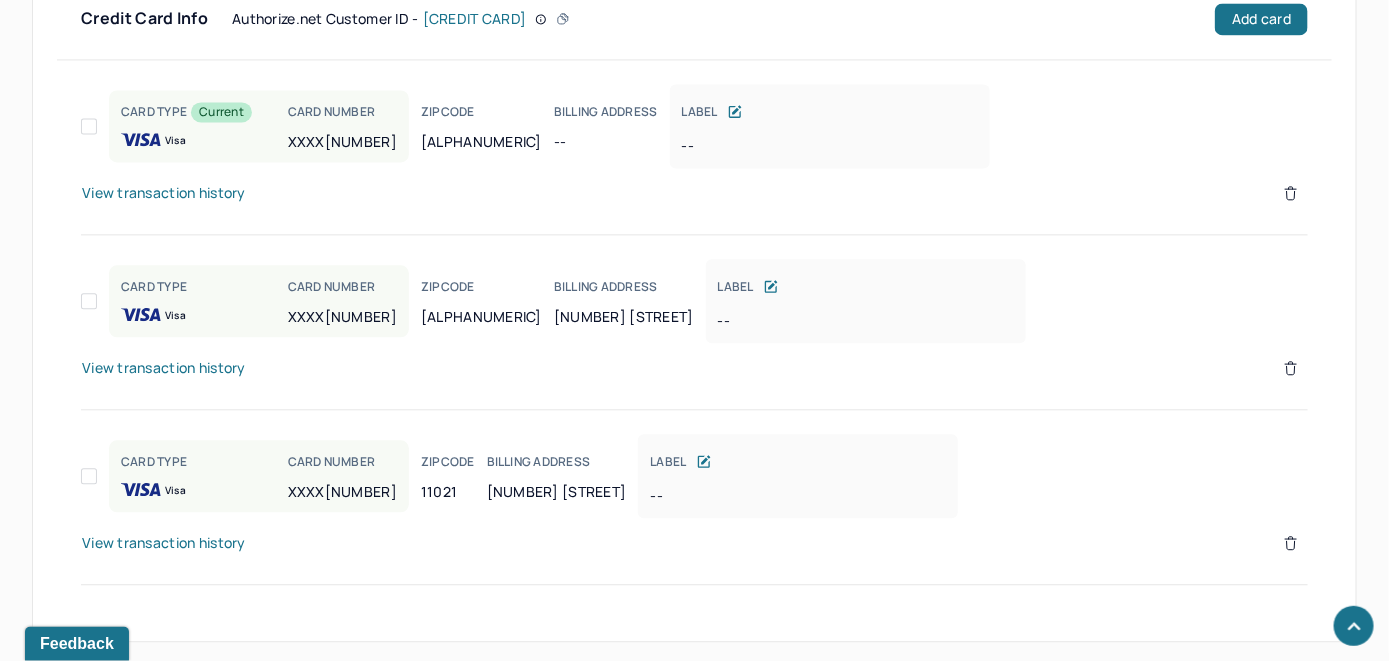 click on "View transaction history" at bounding box center (164, 193) 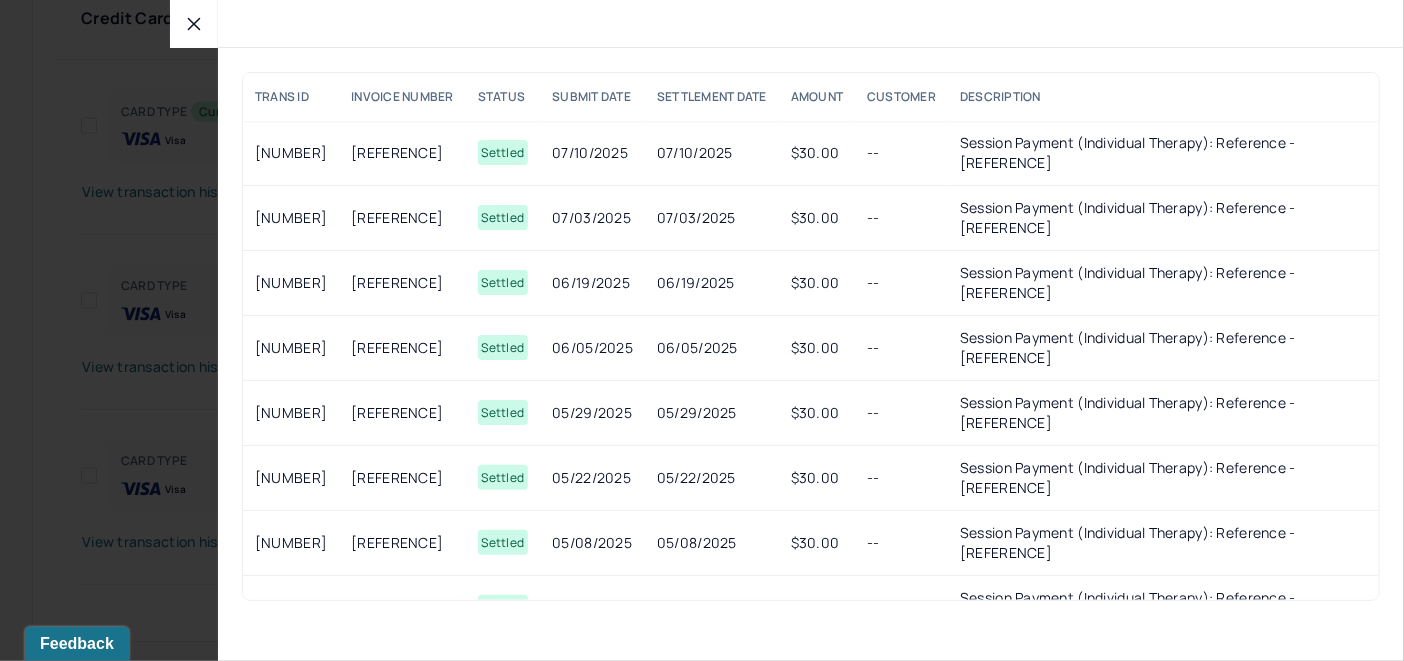 click 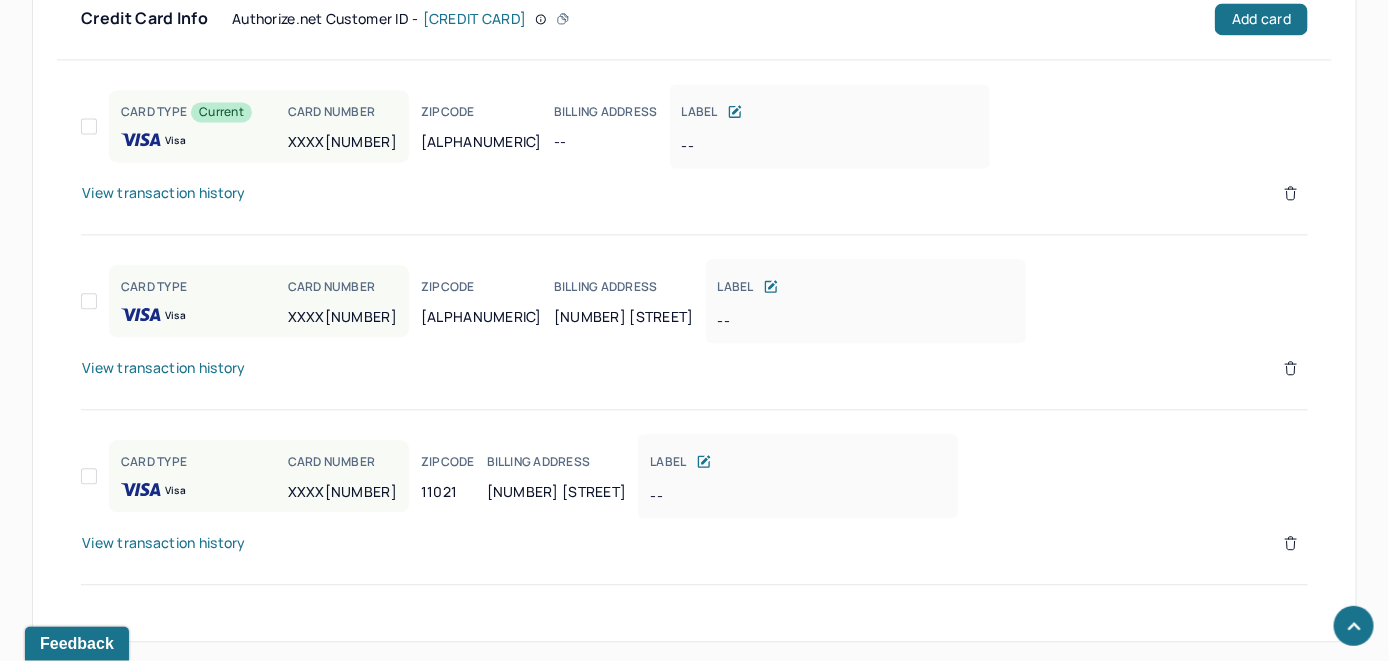click 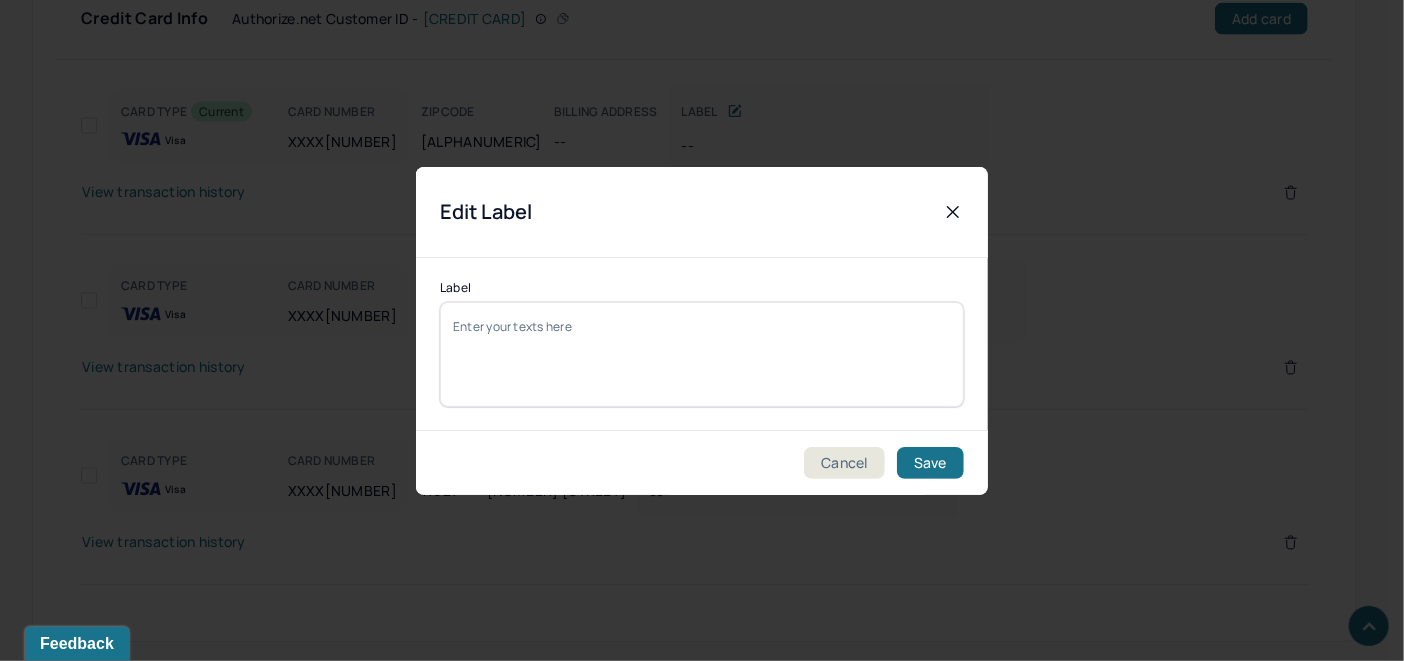 click on "Label" at bounding box center (702, 354) 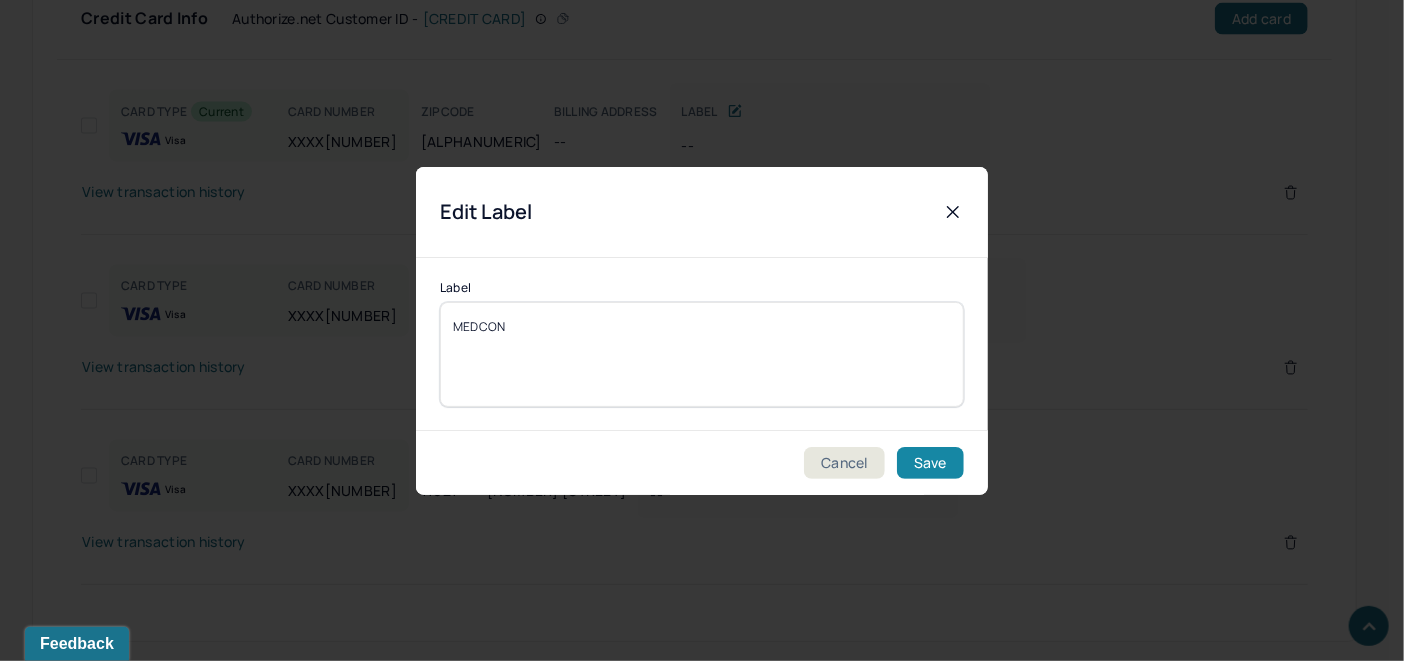 type on "MEDCON" 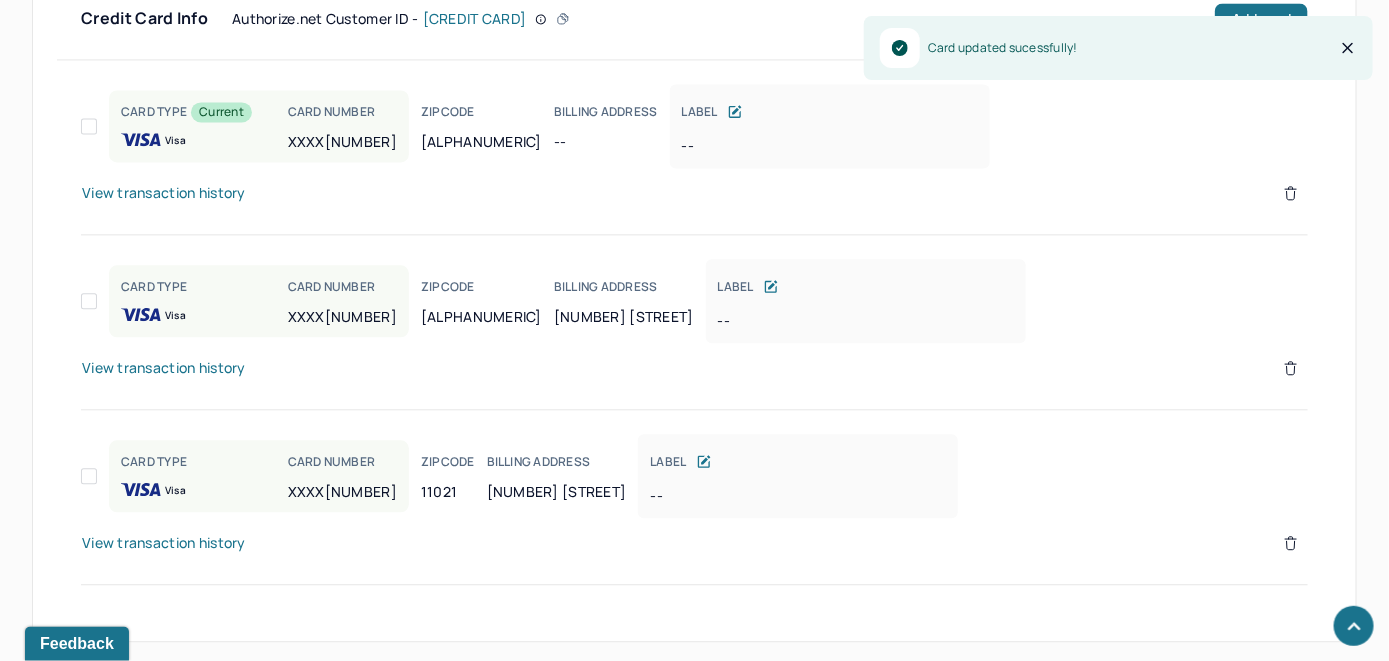 click on "View transaction history" at bounding box center (164, 368) 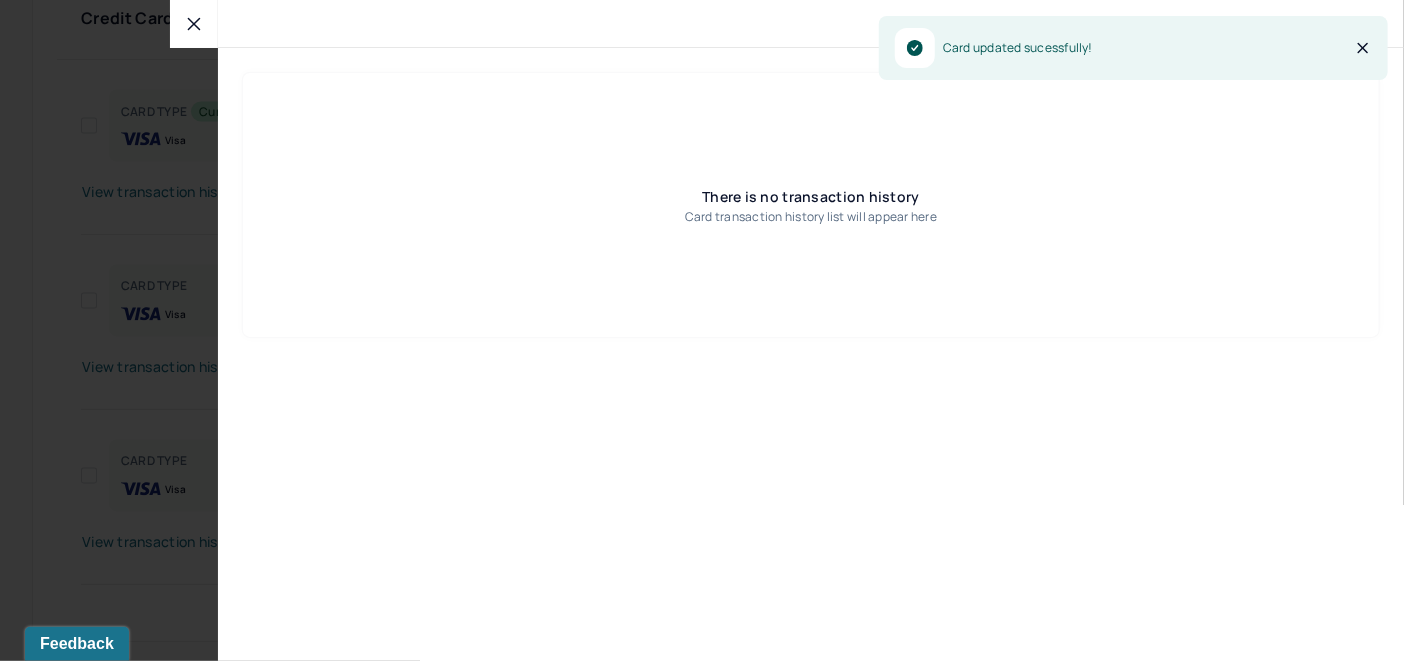 click 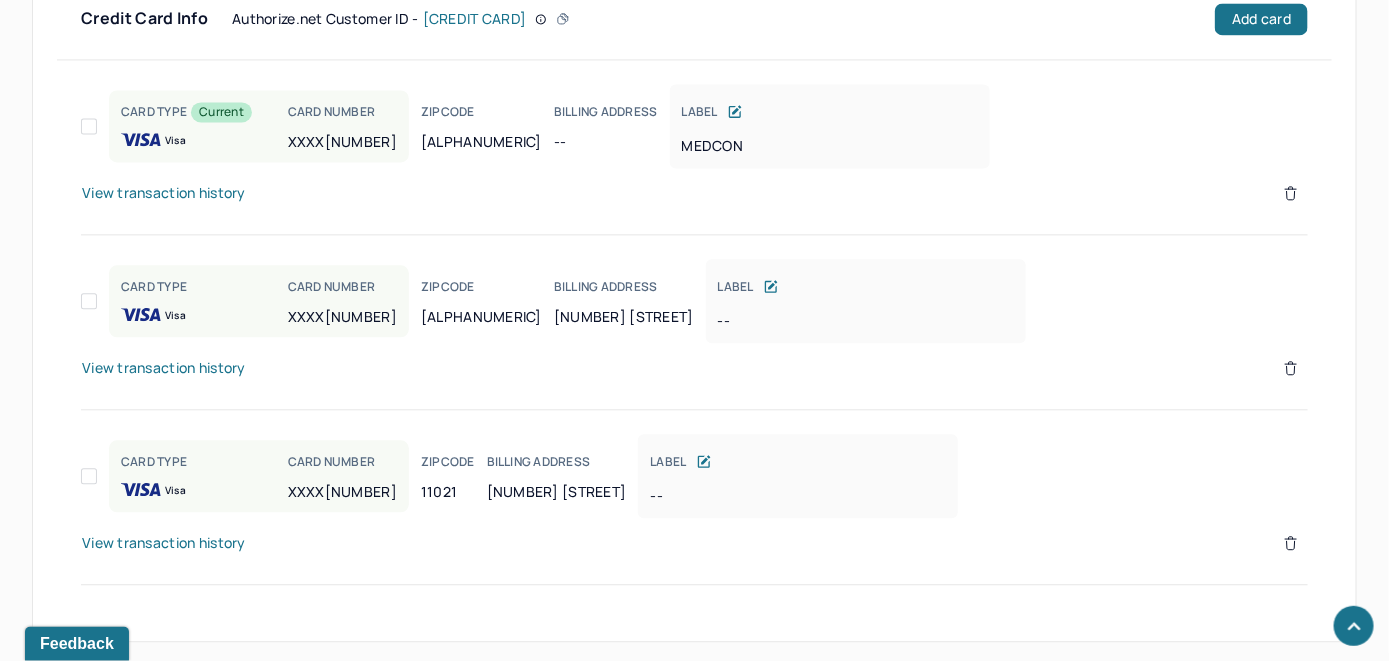 click on "View transaction history" at bounding box center [164, 543] 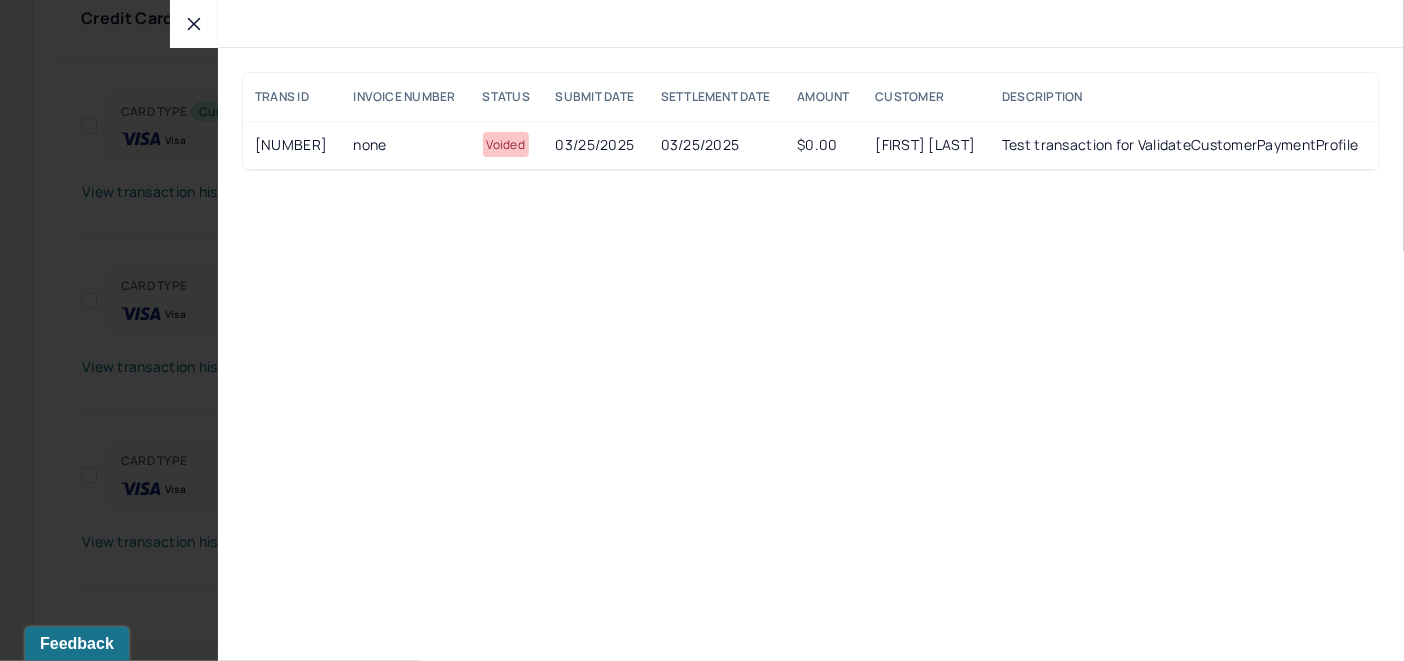 click 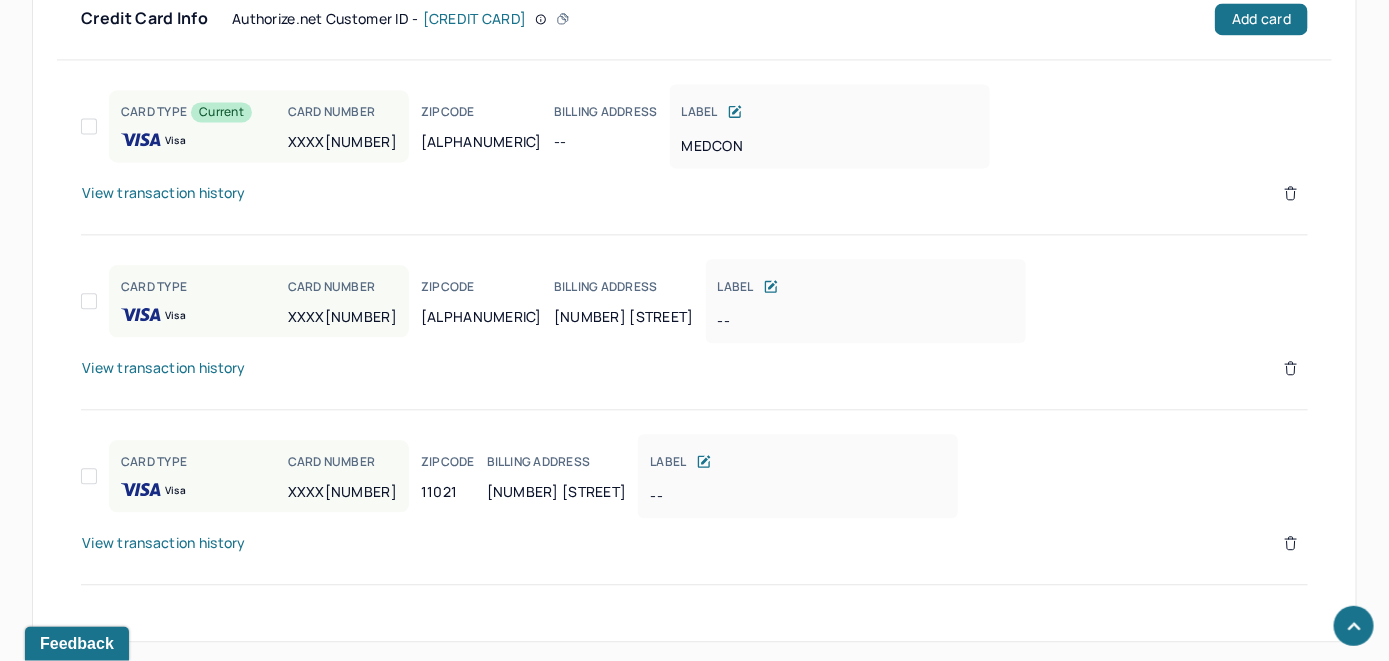 click 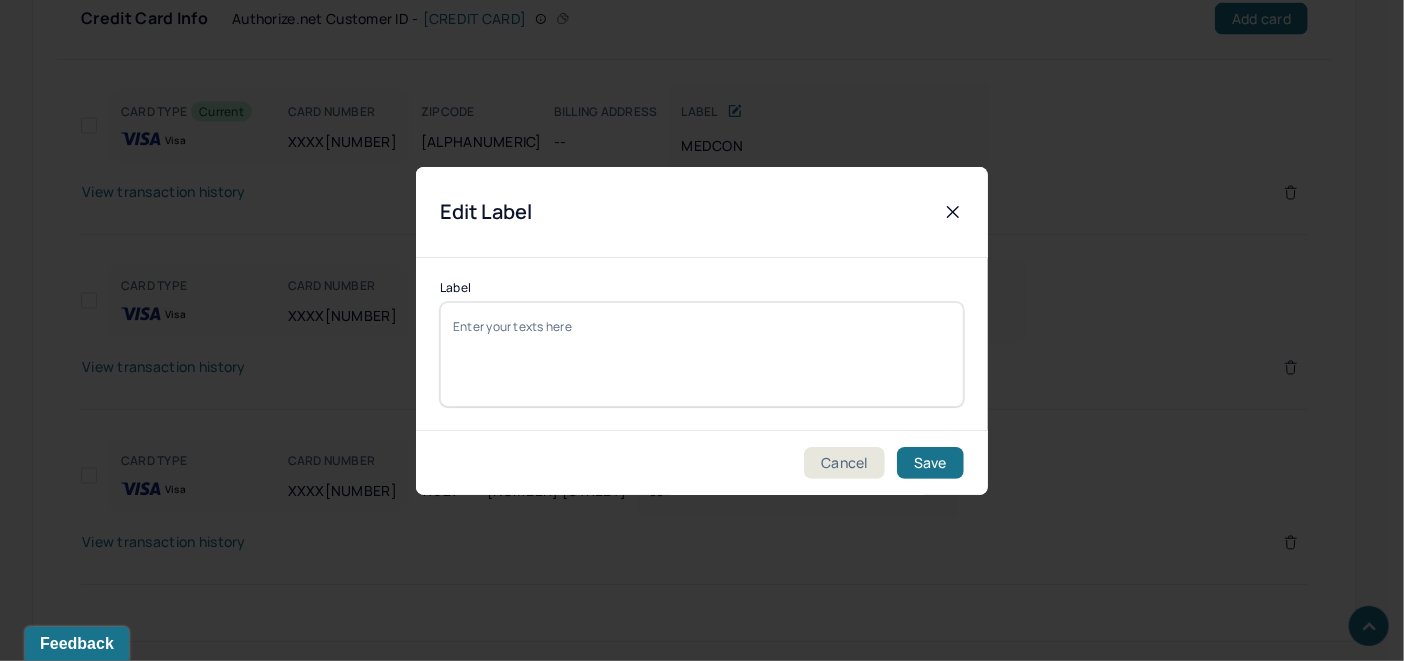 click on "Label" at bounding box center (702, 354) 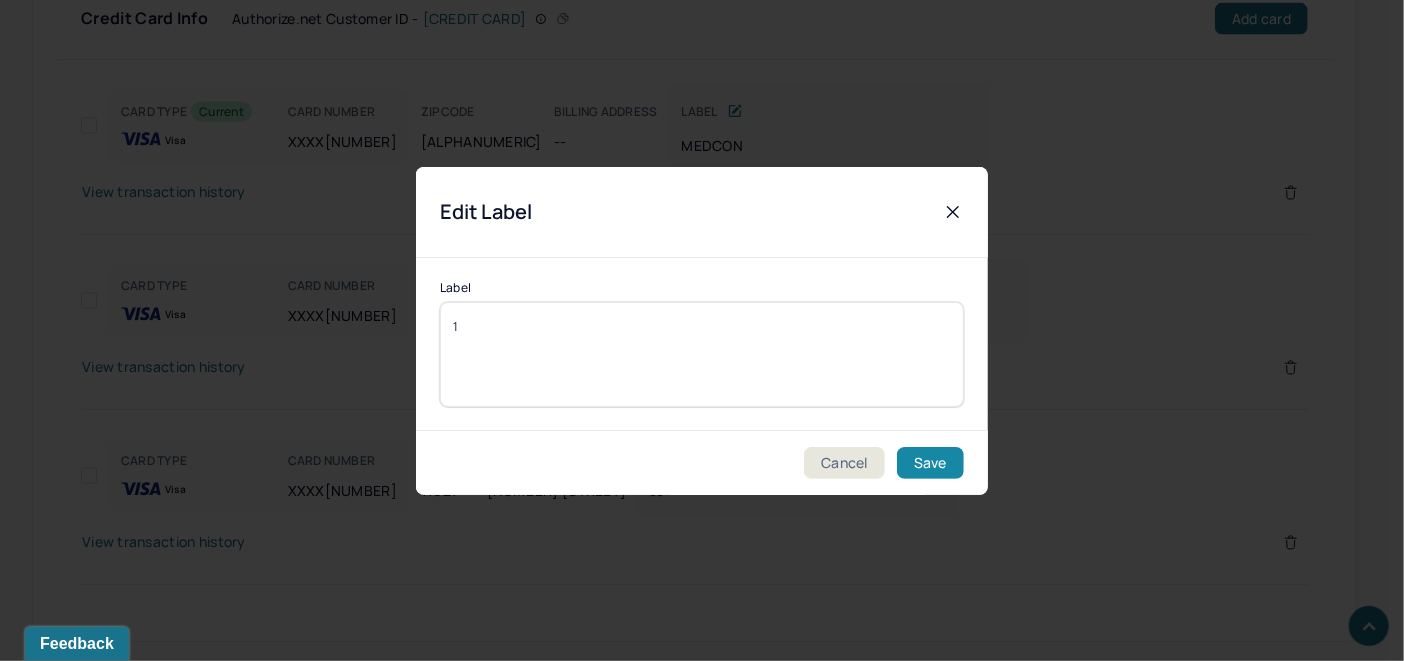 type on "1" 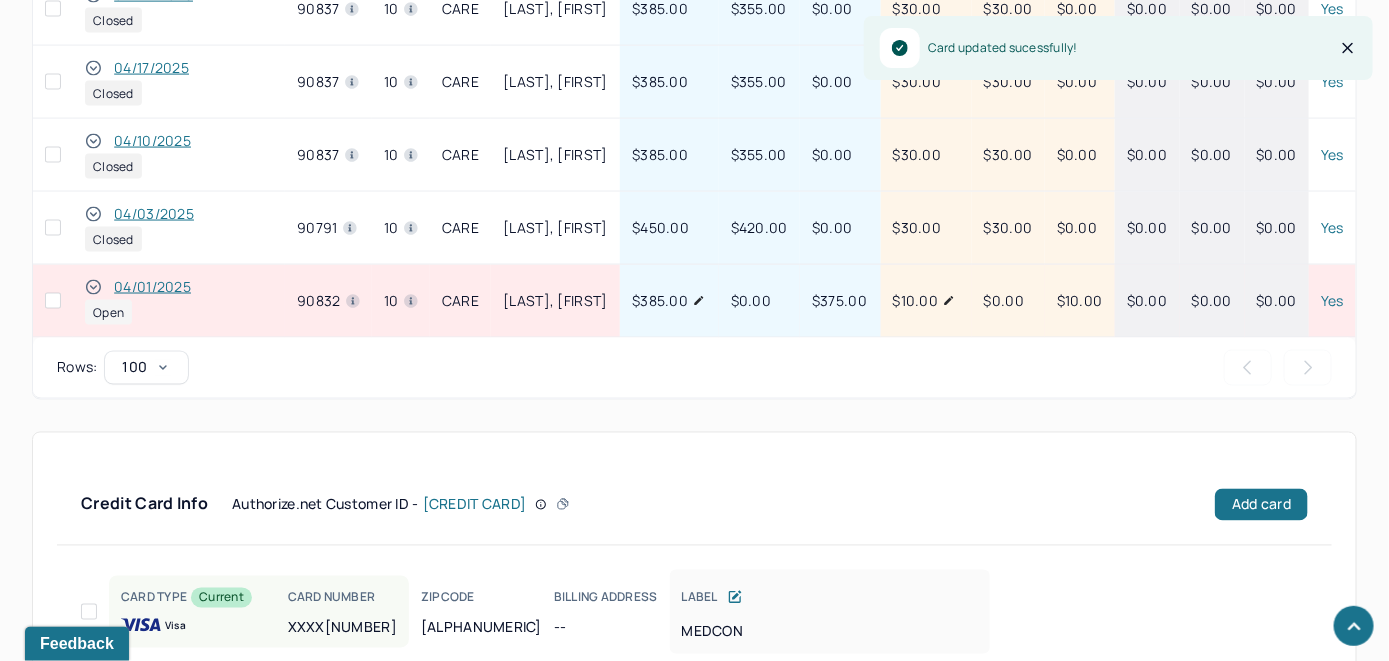 scroll, scrollTop: 1135, scrollLeft: 0, axis: vertical 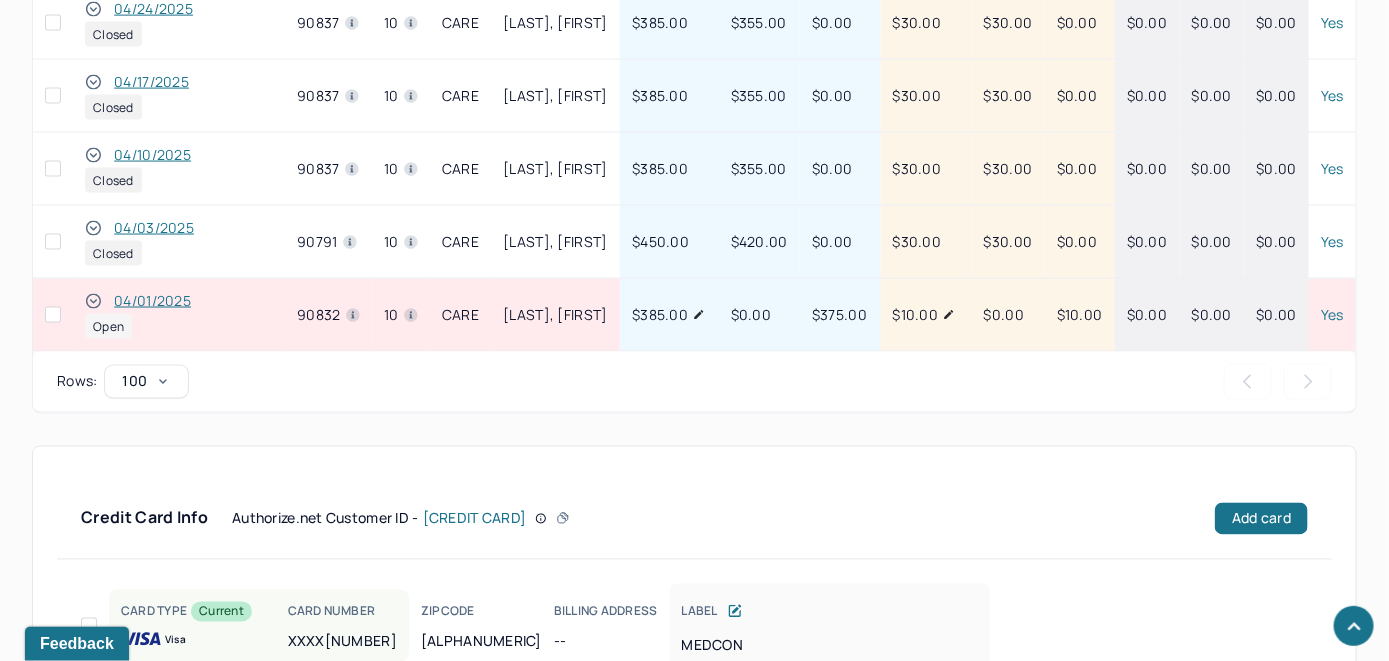 click on "04/01/2025" at bounding box center [152, 301] 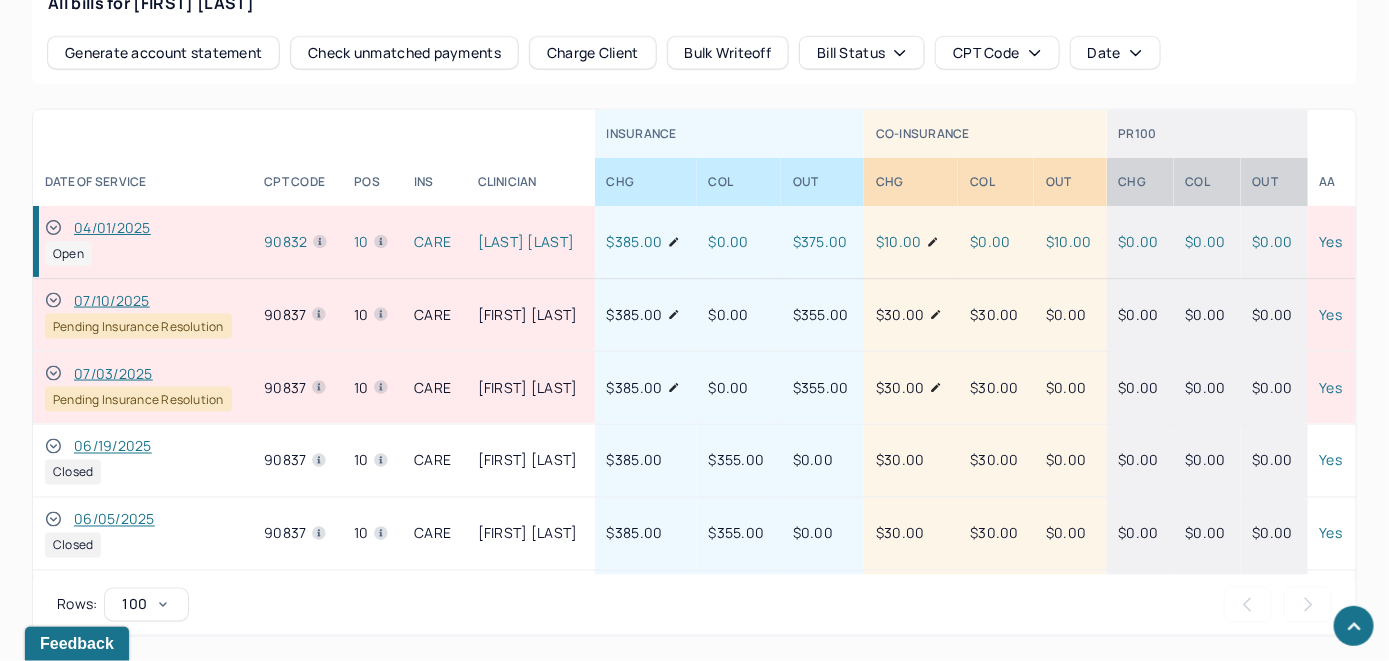 scroll, scrollTop: 1021, scrollLeft: 0, axis: vertical 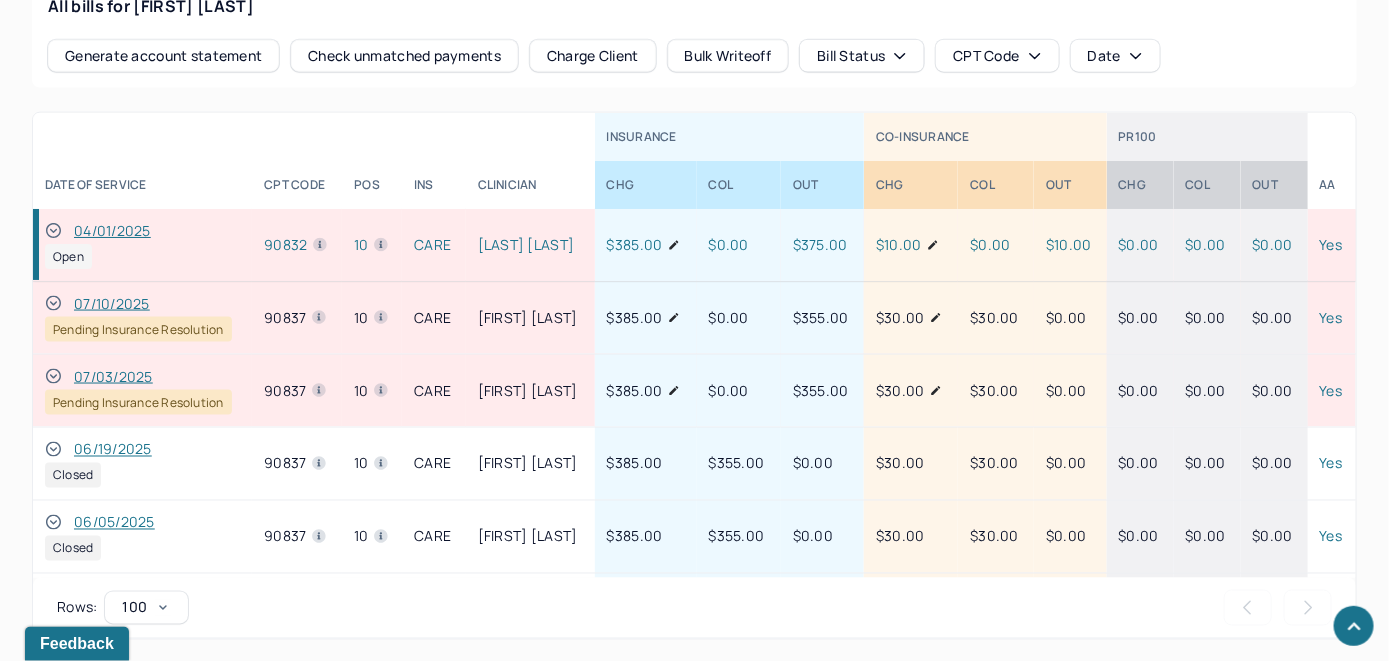 click on "Check unmatched payments" at bounding box center (404, 56) 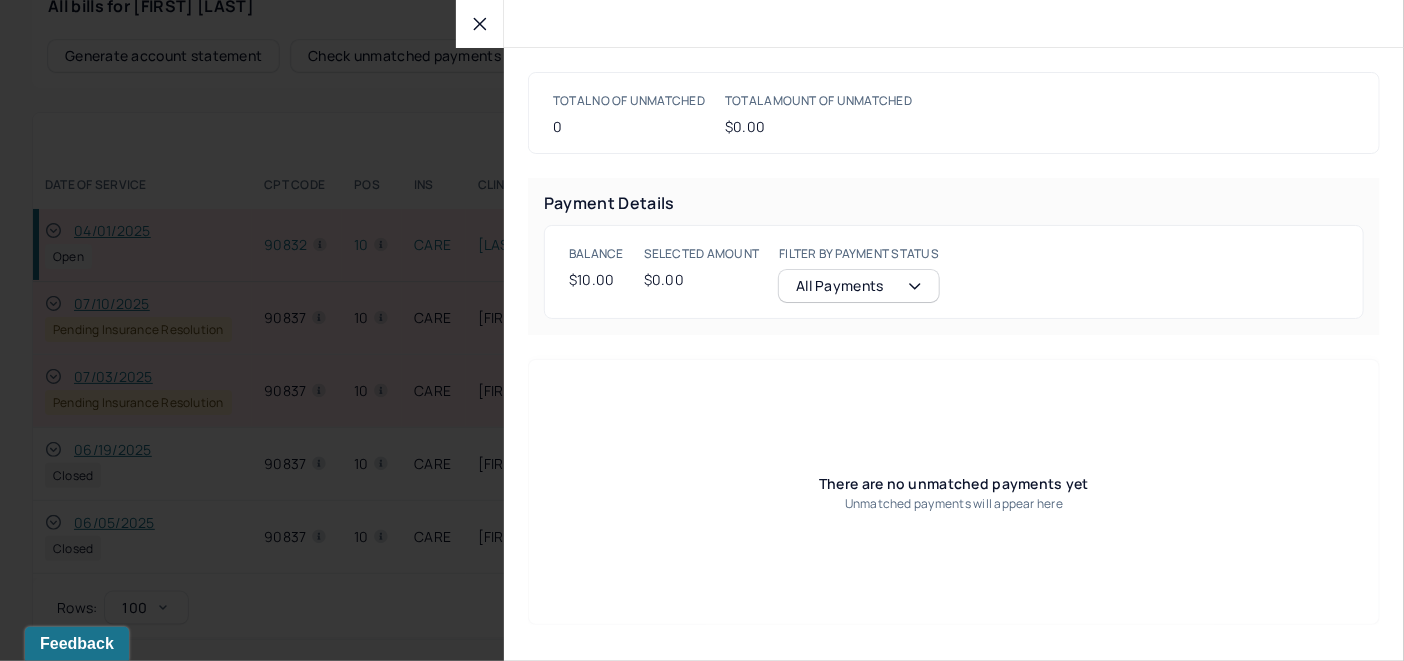 click at bounding box center (480, 24) 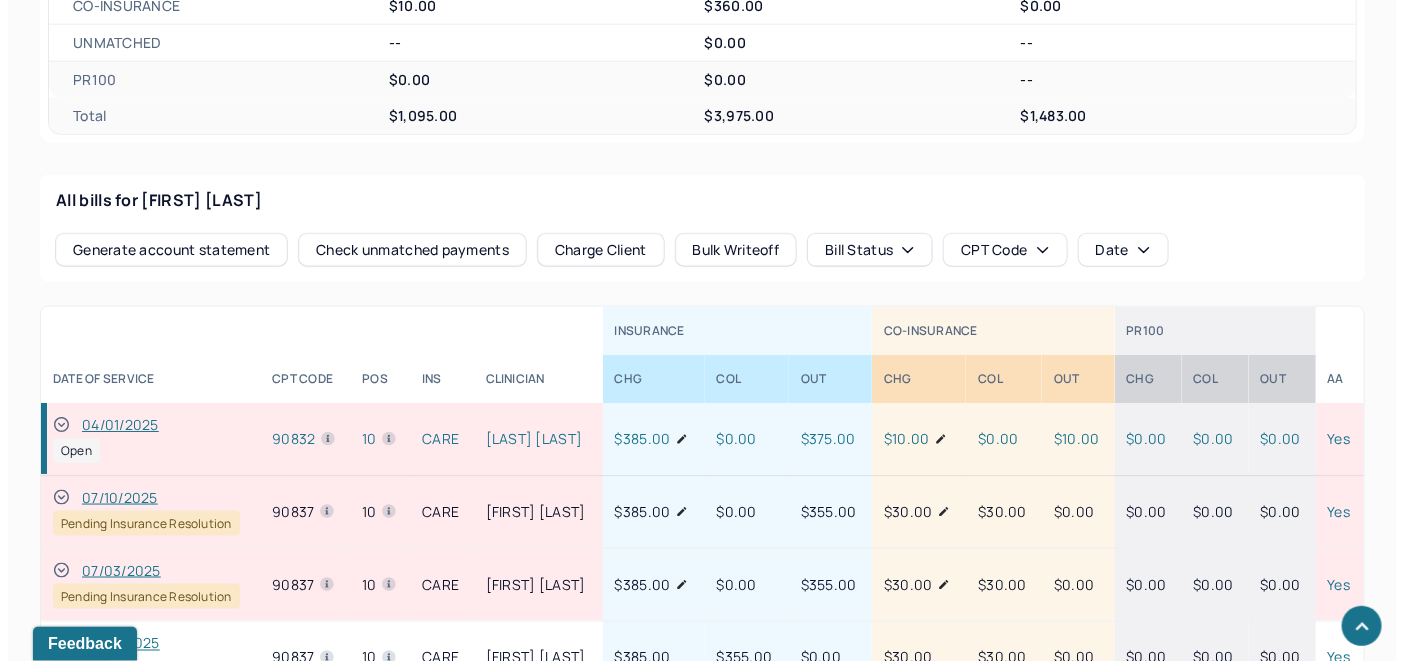 scroll, scrollTop: 821, scrollLeft: 0, axis: vertical 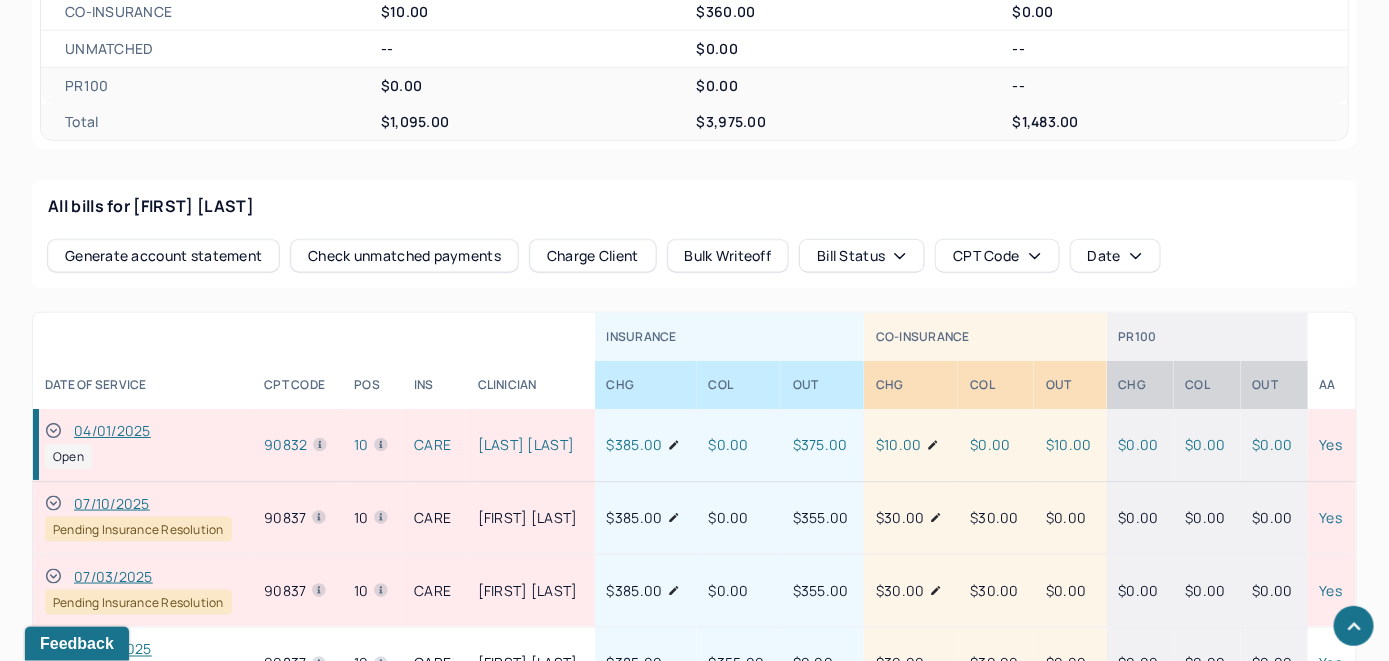 click on "Charge Client" at bounding box center (593, 256) 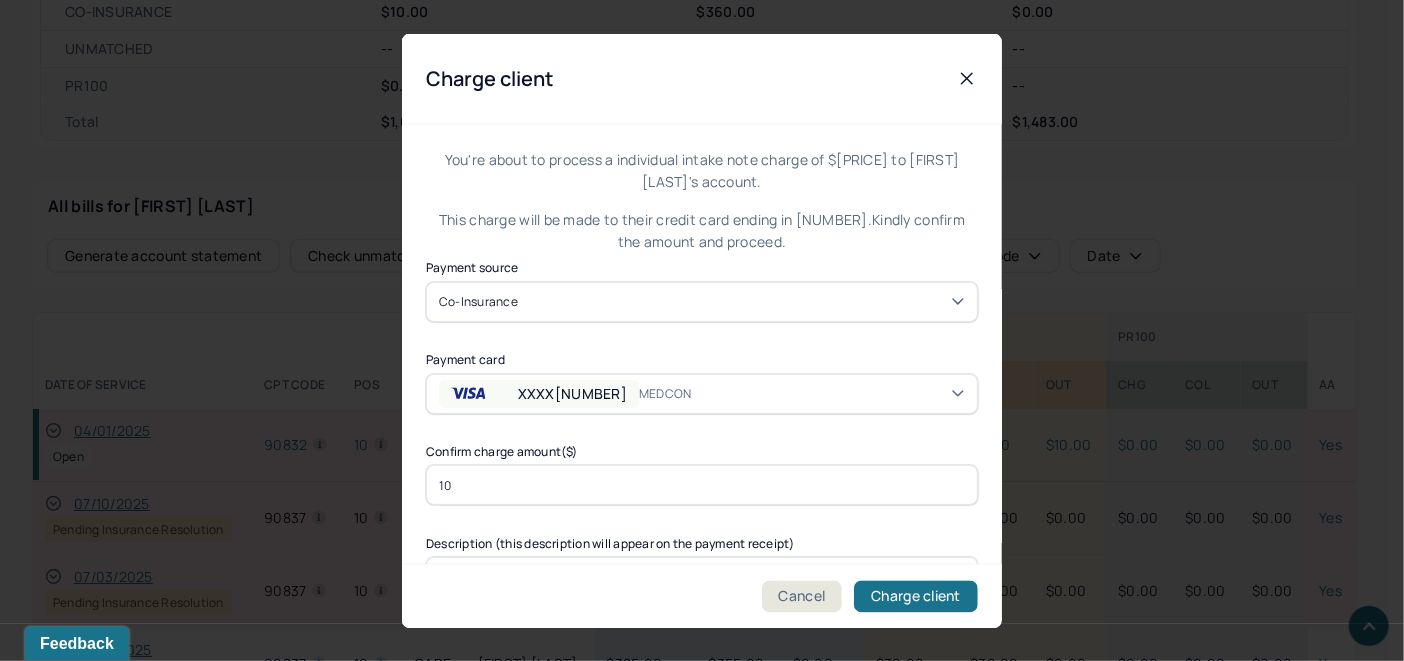 click 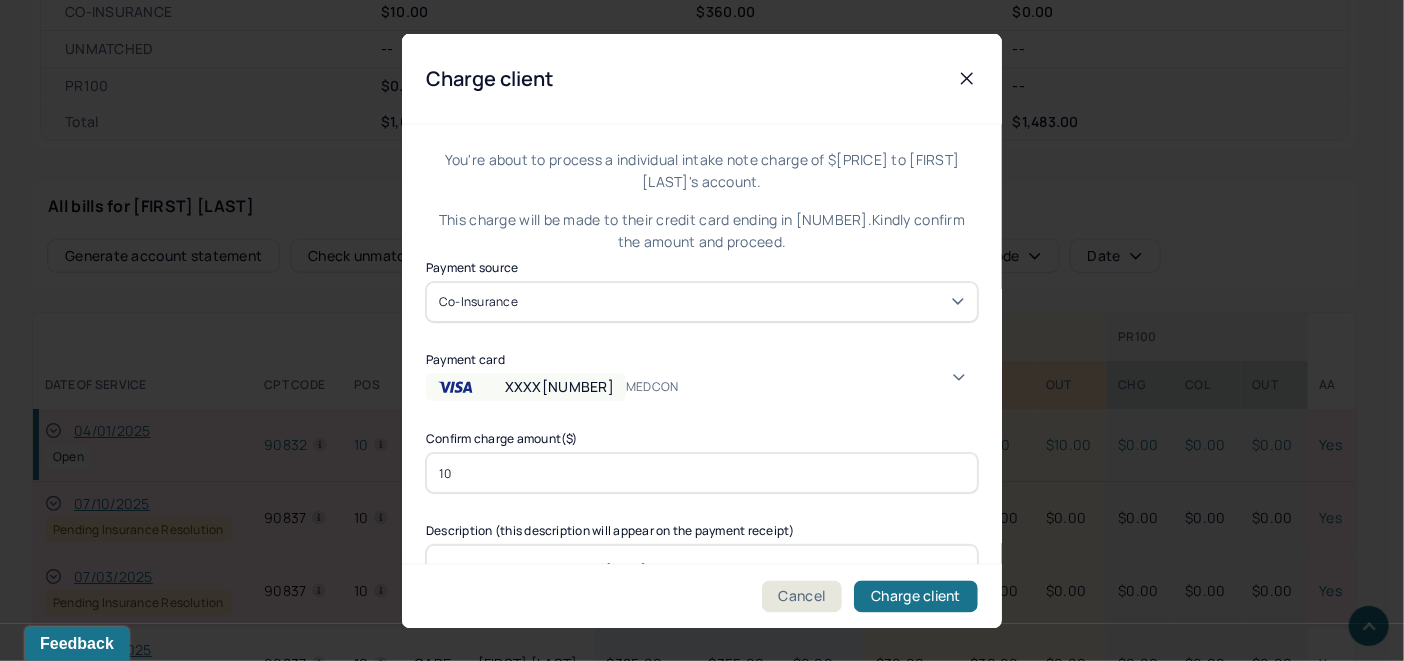 click on "1" at bounding box center [1042, 906] 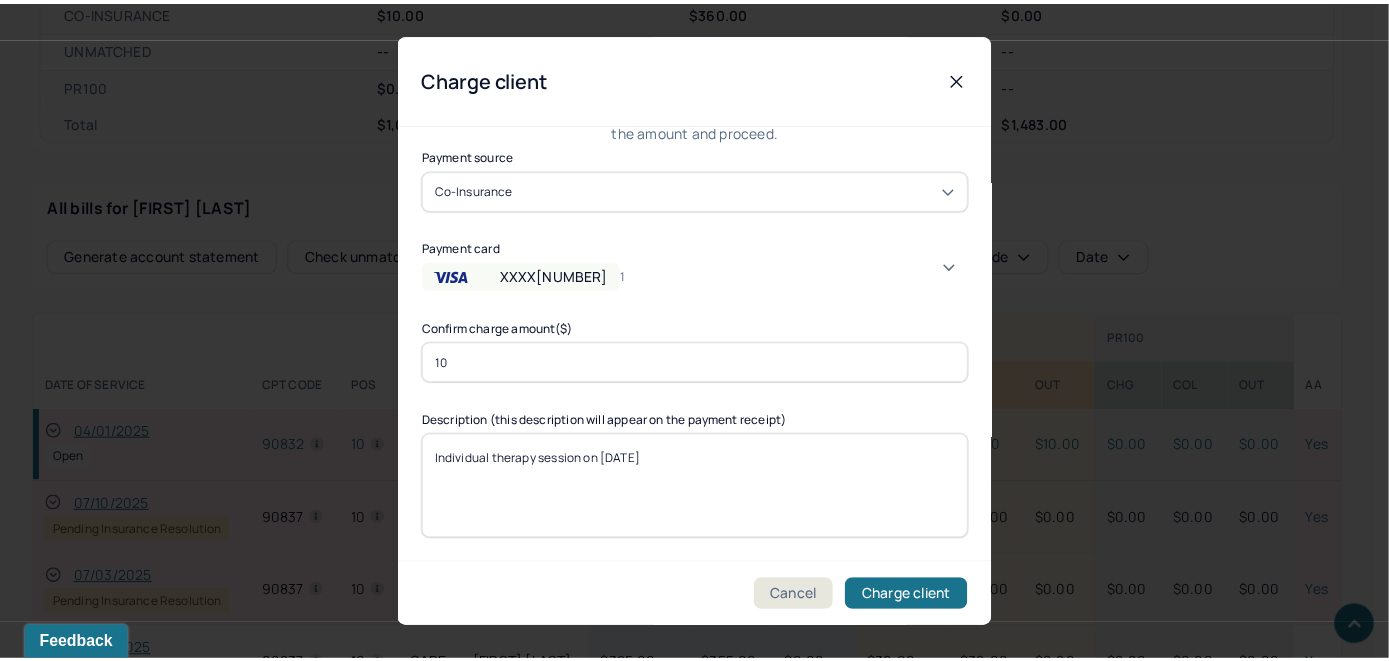 scroll, scrollTop: 121, scrollLeft: 0, axis: vertical 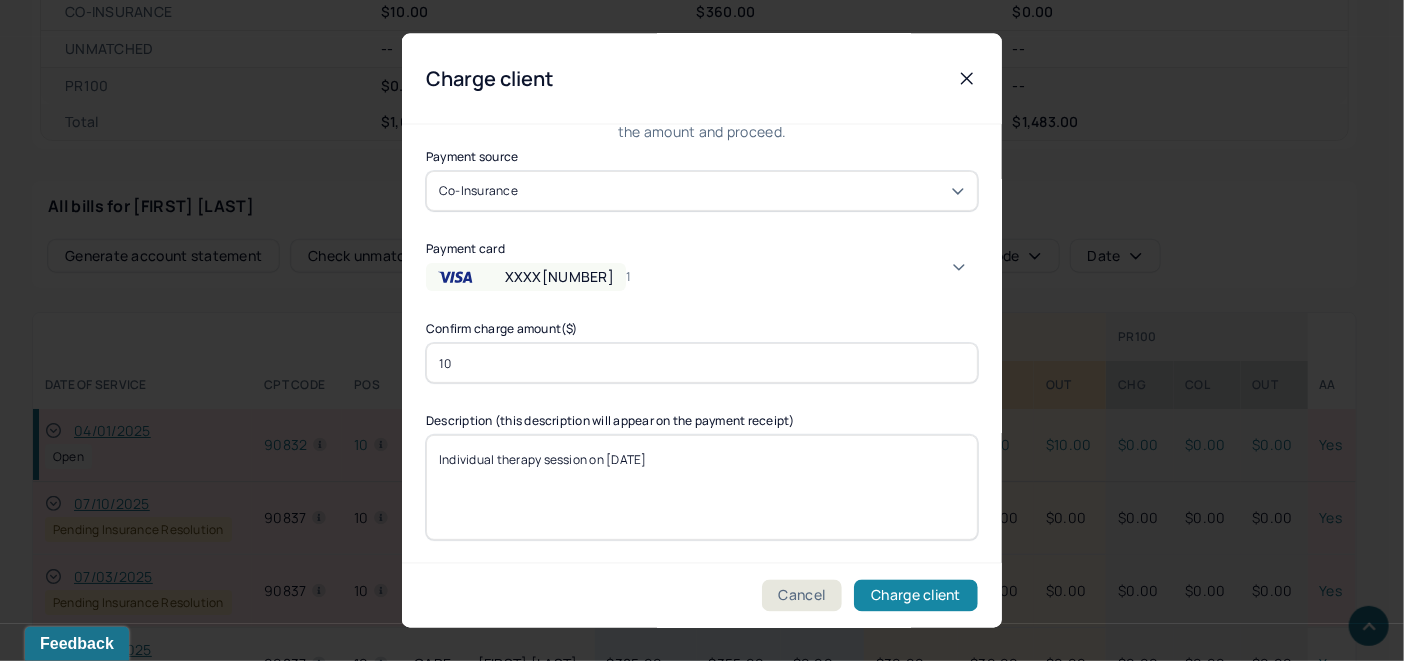 click on "Charge client" at bounding box center [916, 596] 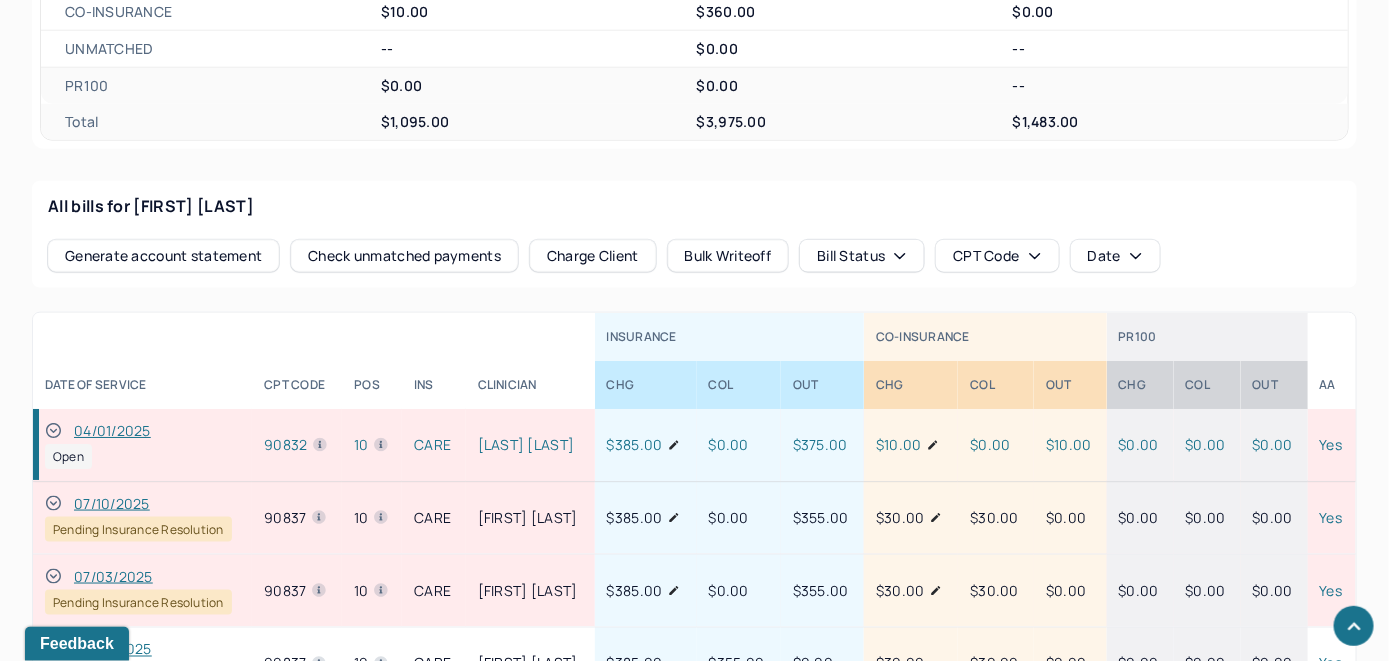 click 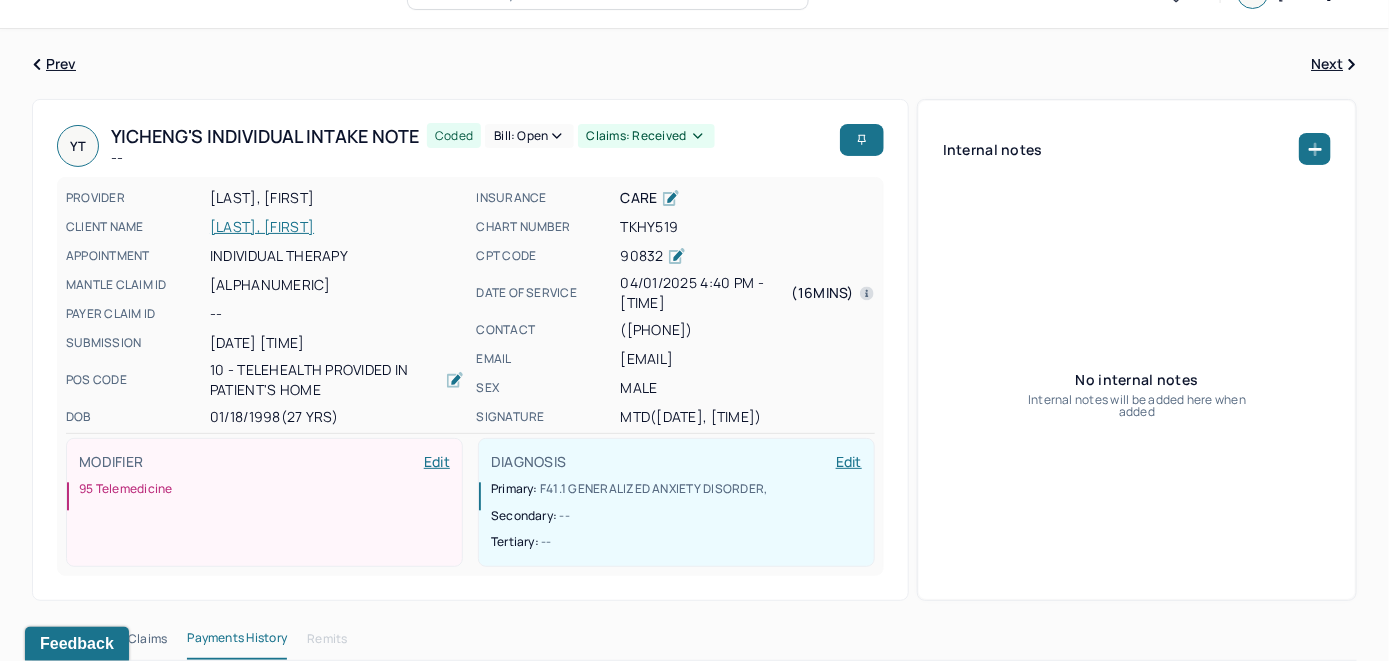 scroll, scrollTop: 0, scrollLeft: 0, axis: both 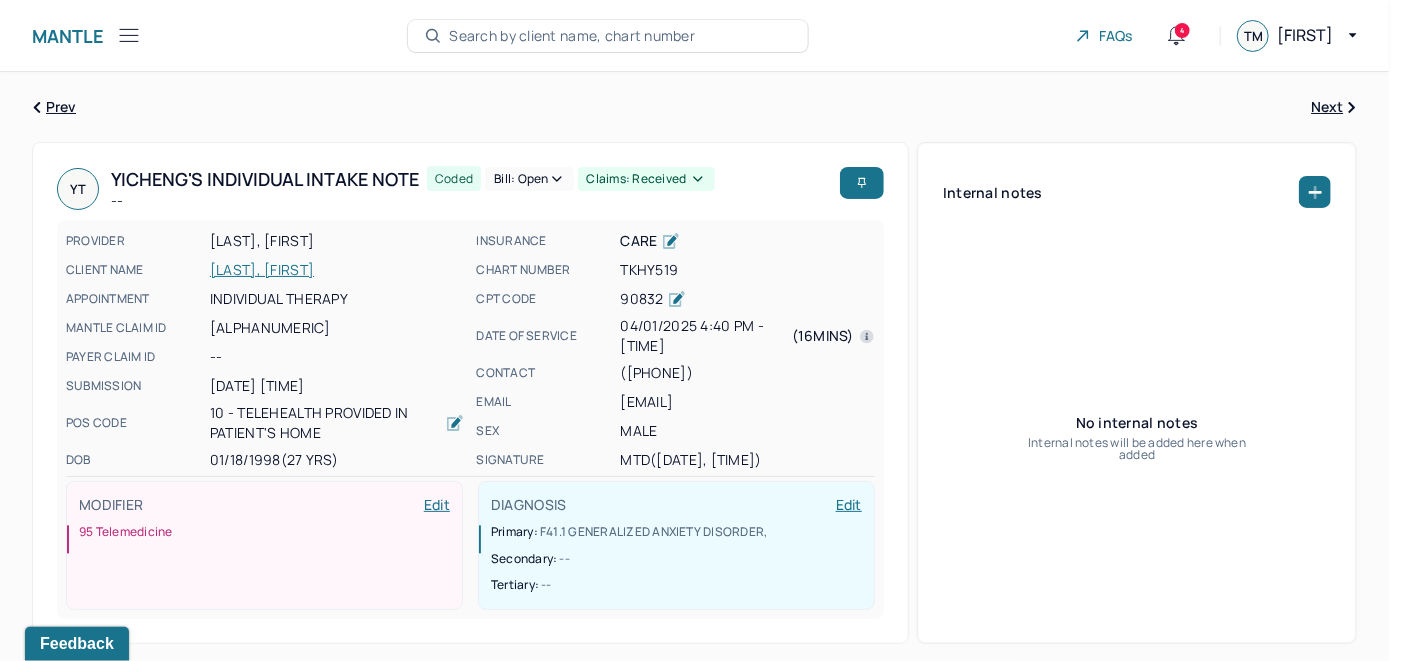 click on "Bill: Open" at bounding box center [529, 179] 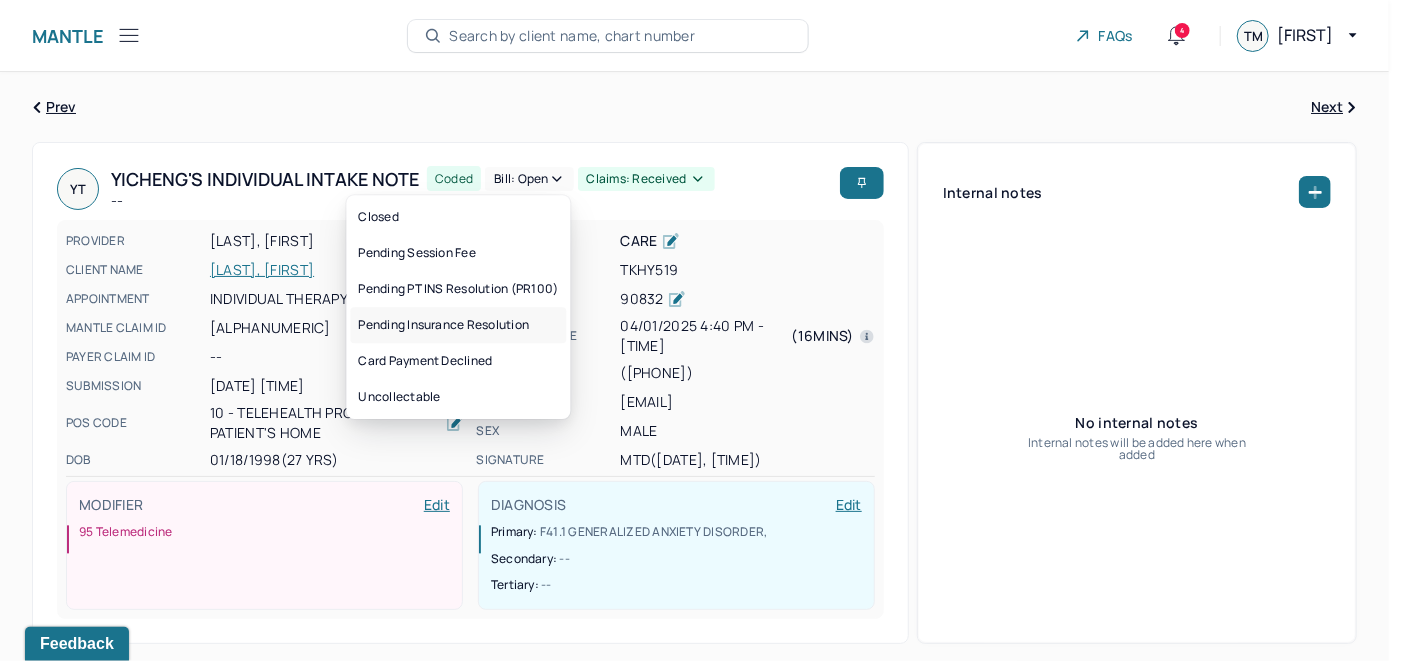 click on "Pending Insurance Resolution" at bounding box center (458, 325) 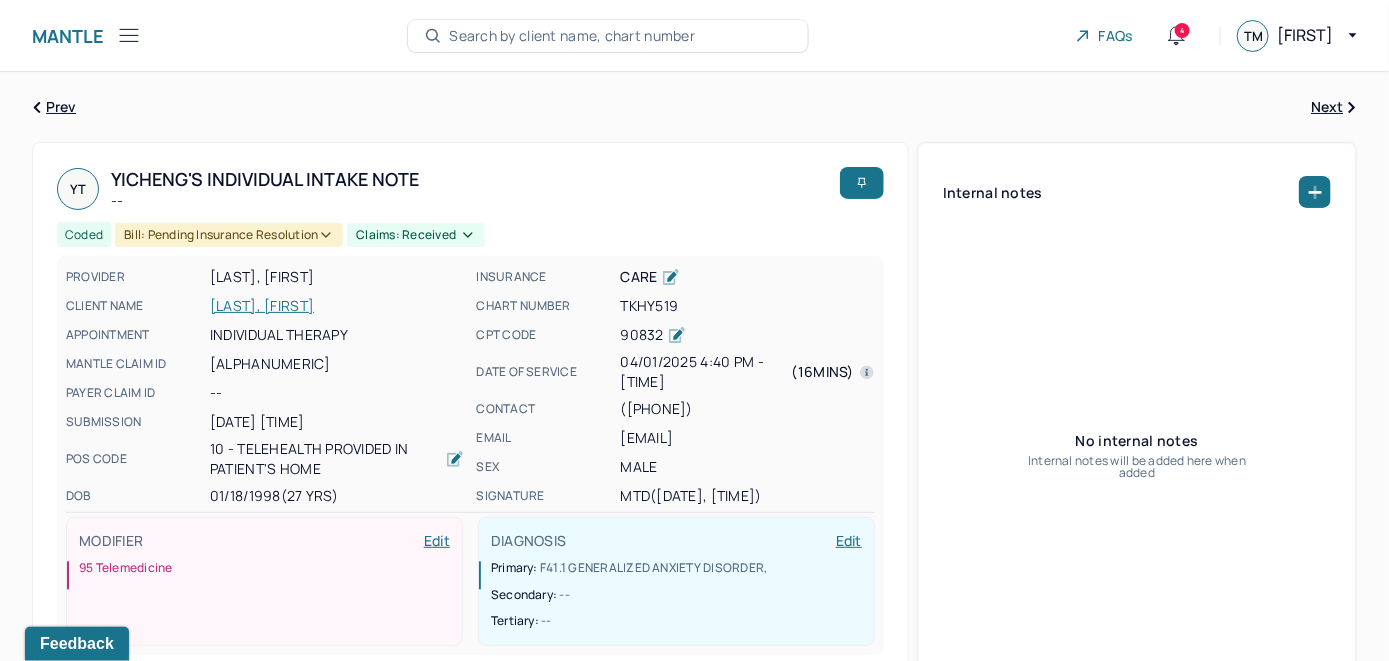 click on "Search by client name, chart number" at bounding box center (572, 36) 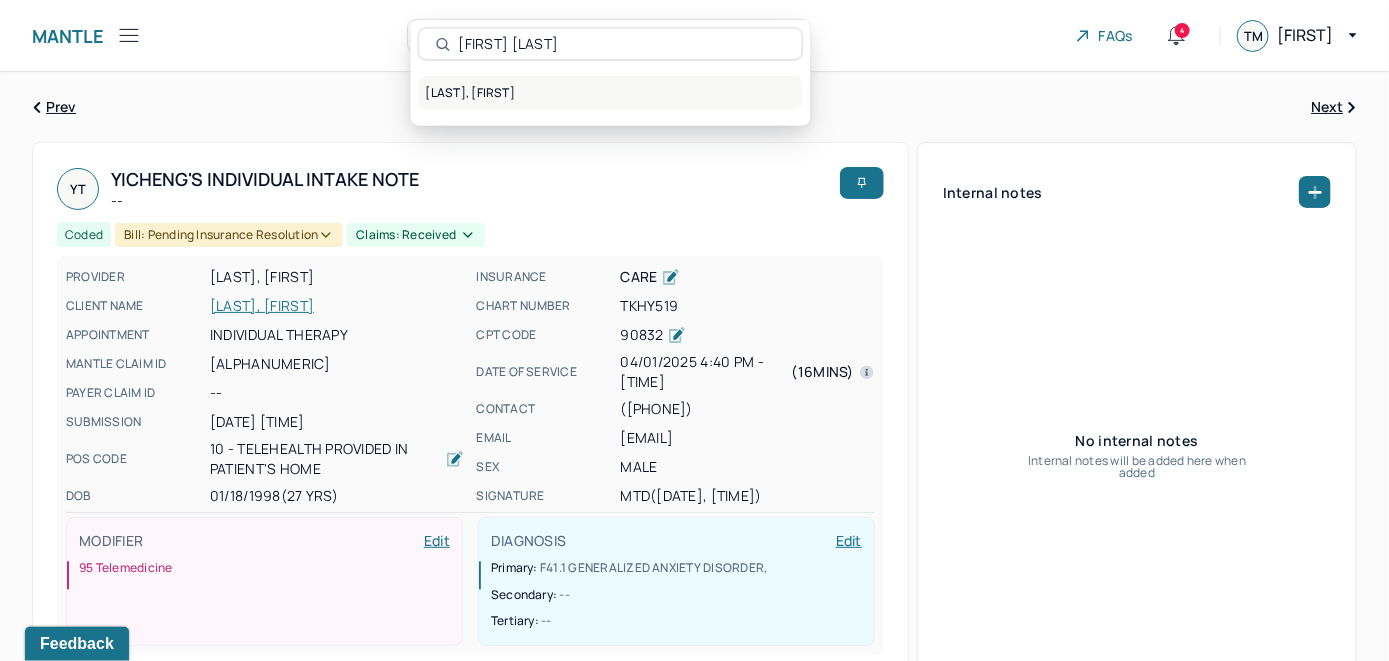 type on "Benedict Boucher" 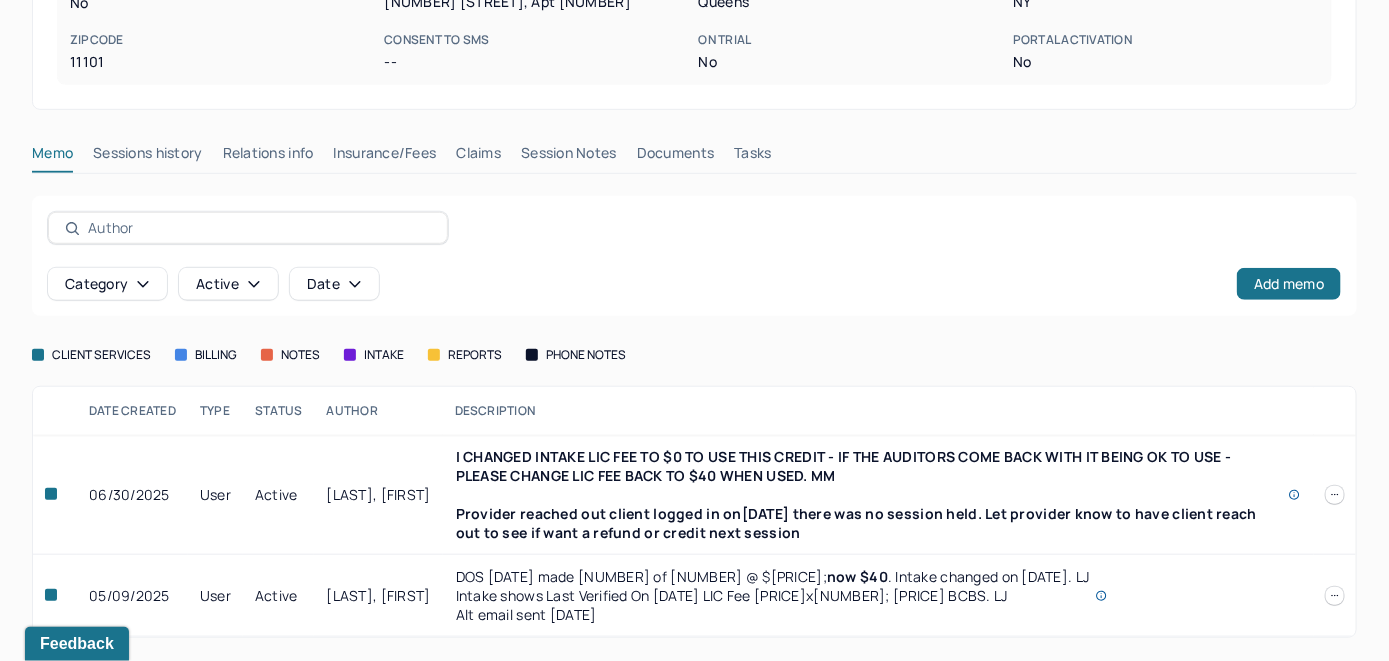 scroll, scrollTop: 421, scrollLeft: 0, axis: vertical 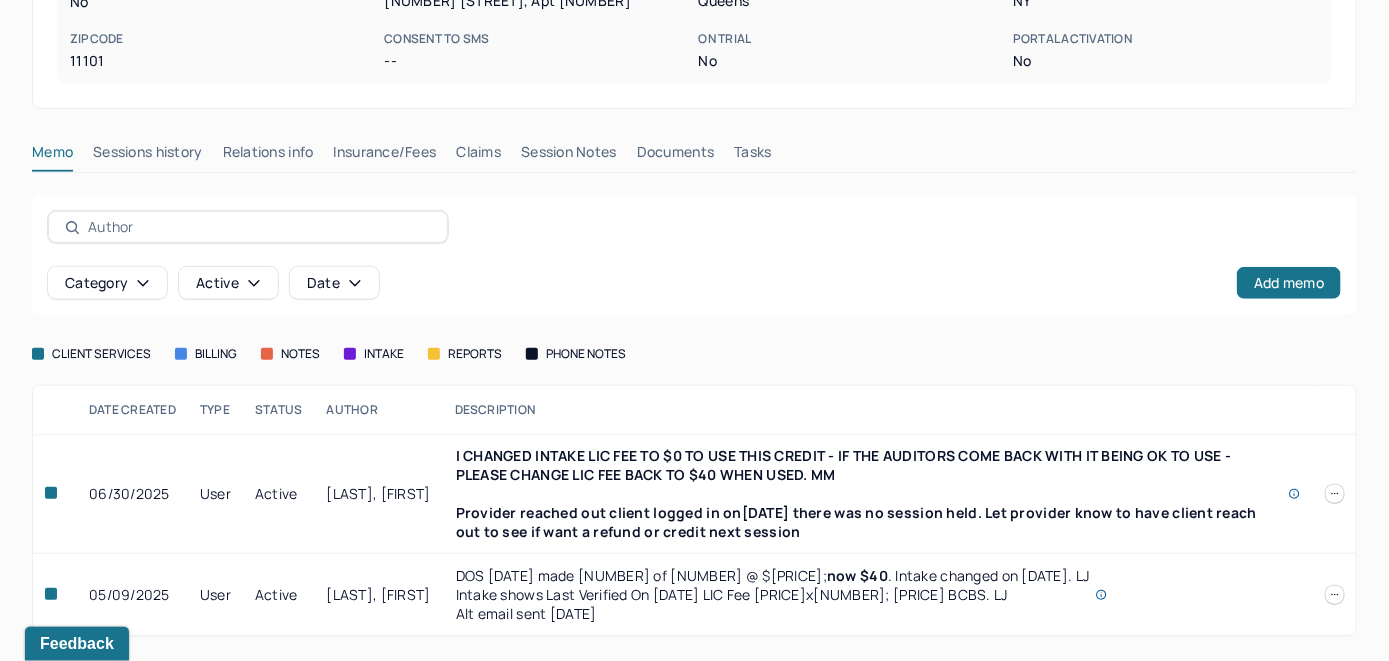 click on "Claims" at bounding box center (478, 156) 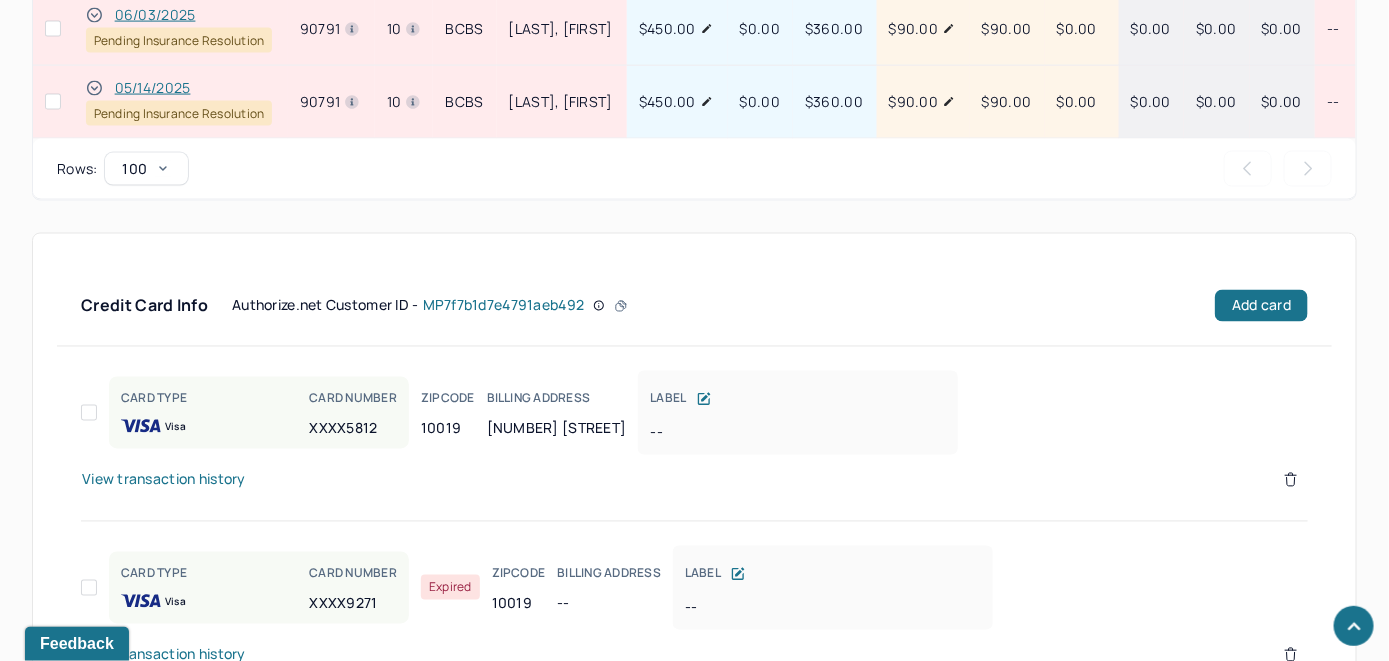 scroll, scrollTop: 1064, scrollLeft: 0, axis: vertical 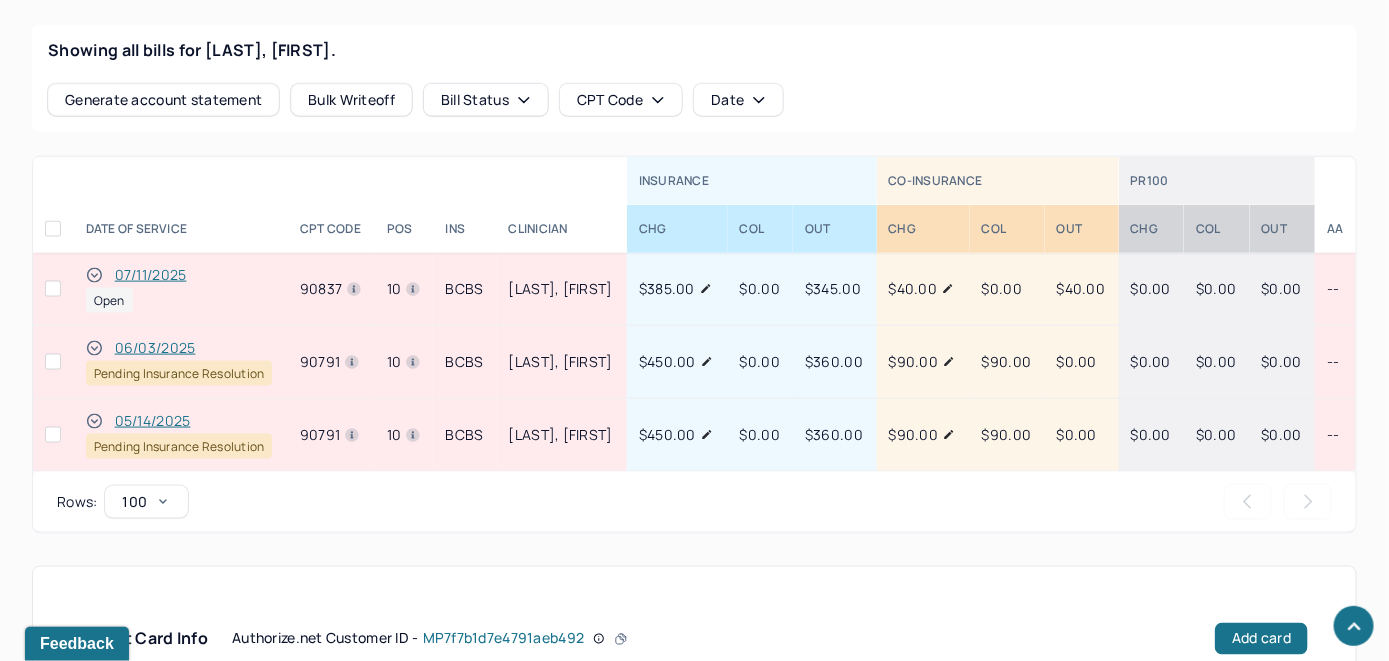 click on "07/11/2025" at bounding box center [151, 275] 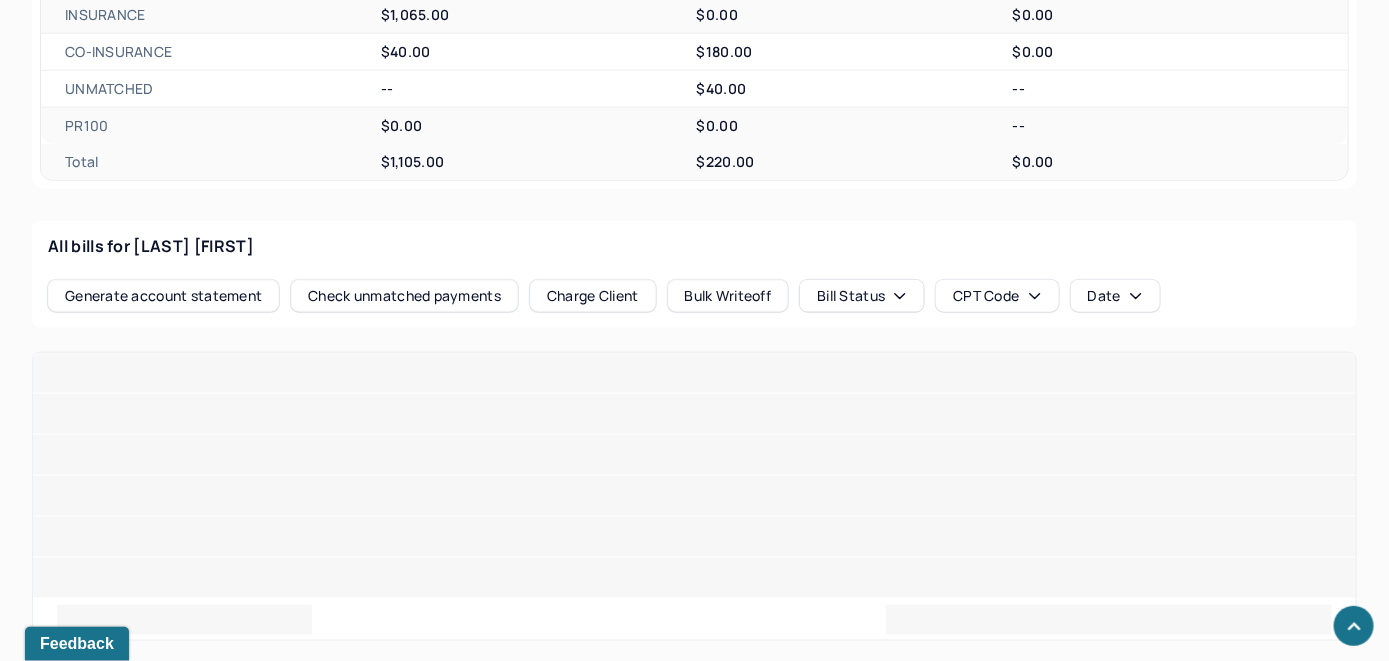 scroll, scrollTop: 864, scrollLeft: 0, axis: vertical 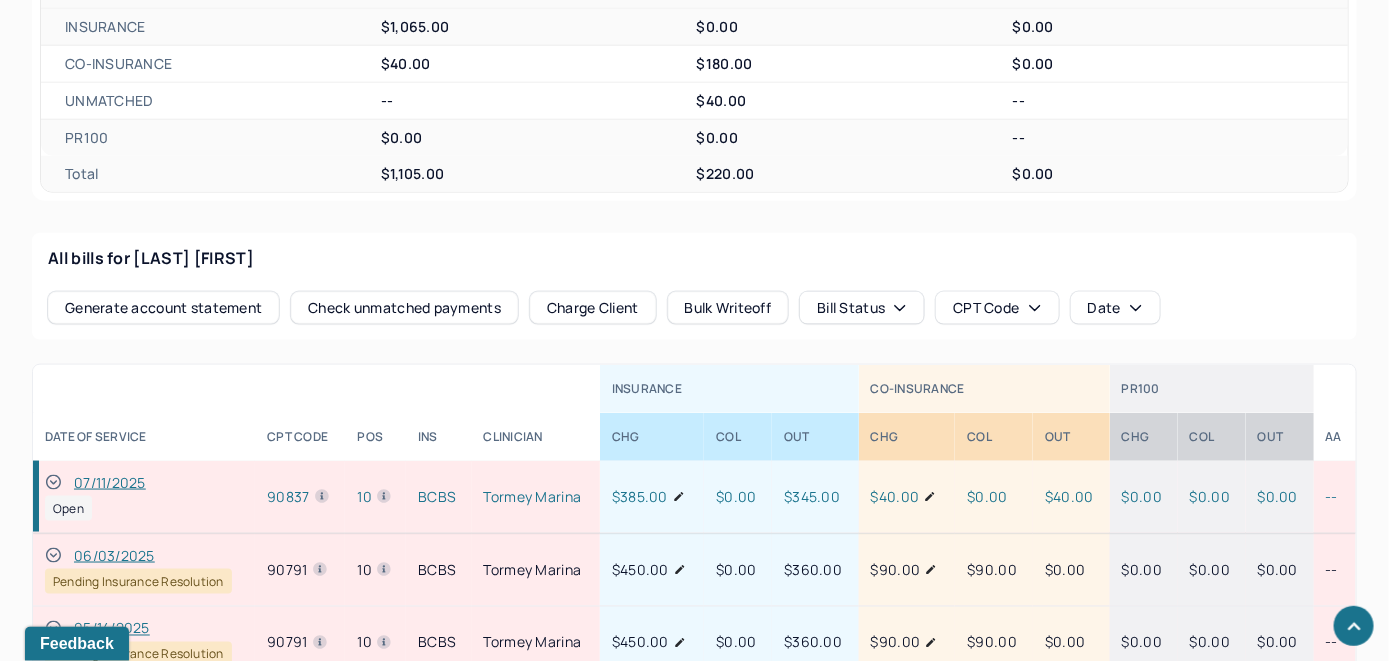 click on "Check unmatched payments" at bounding box center [404, 308] 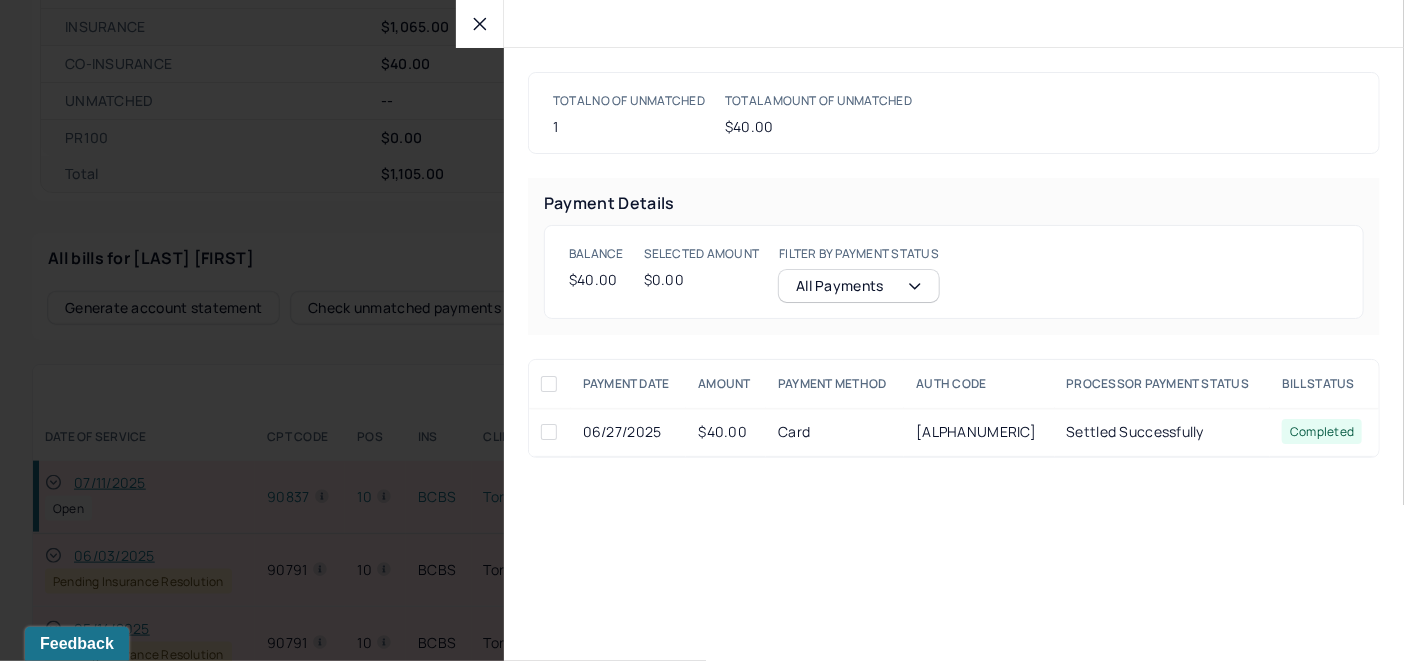 click at bounding box center (549, 432) 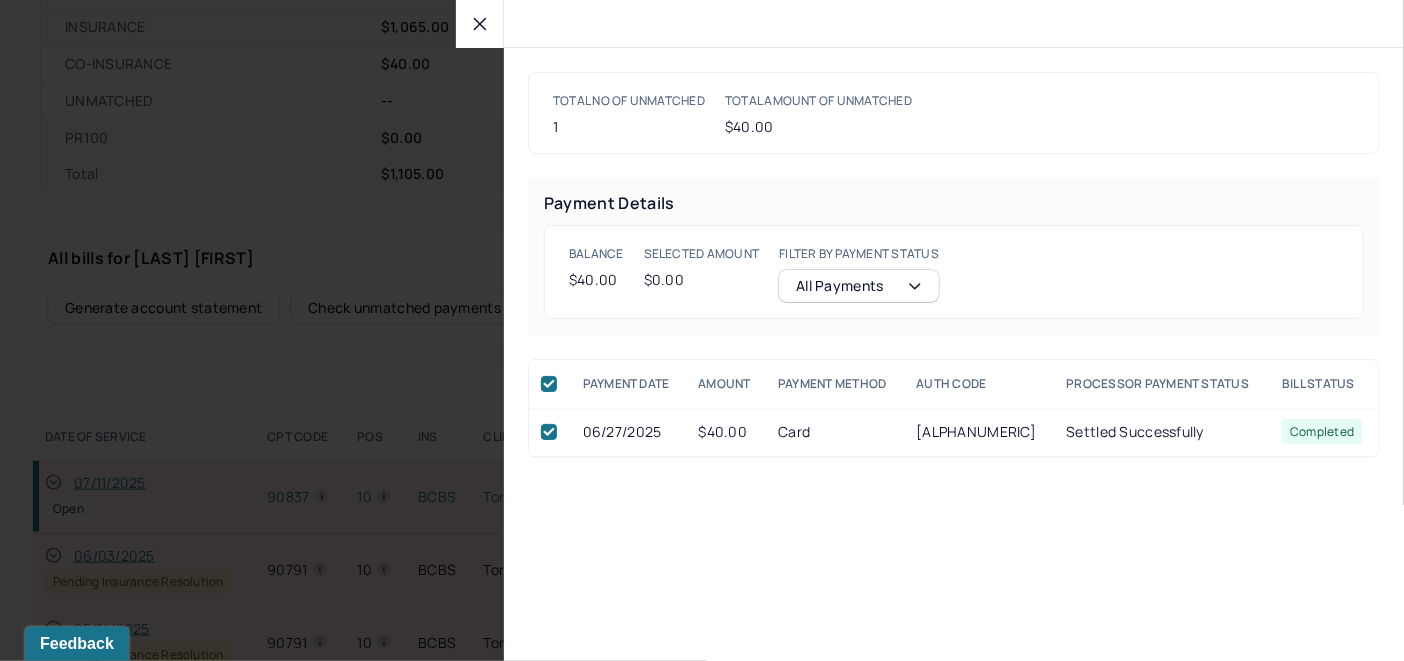 checkbox on "true" 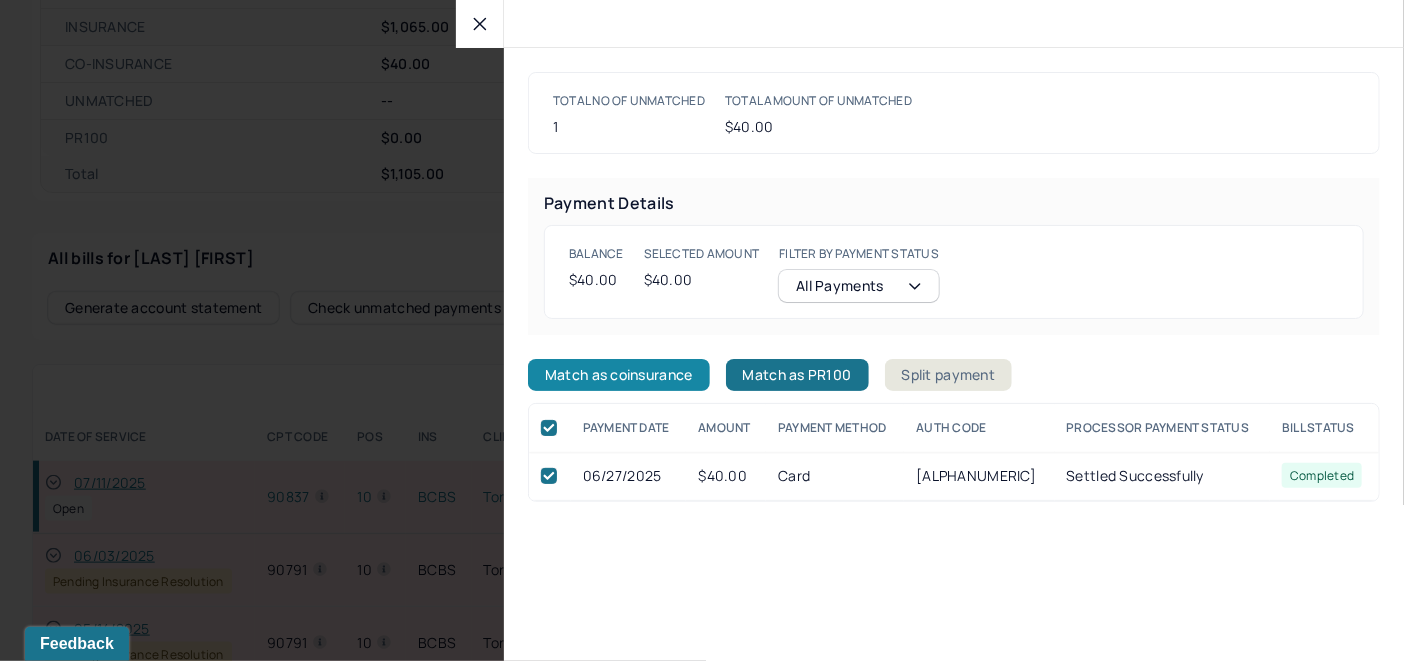 click on "Match as coinsurance" at bounding box center (619, 375) 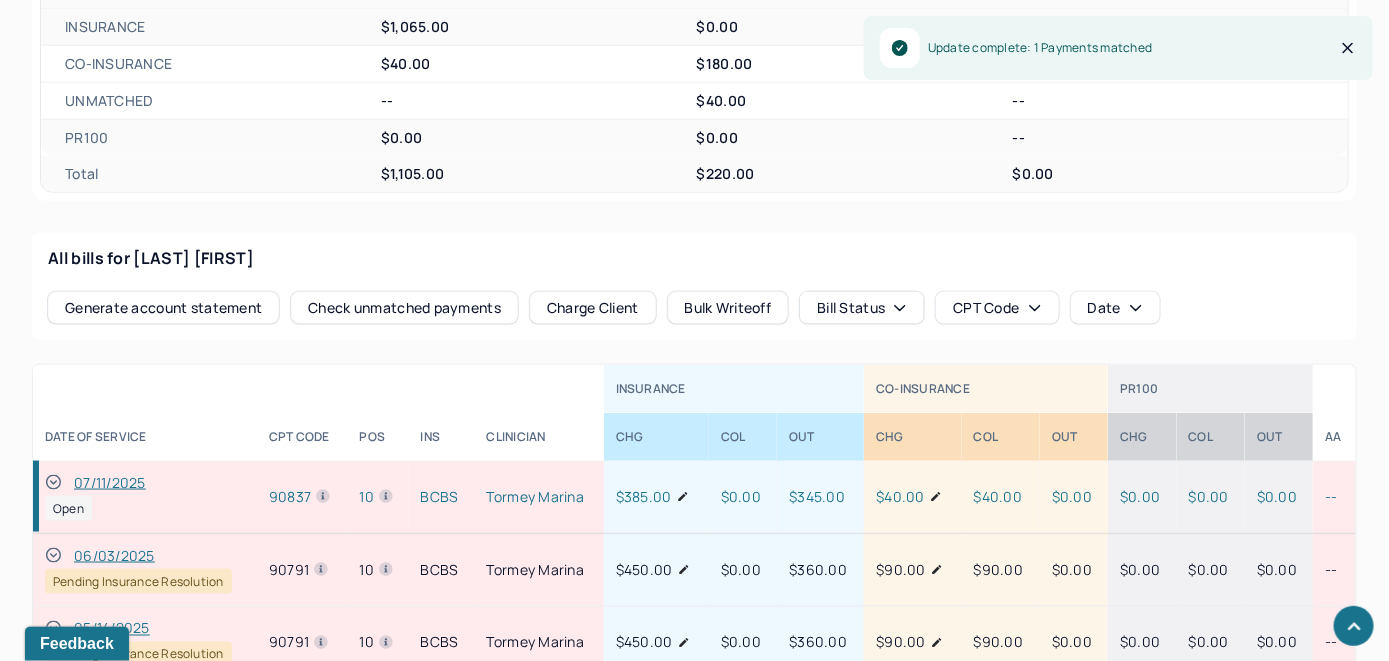 click 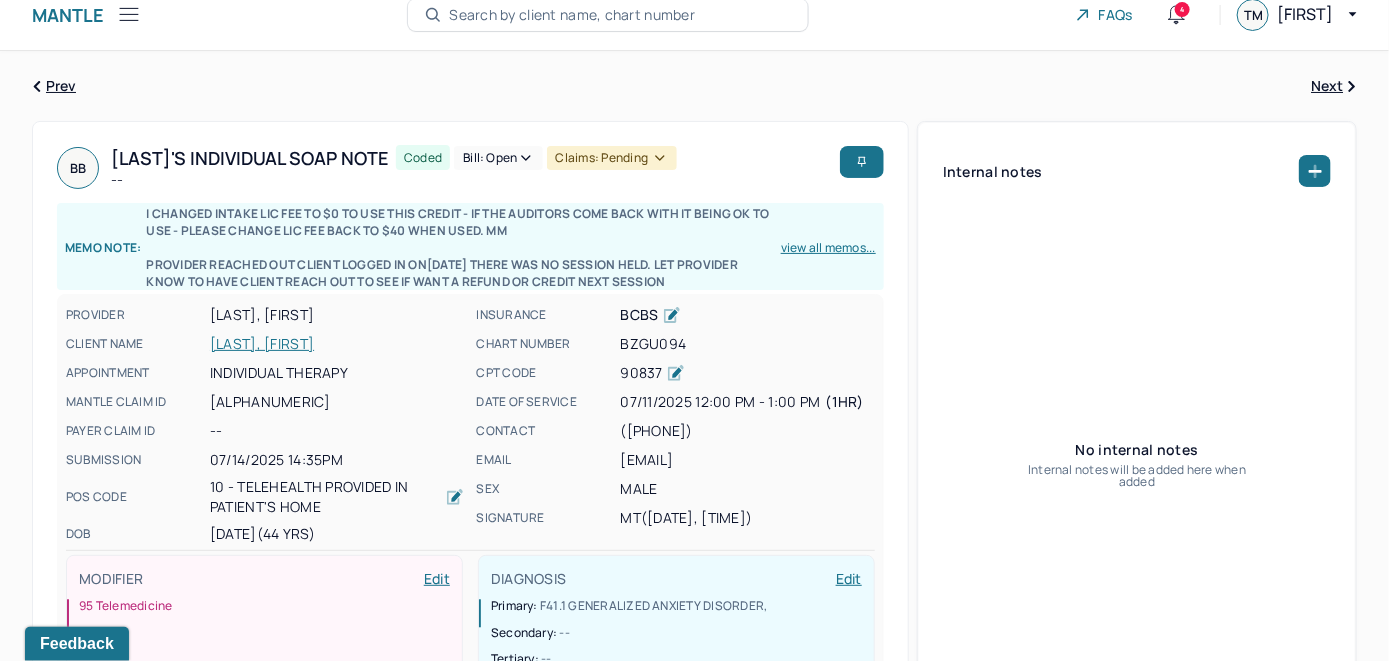 scroll, scrollTop: 0, scrollLeft: 0, axis: both 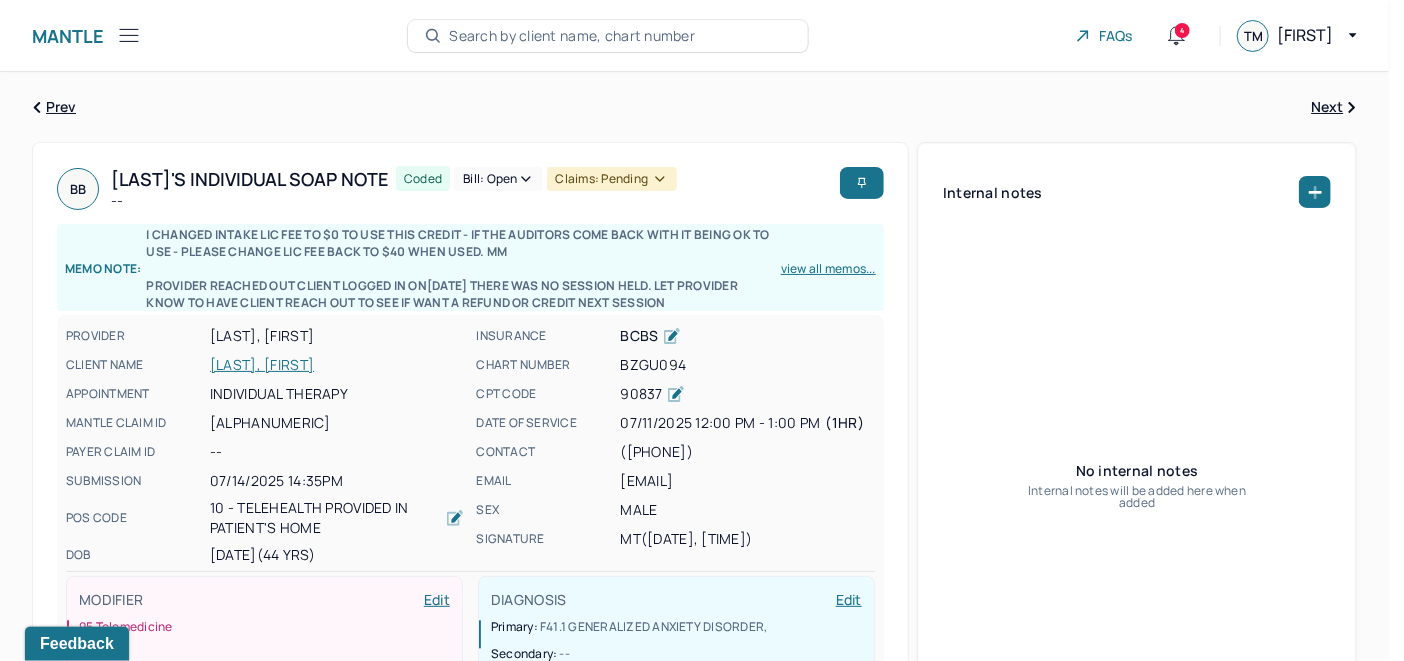click on "Bill: Open" at bounding box center [498, 179] 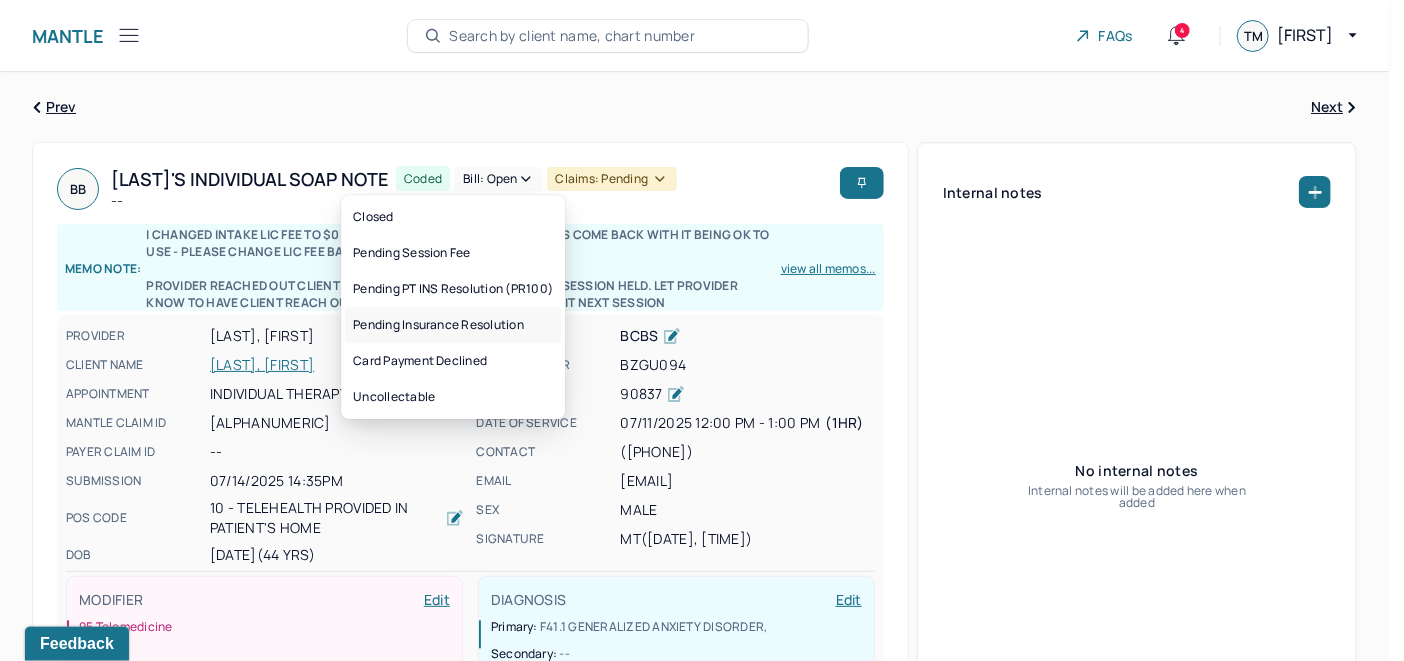 click on "Pending Insurance Resolution" at bounding box center (453, 325) 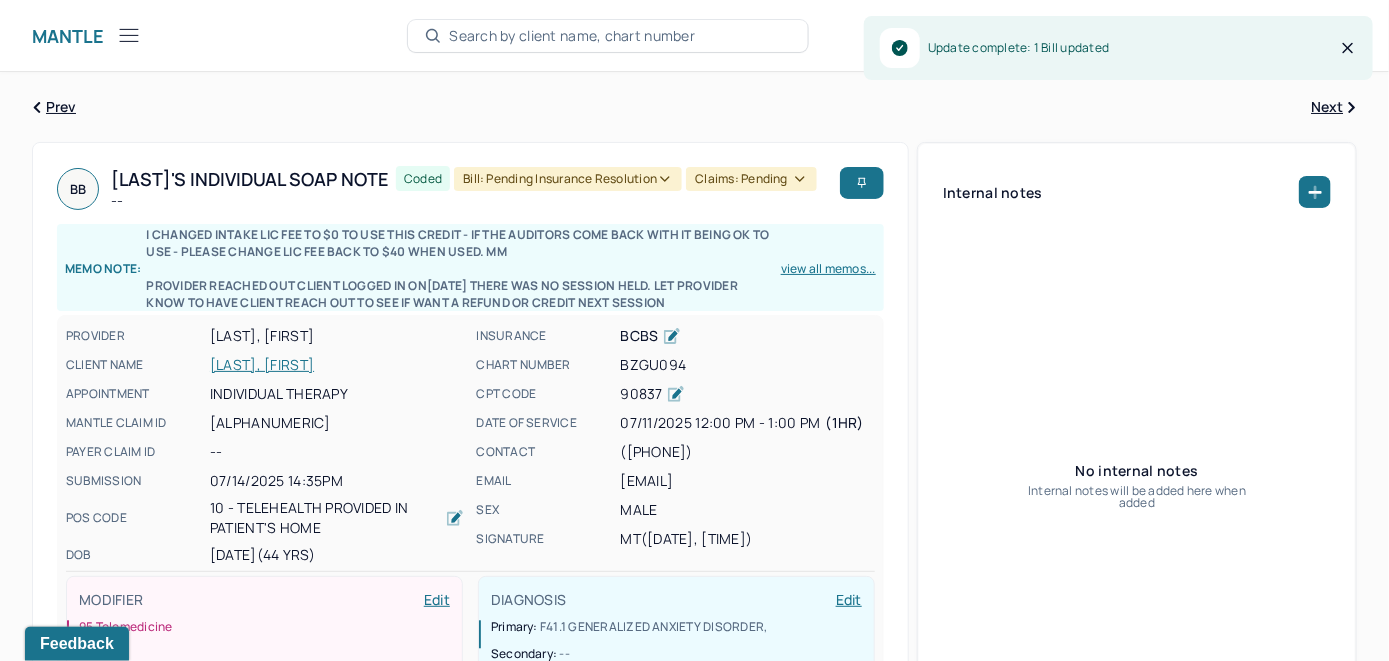 click on "BOUCHER, BENEDICT" at bounding box center (337, 365) 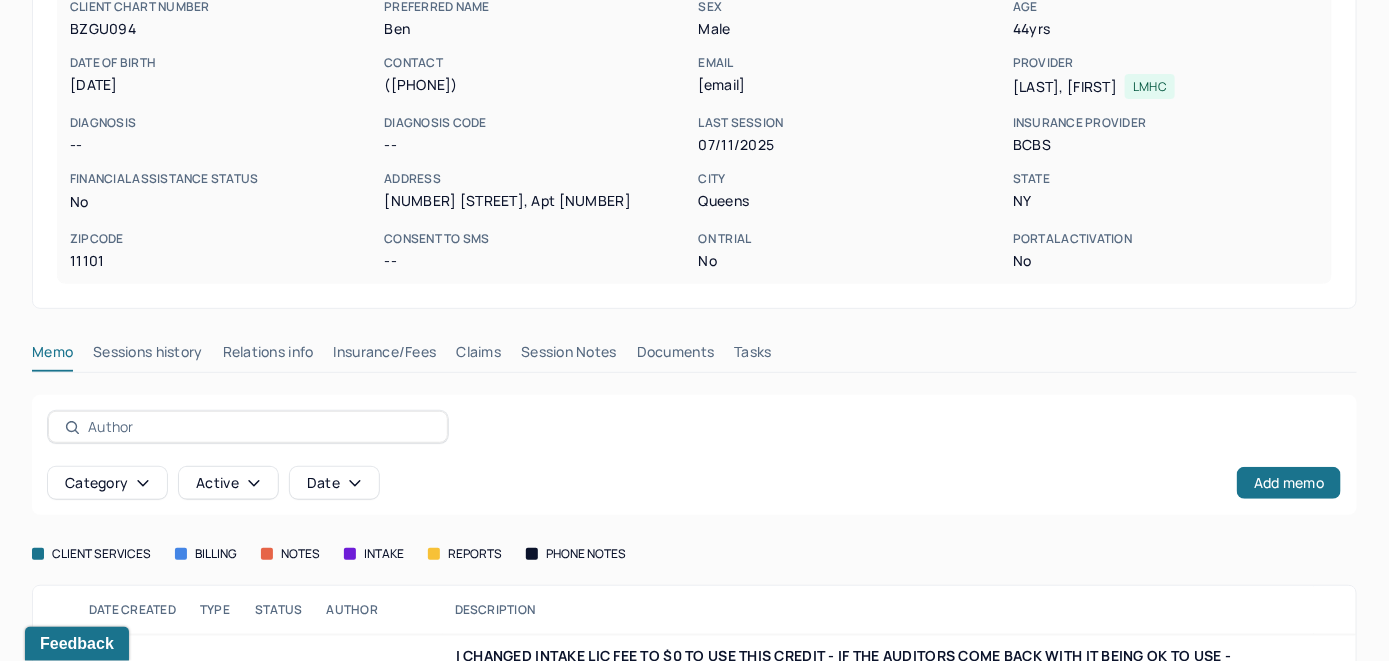 scroll, scrollTop: 221, scrollLeft: 0, axis: vertical 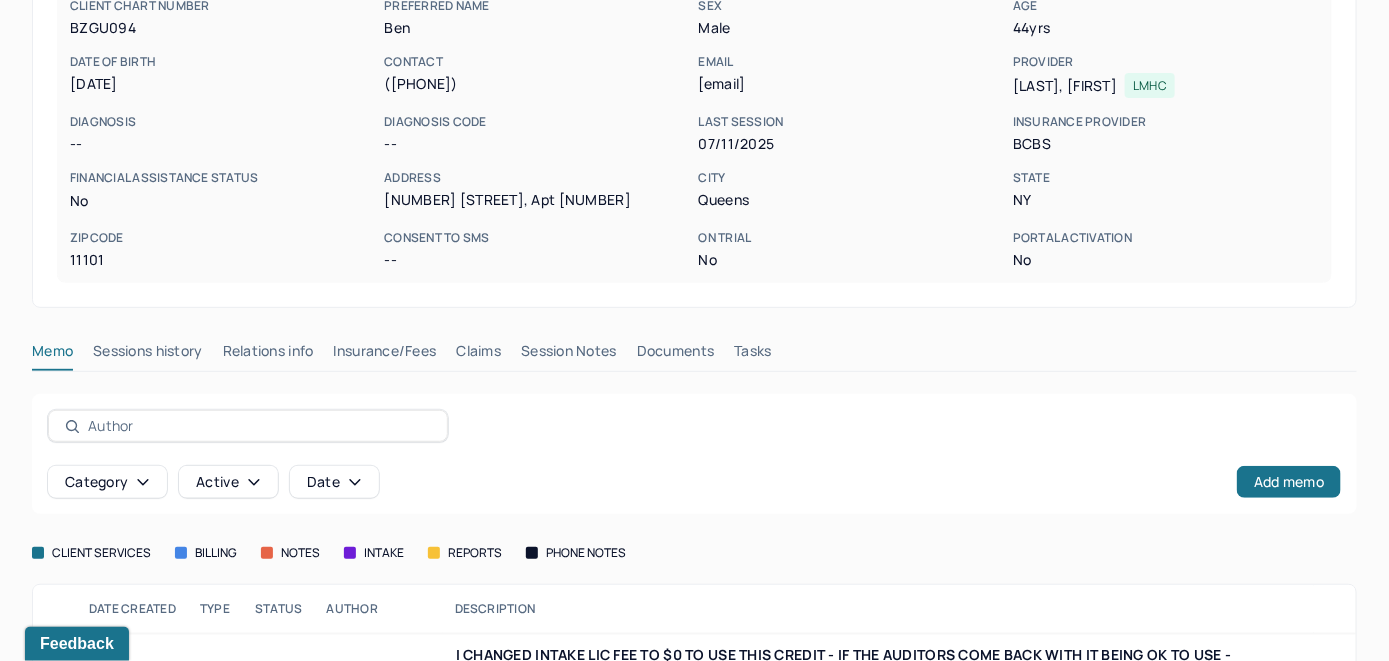 click on "Insurance/Fees" at bounding box center [385, 355] 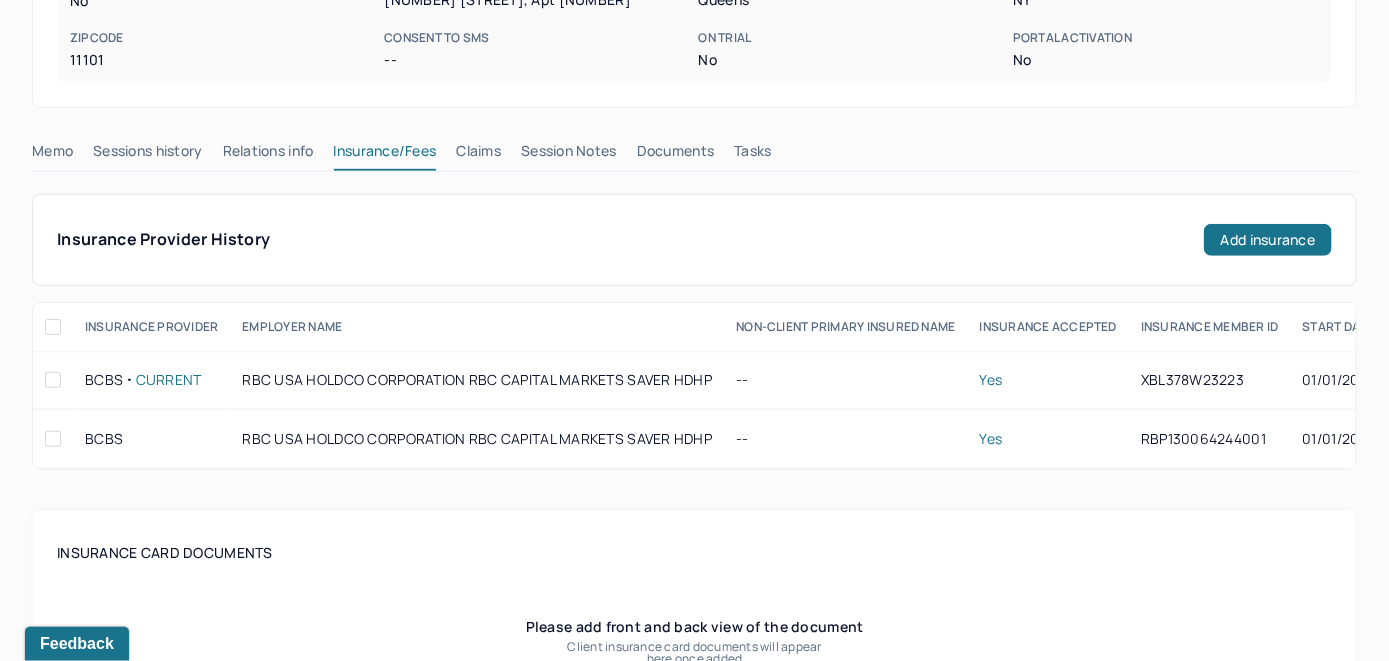 scroll, scrollTop: 221, scrollLeft: 0, axis: vertical 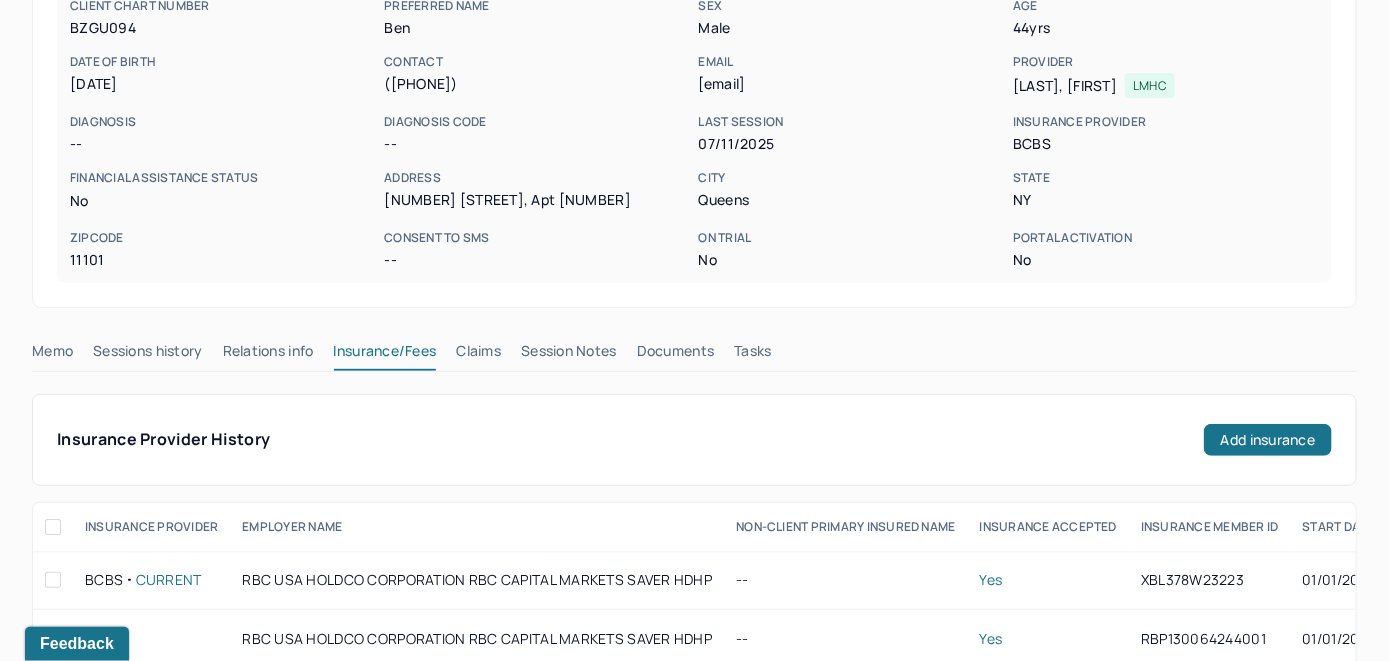 click on "Claims" at bounding box center [478, 355] 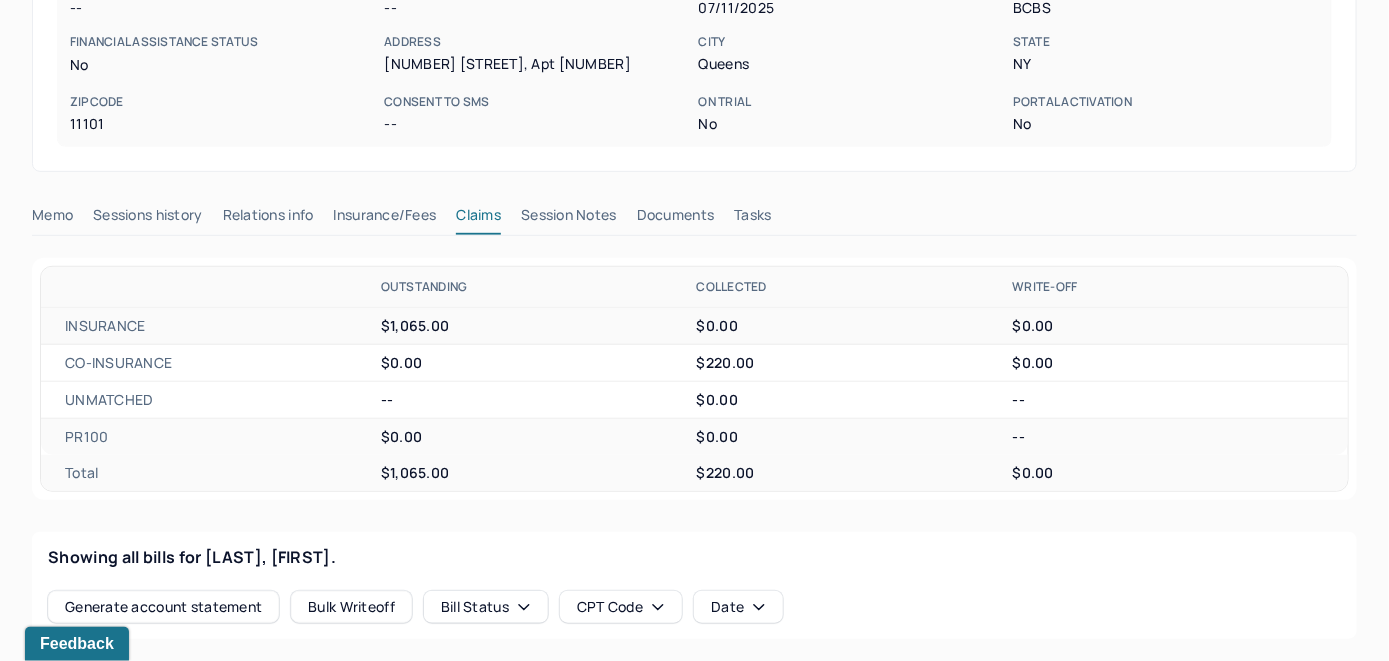 scroll, scrollTop: 321, scrollLeft: 0, axis: vertical 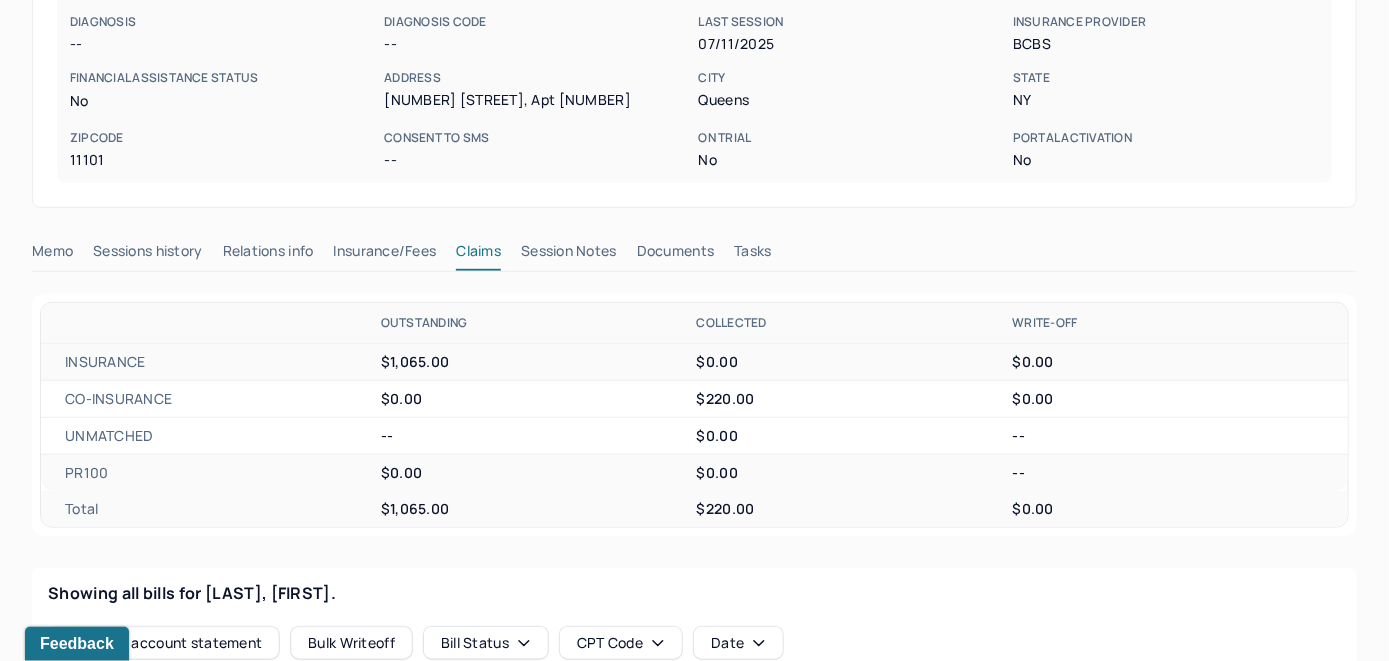 click on "Memo" at bounding box center (52, 255) 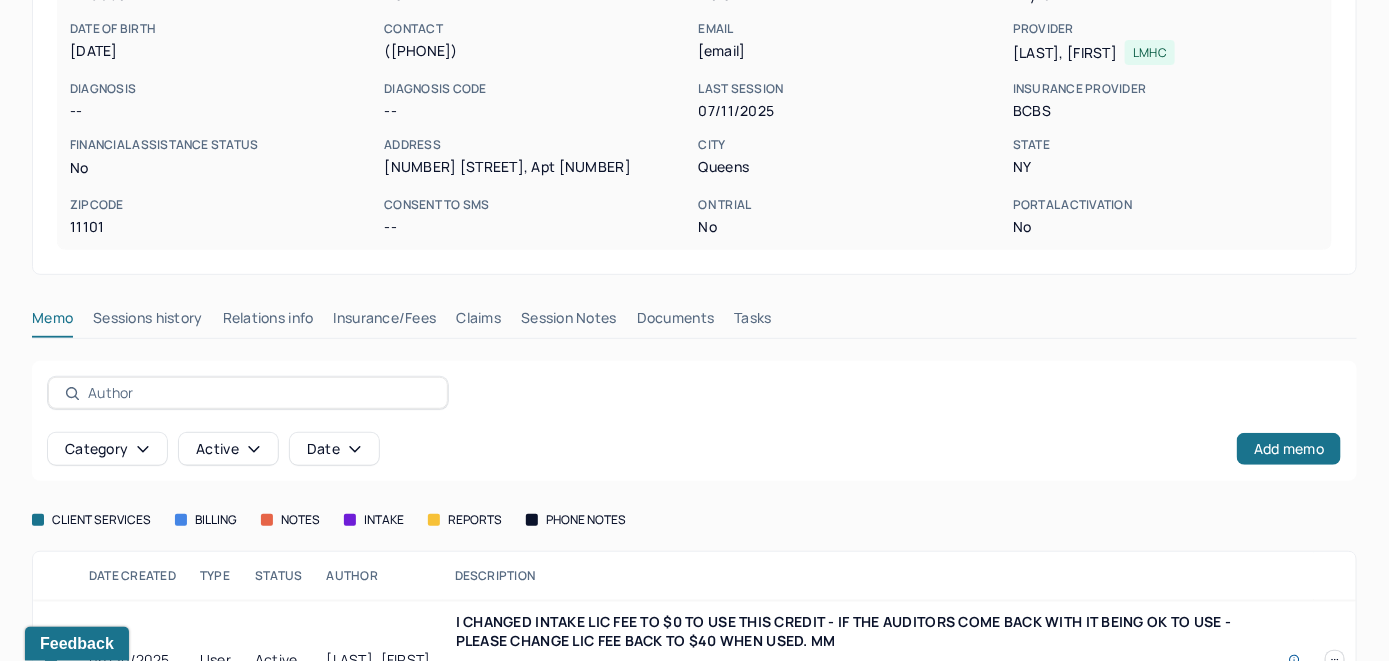 scroll, scrollTop: 221, scrollLeft: 0, axis: vertical 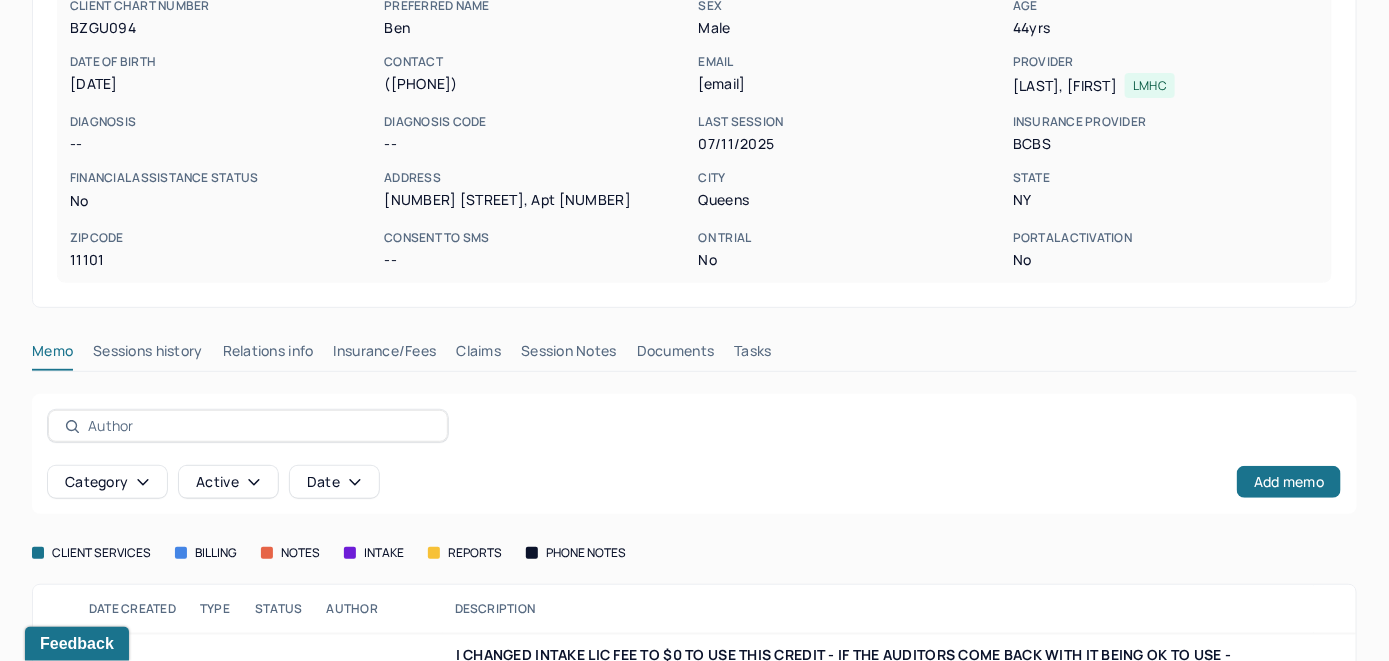 click on "Claims" at bounding box center (478, 355) 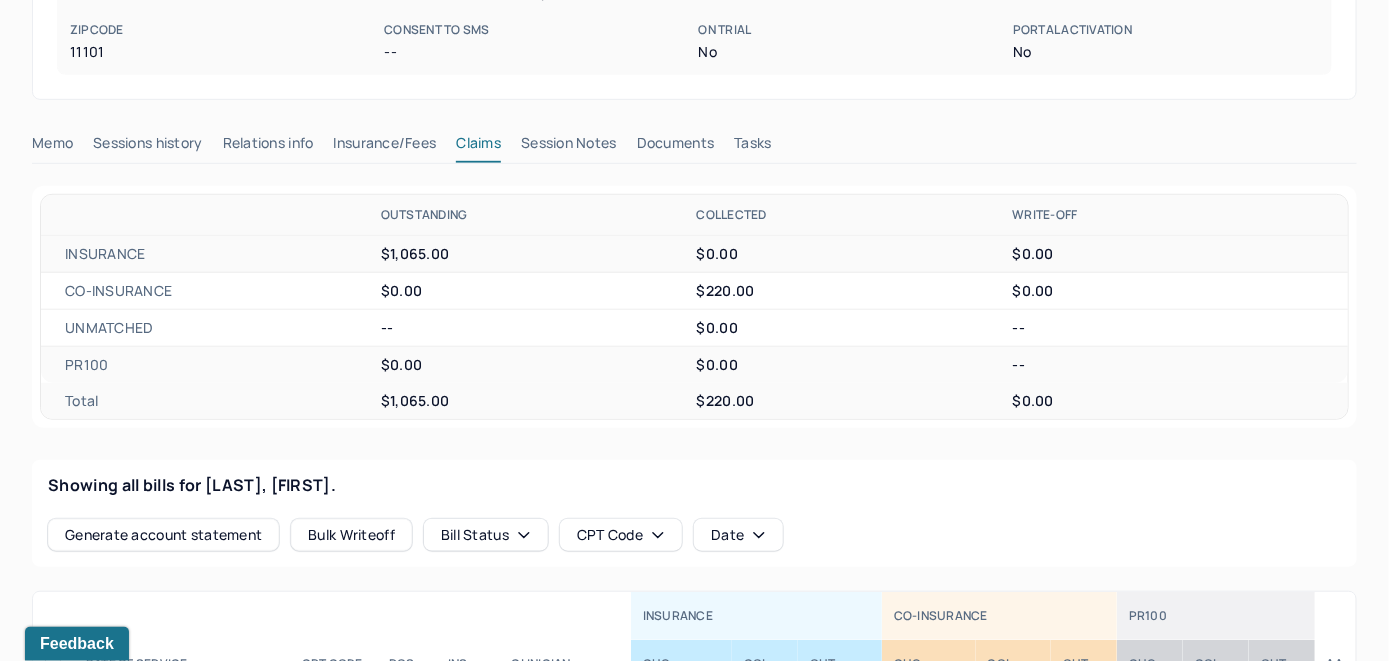 scroll, scrollTop: 421, scrollLeft: 0, axis: vertical 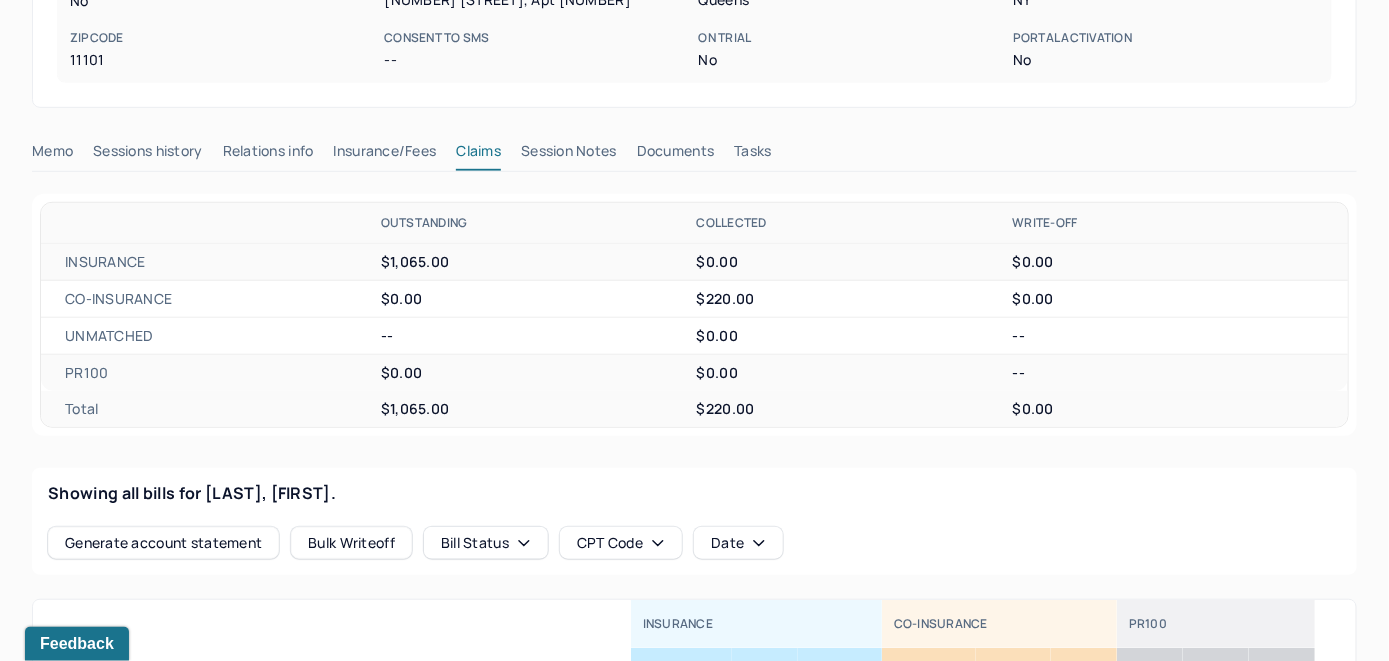 click on "Insurance/Fees" at bounding box center (385, 155) 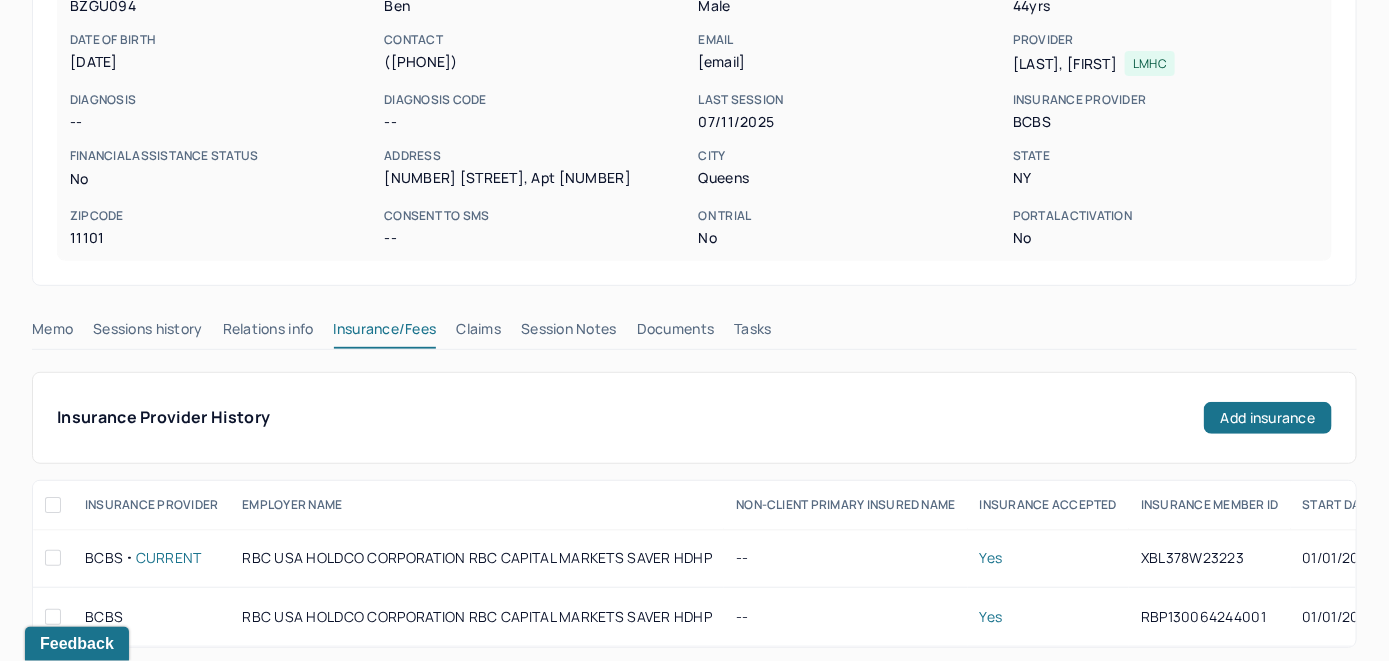 scroll, scrollTop: 221, scrollLeft: 0, axis: vertical 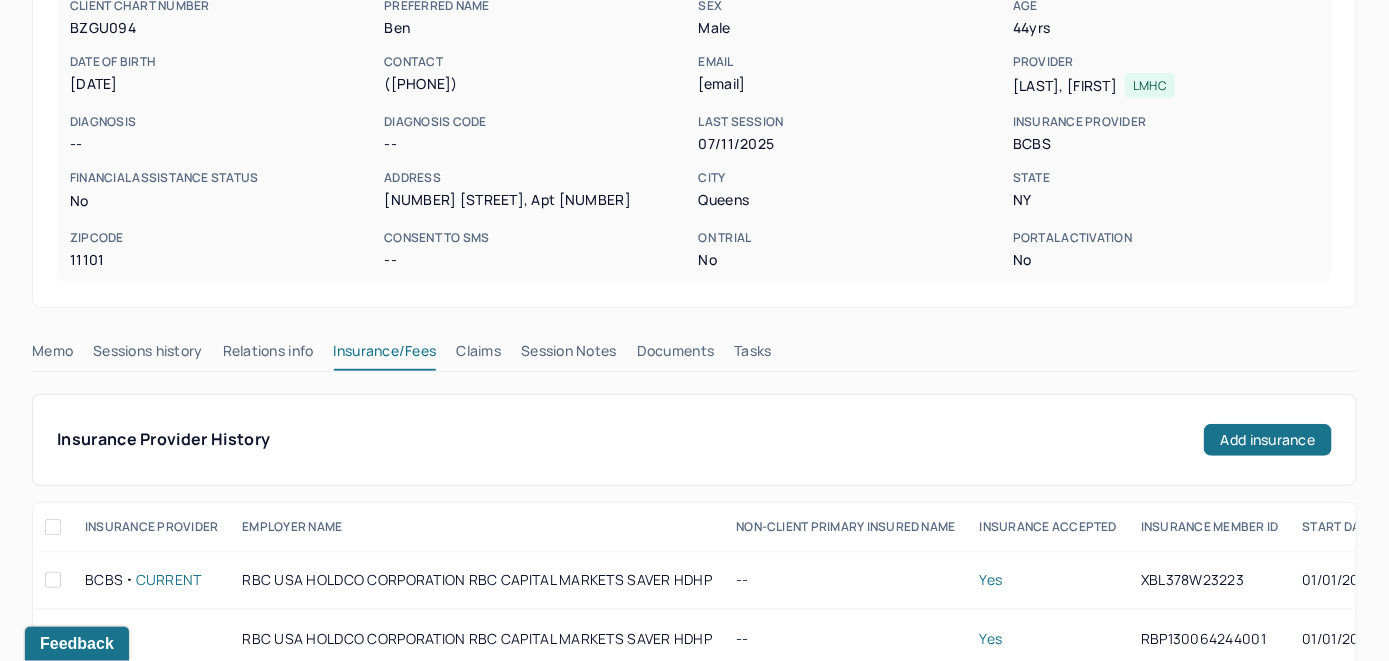 click on "Claims" at bounding box center [478, 355] 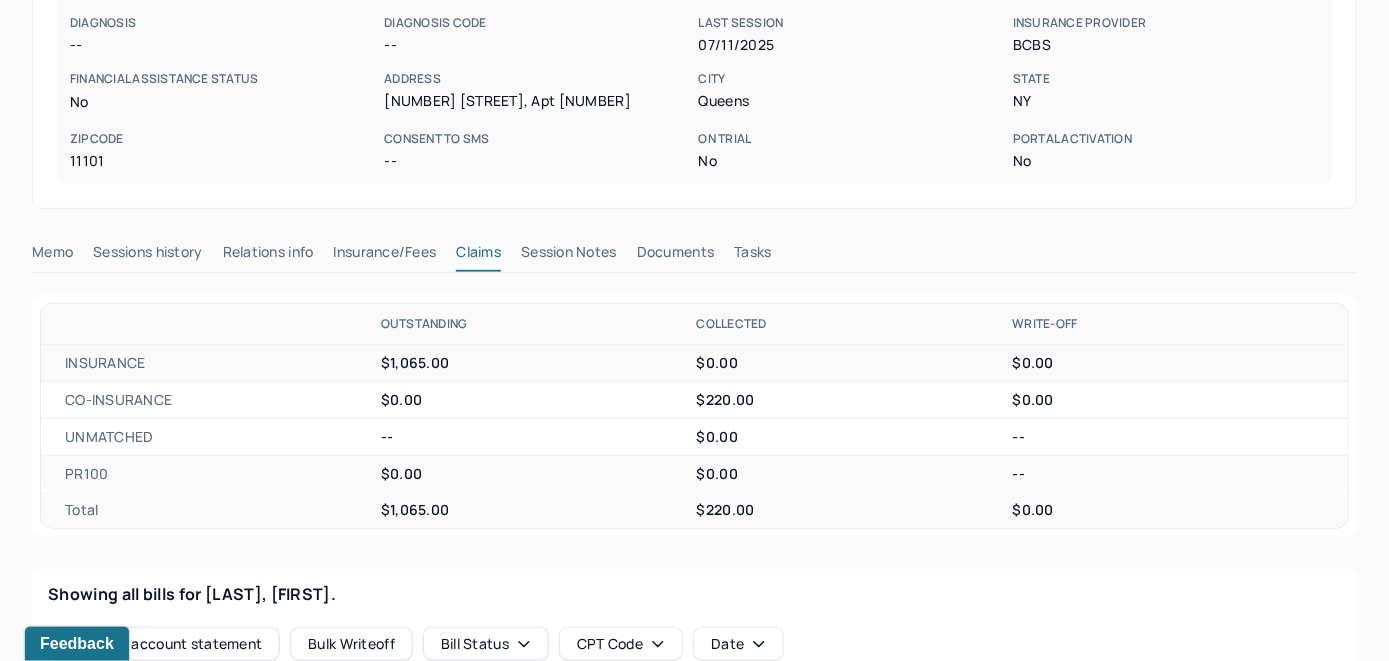 scroll, scrollTop: 221, scrollLeft: 0, axis: vertical 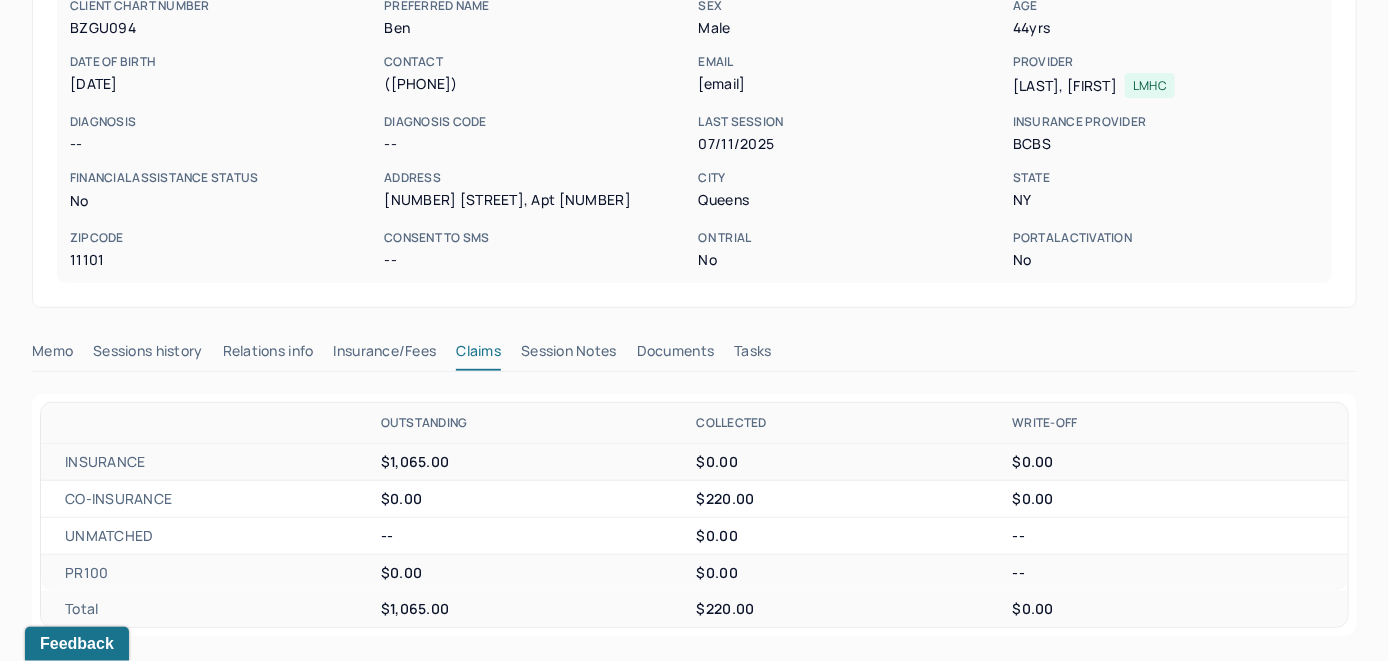 click on "Memo" at bounding box center (52, 355) 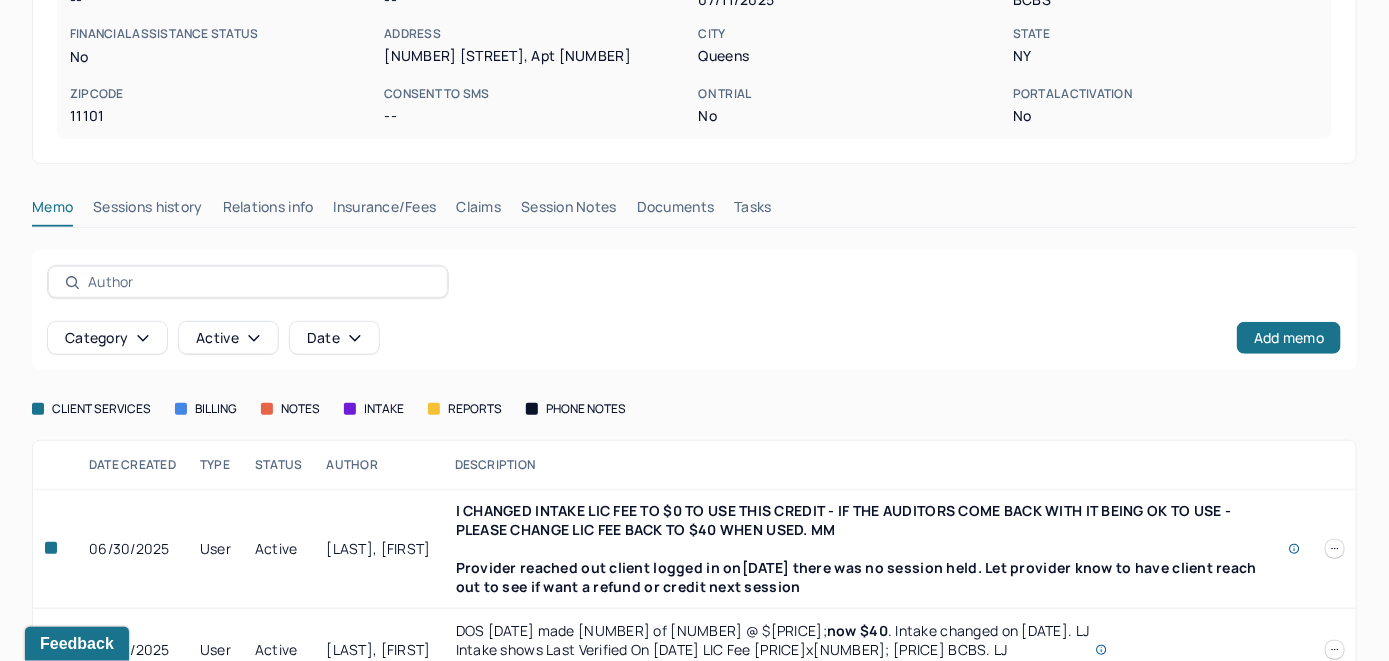 scroll, scrollTop: 321, scrollLeft: 0, axis: vertical 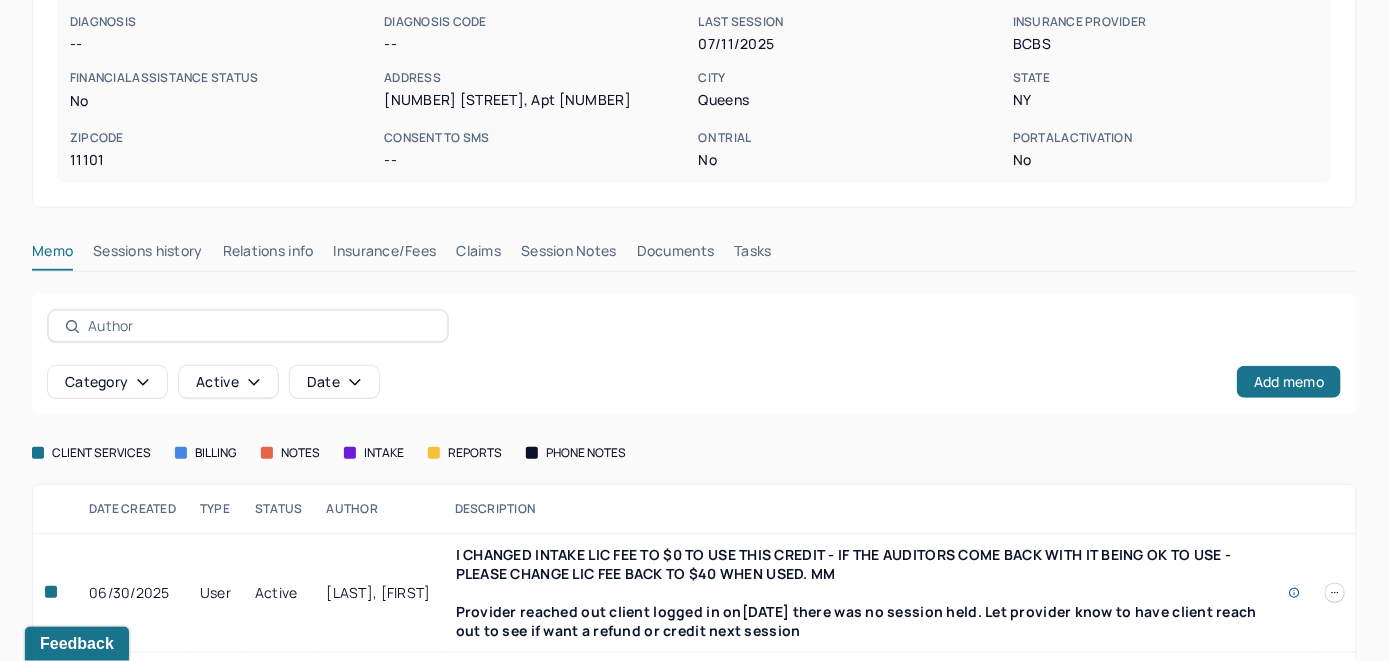 click on "Claims" at bounding box center [478, 255] 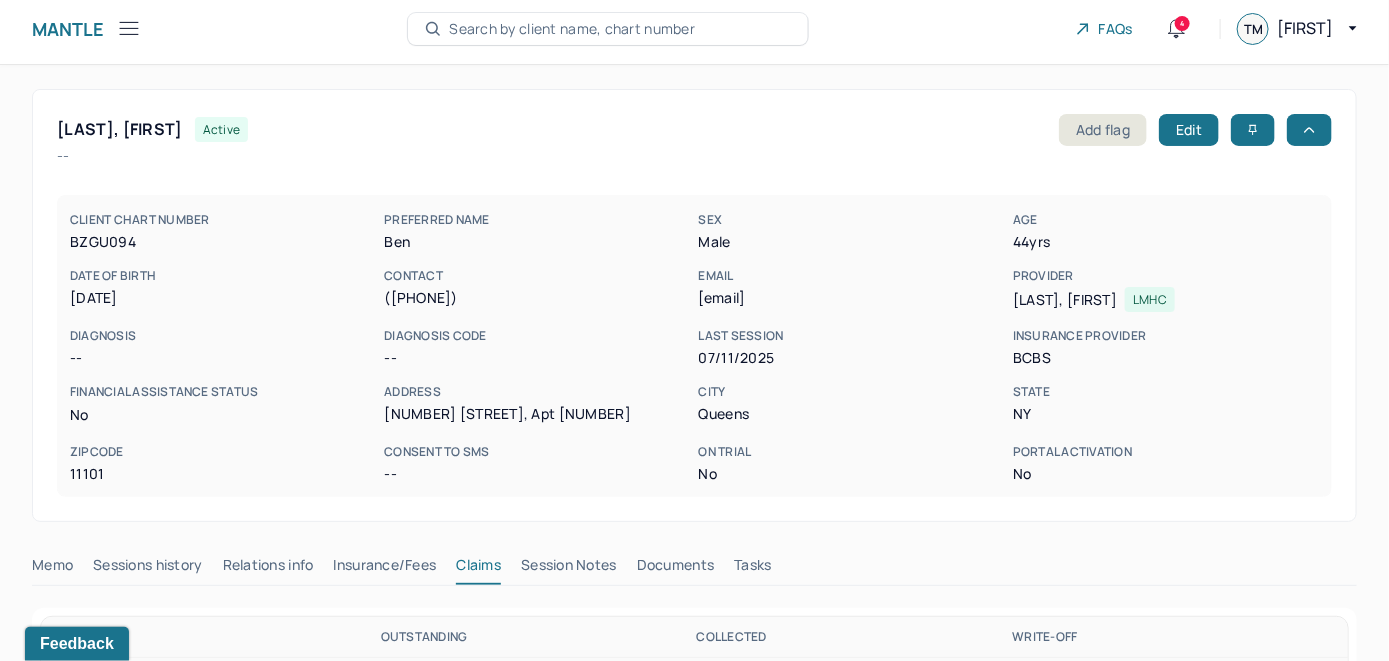 scroll, scrollTop: 0, scrollLeft: 0, axis: both 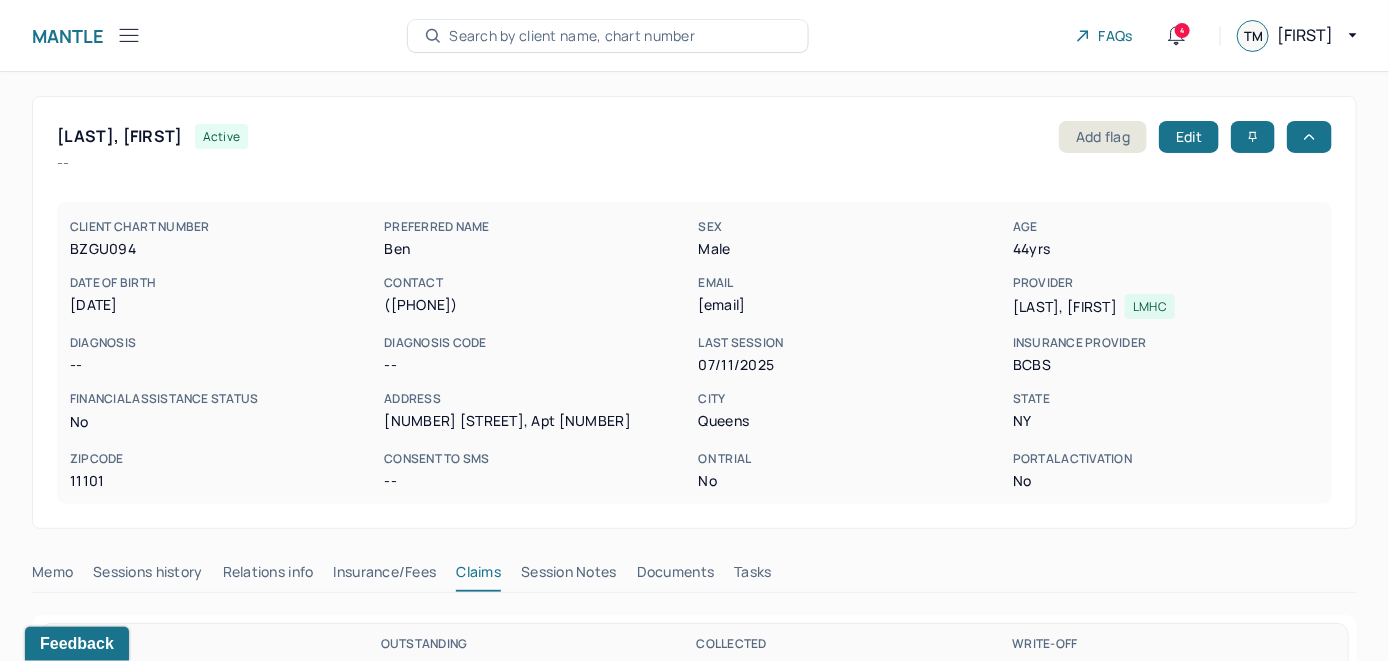 click 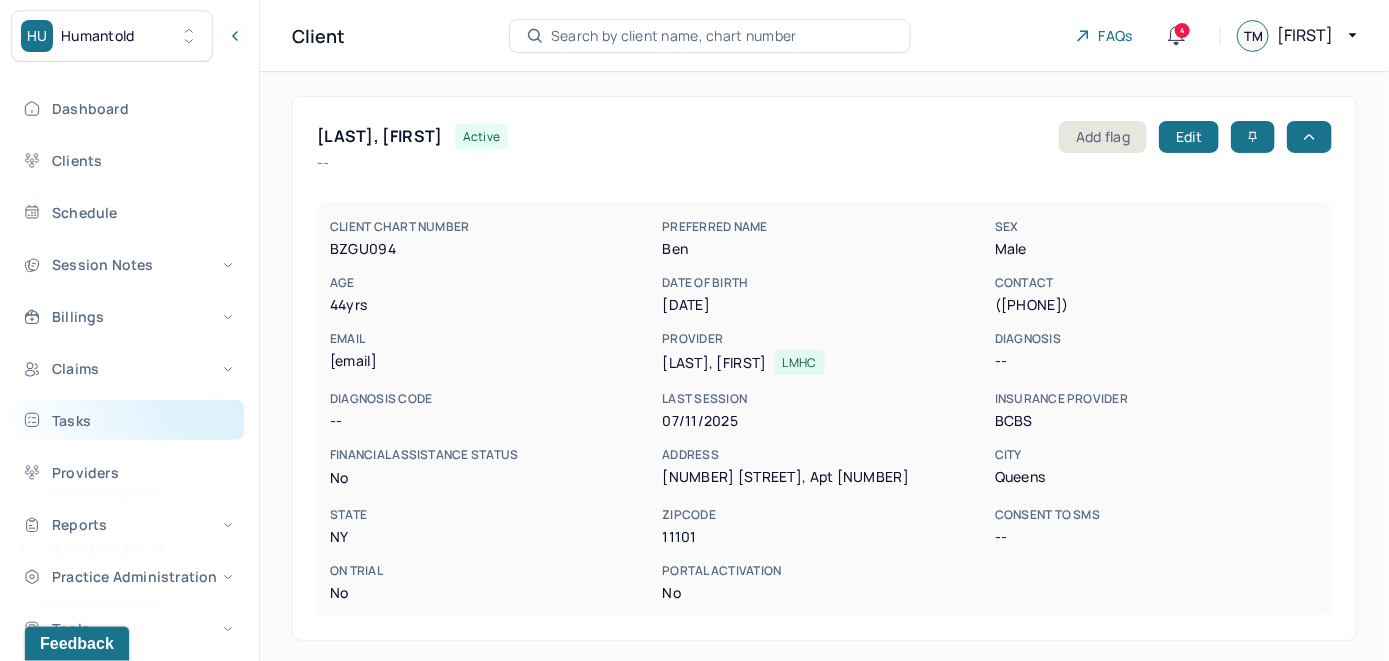 click on "Tasks" at bounding box center (128, 420) 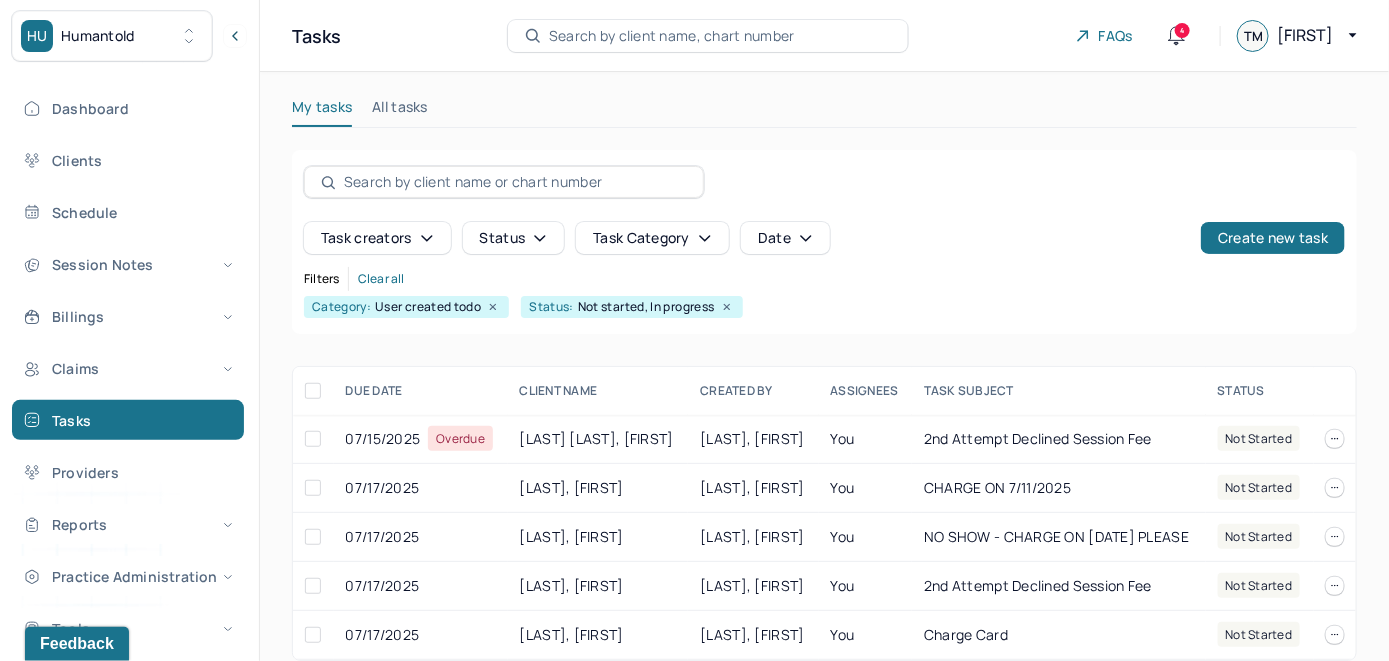 type 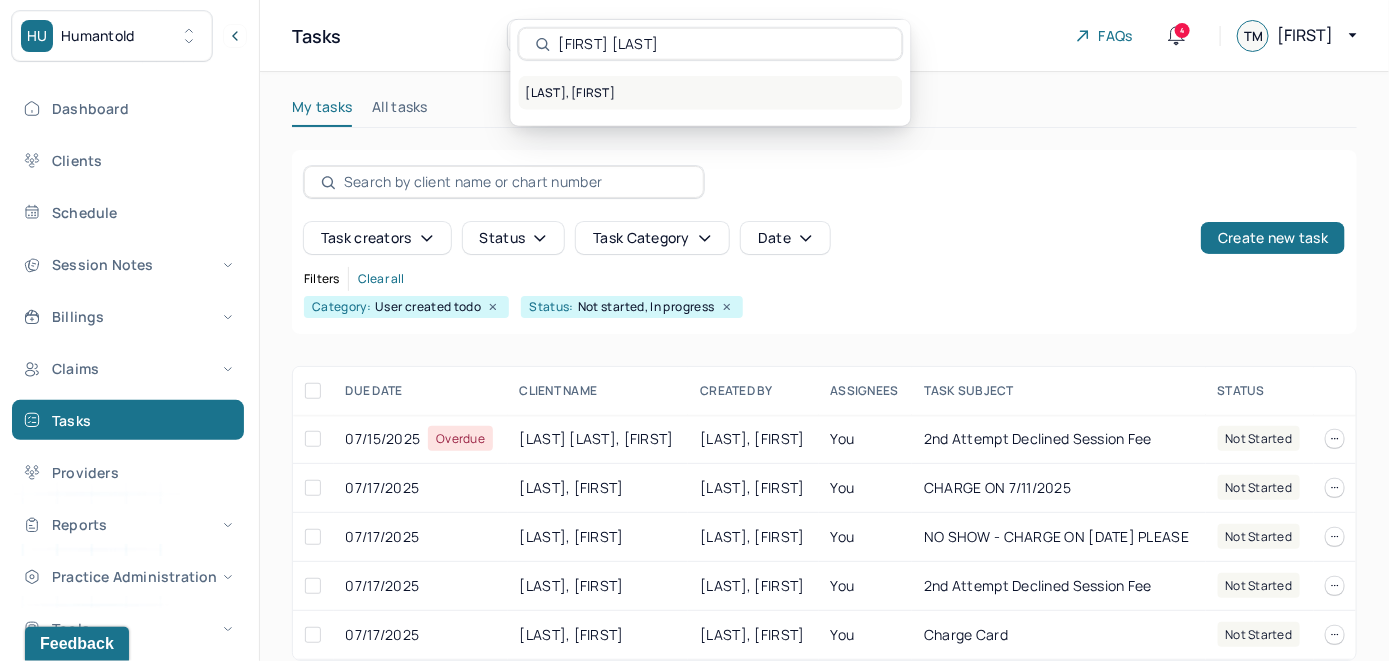 type on "Benedict Boucher" 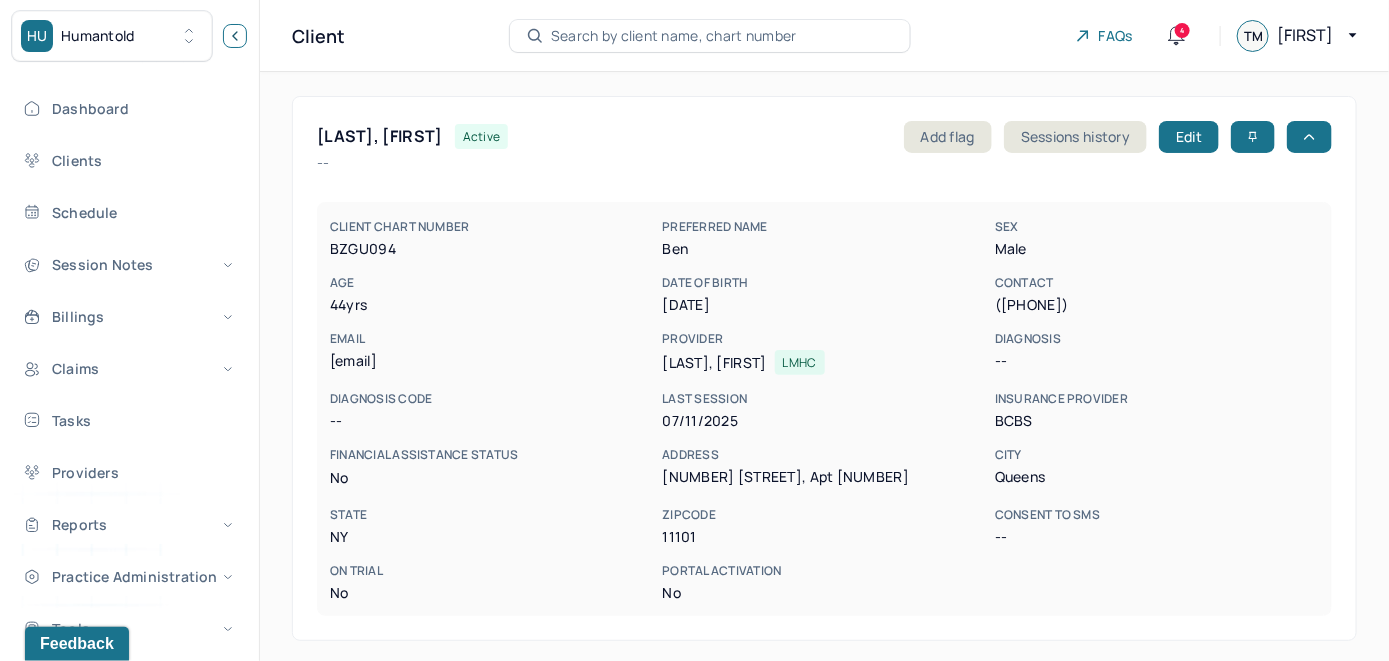 click at bounding box center (235, 36) 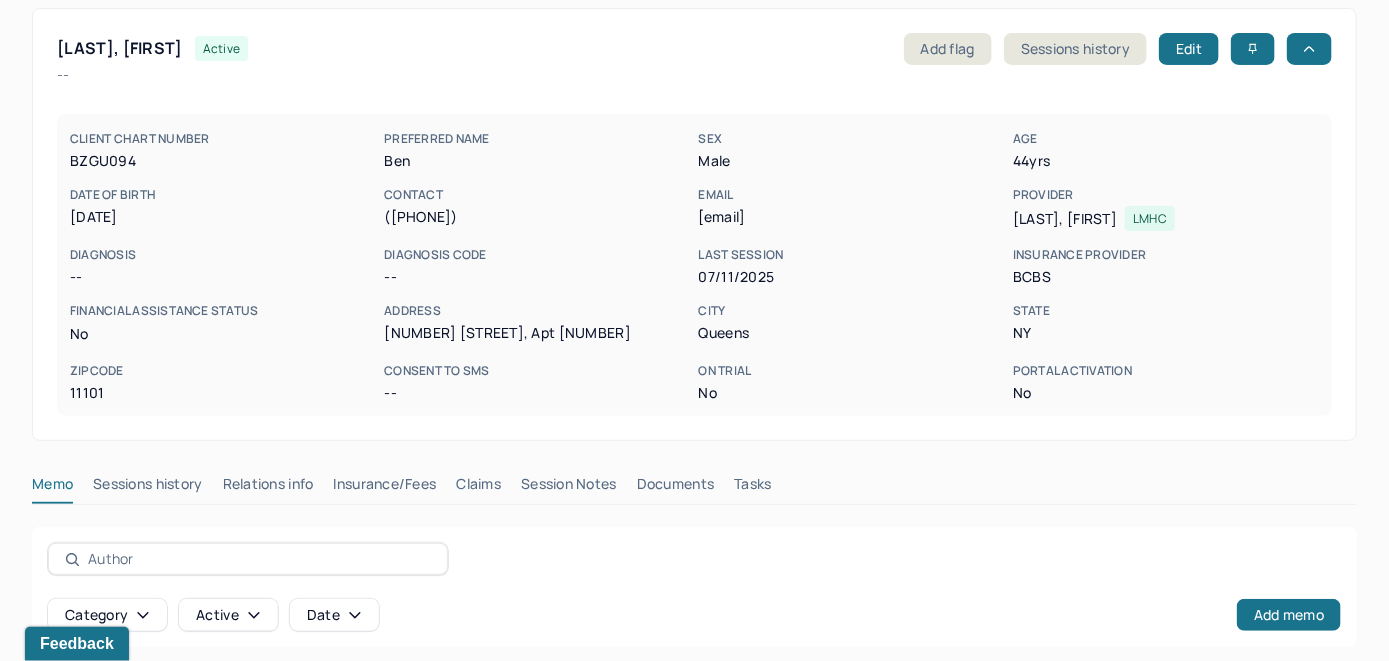 scroll, scrollTop: 200, scrollLeft: 0, axis: vertical 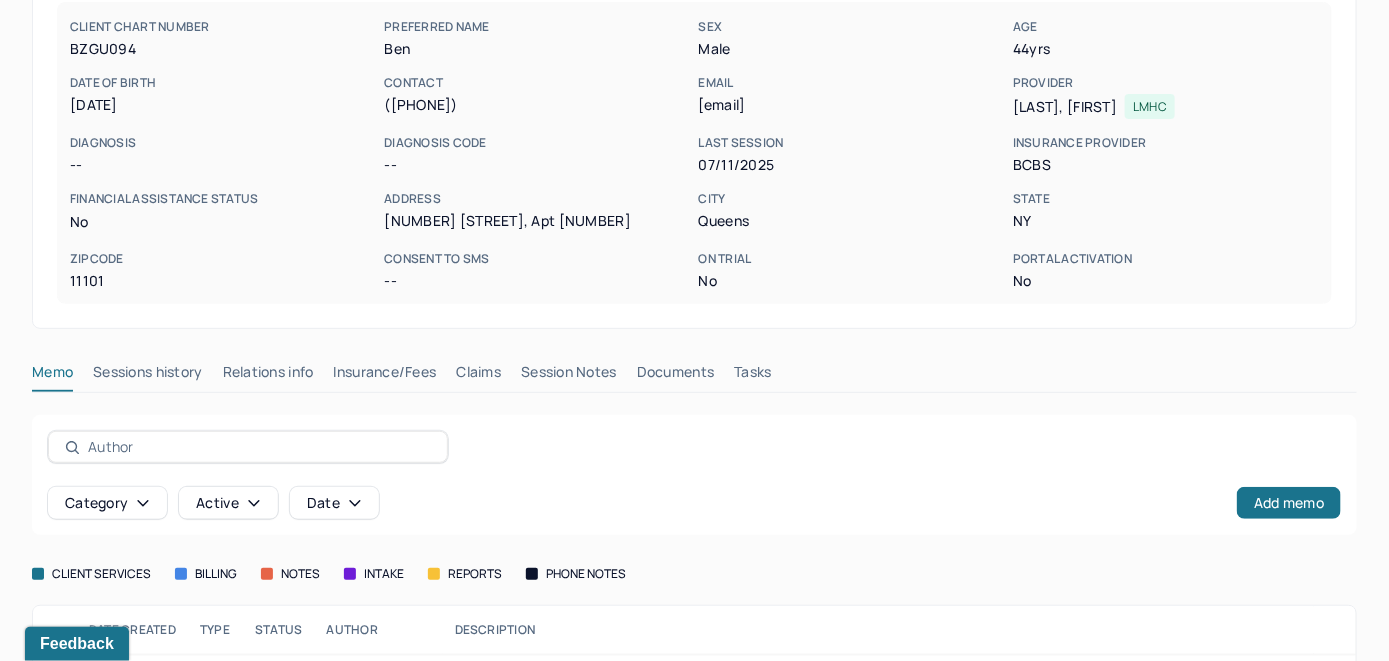 click on "Insurance/Fees" at bounding box center [385, 376] 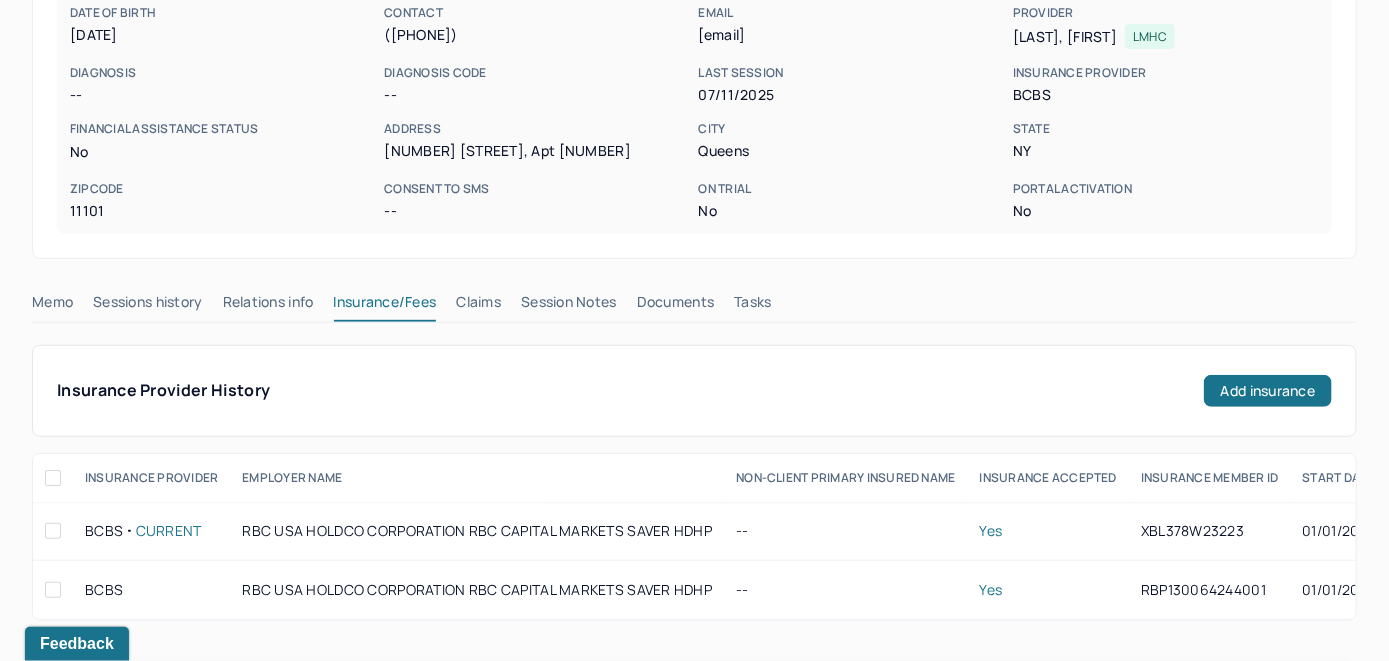scroll, scrollTop: 0, scrollLeft: 0, axis: both 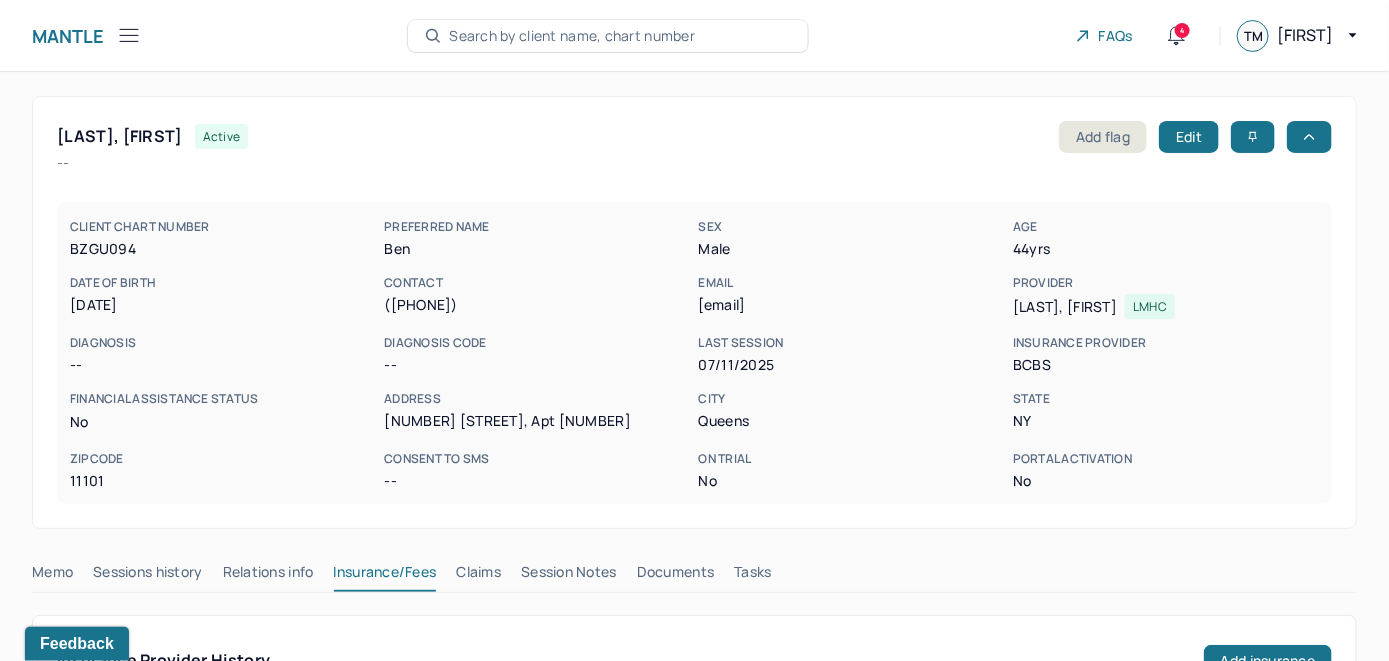 drag, startPoint x: 867, startPoint y: 301, endPoint x: 696, endPoint y: 314, distance: 171.49344 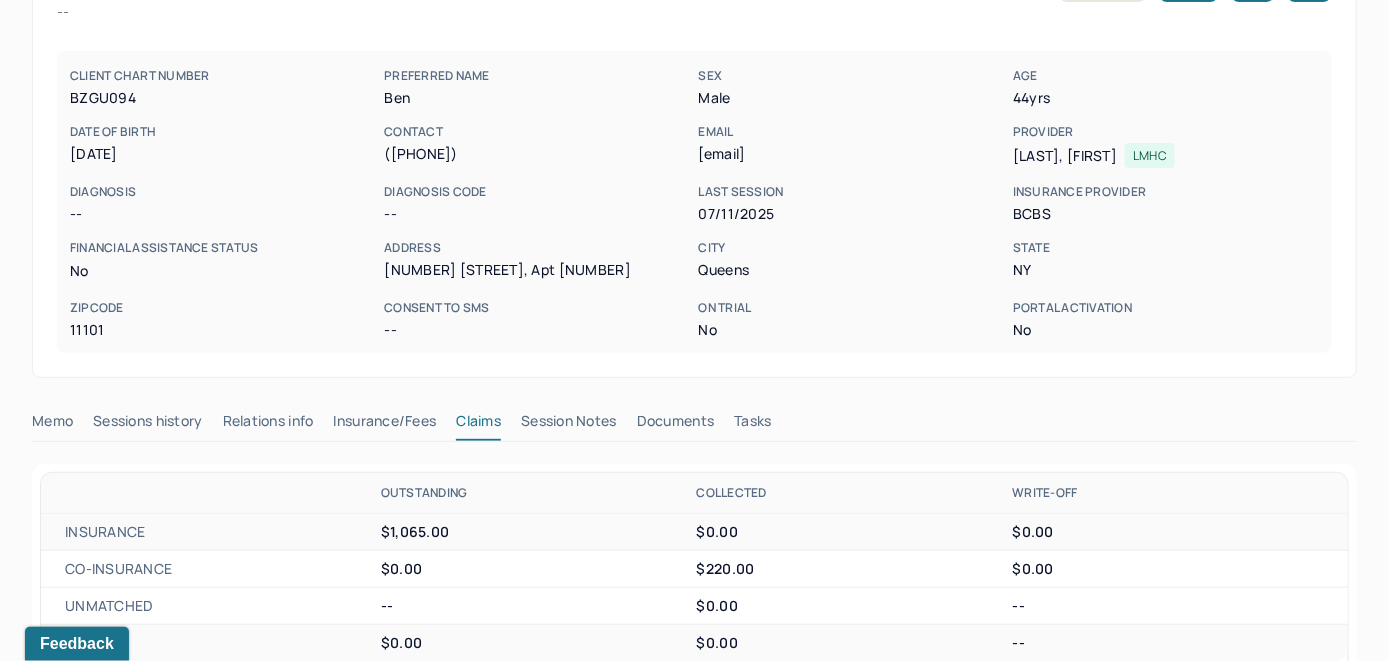 scroll, scrollTop: 300, scrollLeft: 0, axis: vertical 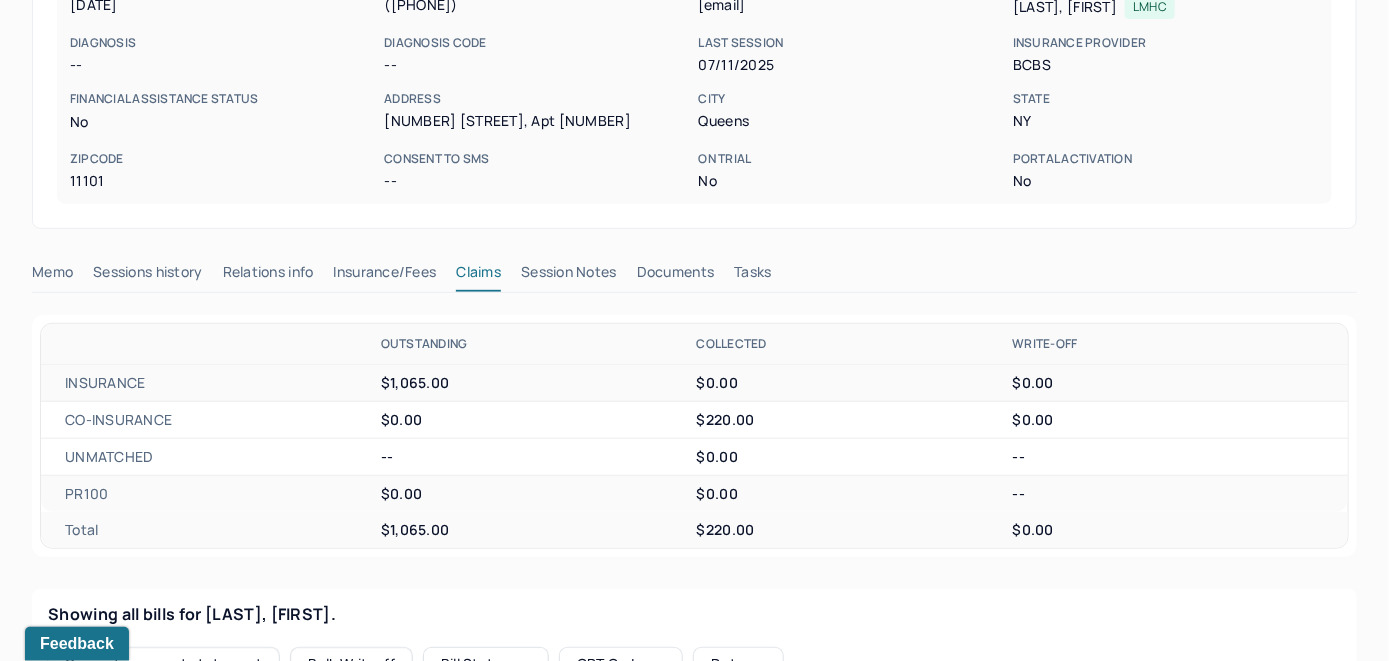 click on "Session Notes" at bounding box center (569, 276) 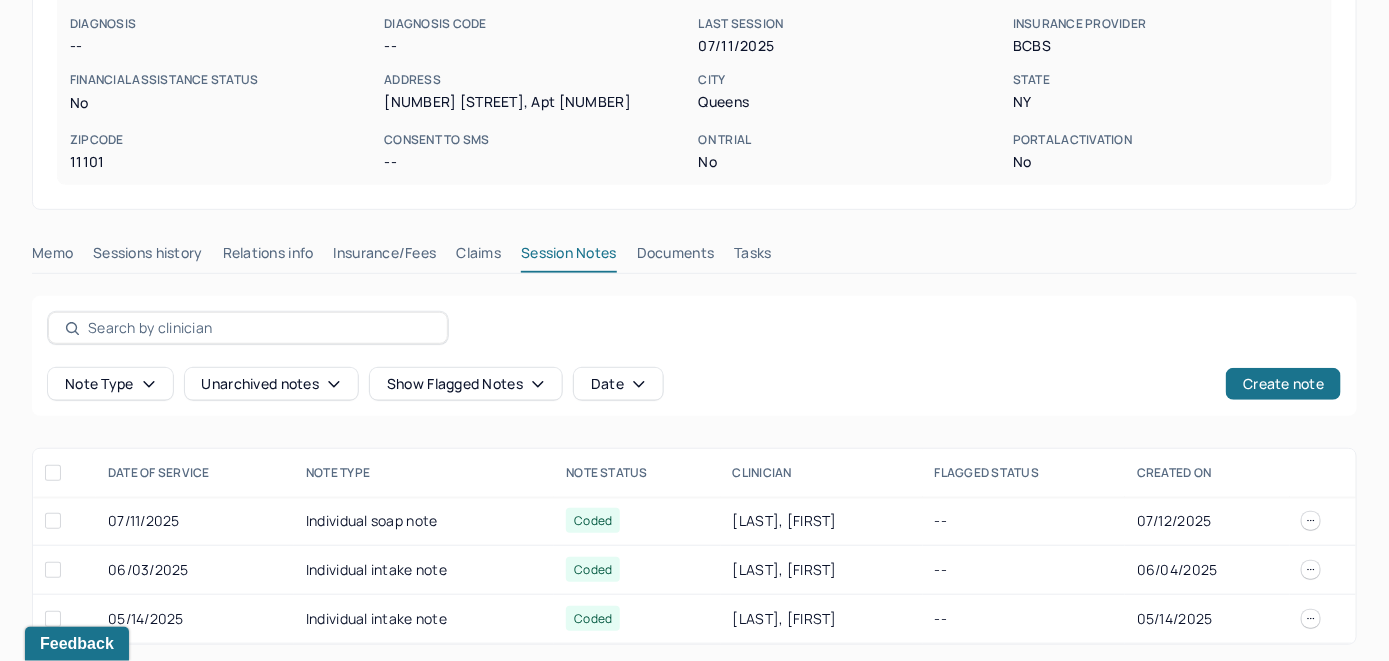 scroll, scrollTop: 324, scrollLeft: 0, axis: vertical 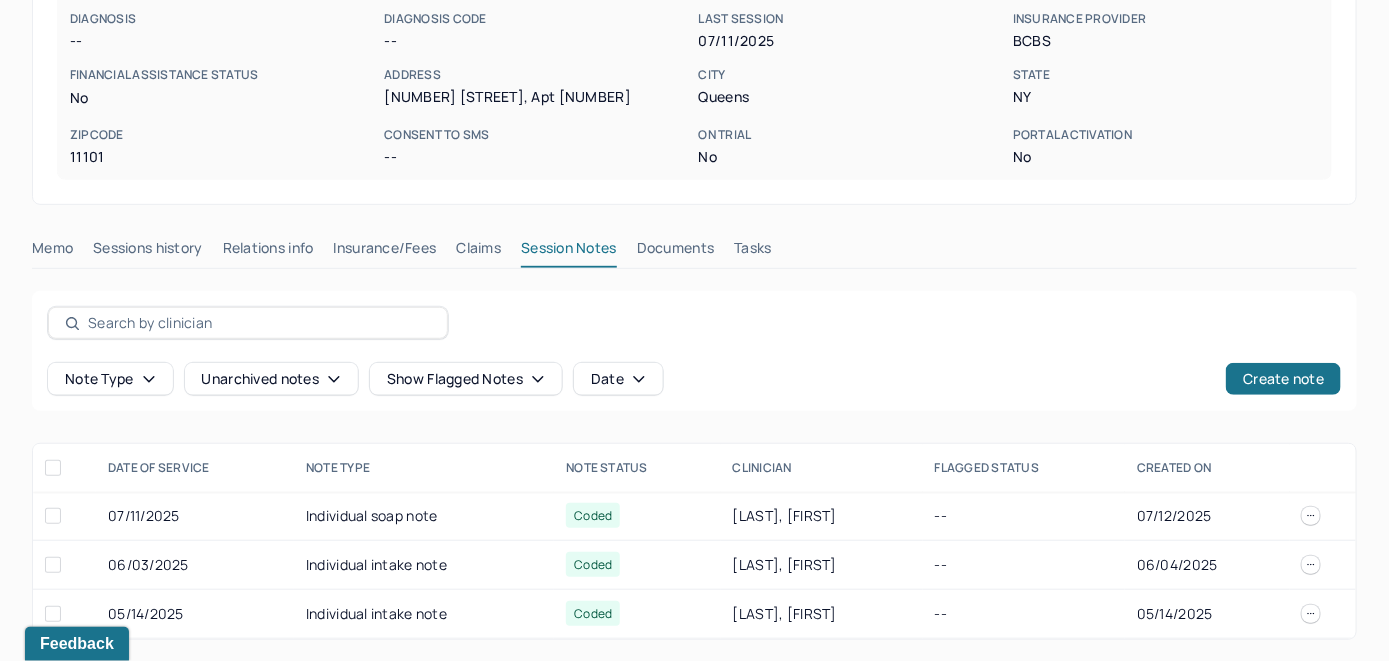 click on "Insurance/Fees" at bounding box center [385, 252] 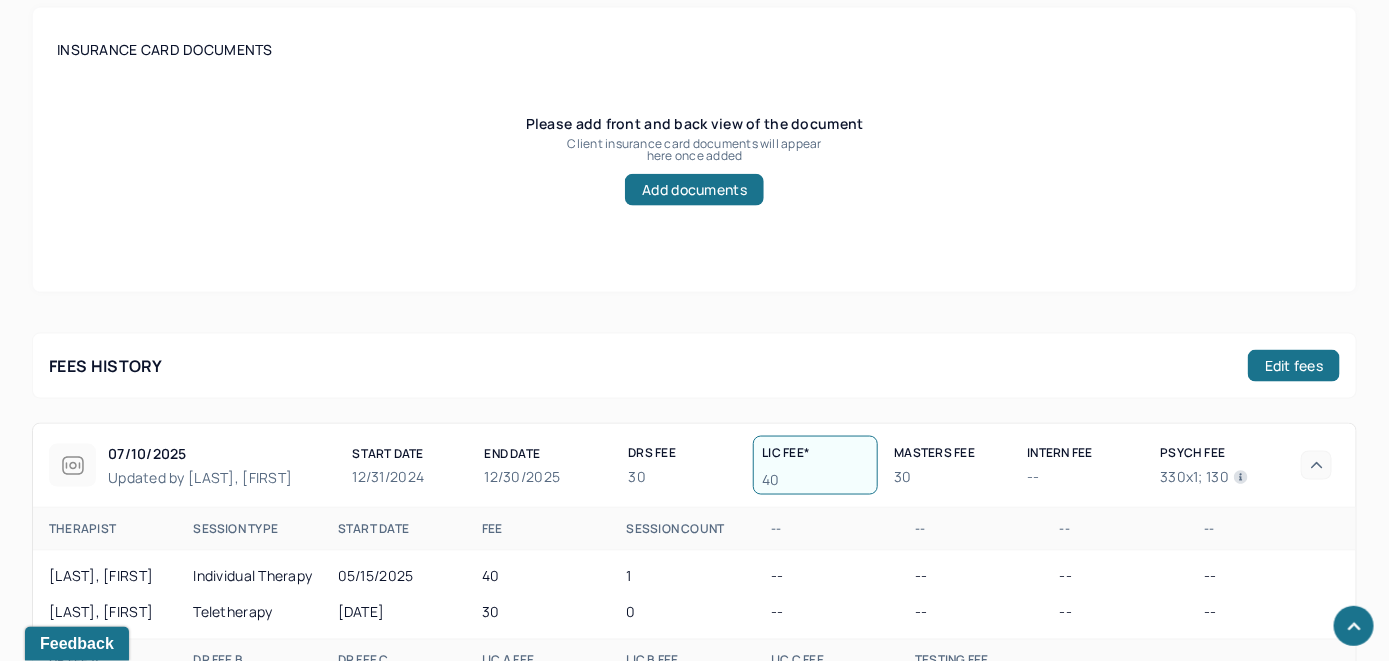 scroll, scrollTop: 1024, scrollLeft: 0, axis: vertical 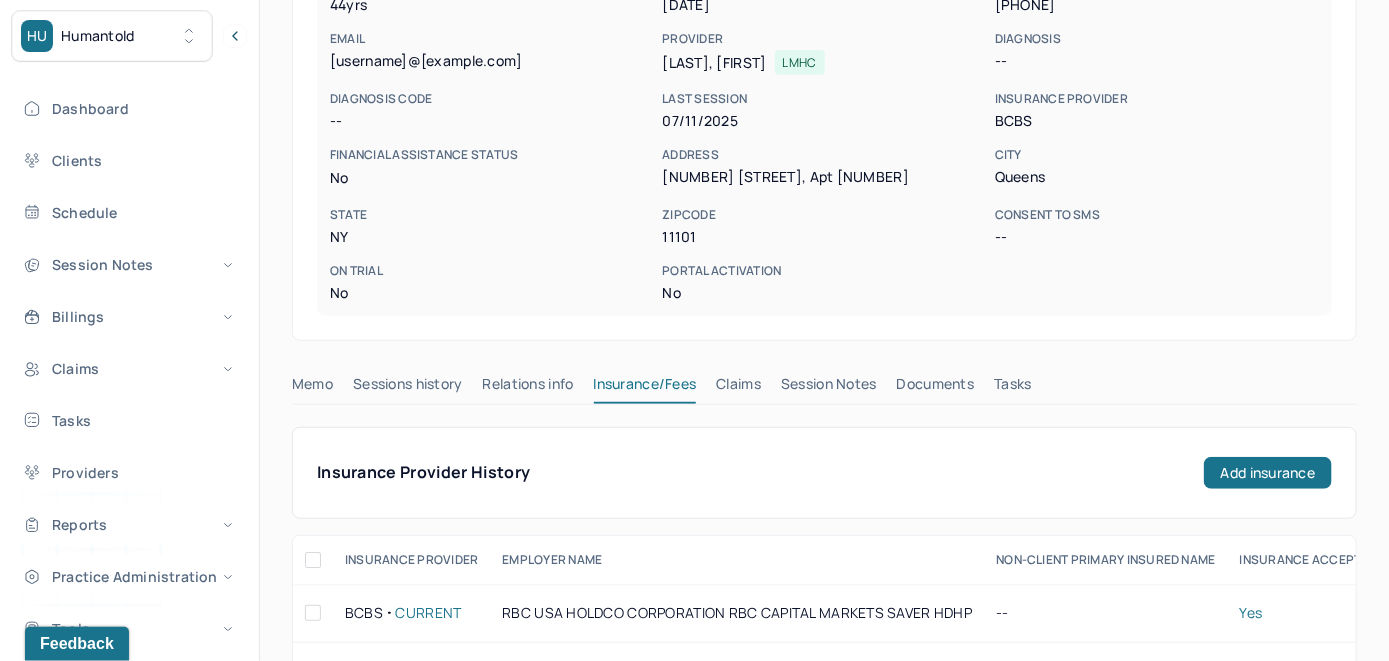 click on "Claims" at bounding box center [738, 388] 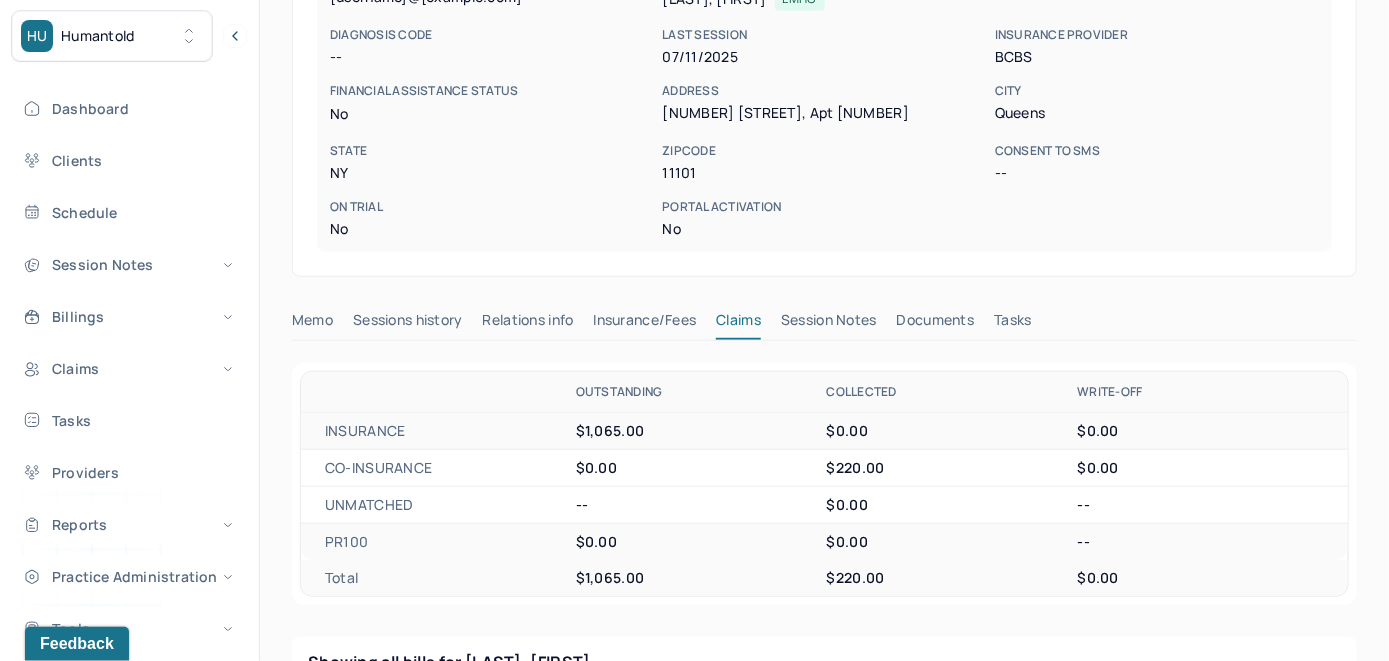 scroll, scrollTop: 342, scrollLeft: 0, axis: vertical 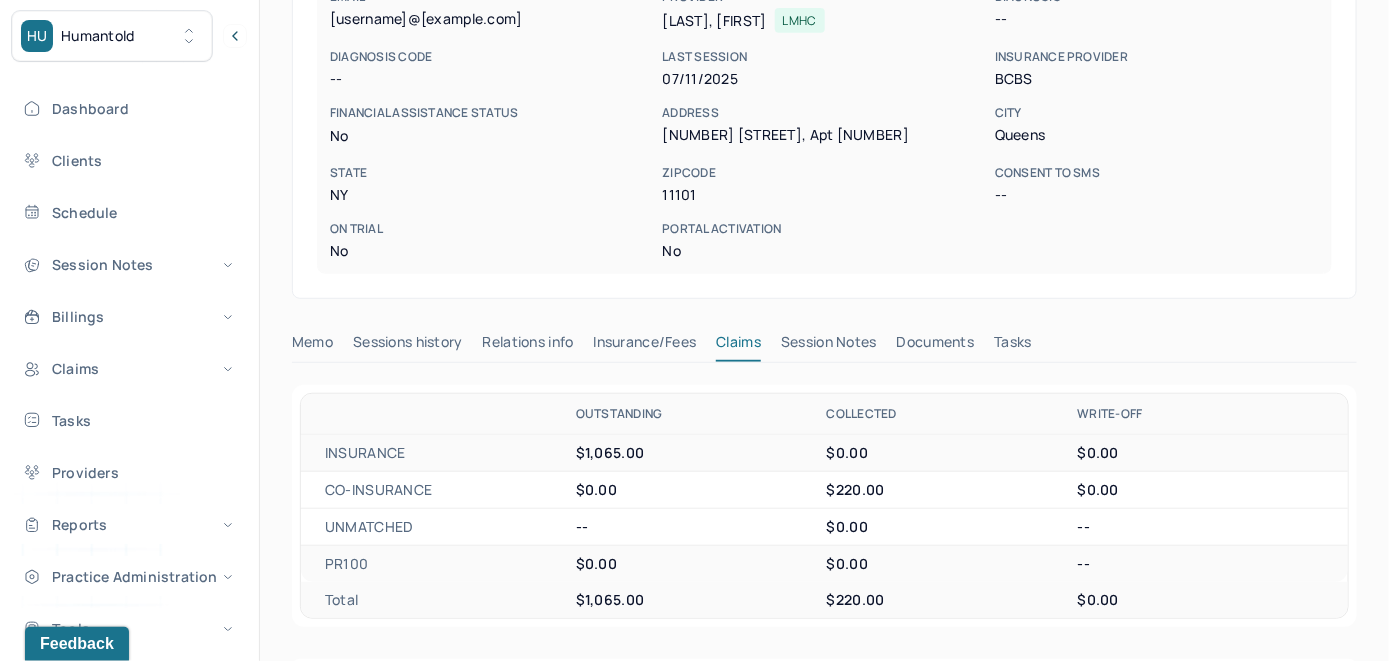 click on "Insurance/Fees" at bounding box center [645, 346] 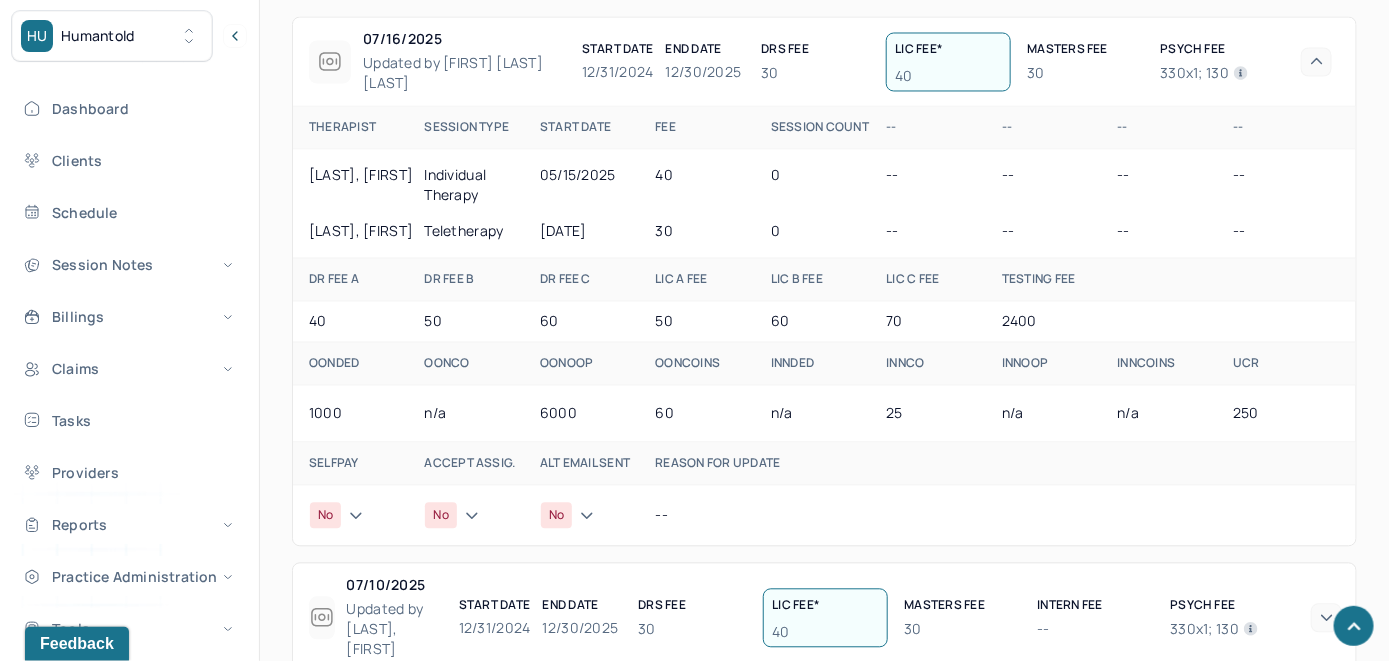scroll, scrollTop: 1642, scrollLeft: 0, axis: vertical 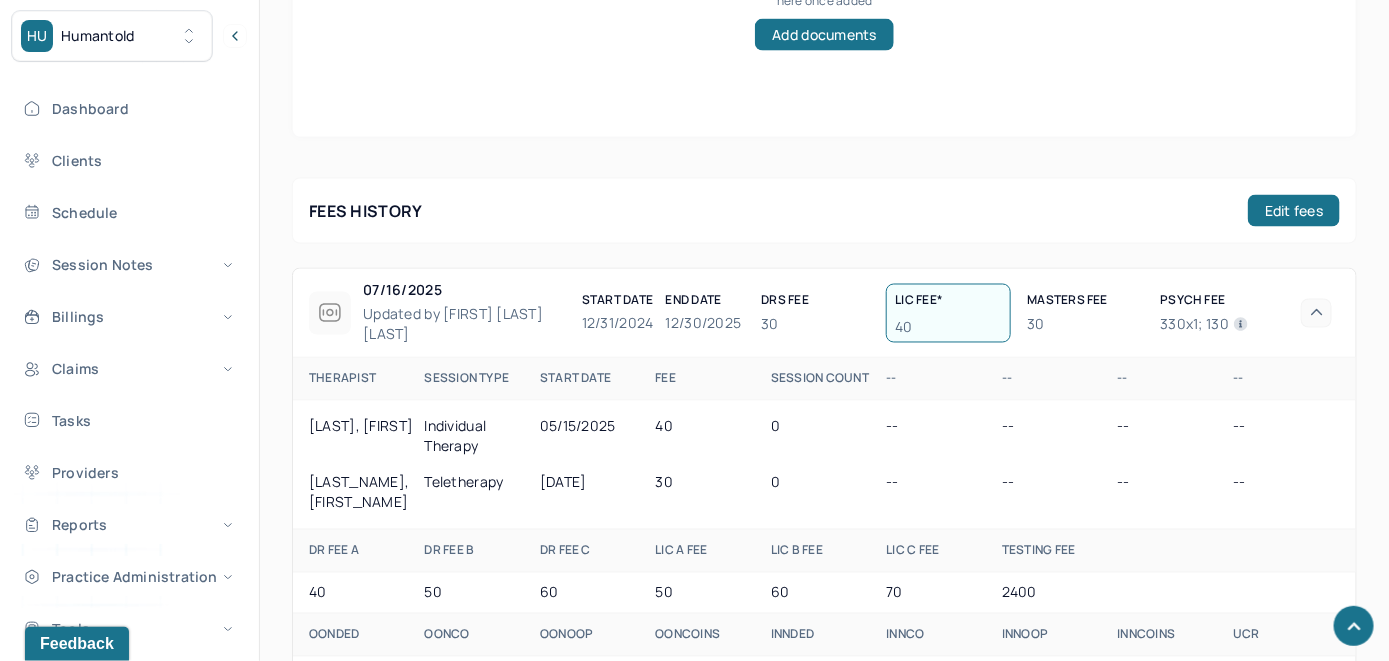 click on "40" at bounding box center [948, 328] 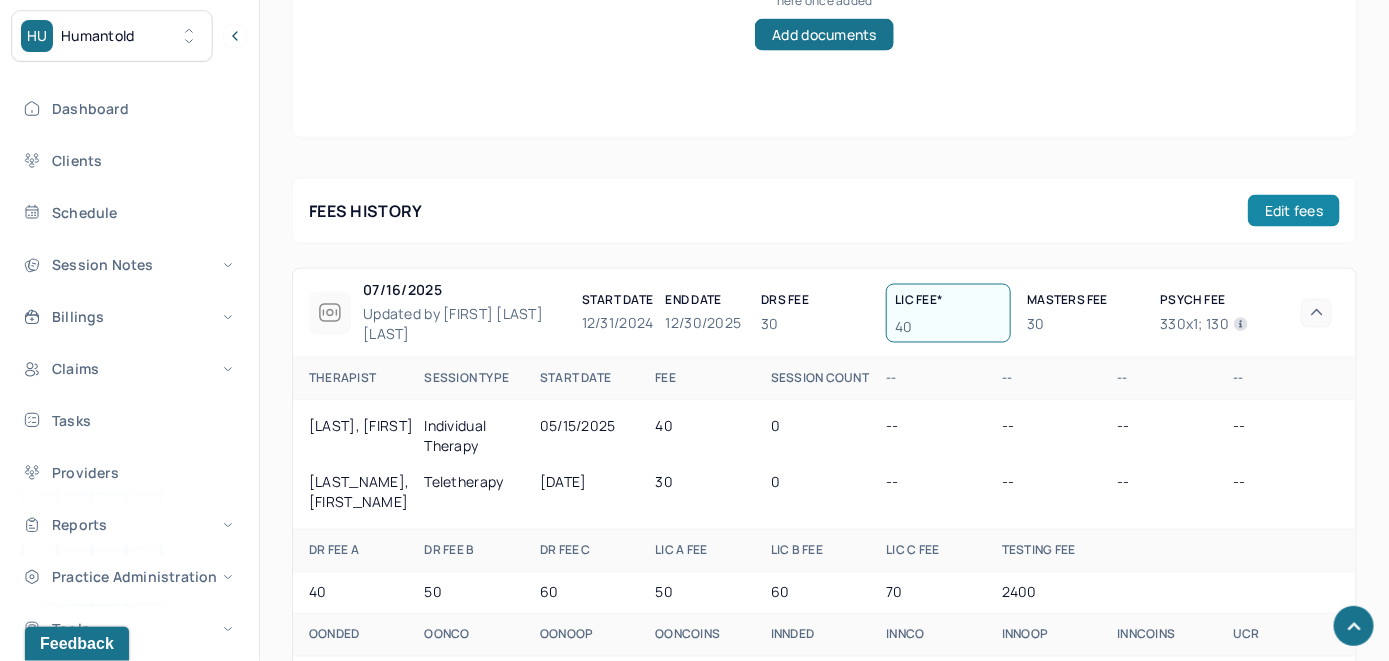 click on "Edit fees" at bounding box center [1294, 211] 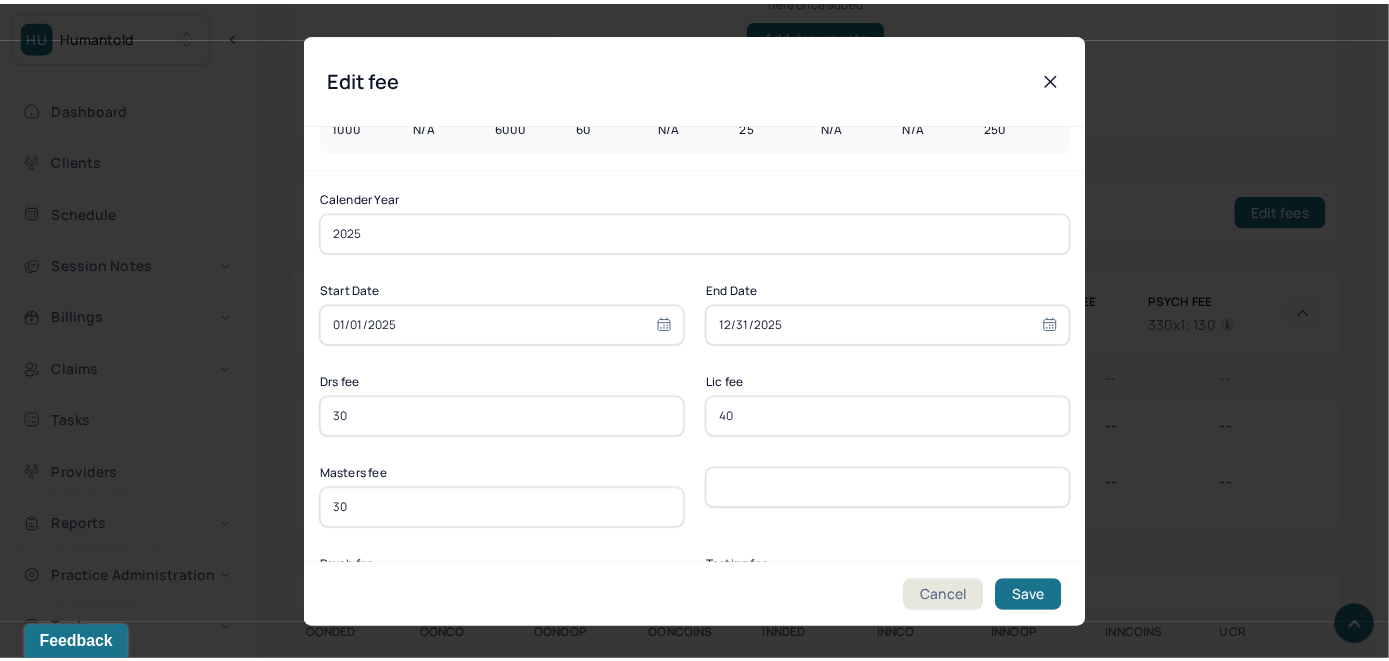 scroll, scrollTop: 100, scrollLeft: 0, axis: vertical 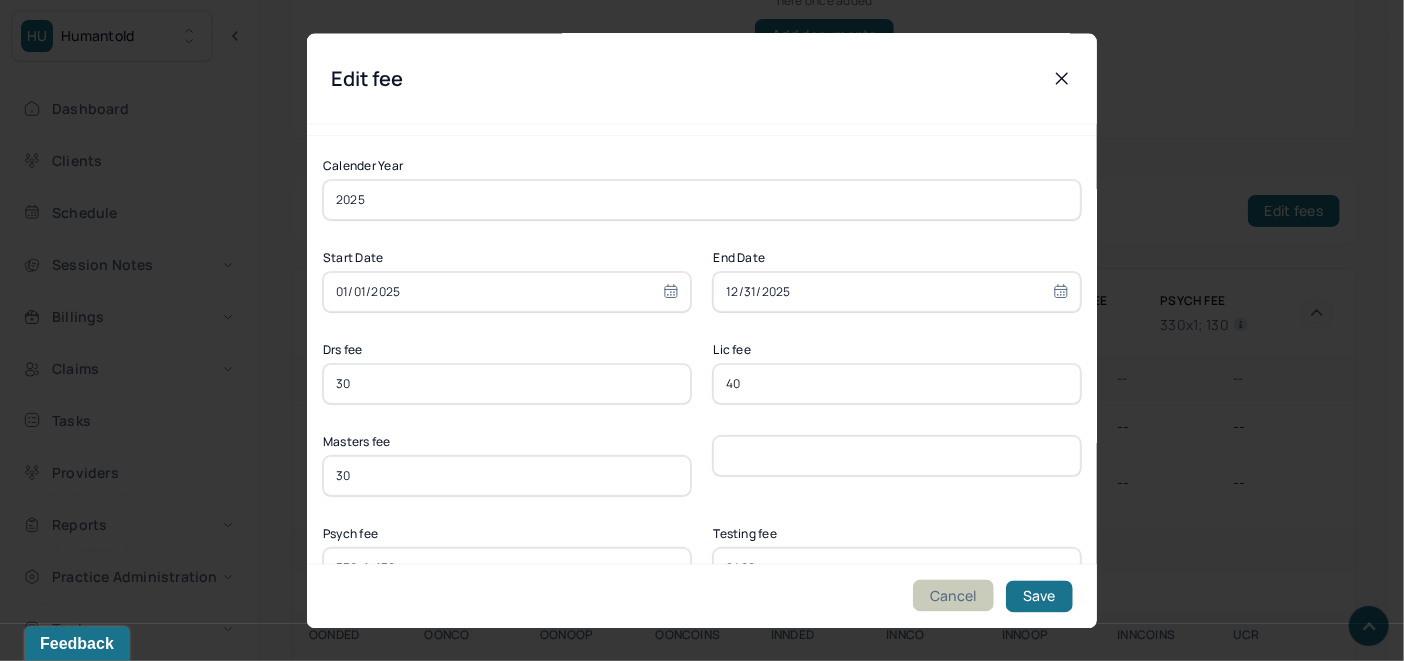 click on "Cancel" at bounding box center [953, 596] 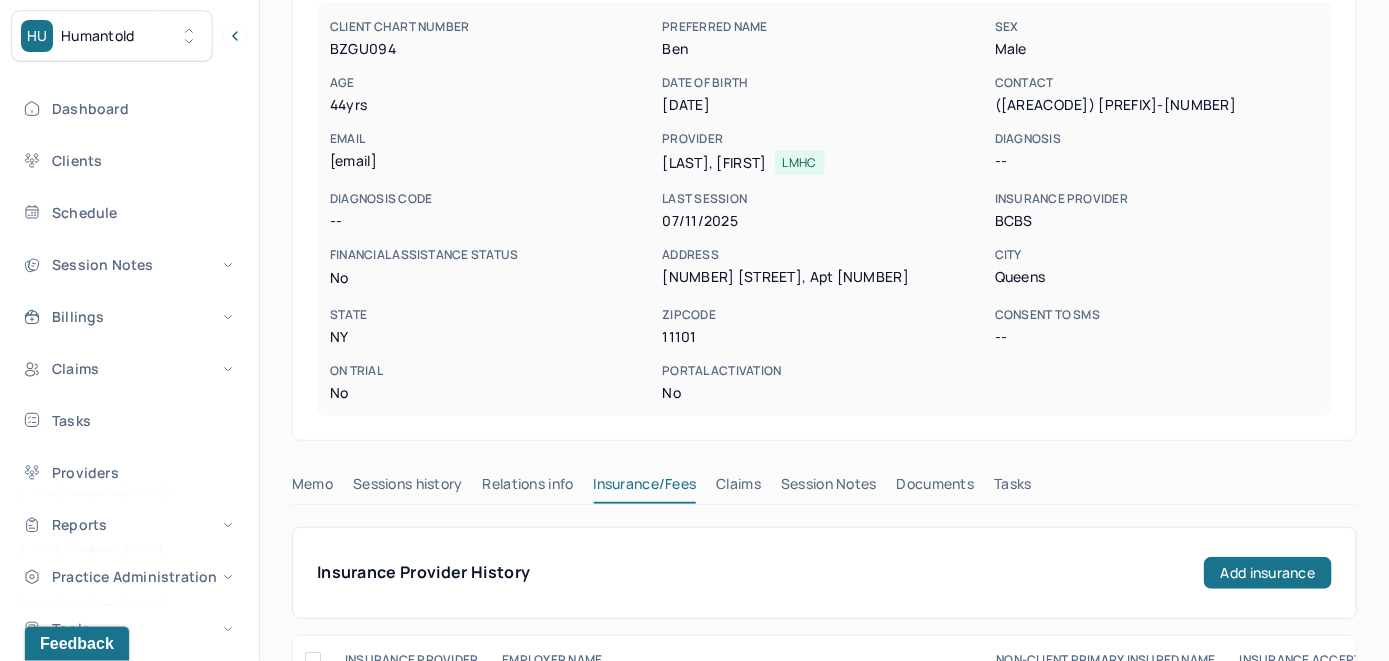 scroll, scrollTop: 400, scrollLeft: 0, axis: vertical 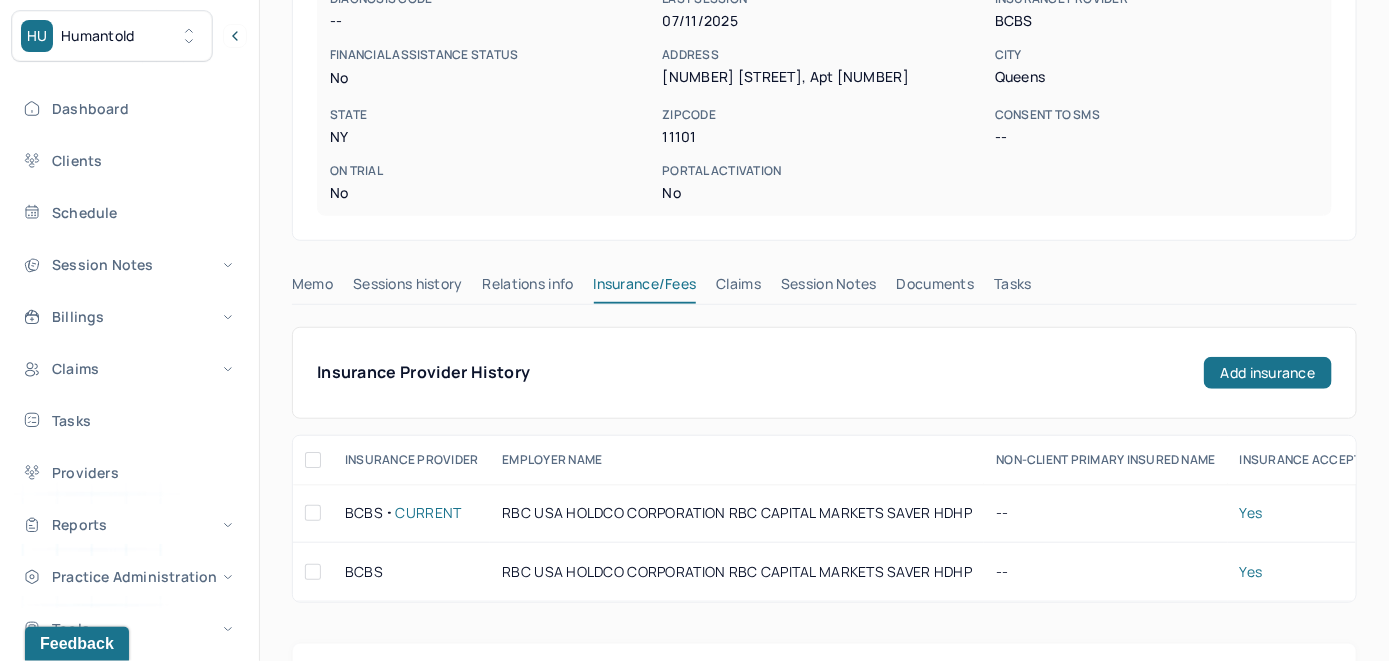 click on "Memo" at bounding box center [312, 288] 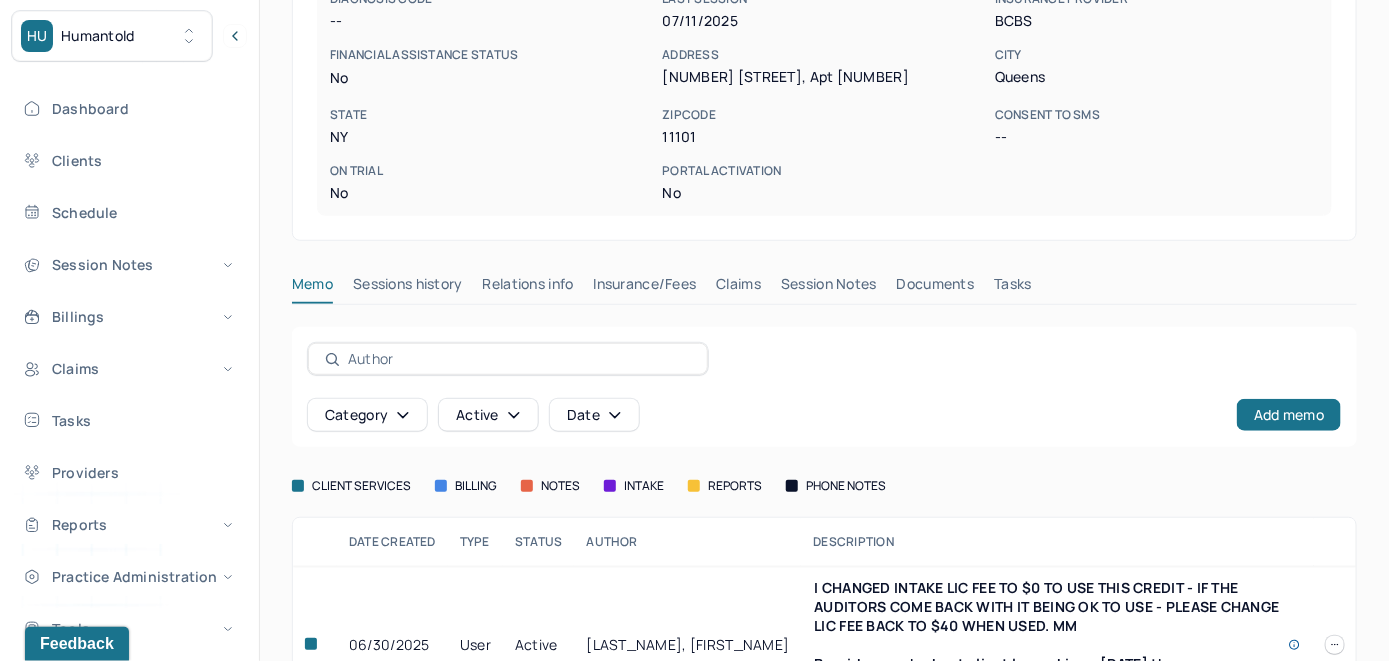 scroll, scrollTop: 500, scrollLeft: 0, axis: vertical 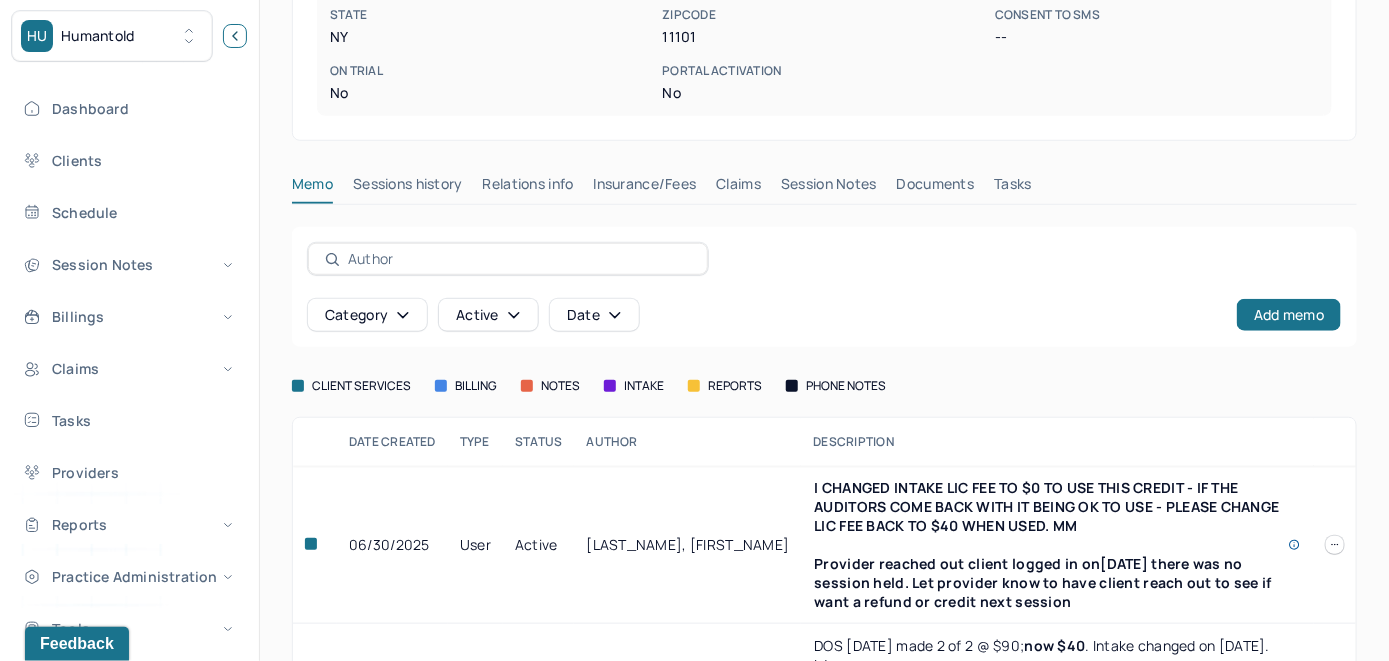 click at bounding box center (235, 36) 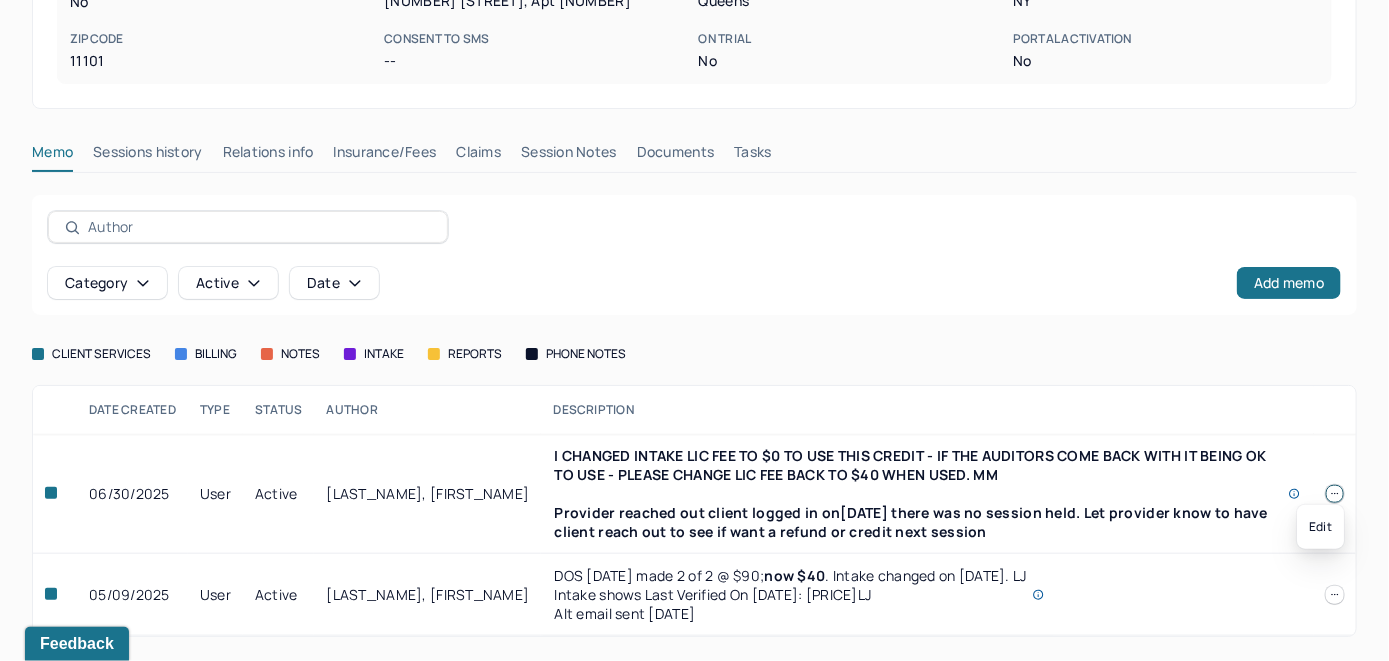 click at bounding box center [1335, 494] 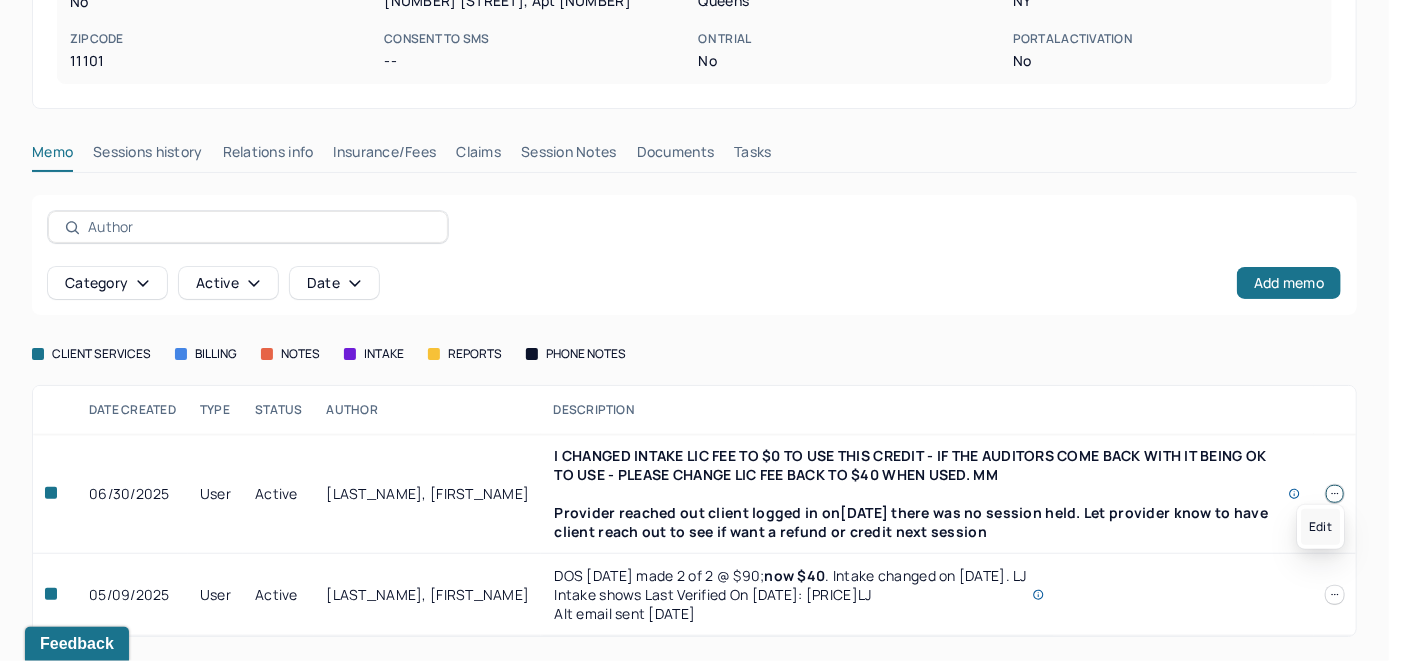click on "Edit" at bounding box center (1320, 527) 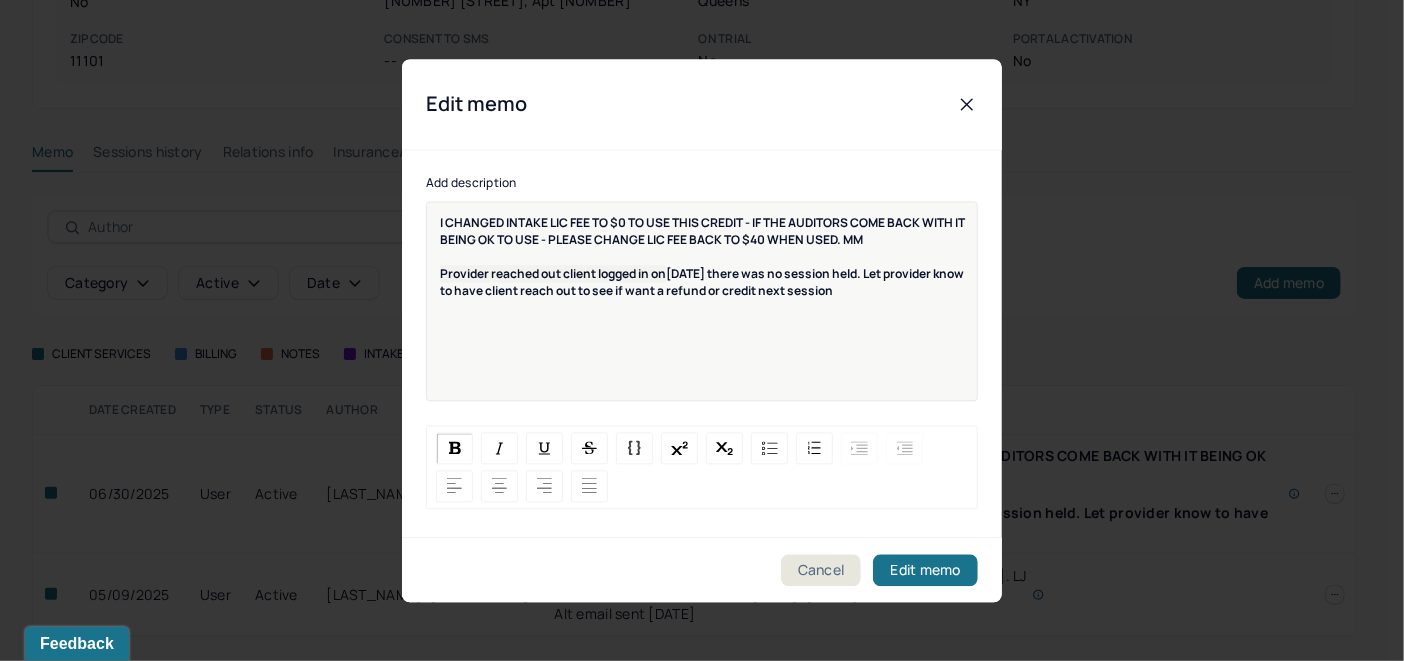 click on "I CHANGED INTAKE LIC FEE TO $0 TO USE THIS CREDIT - IF THE AUDITORS COME BACK WITH IT BEING OK TO USE - PLEASE CHANGE LIC FEE BACK TO $40 WHEN USED. MM Provider reached out client logged in on   6/27/25 there was no session held. Let provider know to have client reach out to see if want a refund or credit next session" at bounding box center [702, 256] 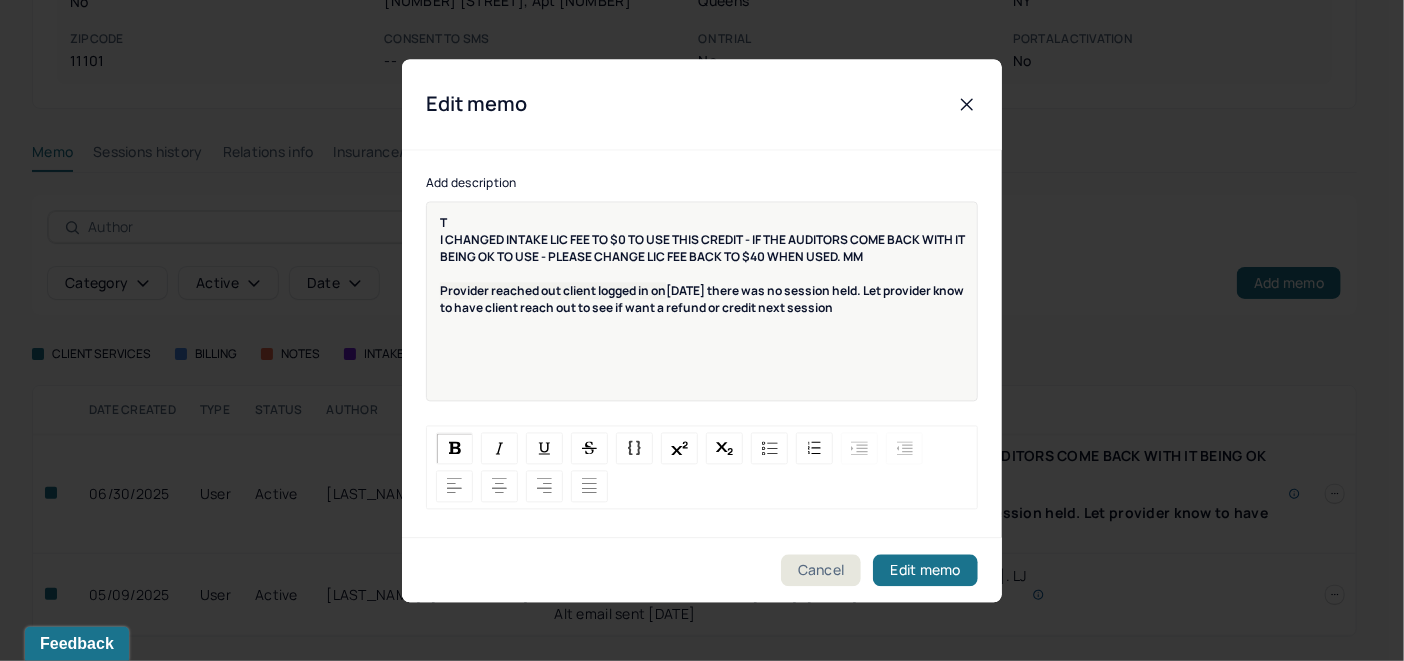 type 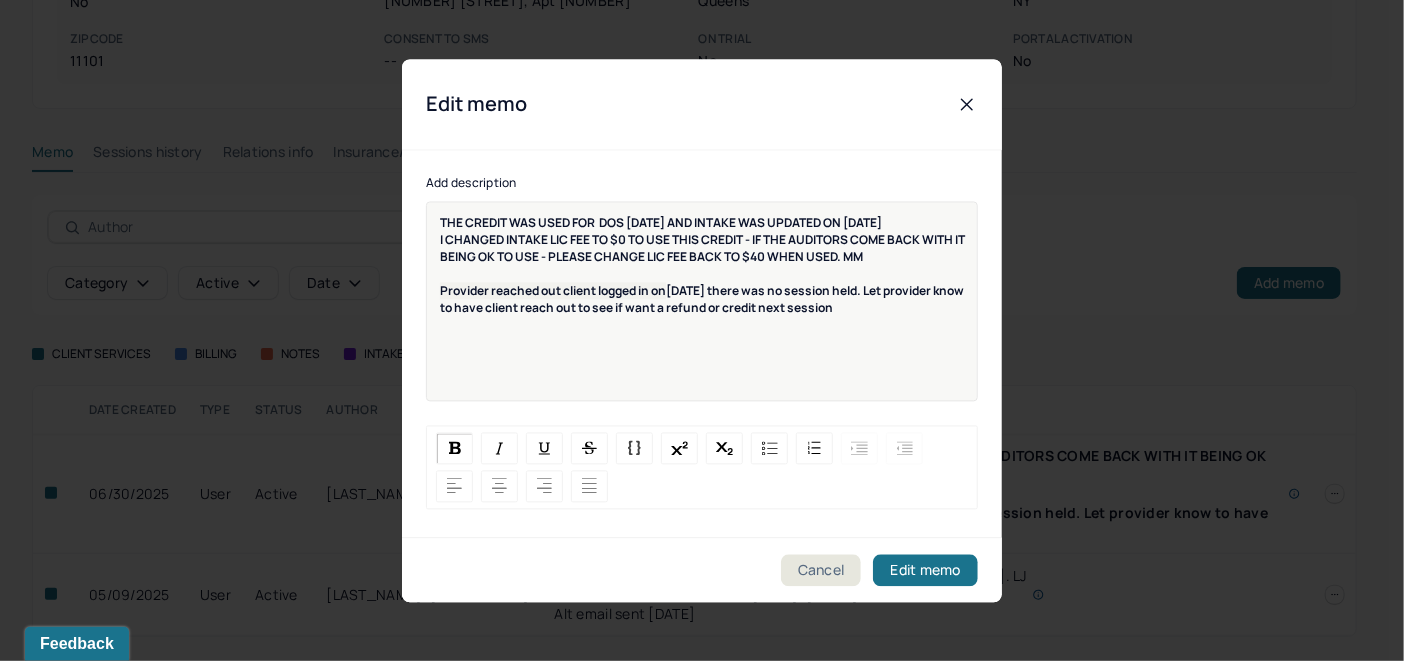 click on "THE CREDIT WAS USED FOR  DOS 7/11/25 AND INTAKE WAS UPDATED ON 7/16/25" at bounding box center [702, 222] 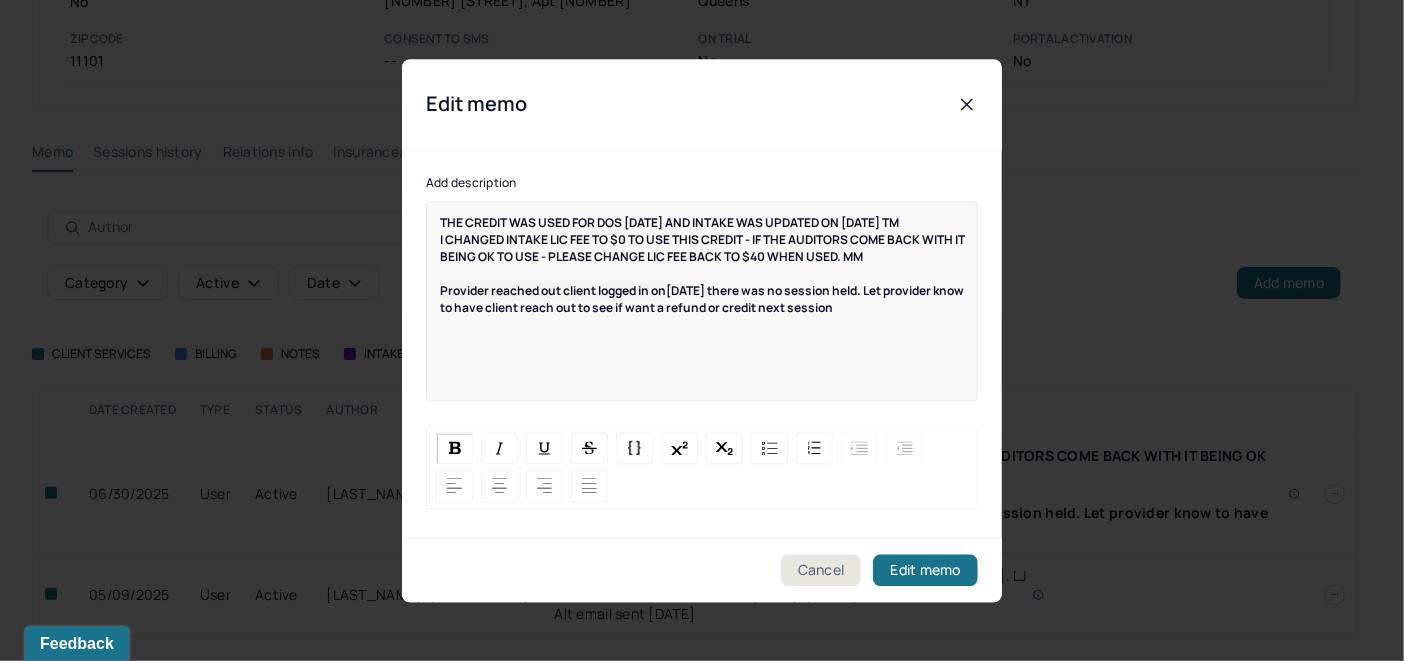 drag, startPoint x: 919, startPoint y: 223, endPoint x: 200, endPoint y: 213, distance: 719.0695 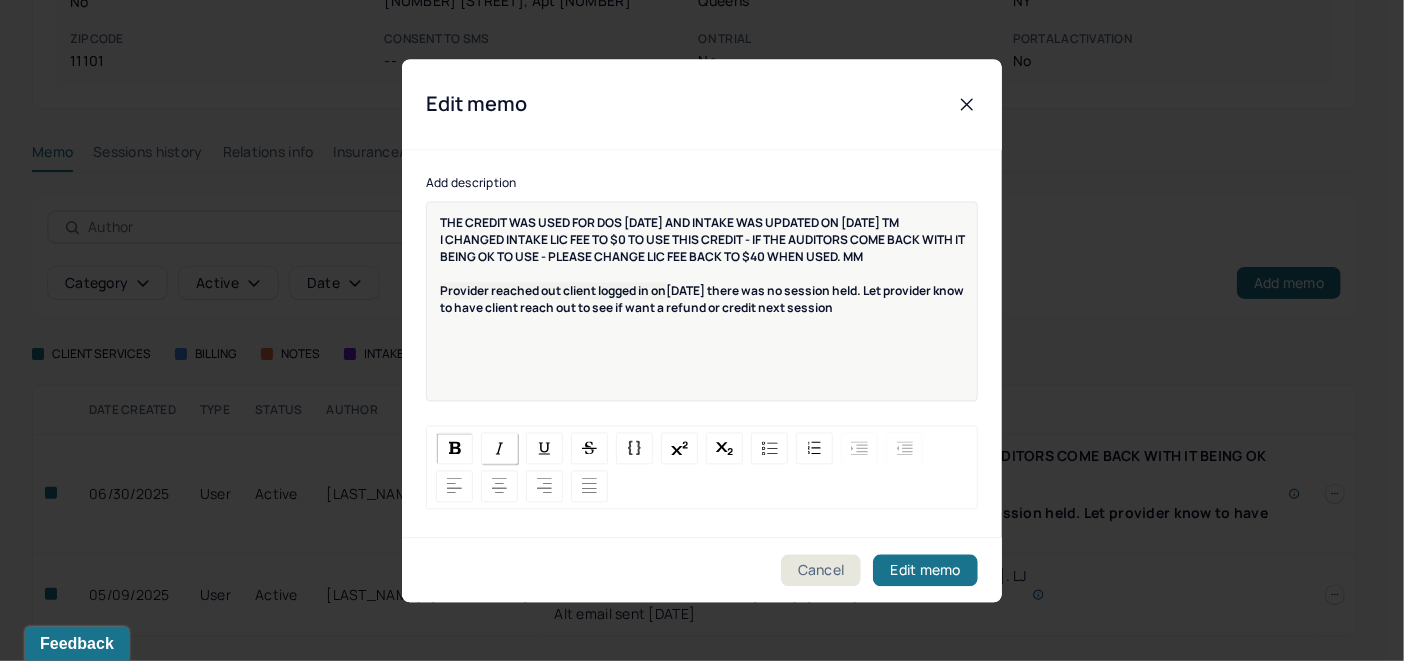 click at bounding box center [500, 448] 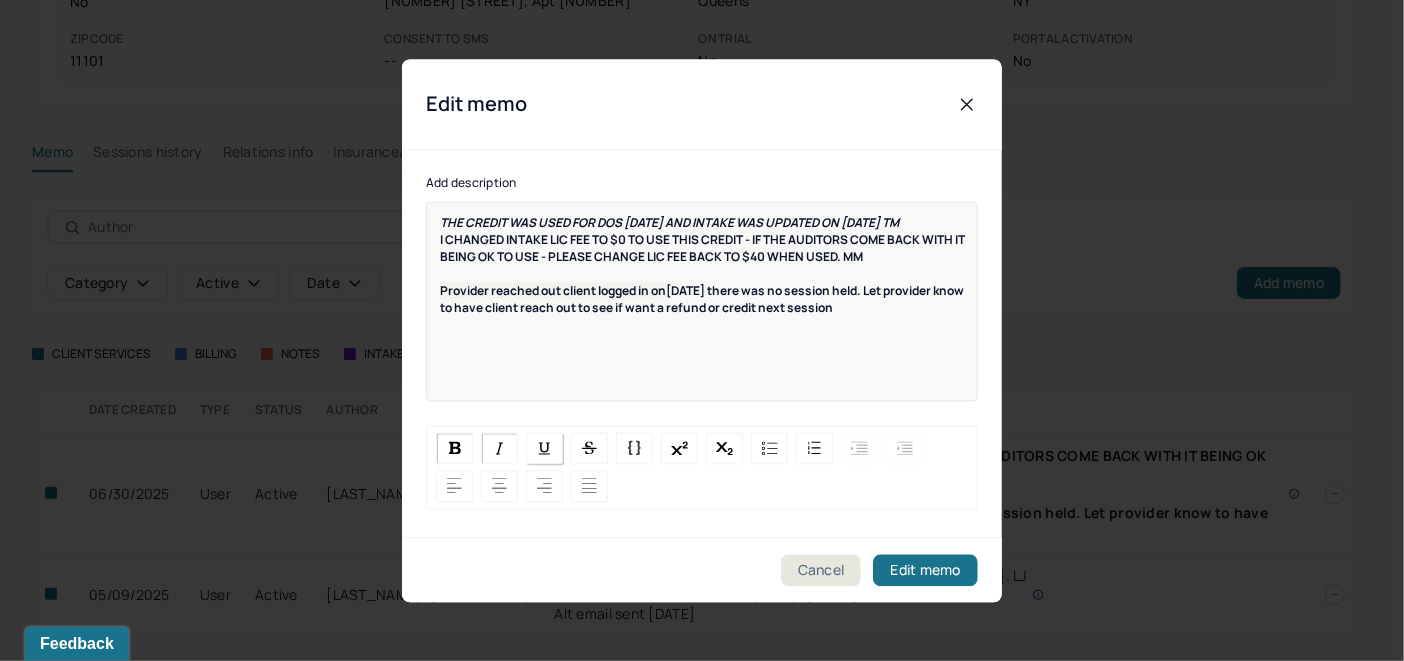 click at bounding box center (545, 448) 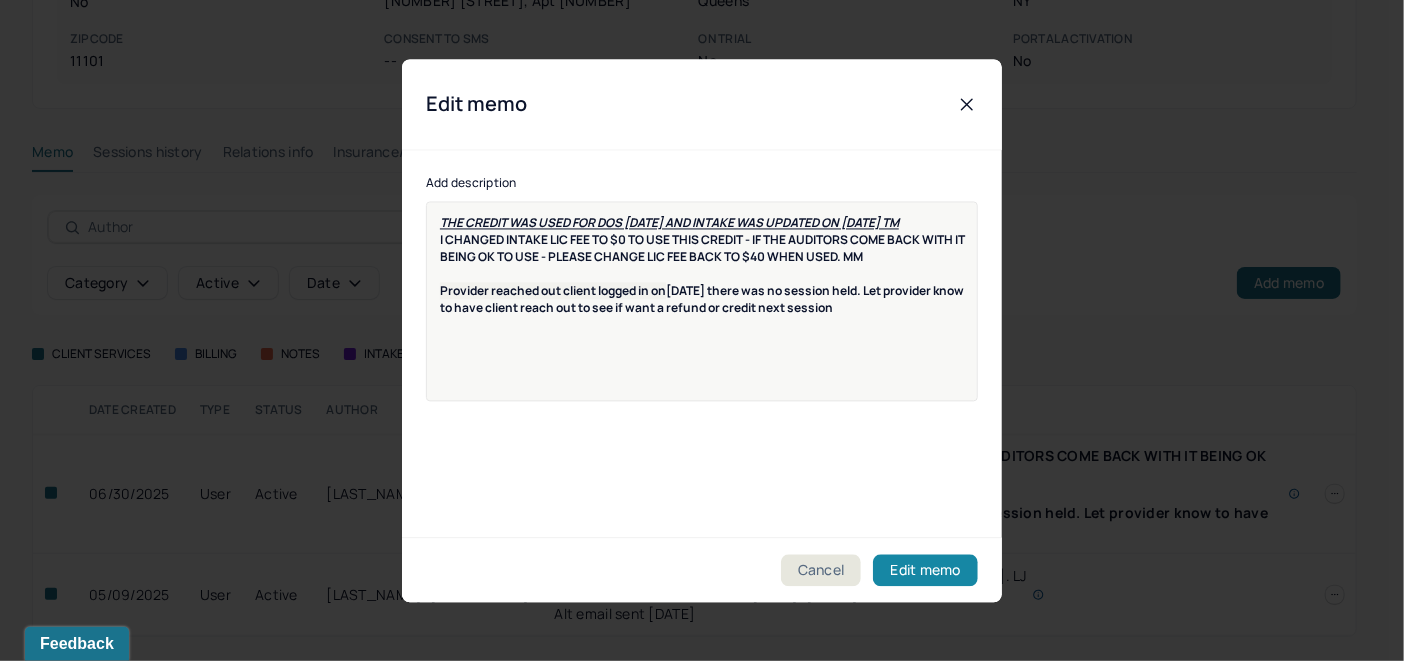 click on "Edit memo" at bounding box center [925, 570] 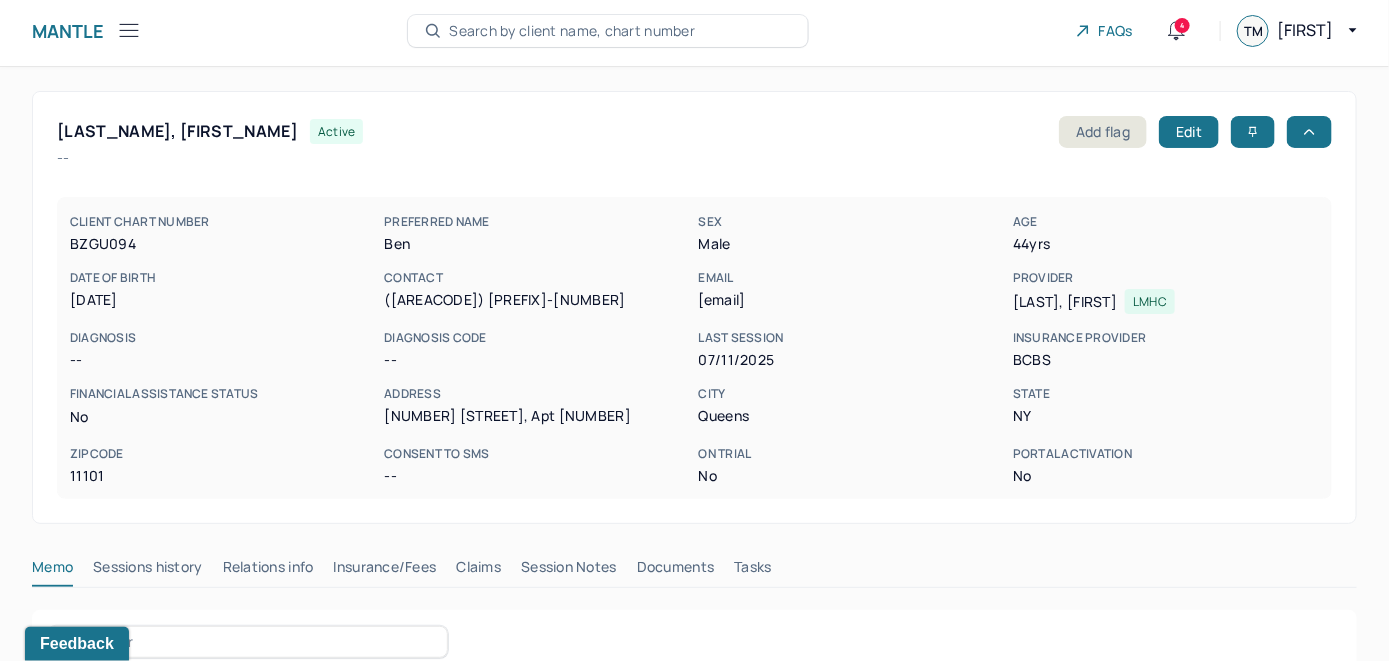 scroll, scrollTop: 0, scrollLeft: 0, axis: both 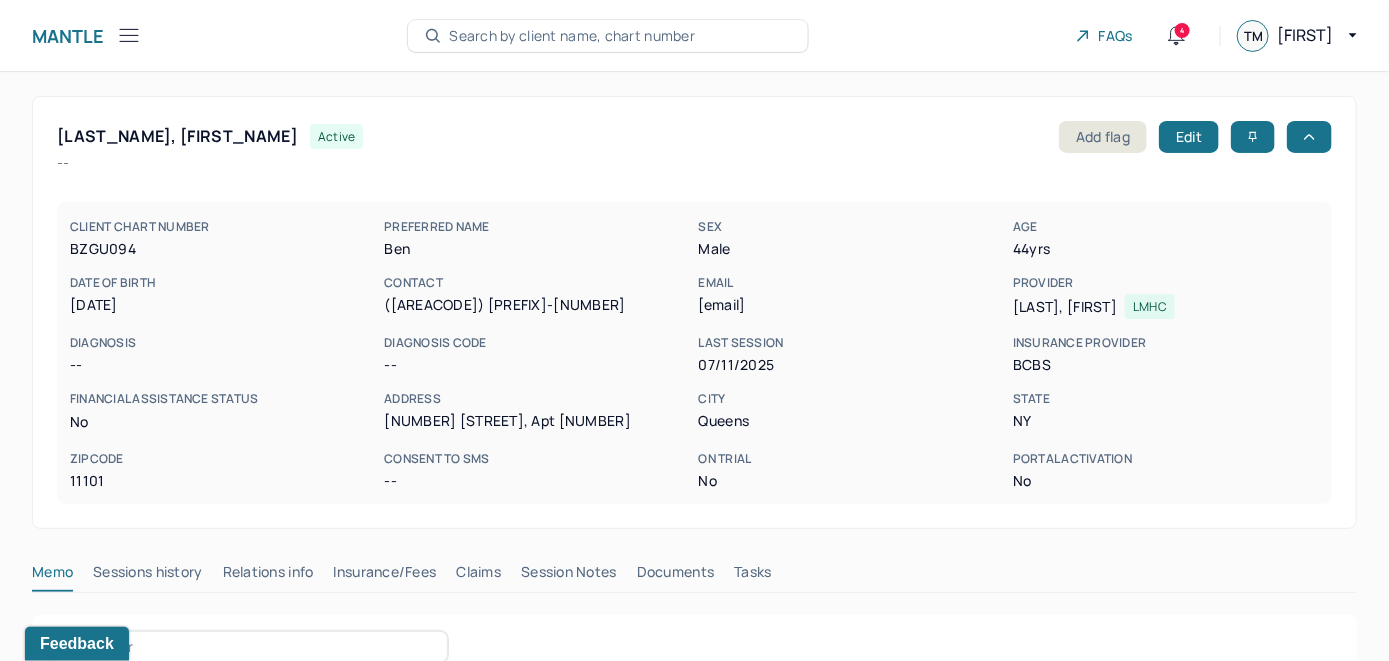 click 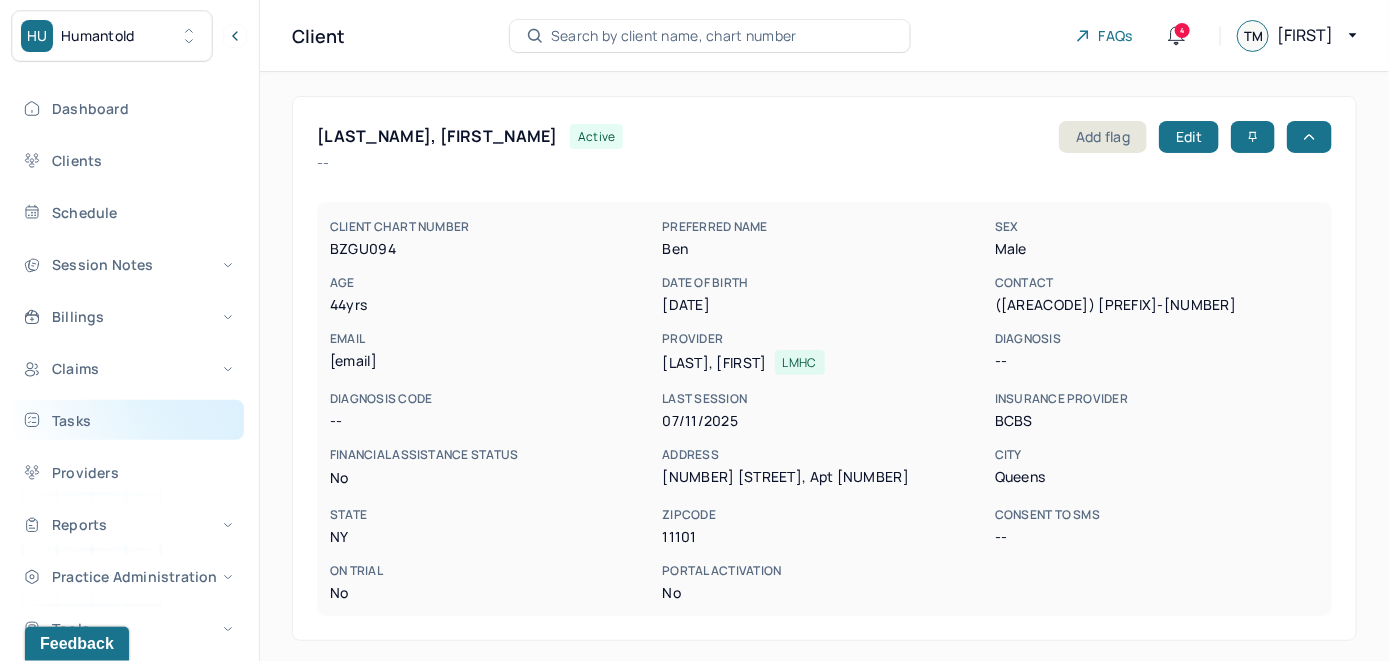 click on "Tasks" at bounding box center [128, 420] 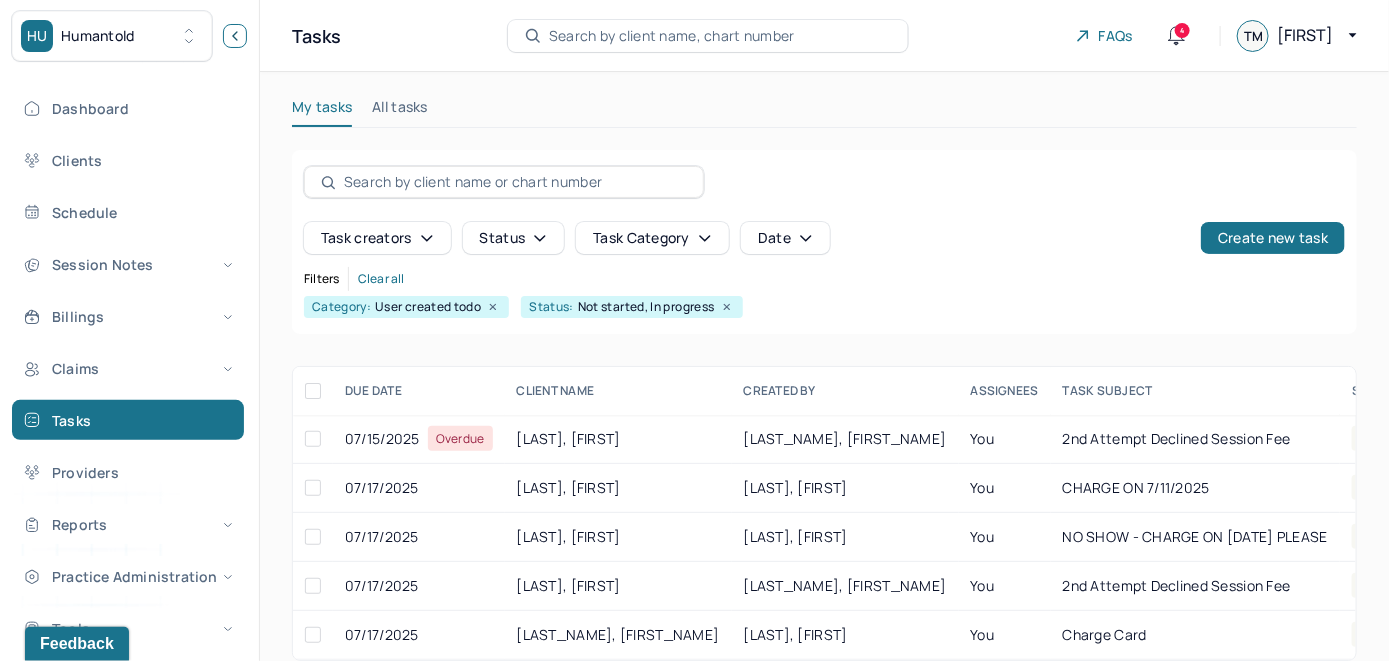 click 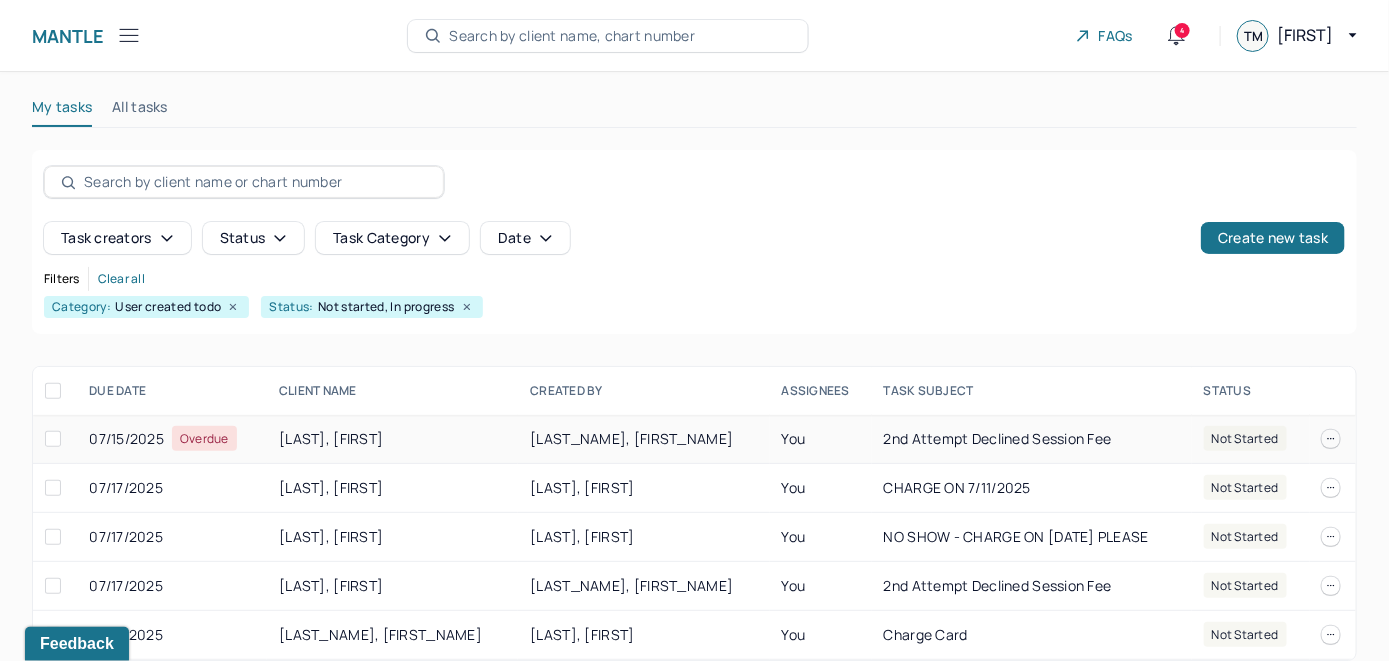 click on "ADAMES NUNEZ, KEVI" at bounding box center (392, 439) 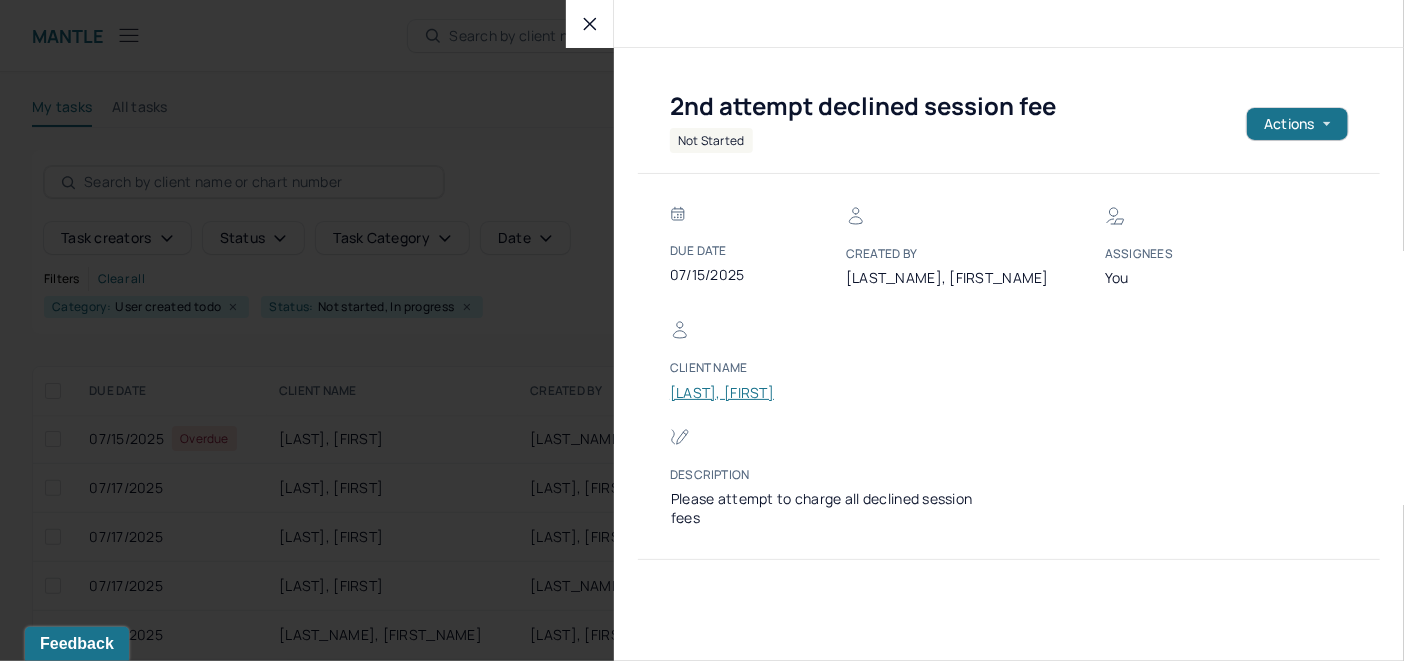 click on "ADAMES NUNEZ, KEVI" at bounding box center (730, 393) 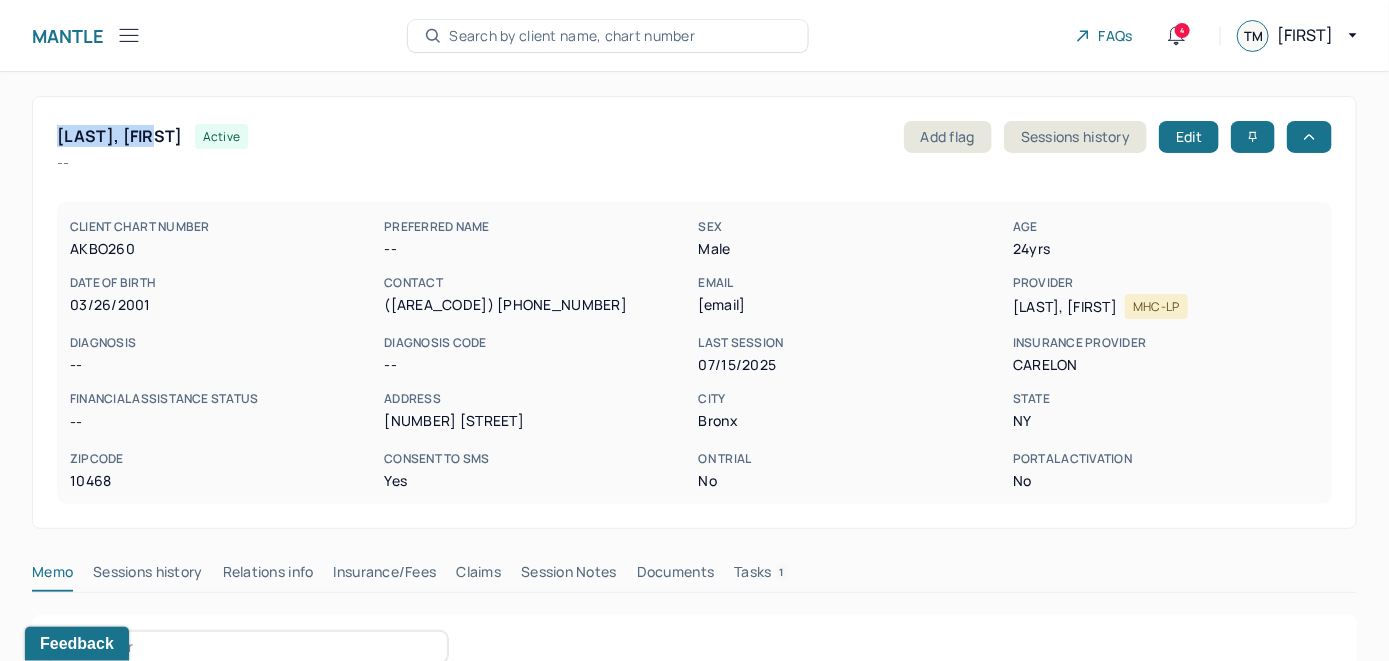 drag, startPoint x: 183, startPoint y: 132, endPoint x: 57, endPoint y: 127, distance: 126.09917 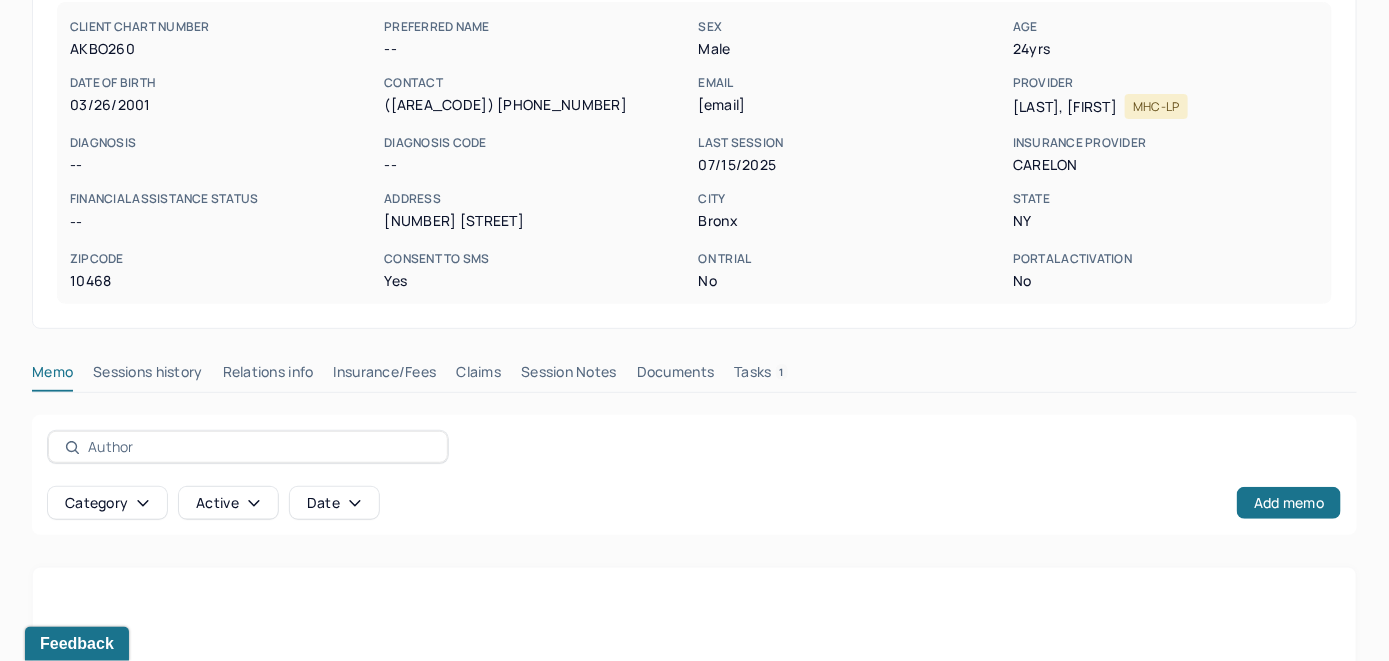 scroll, scrollTop: 393, scrollLeft: 0, axis: vertical 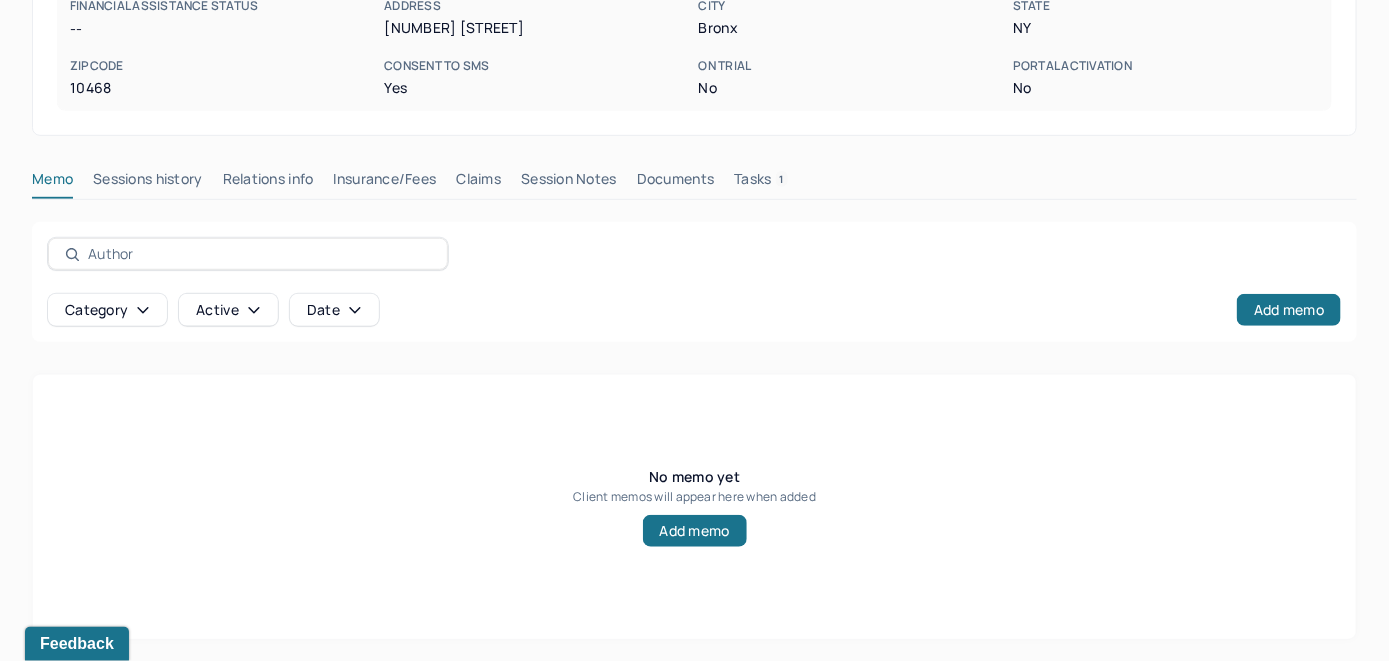click on "Insurance/Fees" at bounding box center [385, 183] 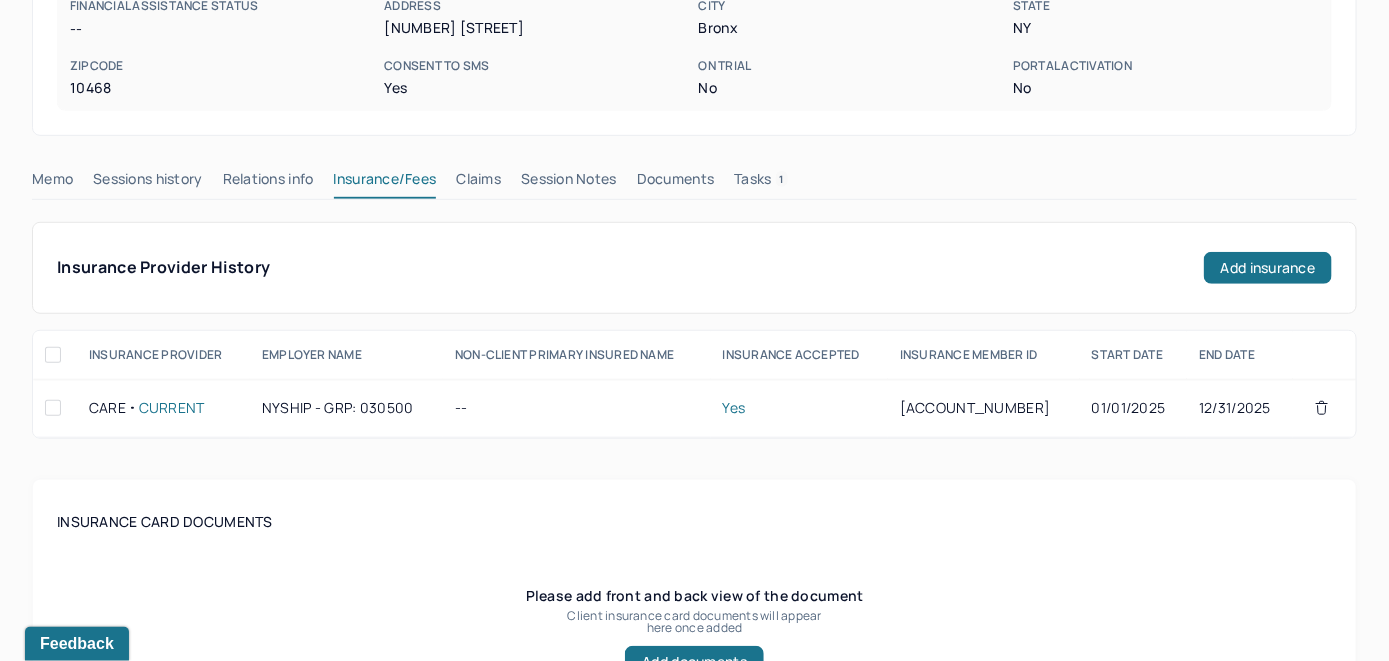 click on "Claims" at bounding box center [478, 183] 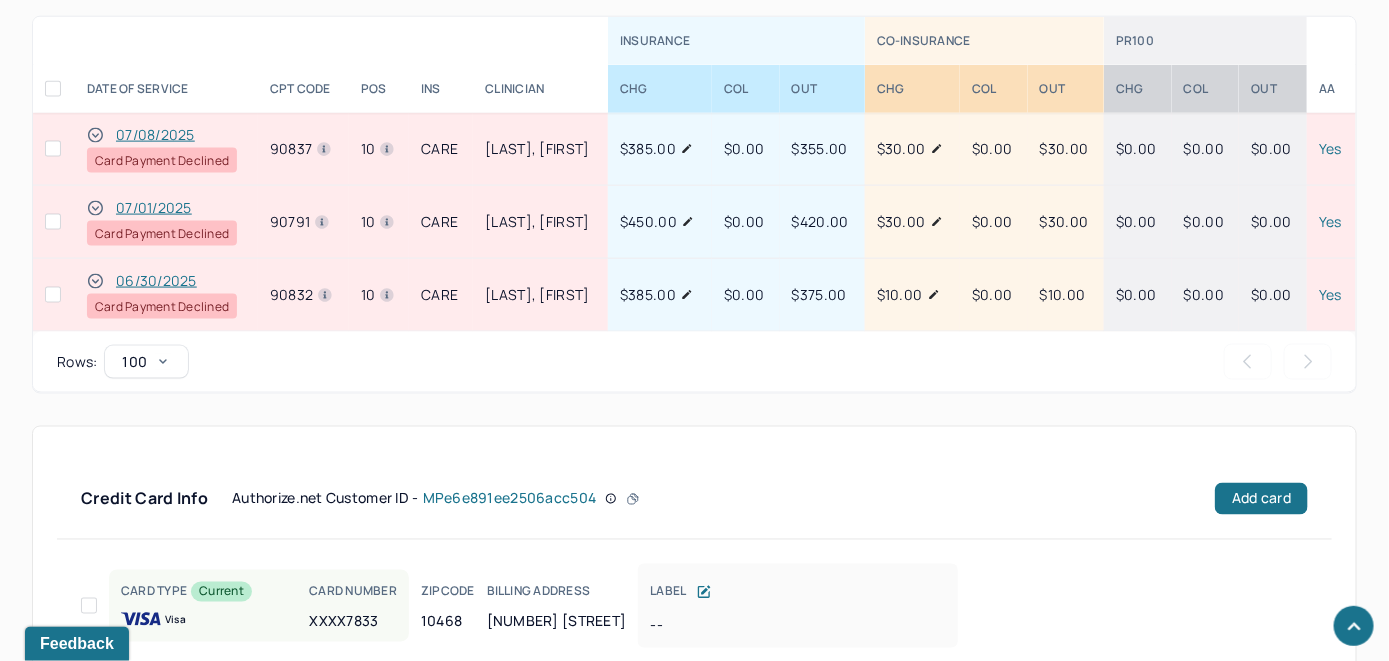 scroll, scrollTop: 1134, scrollLeft: 0, axis: vertical 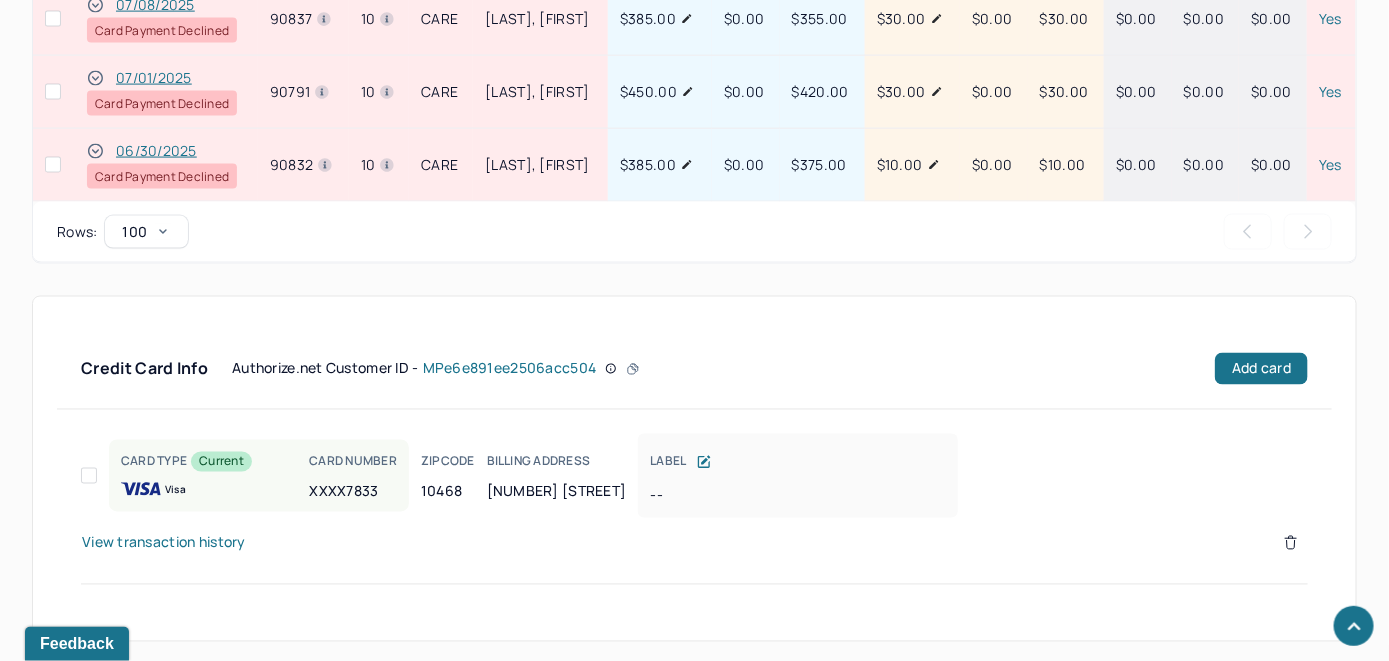 click on "View transaction history" at bounding box center (164, 543) 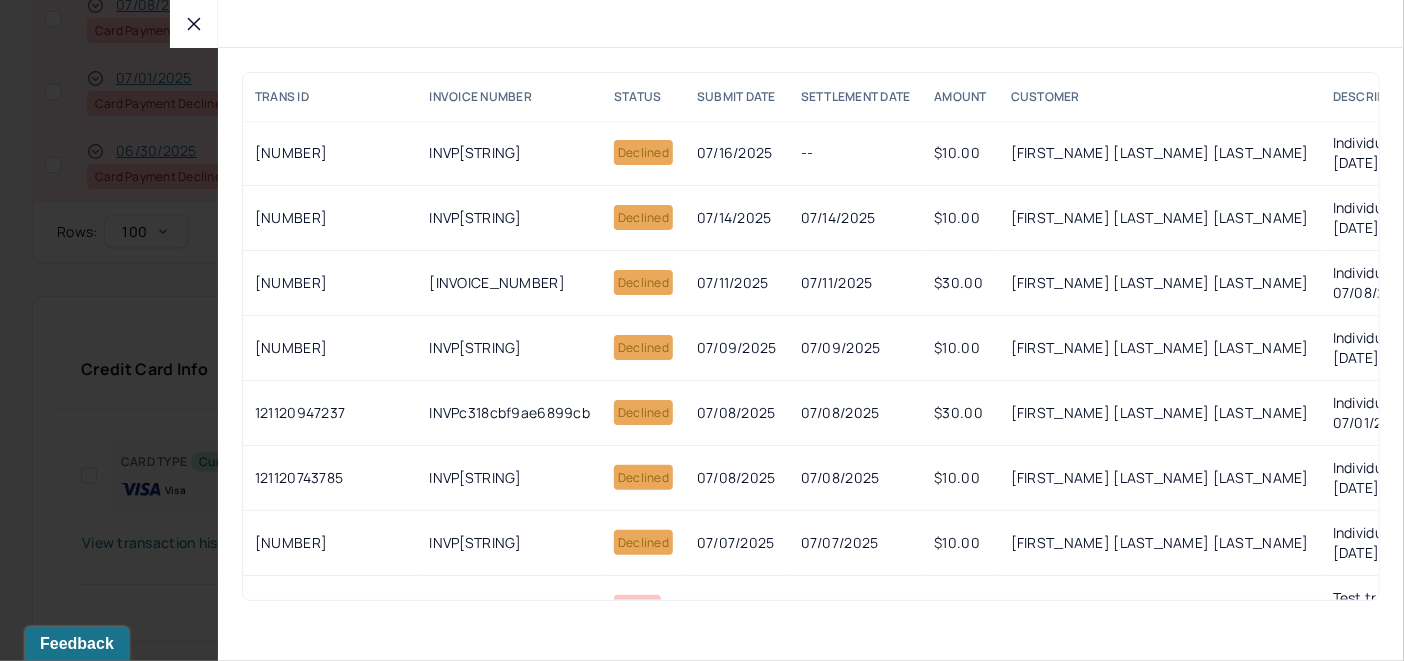 click 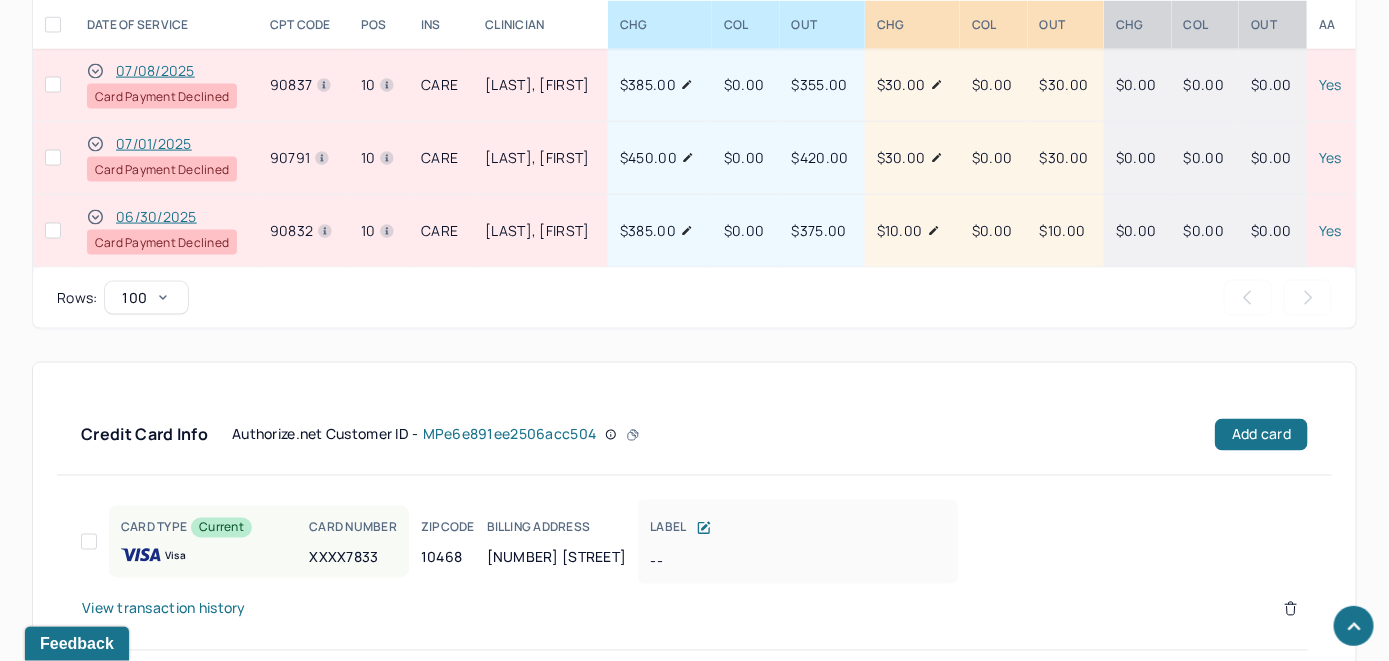 scroll, scrollTop: 1034, scrollLeft: 0, axis: vertical 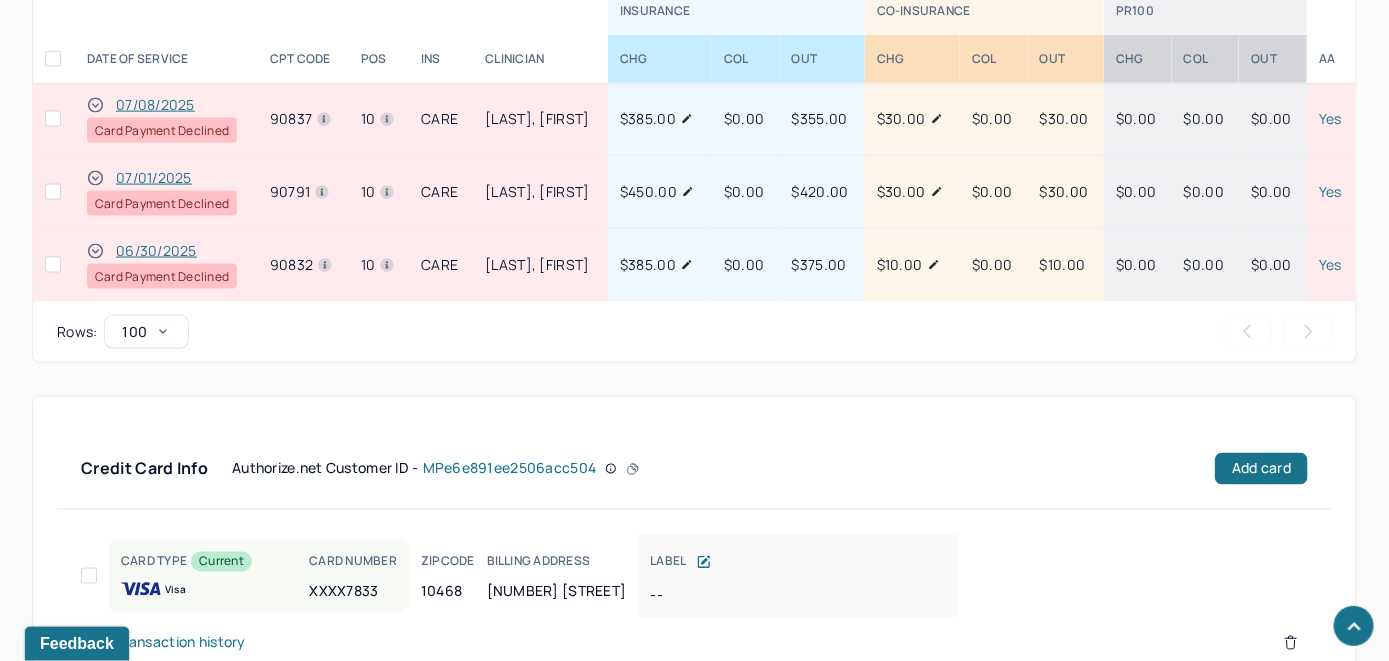 click on "06/30/2025" at bounding box center [156, 251] 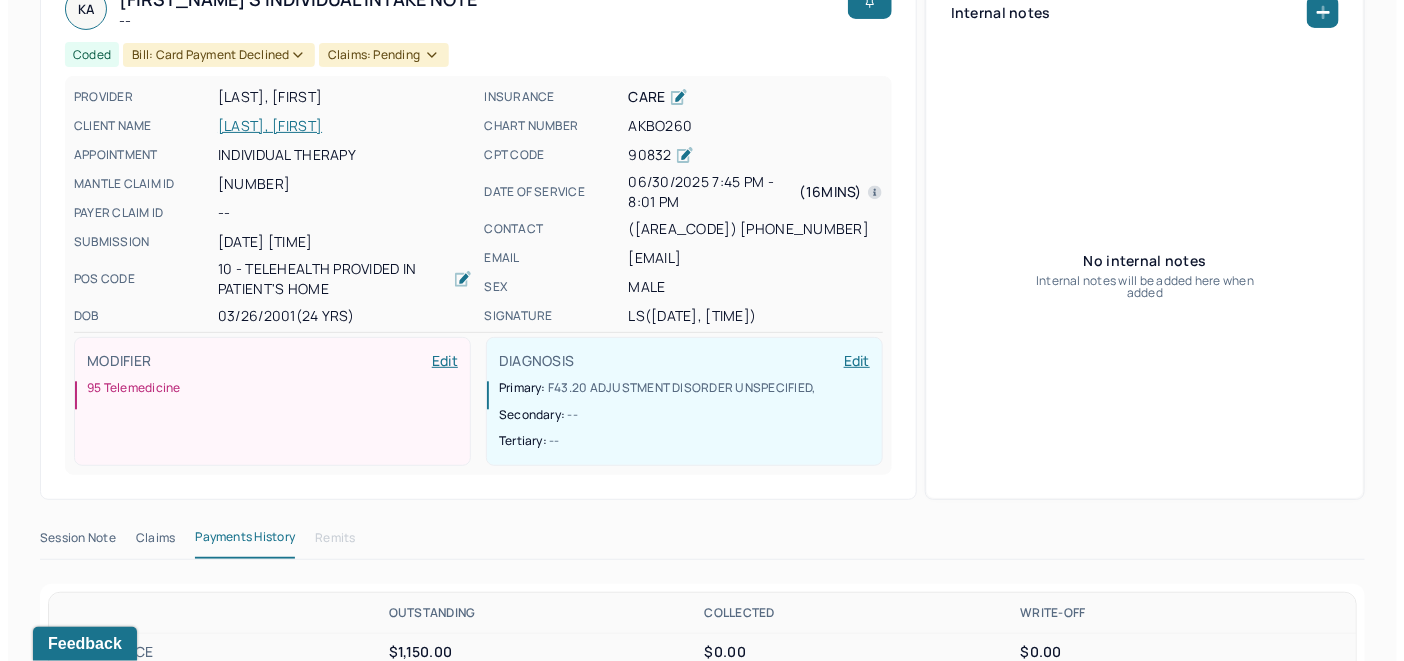 scroll, scrollTop: 167, scrollLeft: 0, axis: vertical 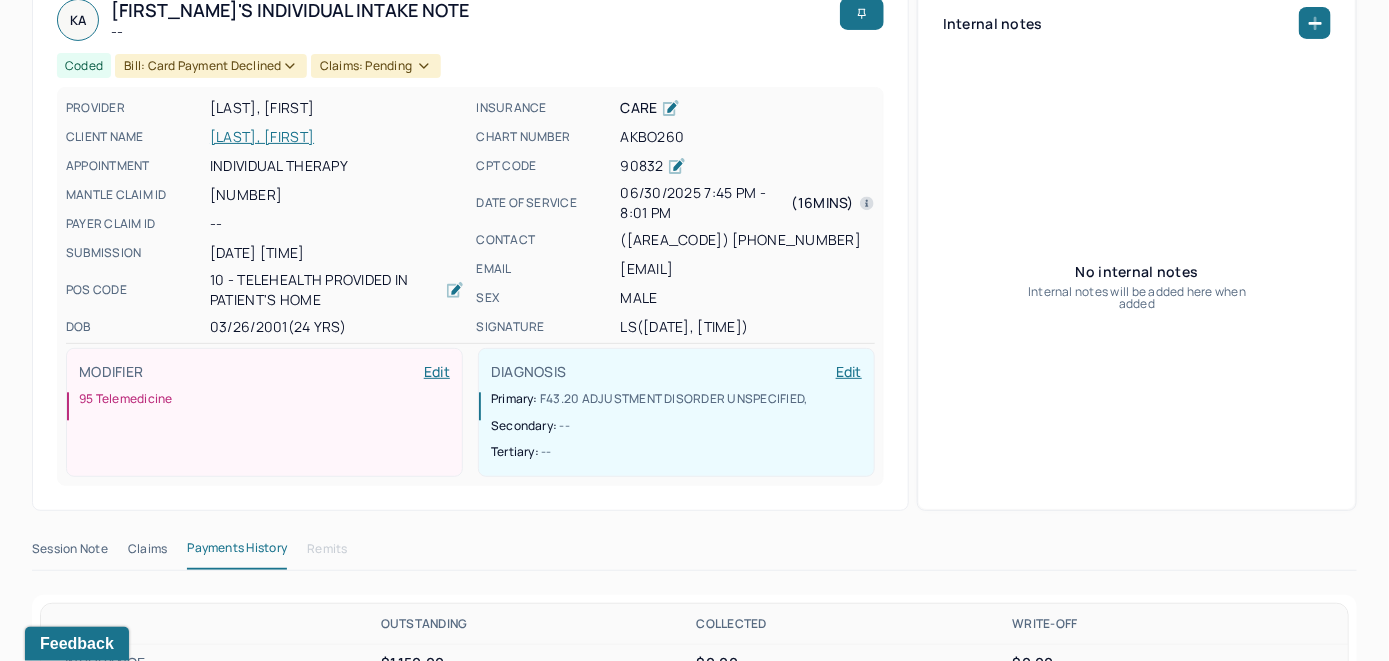 click on "Bill: Card Payment Declined" at bounding box center (210, 66) 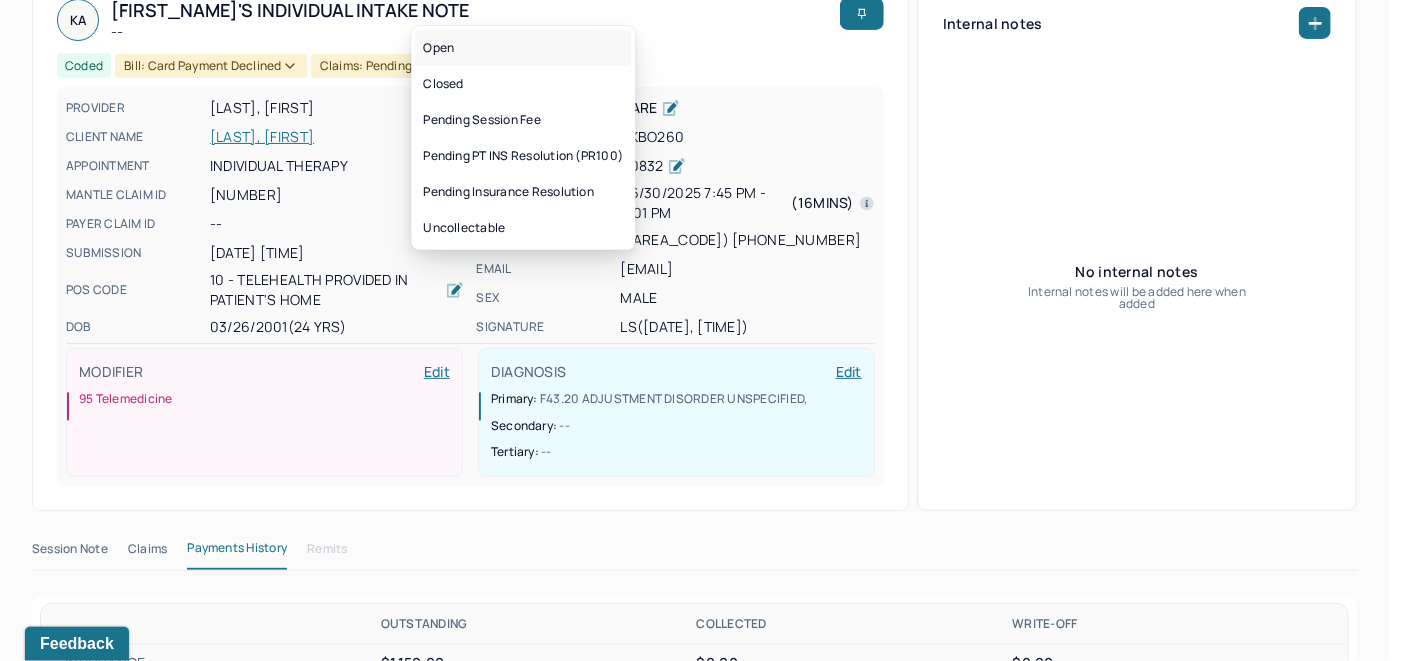 click on "Open" at bounding box center (523, 48) 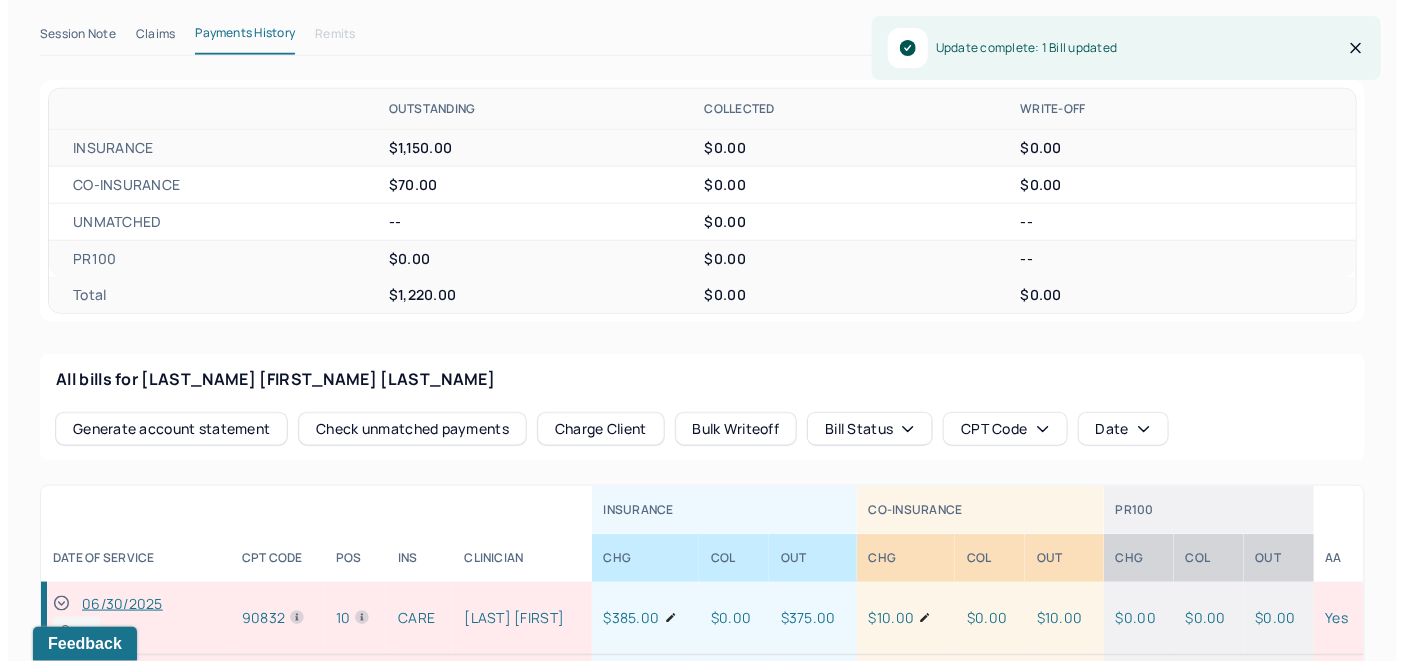 scroll, scrollTop: 766, scrollLeft: 0, axis: vertical 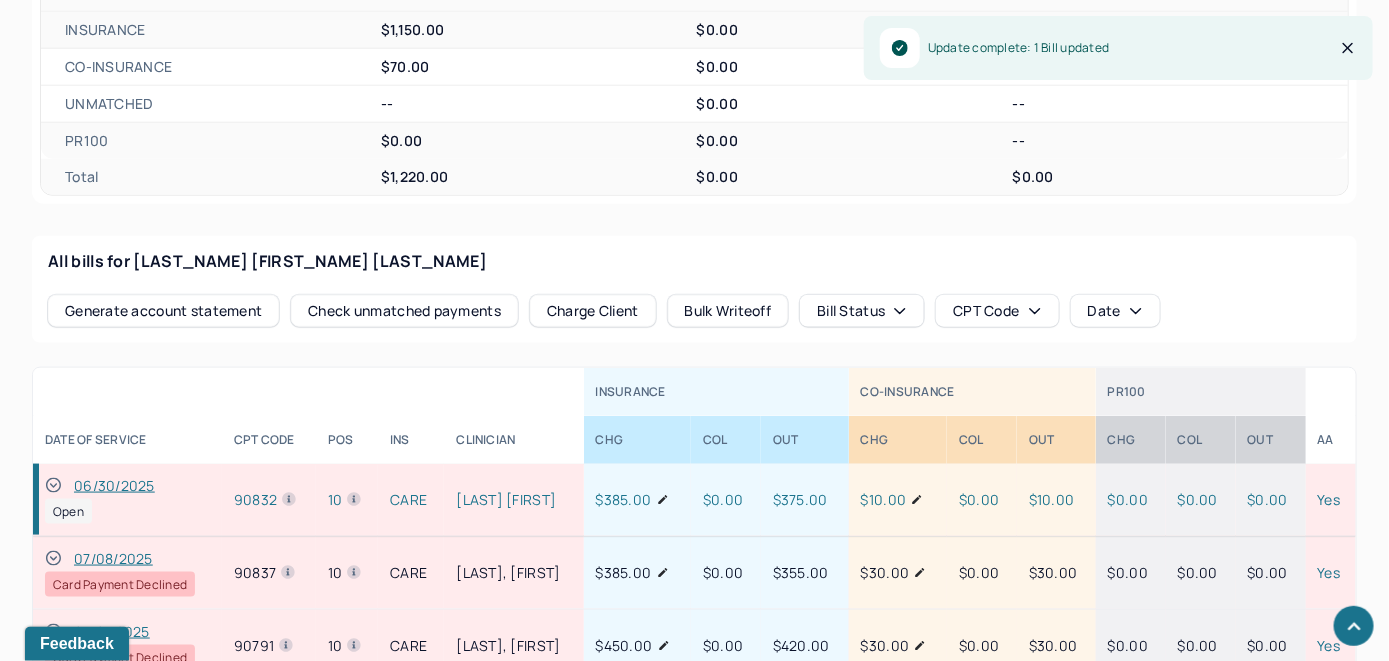 click on "Check unmatched payments" at bounding box center (404, 311) 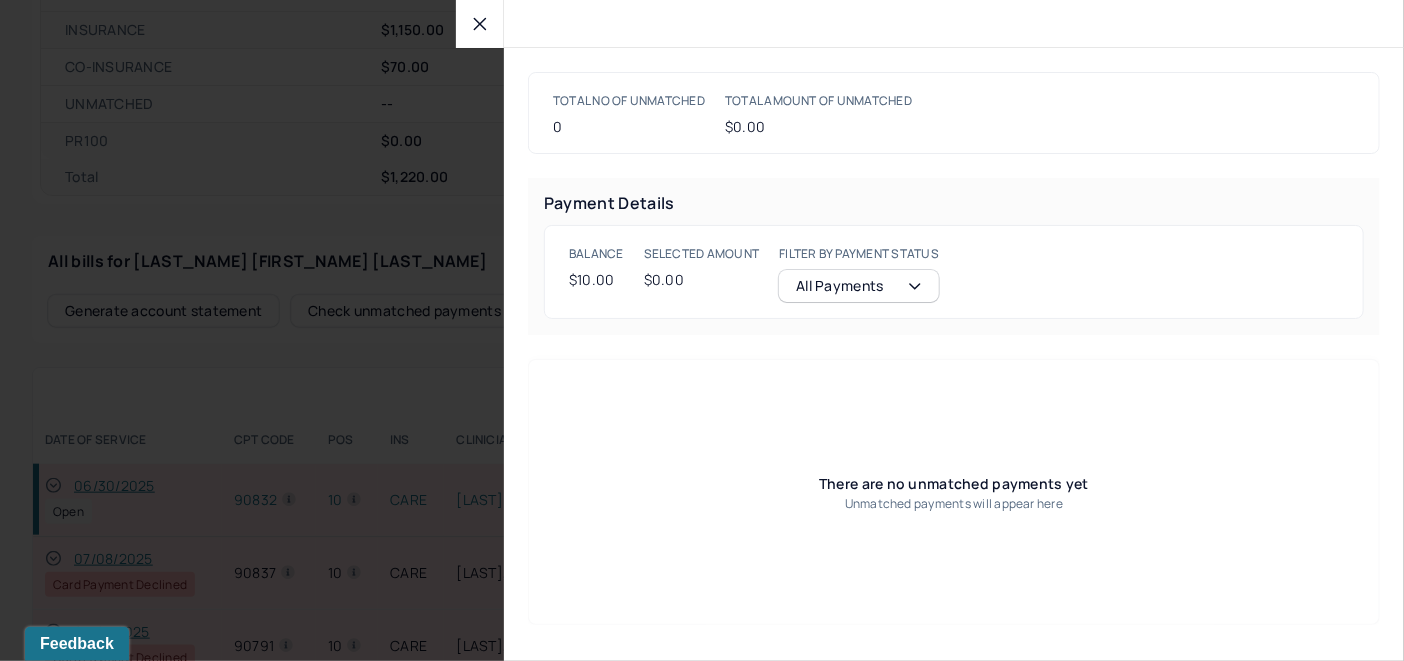 click 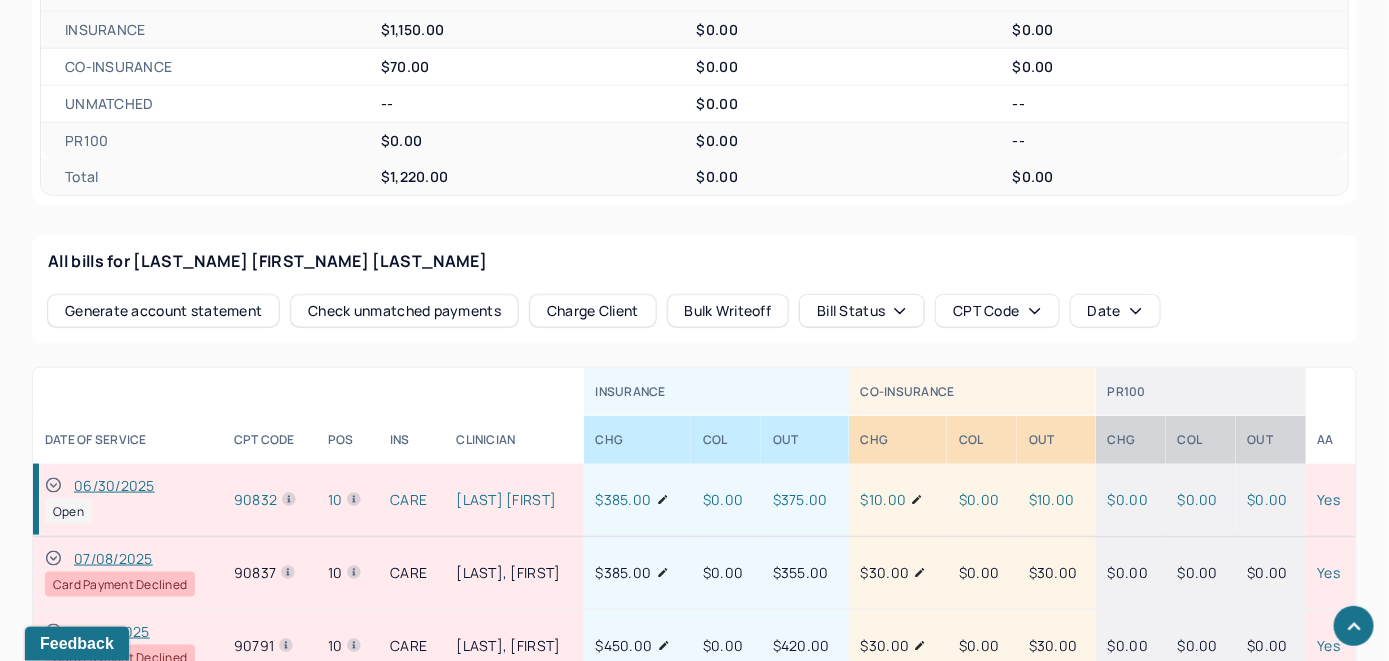 click on "Charge Client" at bounding box center [593, 311] 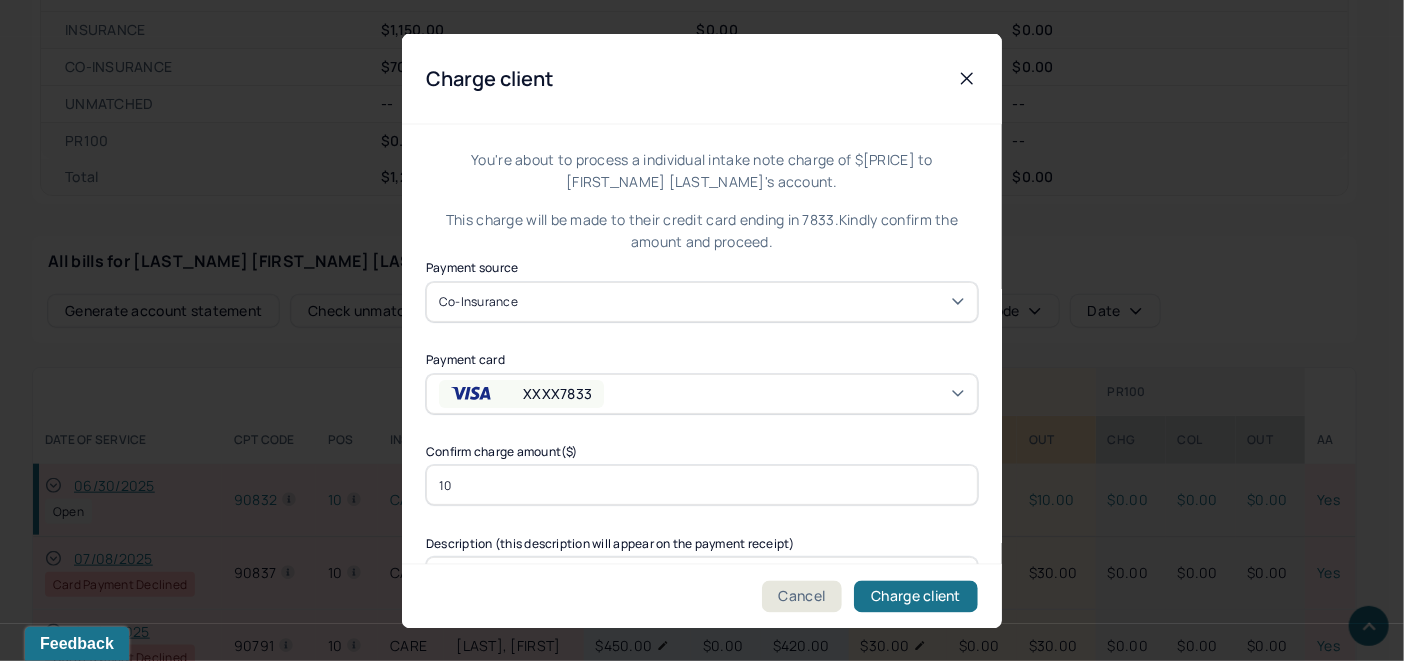 scroll, scrollTop: 100, scrollLeft: 0, axis: vertical 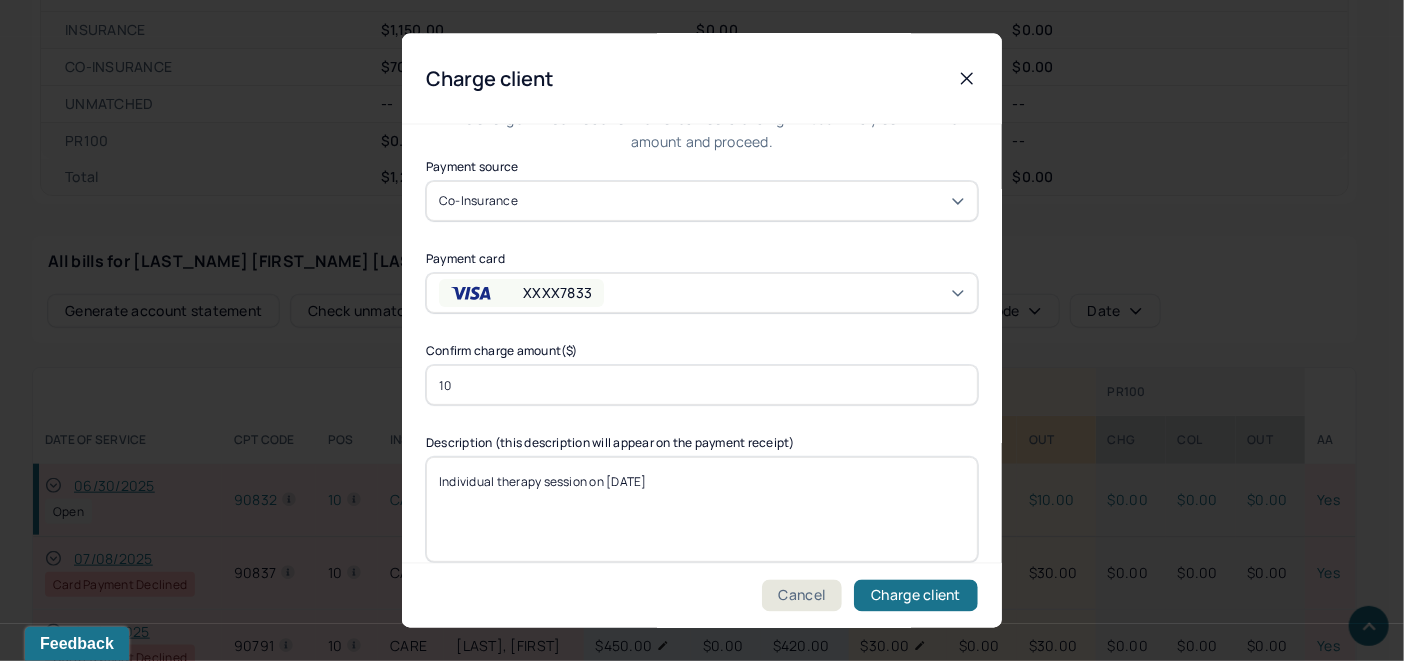 click on "Cancel     Charge client" at bounding box center [702, 595] 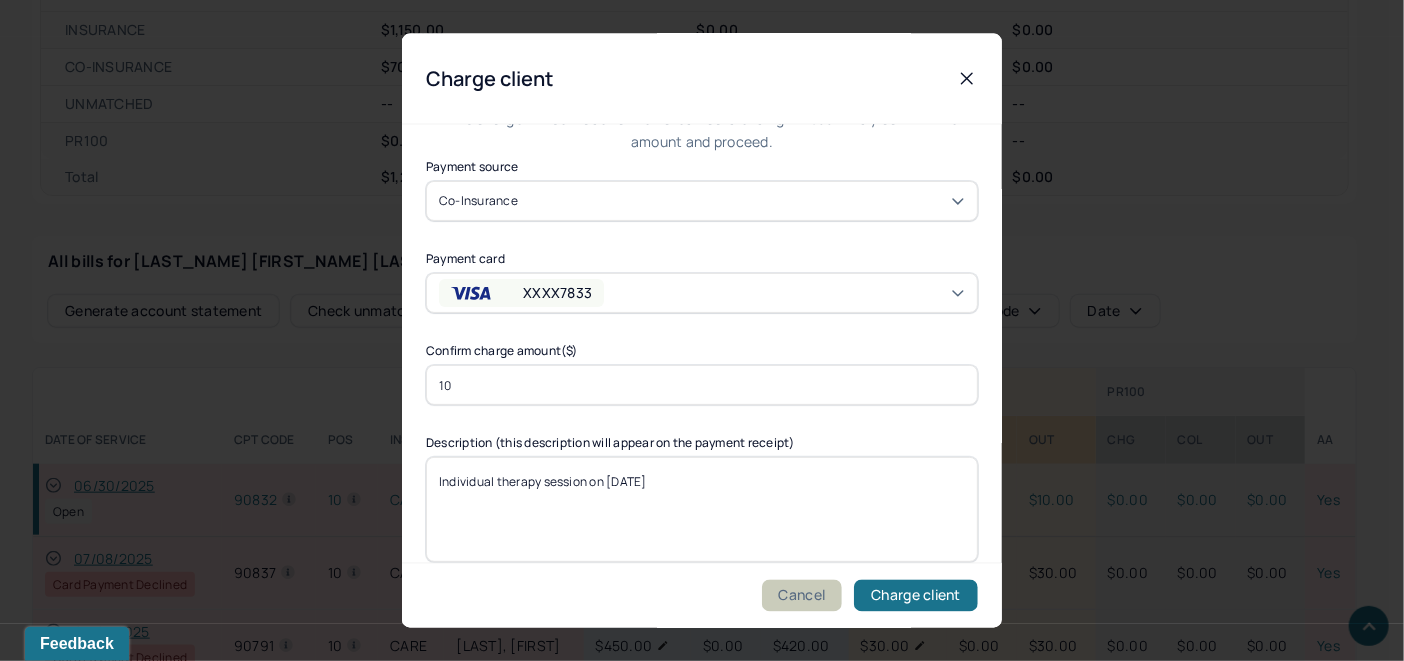 click on "Cancel" at bounding box center (802, 596) 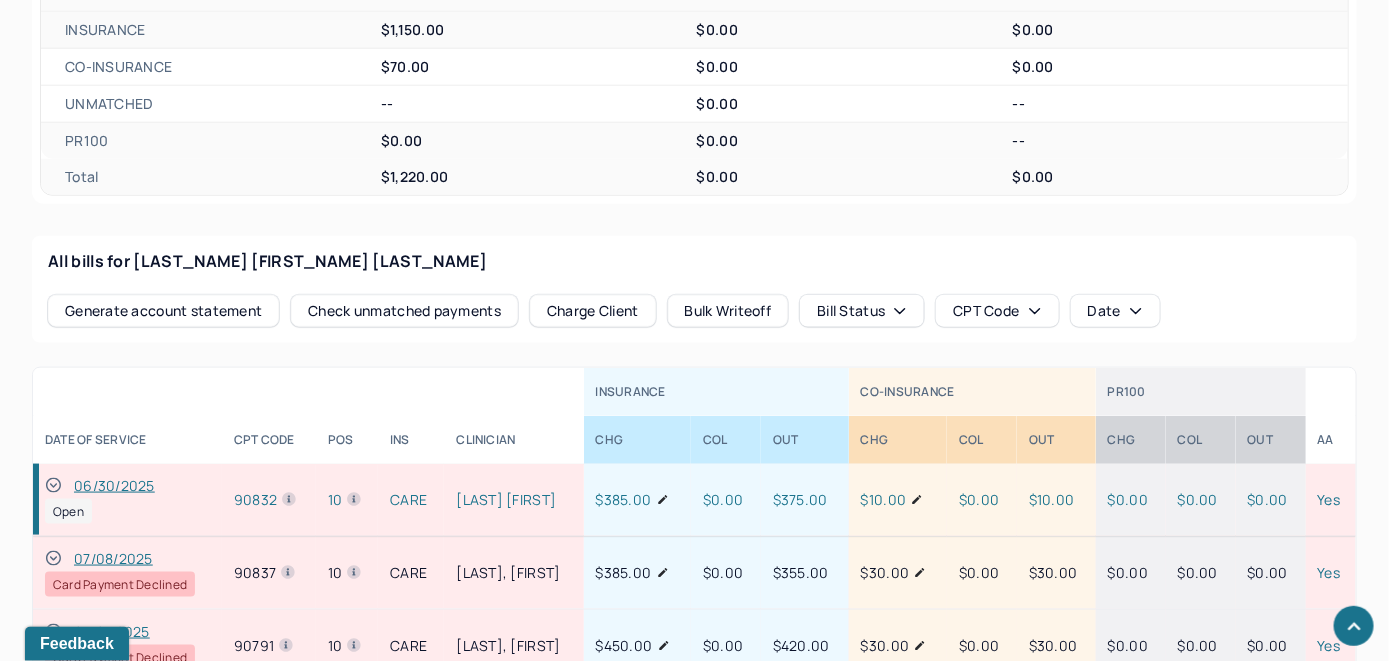 click on "06/30/2025" at bounding box center (114, 486) 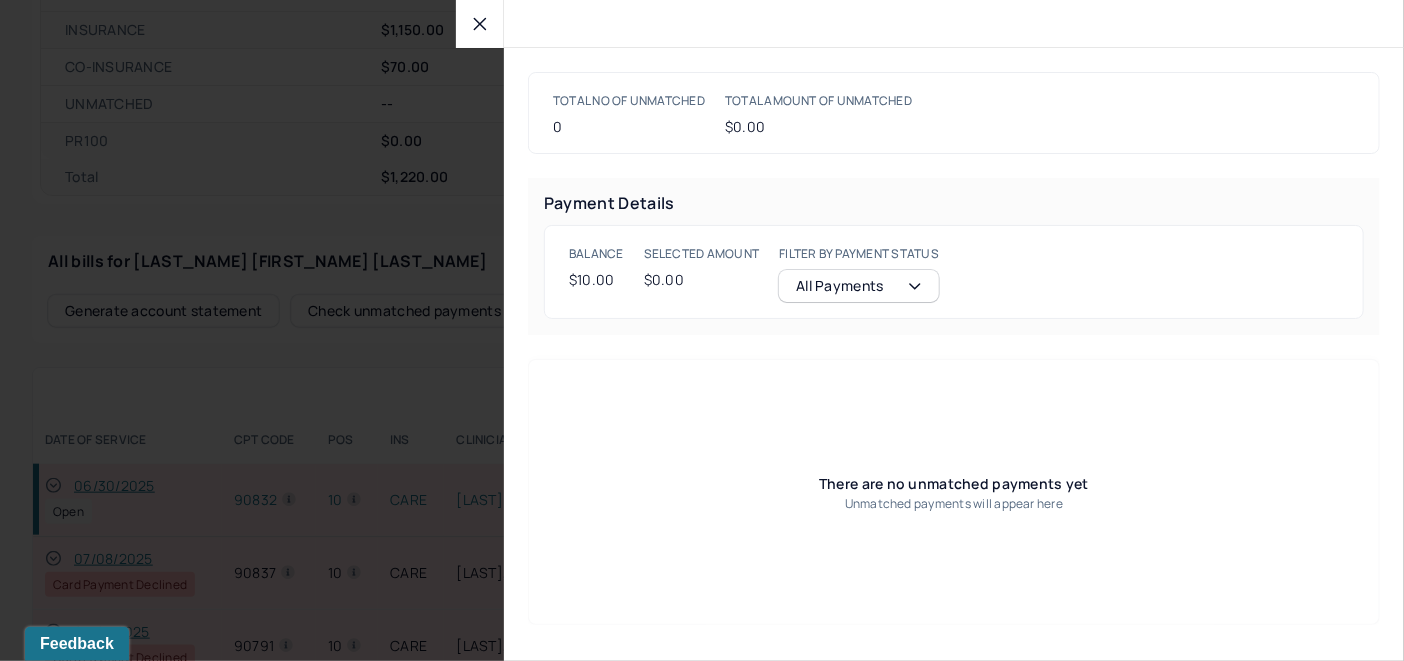 click 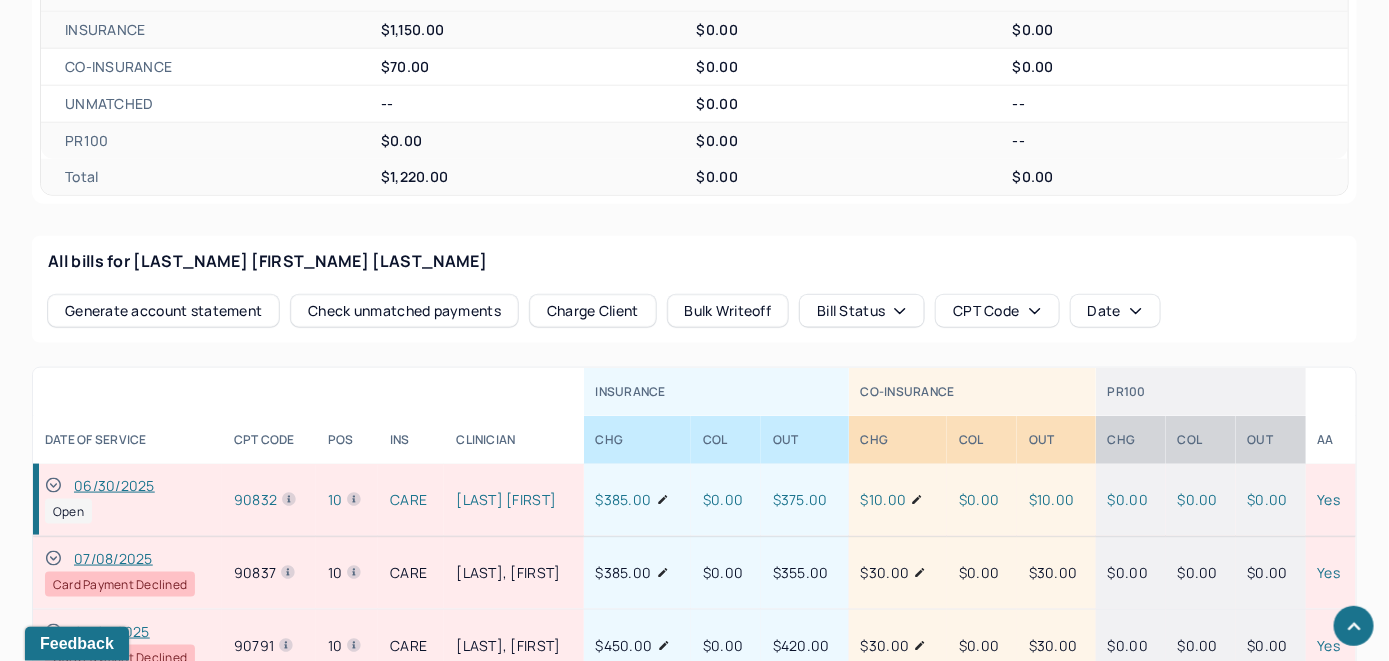 click on "Charge Client" at bounding box center (593, 311) 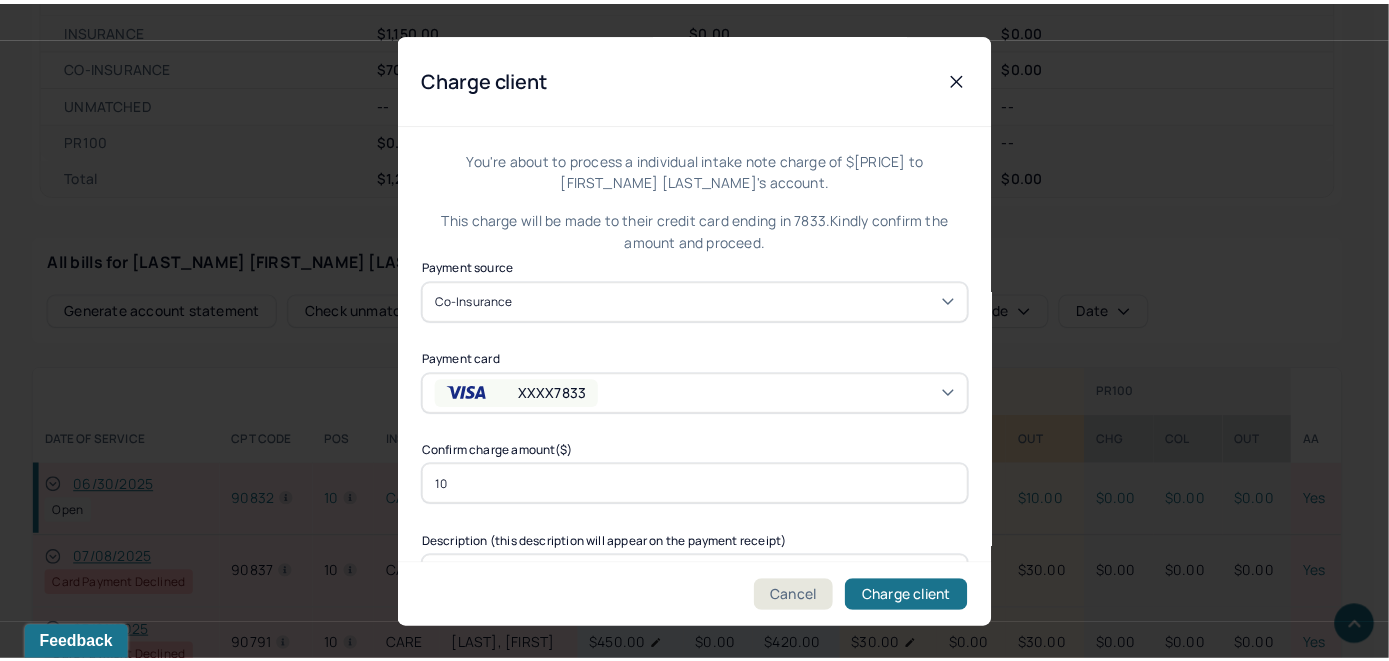 scroll, scrollTop: 121, scrollLeft: 0, axis: vertical 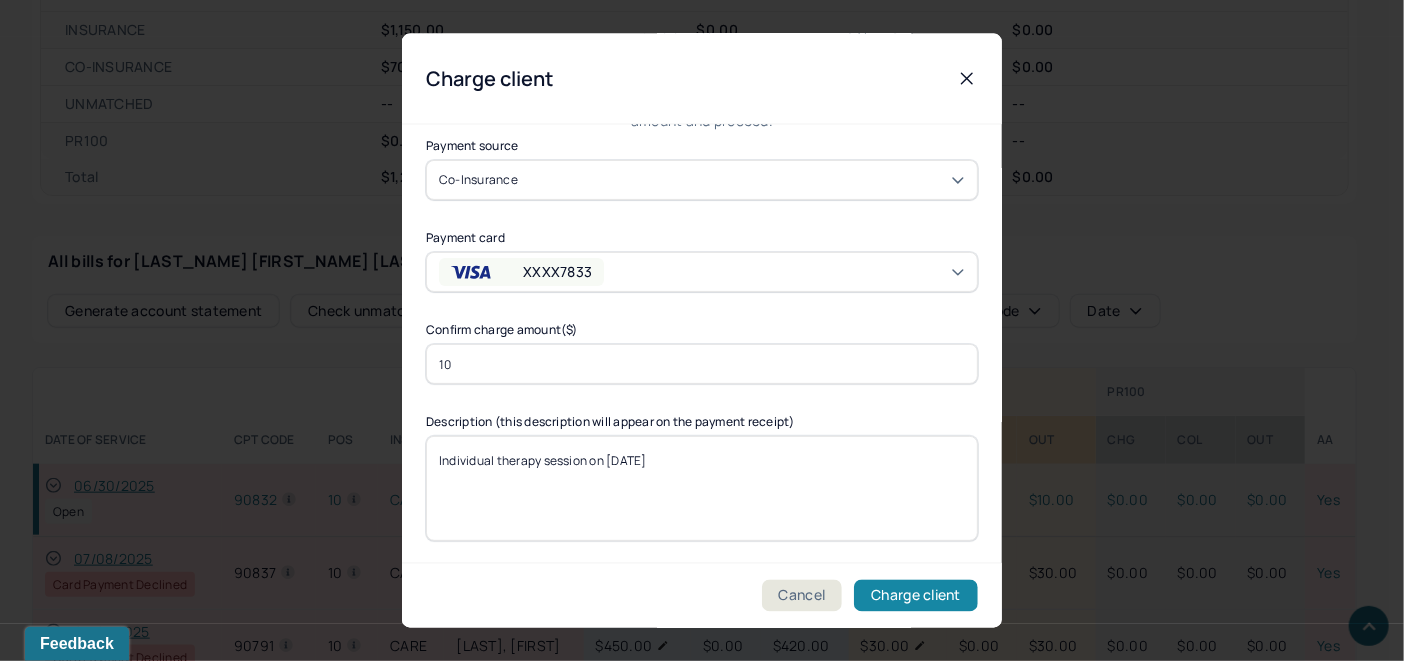 click on "Charge client" at bounding box center [916, 596] 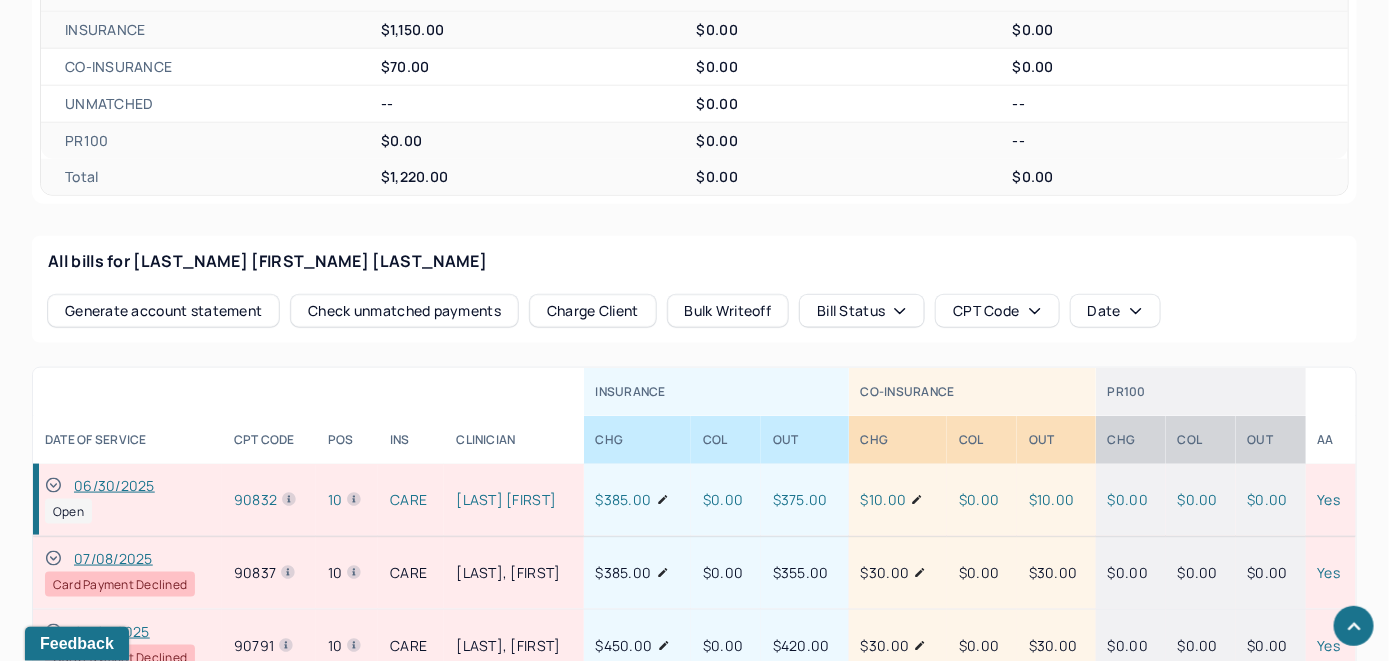 click 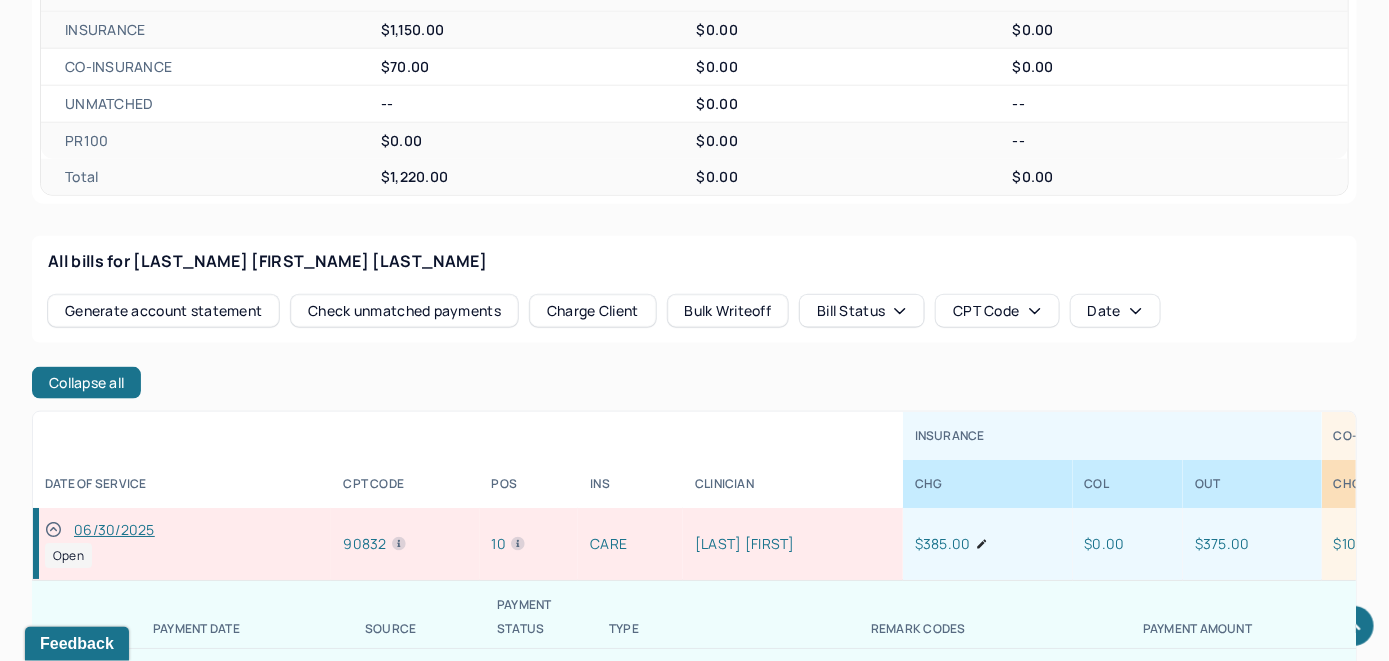 scroll, scrollTop: 69, scrollLeft: 0, axis: vertical 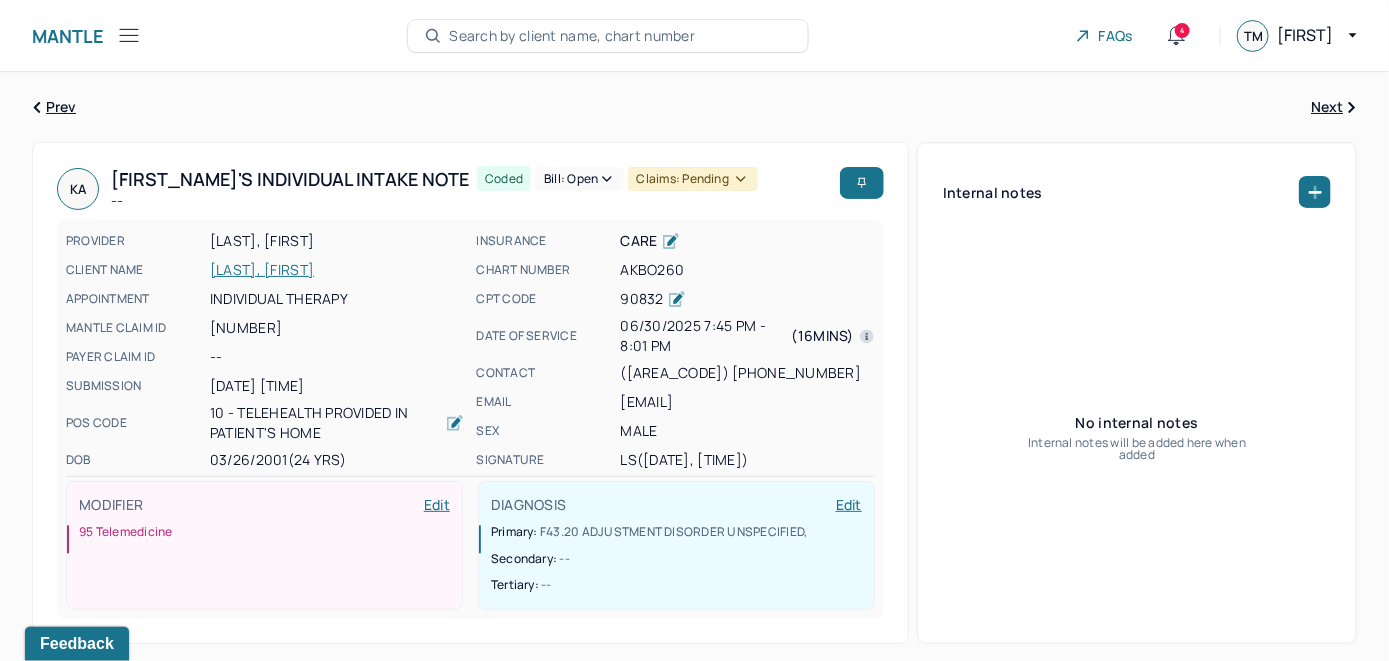 click on "Bill: Open" at bounding box center [579, 179] 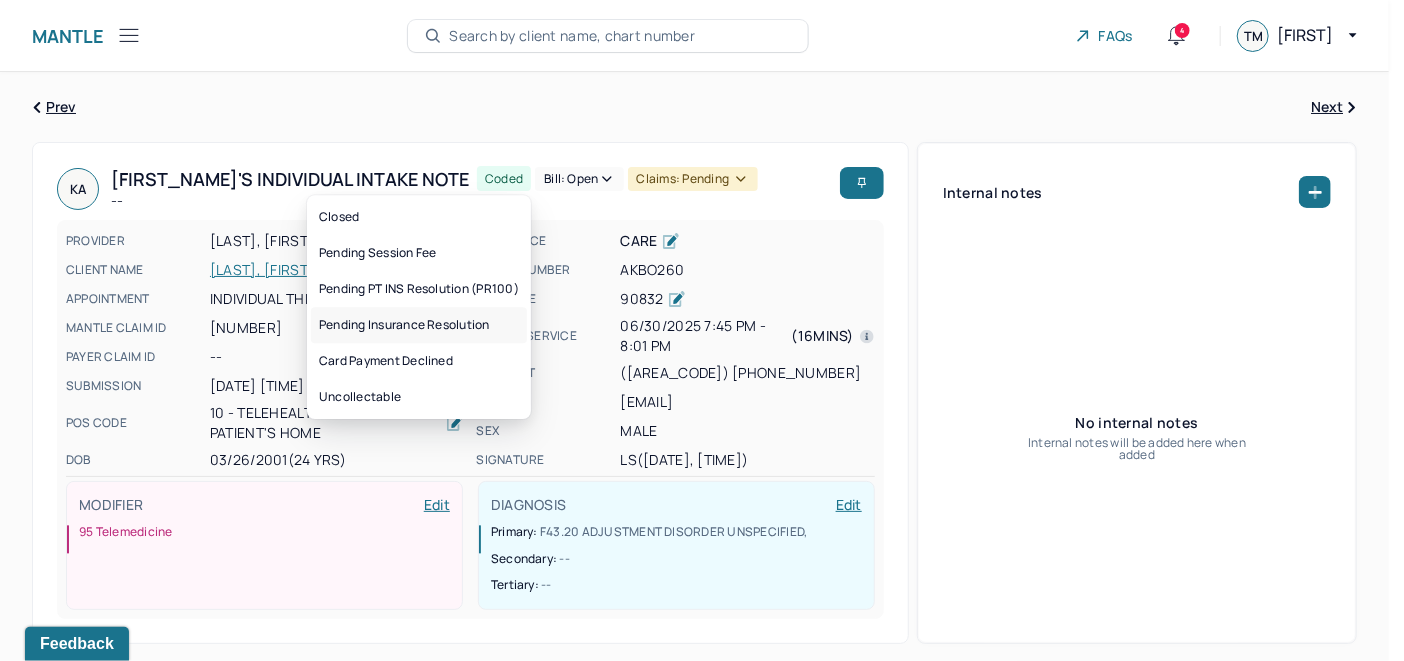 click on "Pending Insurance Resolution" at bounding box center [419, 325] 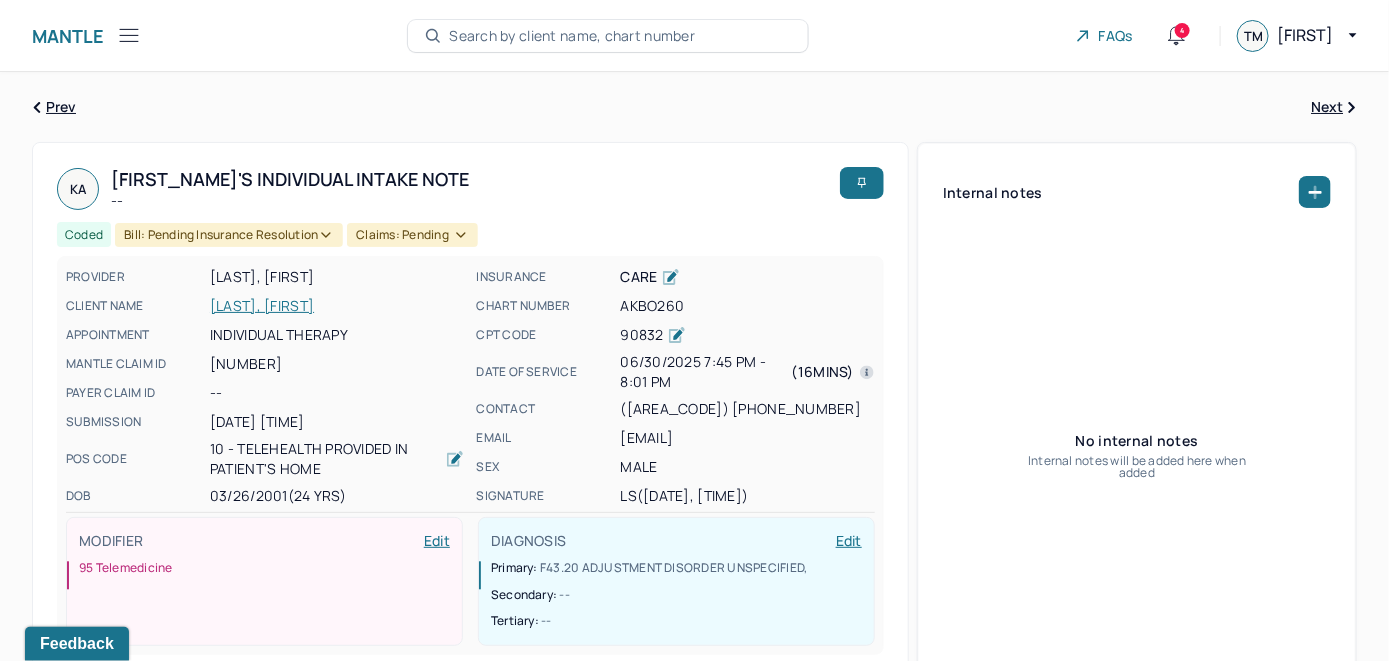 click on "ADAMES NUNEZ, KEVI" at bounding box center (337, 306) 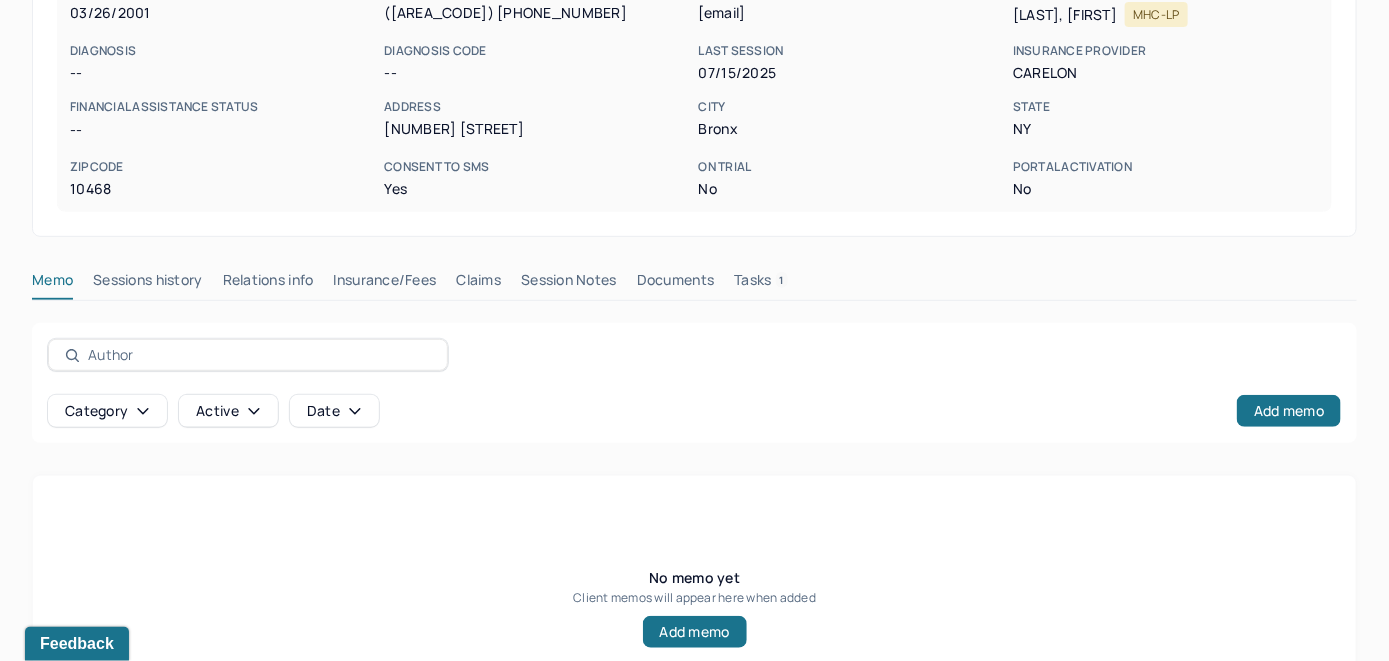 scroll, scrollTop: 393, scrollLeft: 0, axis: vertical 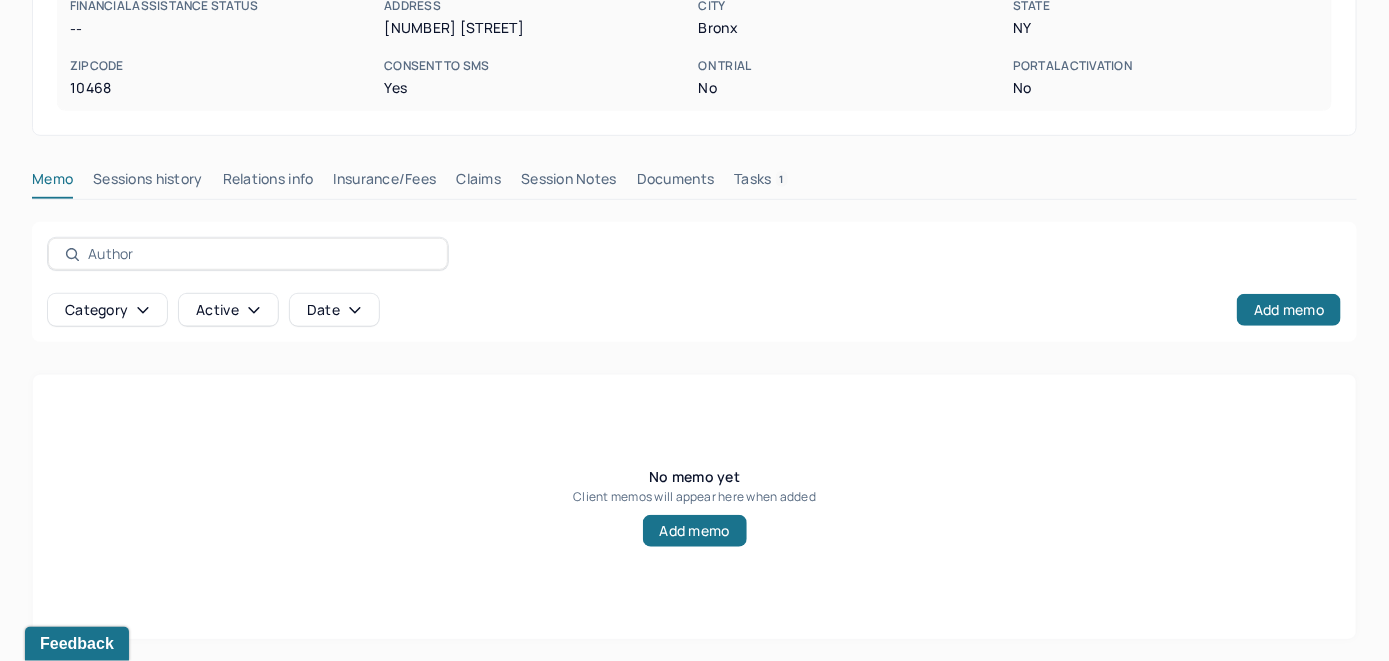 click on "Claims" at bounding box center (478, 183) 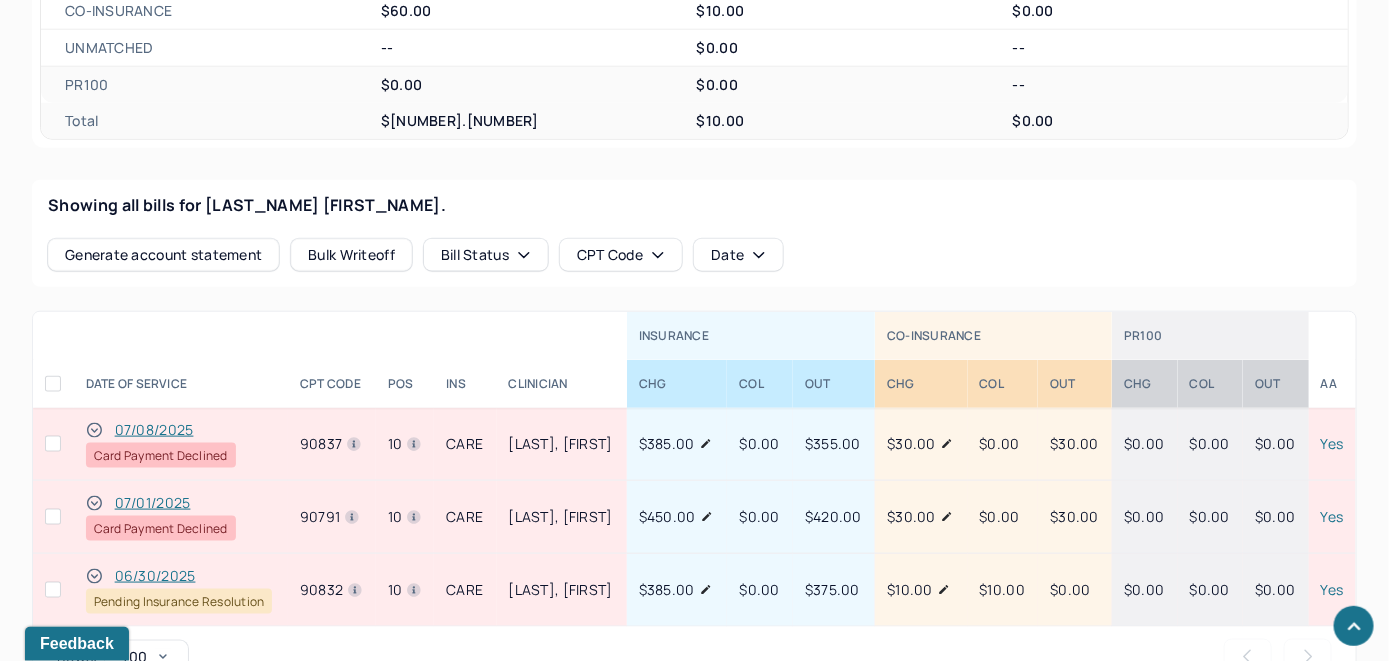 scroll, scrollTop: 793, scrollLeft: 0, axis: vertical 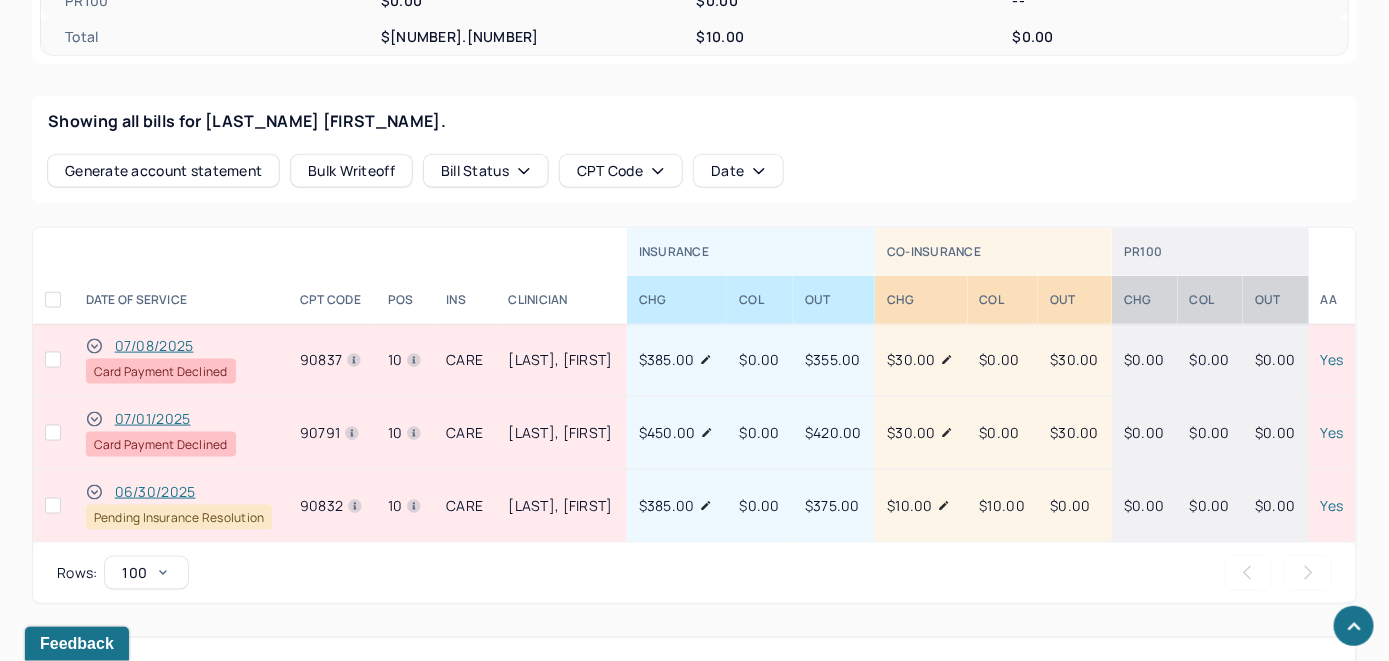 click on "07/01/2025" at bounding box center (153, 419) 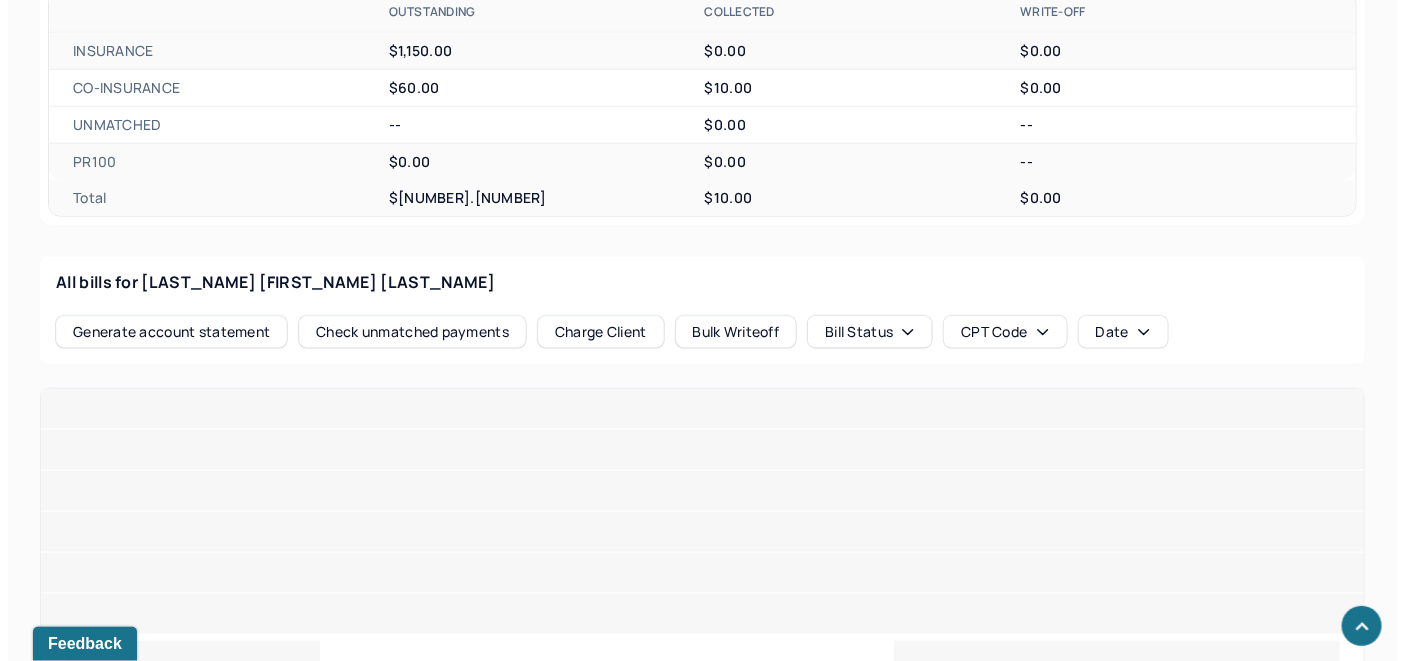 scroll, scrollTop: 793, scrollLeft: 0, axis: vertical 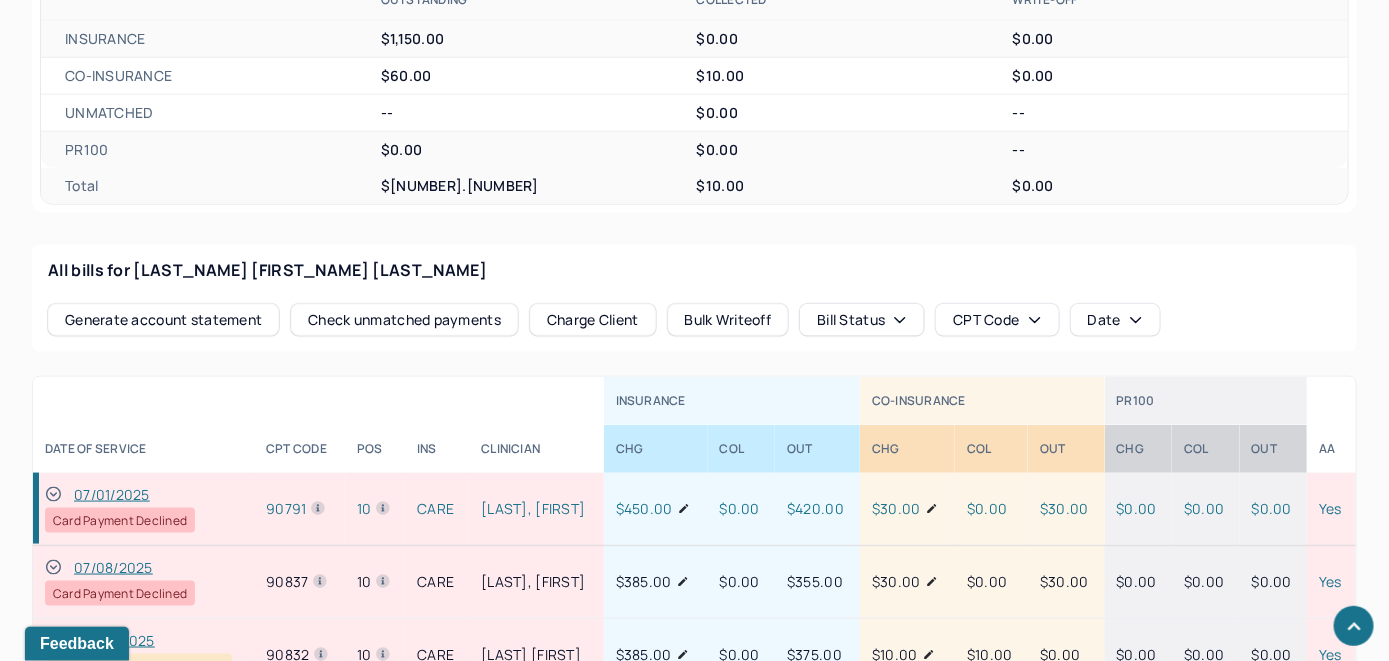 click on "Check unmatched payments" at bounding box center [404, 320] 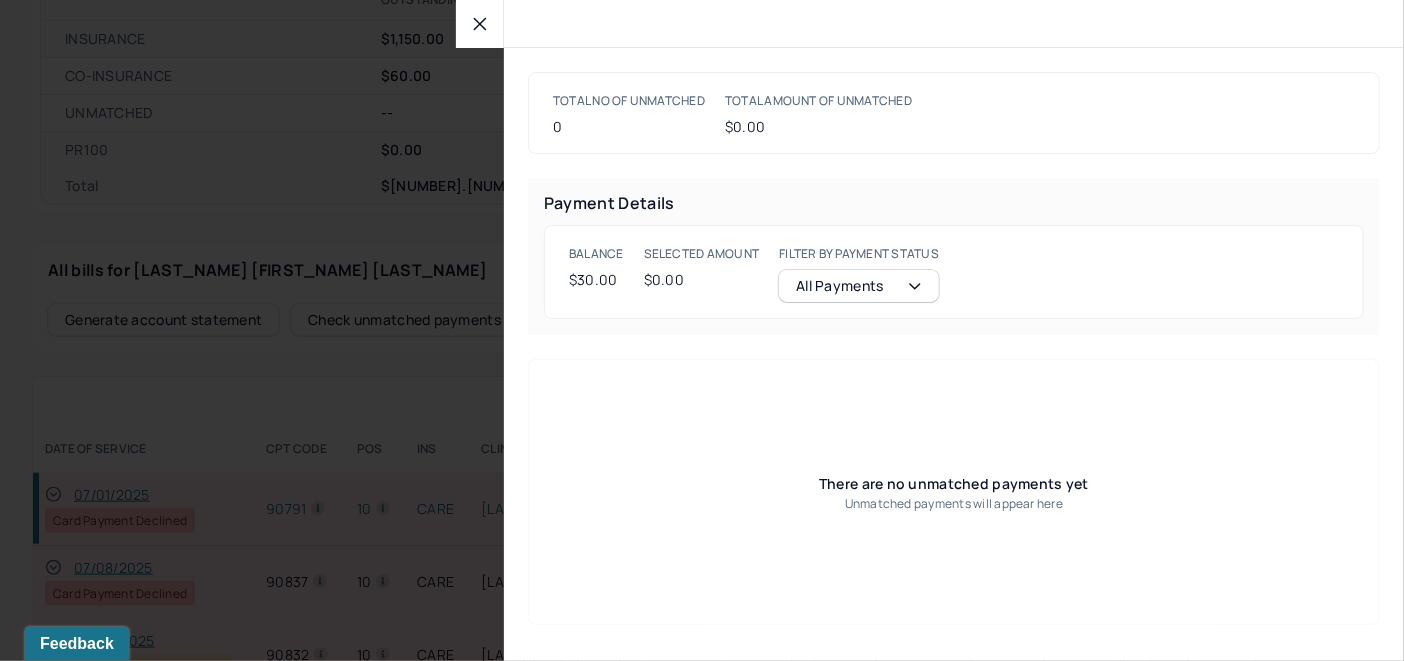click 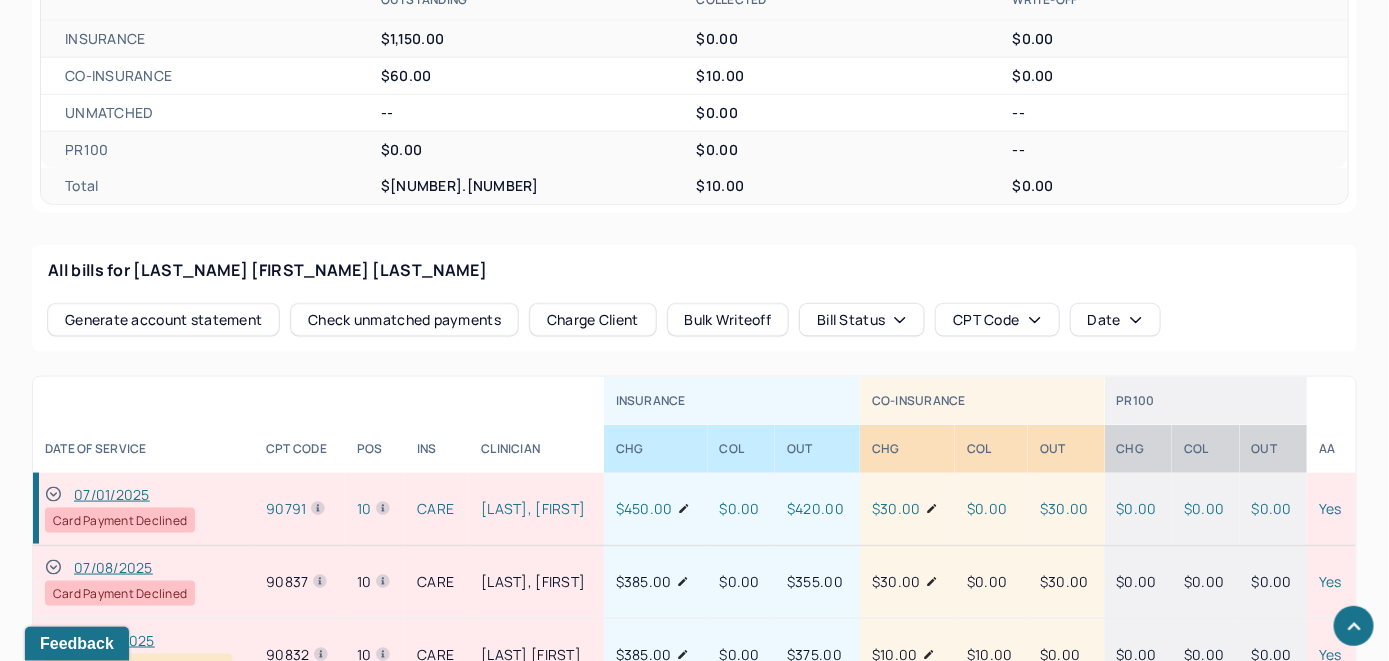 click on "Charge Client" at bounding box center [593, 320] 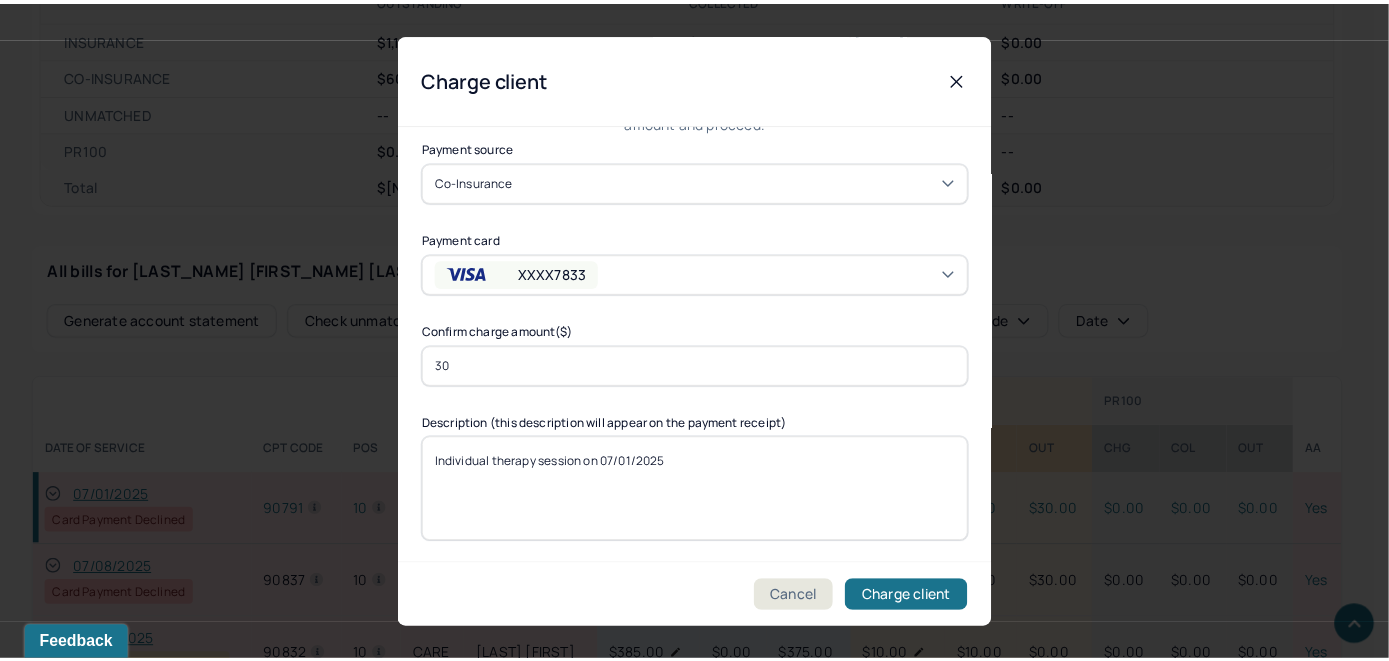 scroll, scrollTop: 121, scrollLeft: 0, axis: vertical 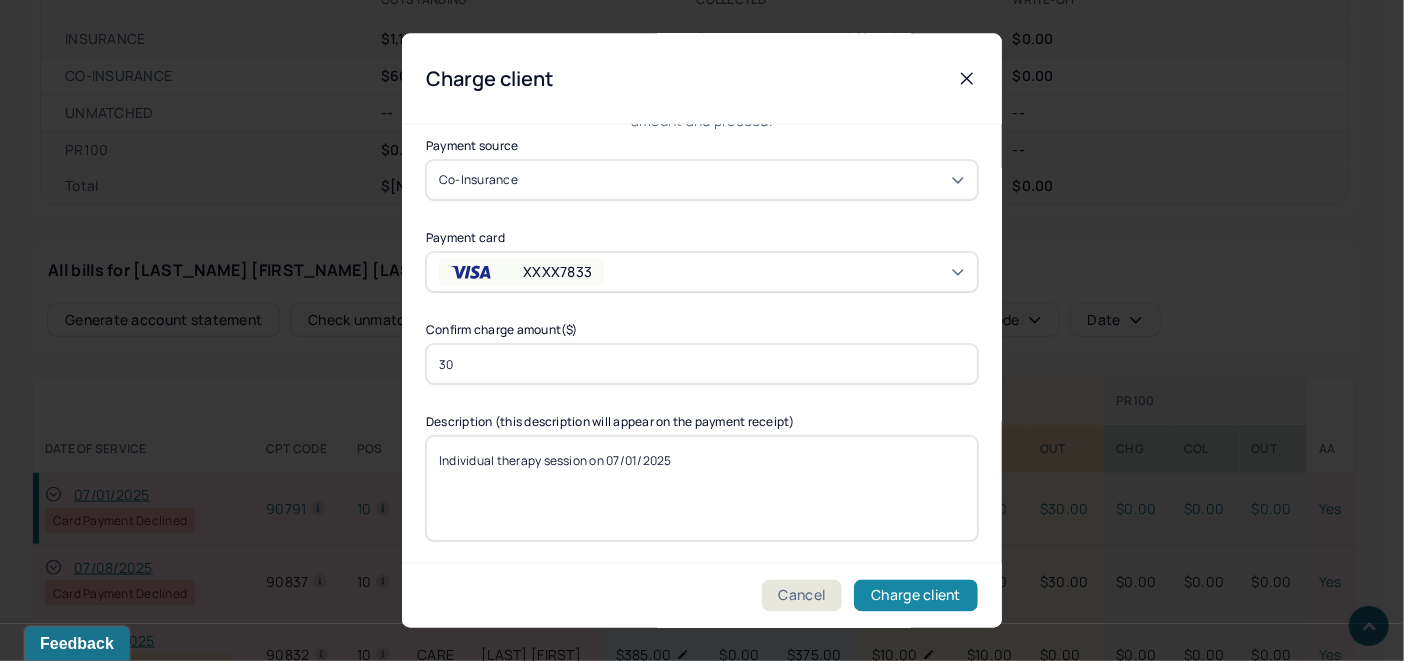 click on "Charge client" at bounding box center [916, 596] 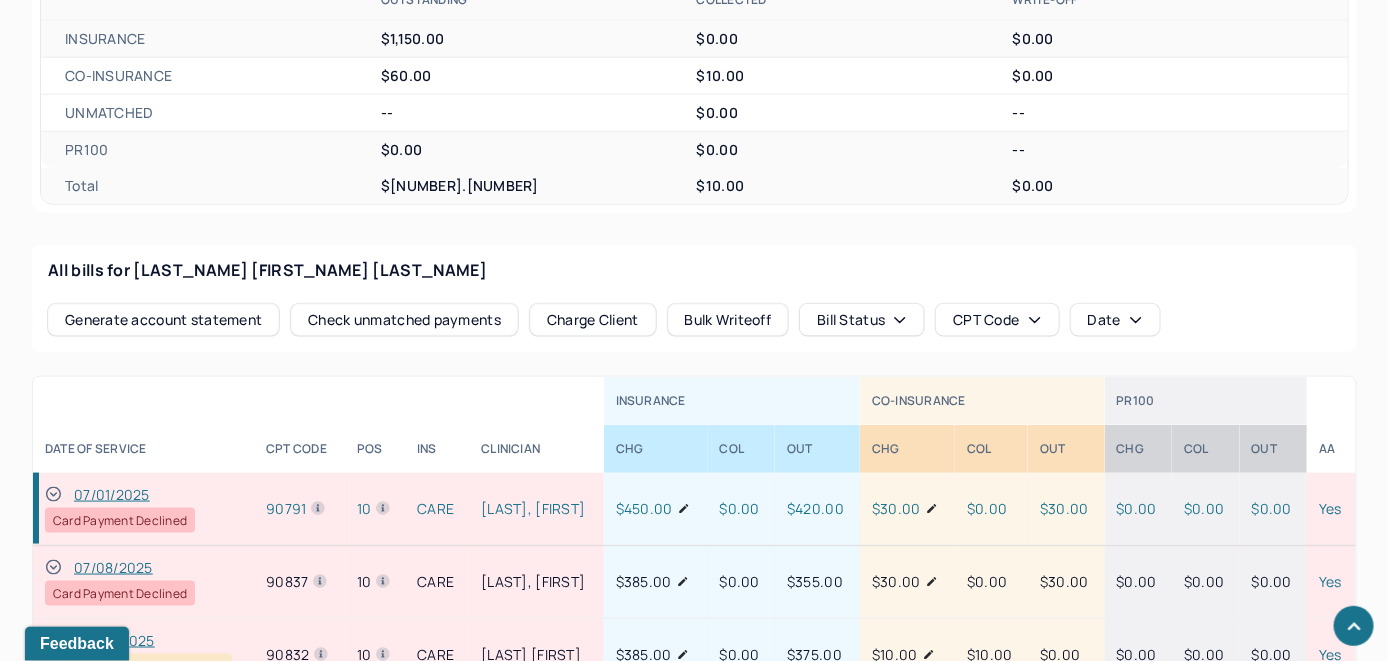 click 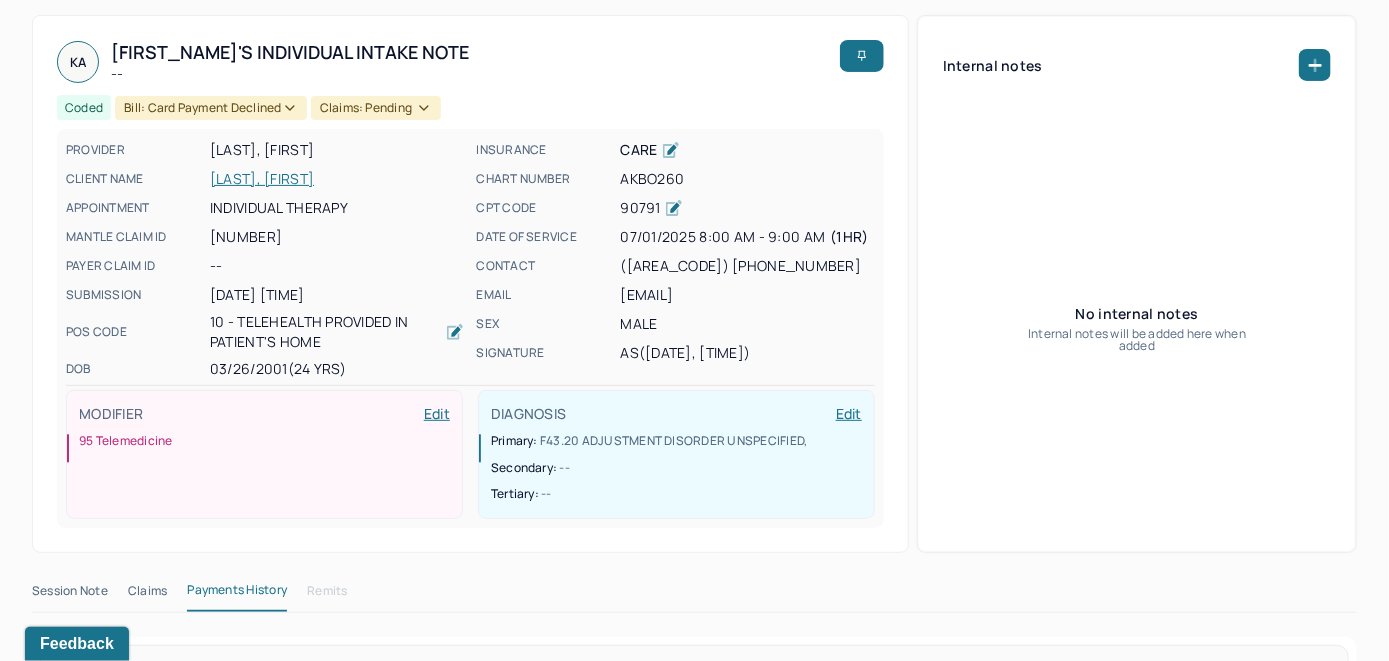 scroll, scrollTop: 0, scrollLeft: 0, axis: both 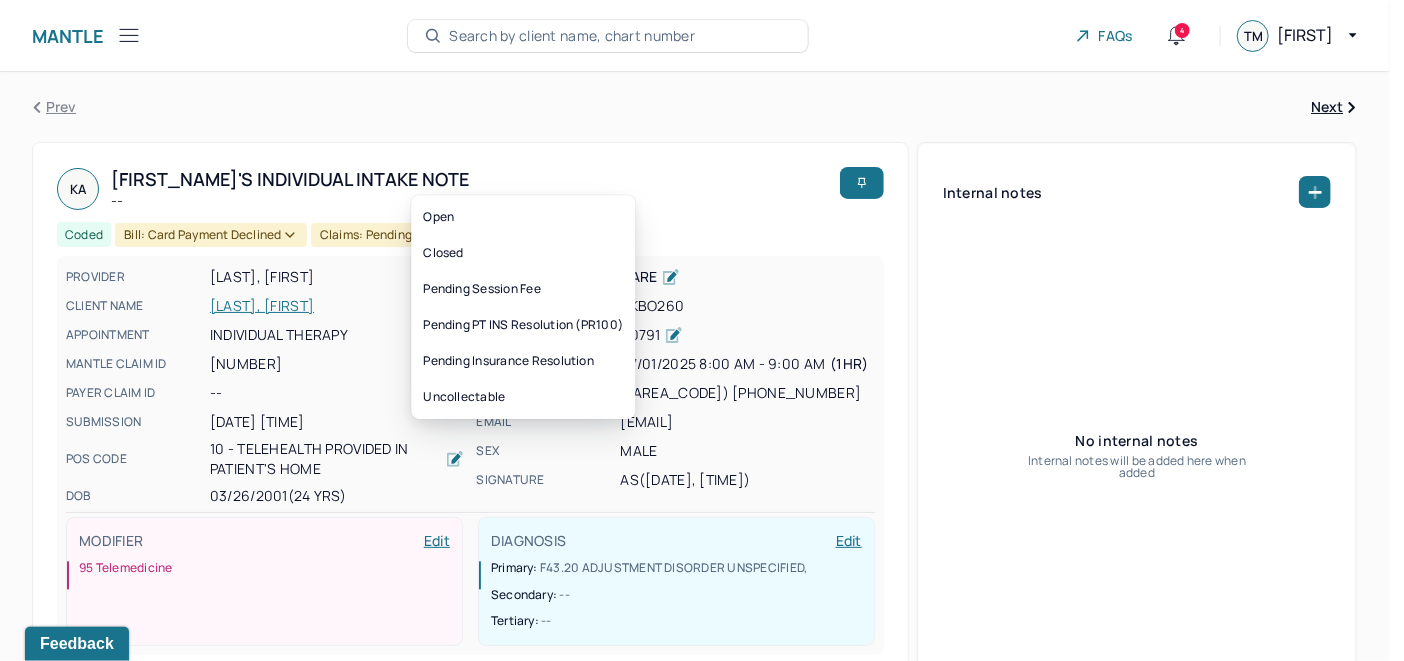 click on "Bill: Card Payment Declined" at bounding box center [210, 235] 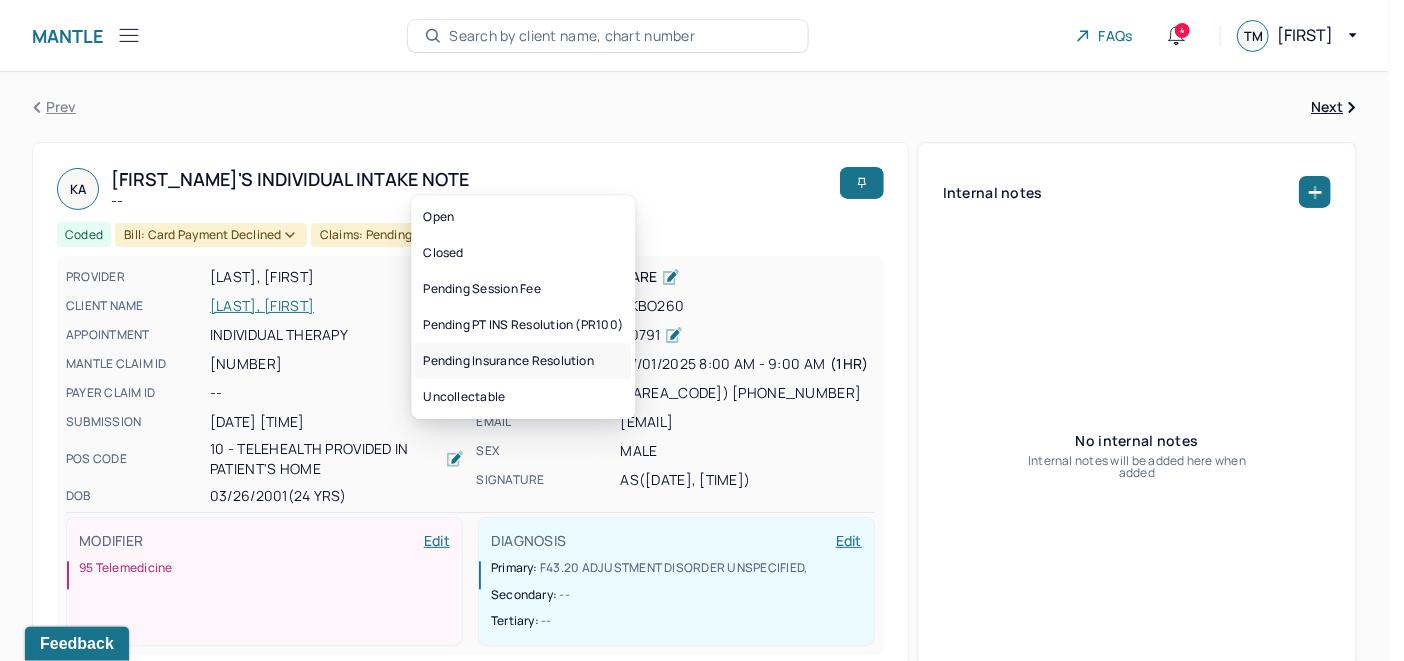 click on "Pending Insurance Resolution" at bounding box center (523, 361) 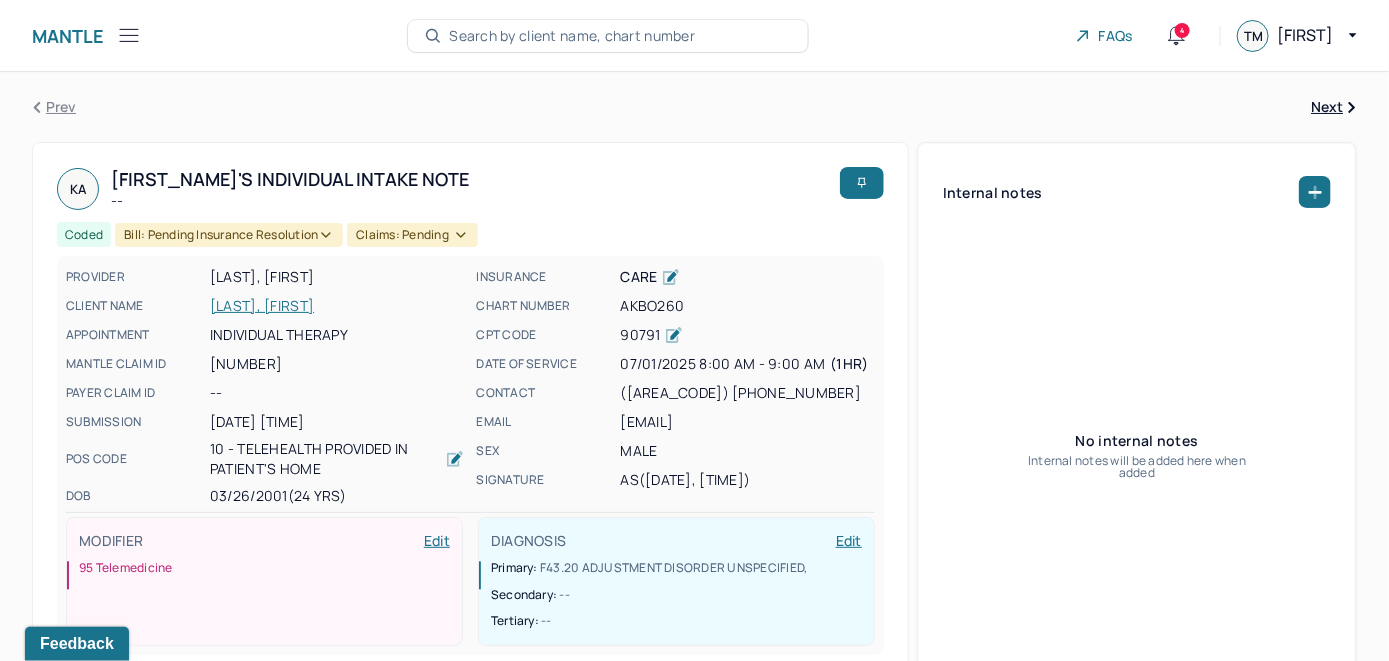 click on "ADAMES NUNEZ, KEVI" at bounding box center [337, 306] 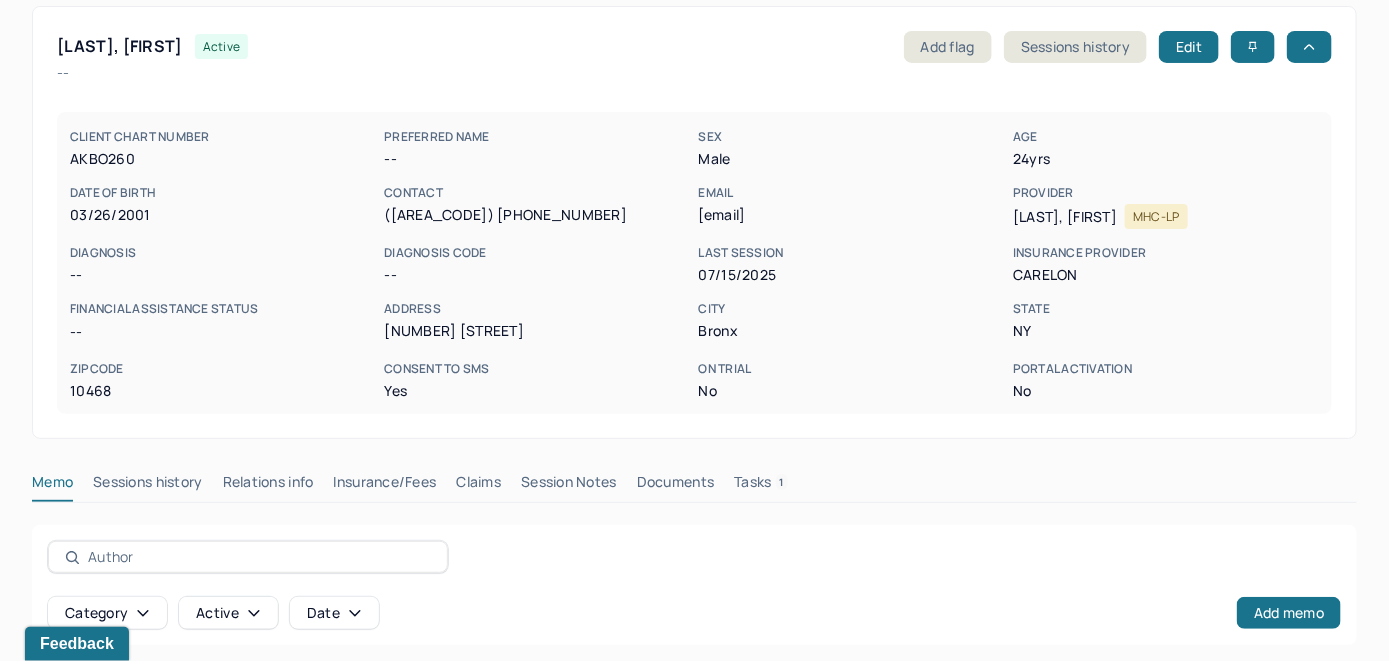 scroll, scrollTop: 200, scrollLeft: 0, axis: vertical 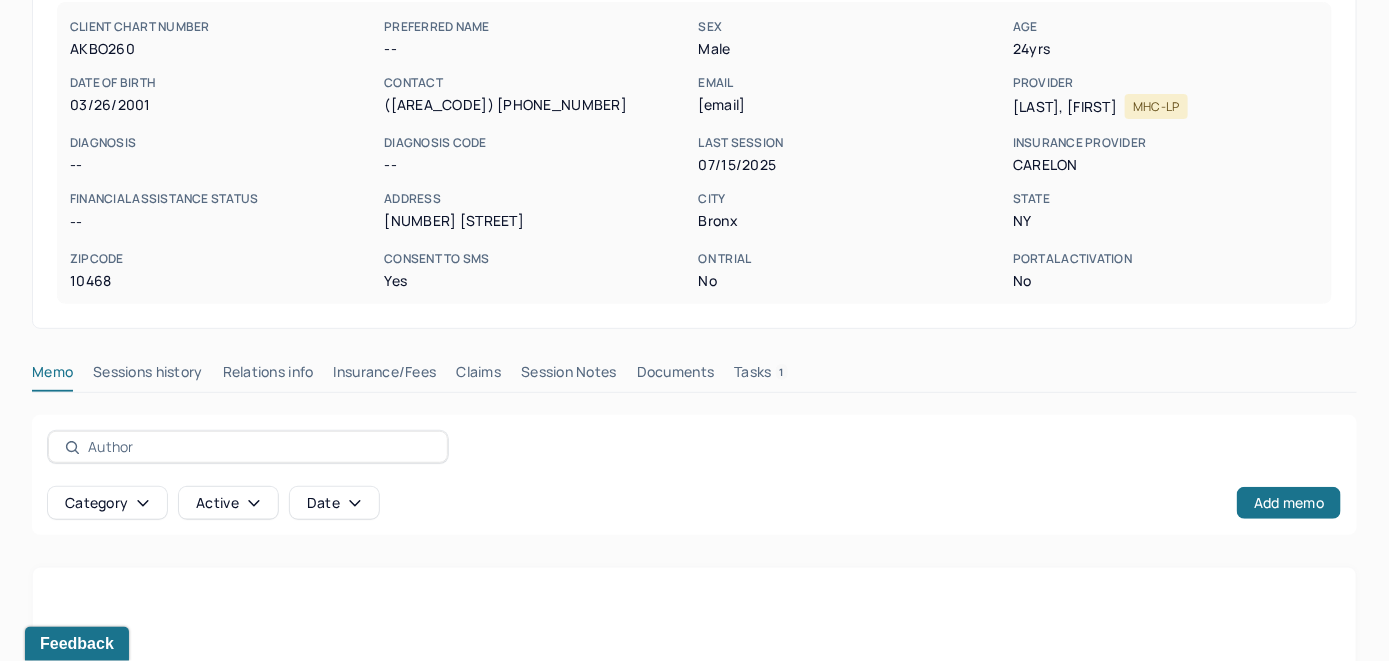 click on "Claims" at bounding box center (478, 376) 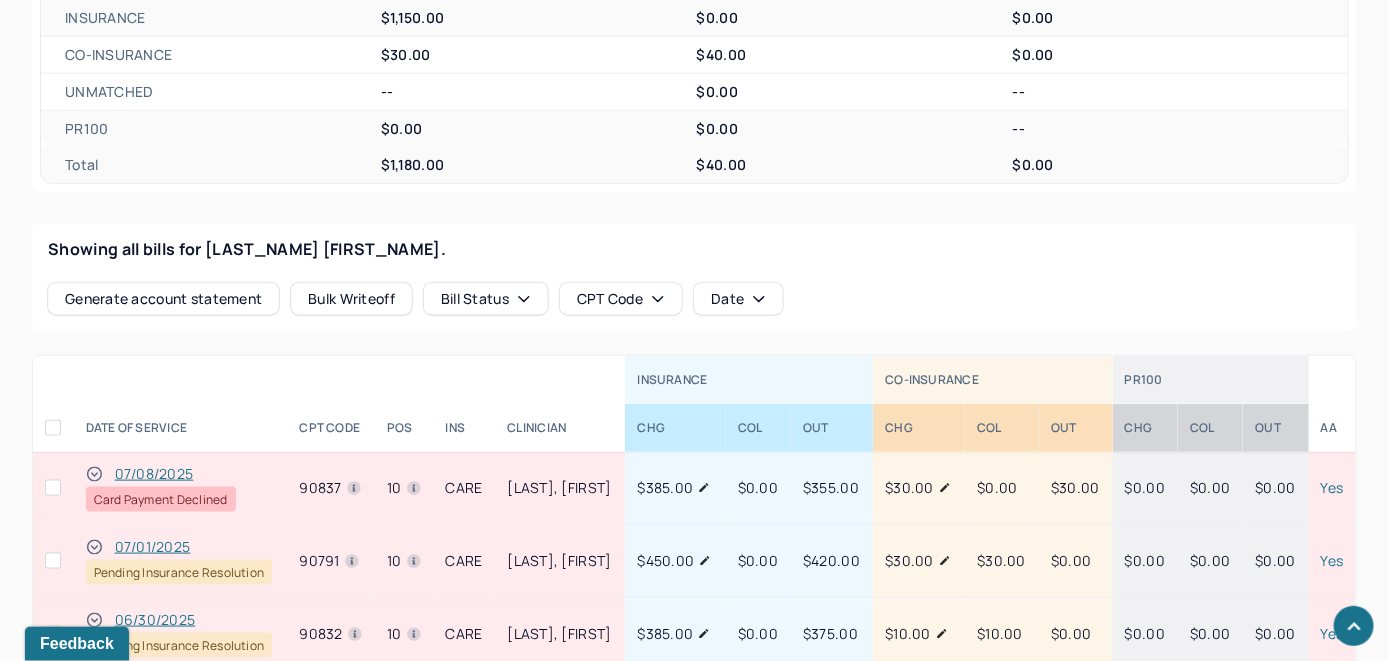scroll, scrollTop: 700, scrollLeft: 0, axis: vertical 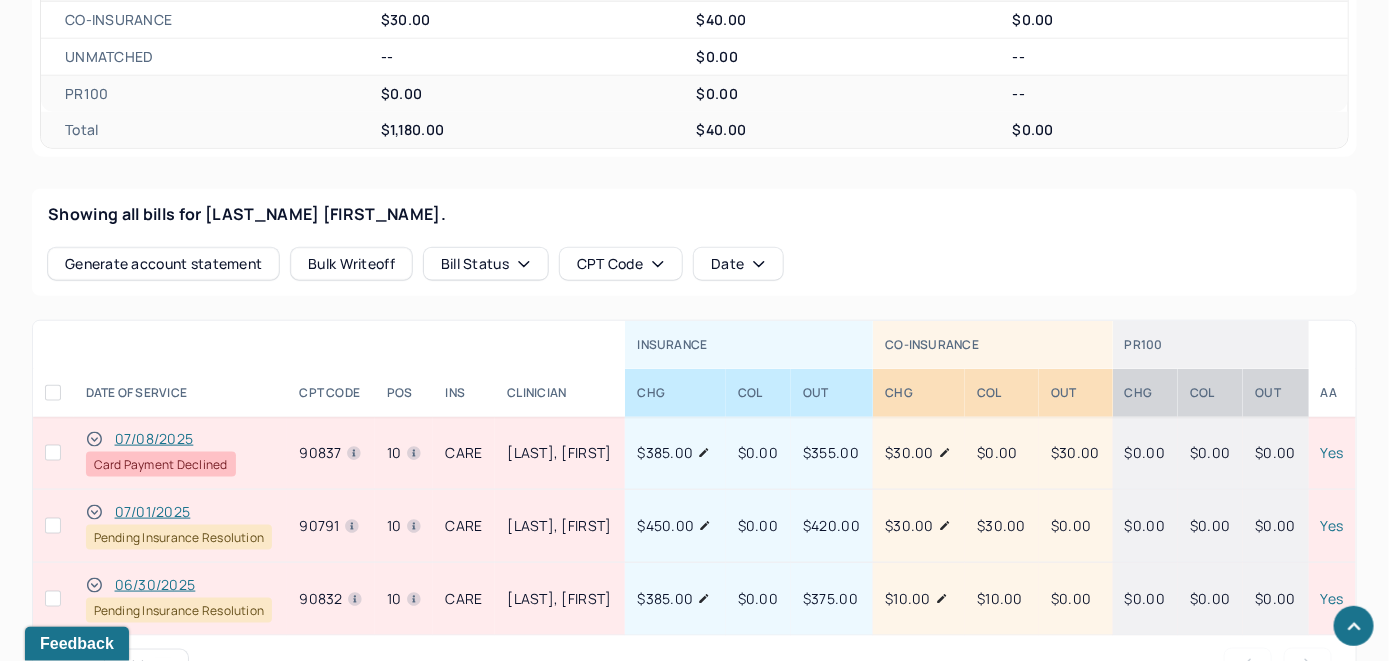 click on "07/08/2025" at bounding box center [154, 439] 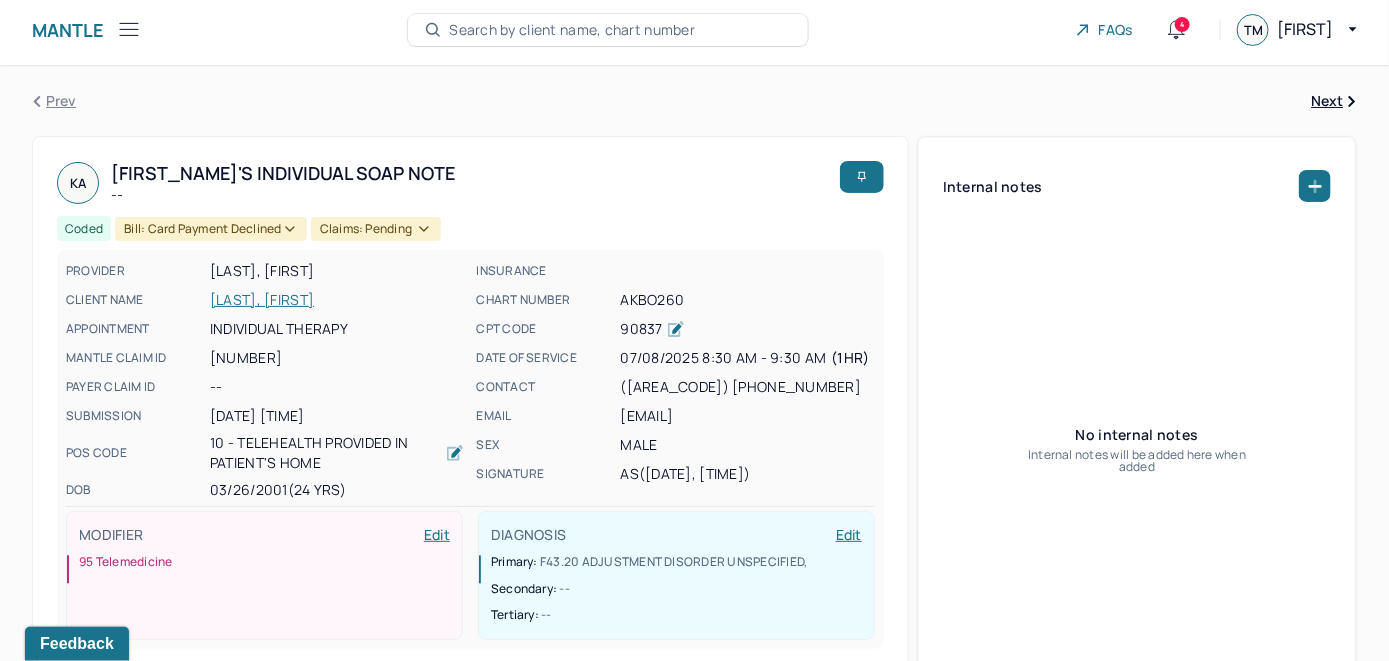 scroll, scrollTop: 0, scrollLeft: 0, axis: both 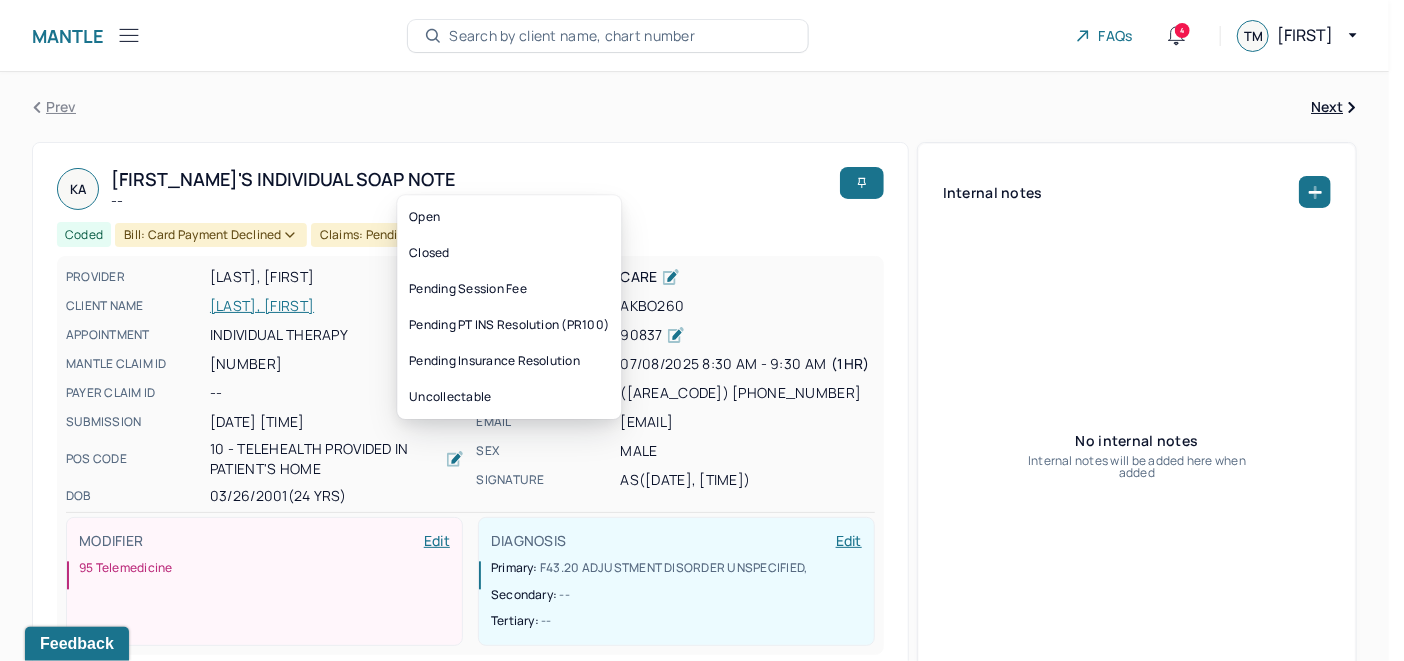 click on "Bill: Card Payment Declined" at bounding box center (210, 235) 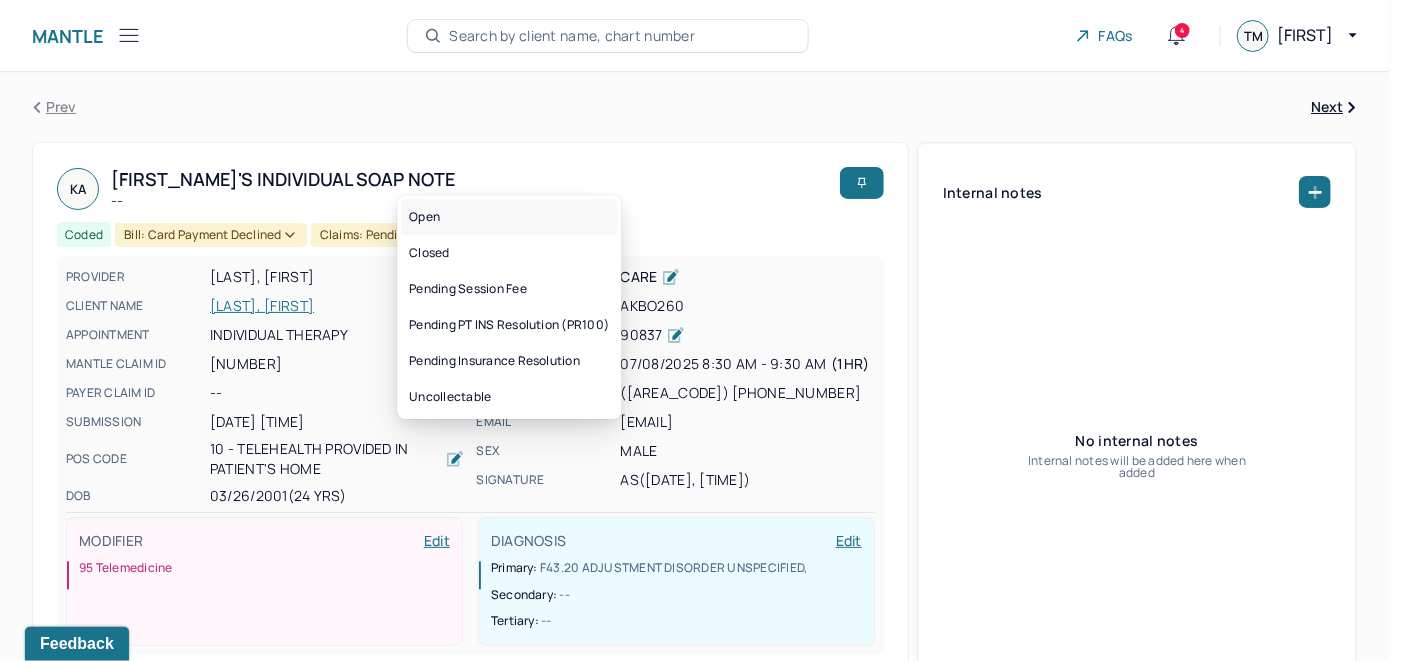 click on "Open" at bounding box center [509, 217] 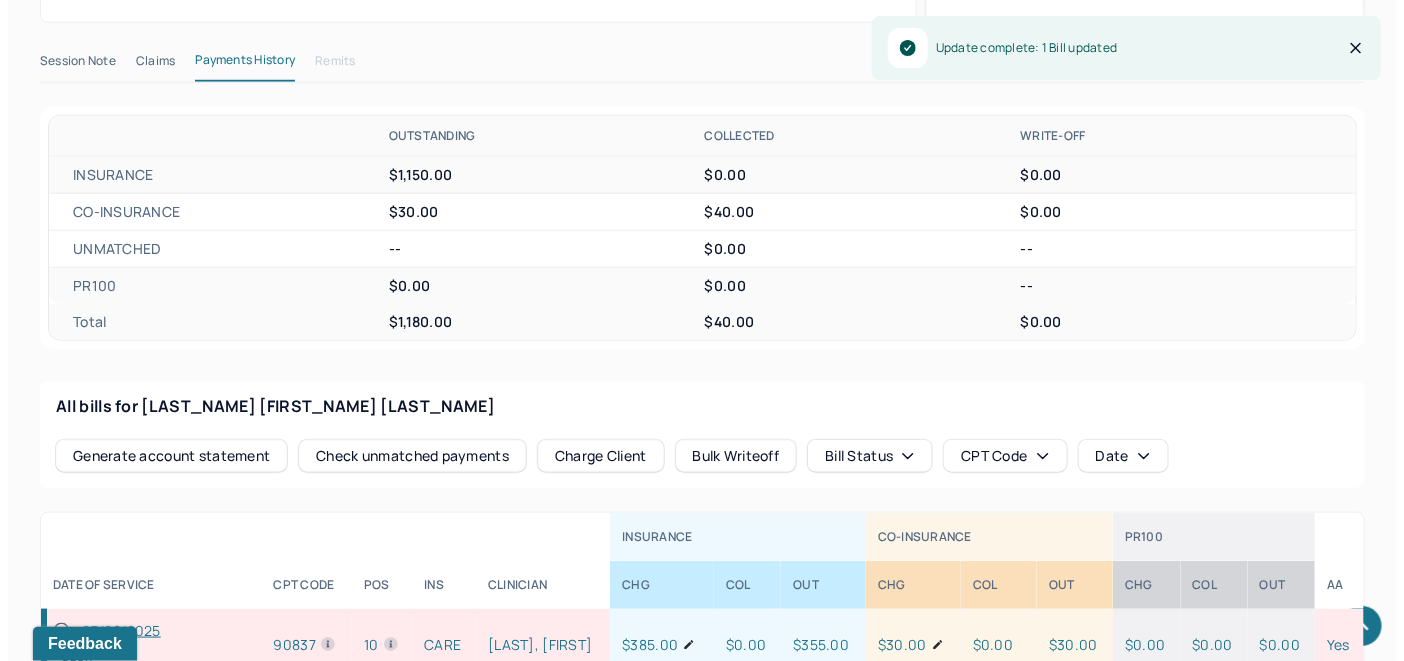 scroll, scrollTop: 869, scrollLeft: 0, axis: vertical 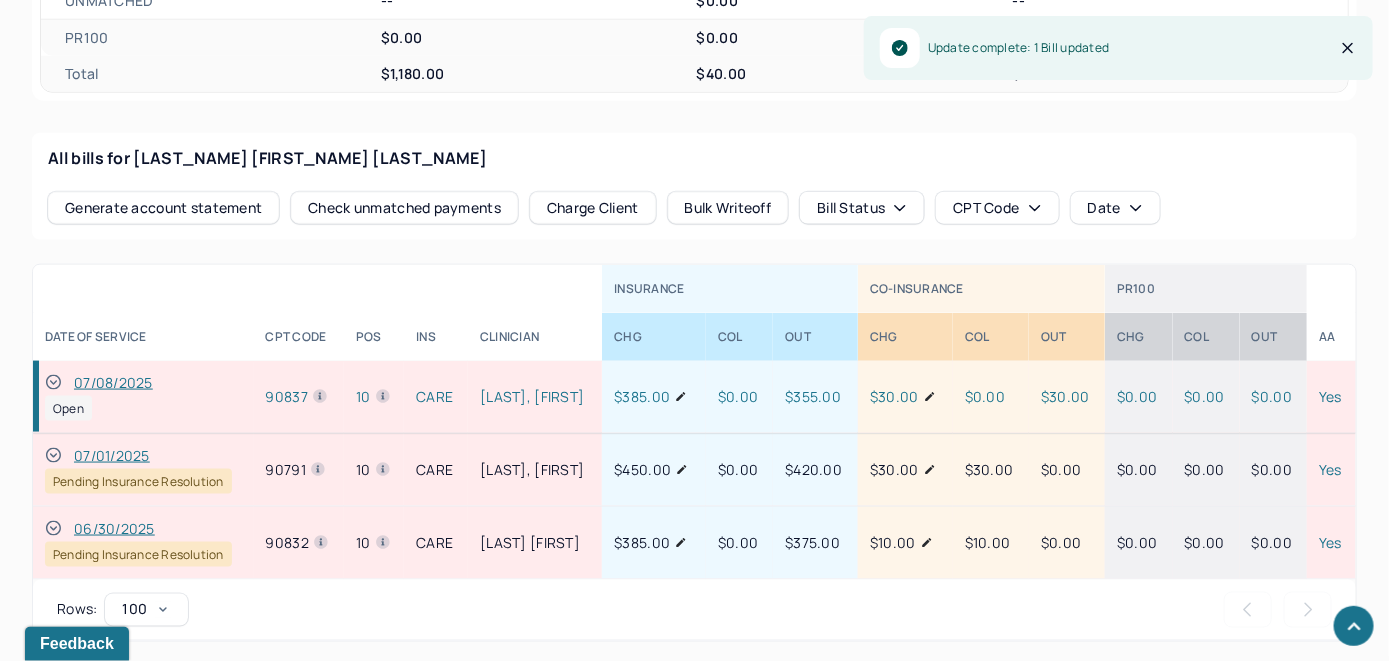 click on "Check unmatched payments" at bounding box center (404, 208) 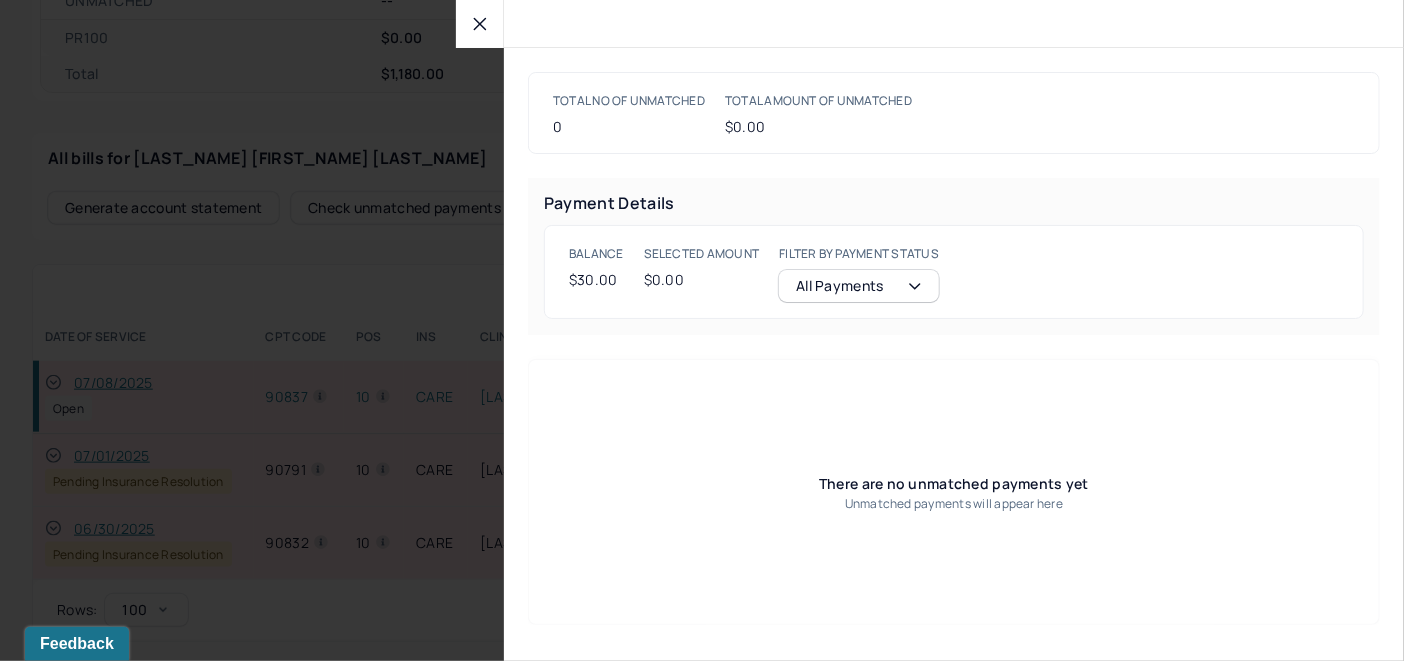 click at bounding box center [480, 24] 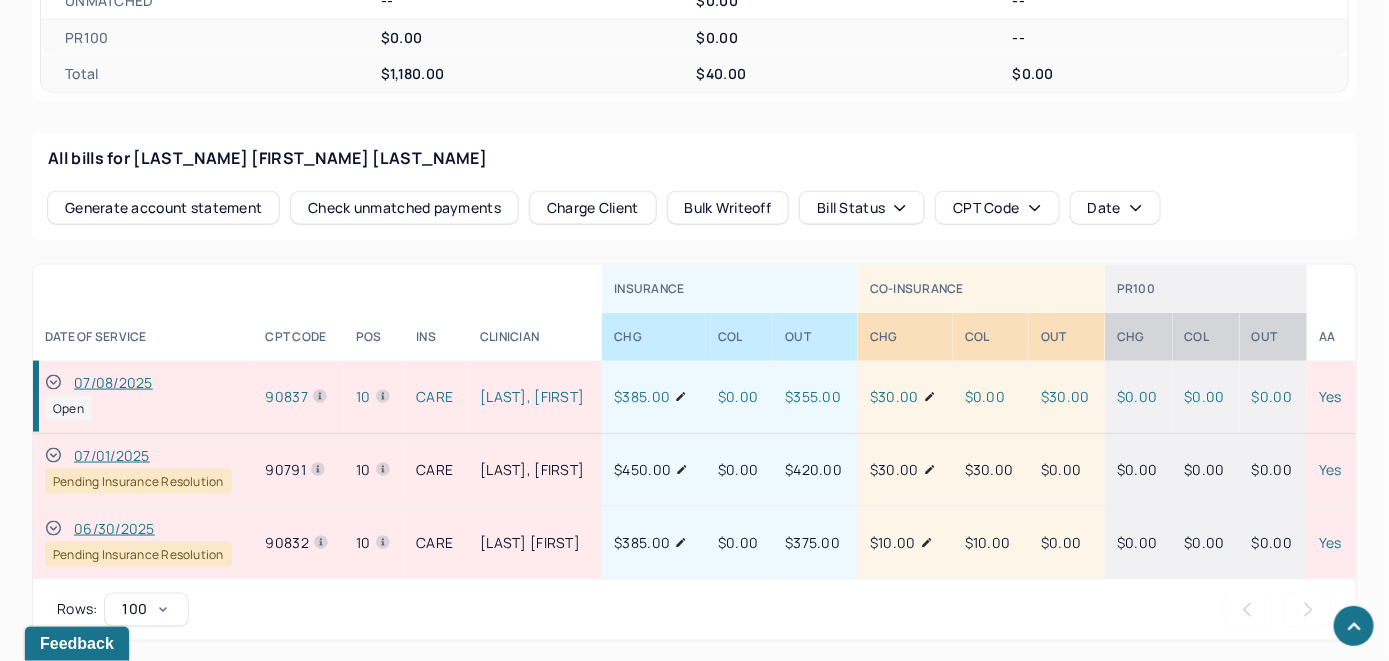 click on "Charge Client" at bounding box center (593, 208) 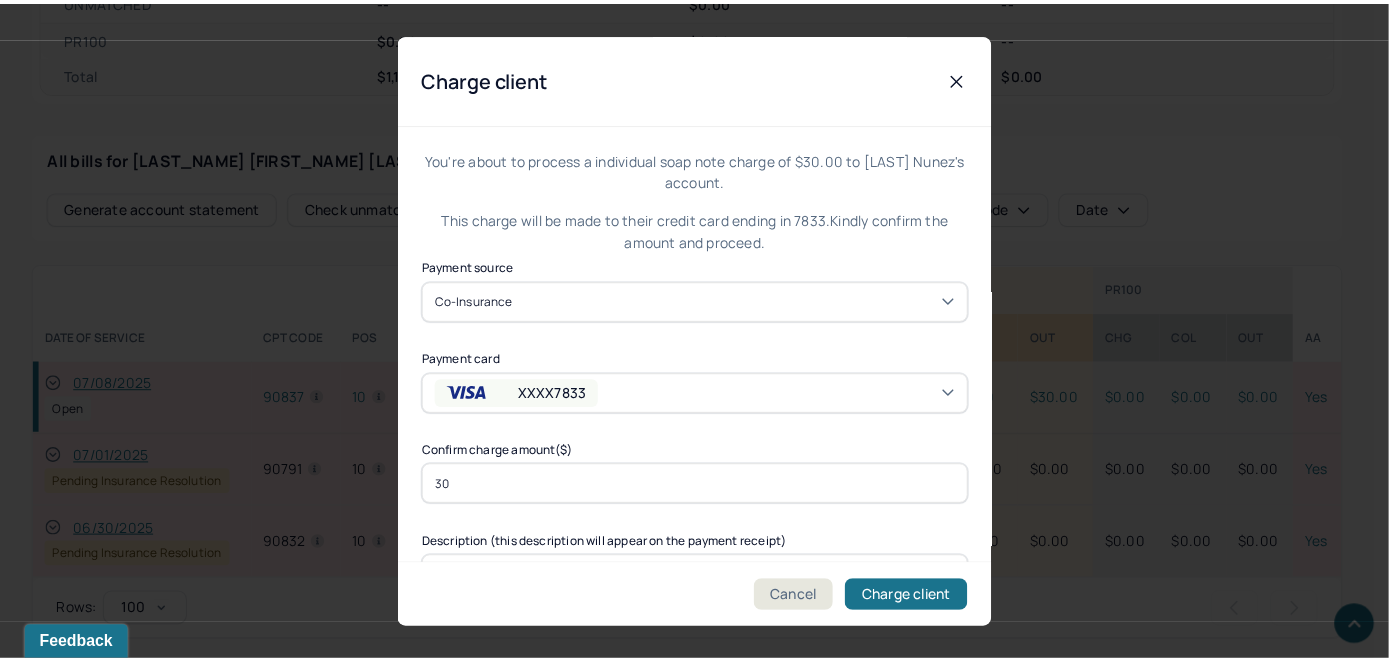 scroll, scrollTop: 121, scrollLeft: 0, axis: vertical 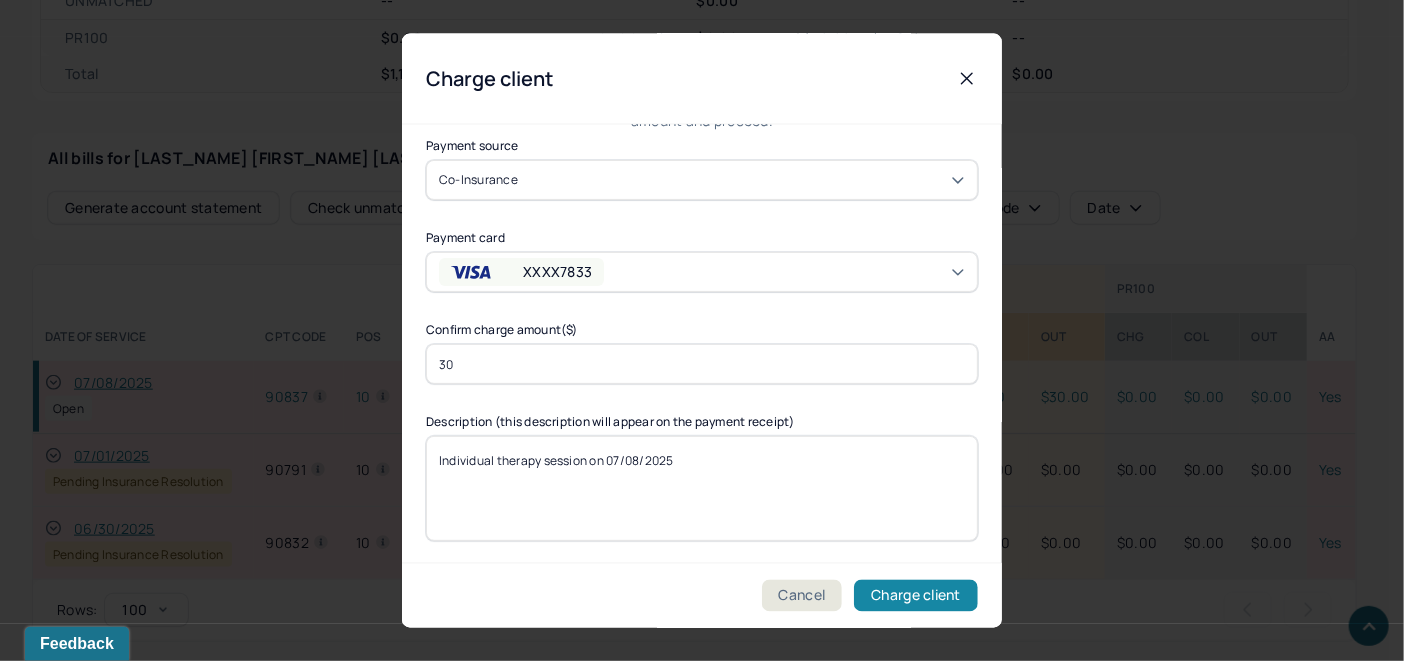 click on "Charge client" at bounding box center [916, 596] 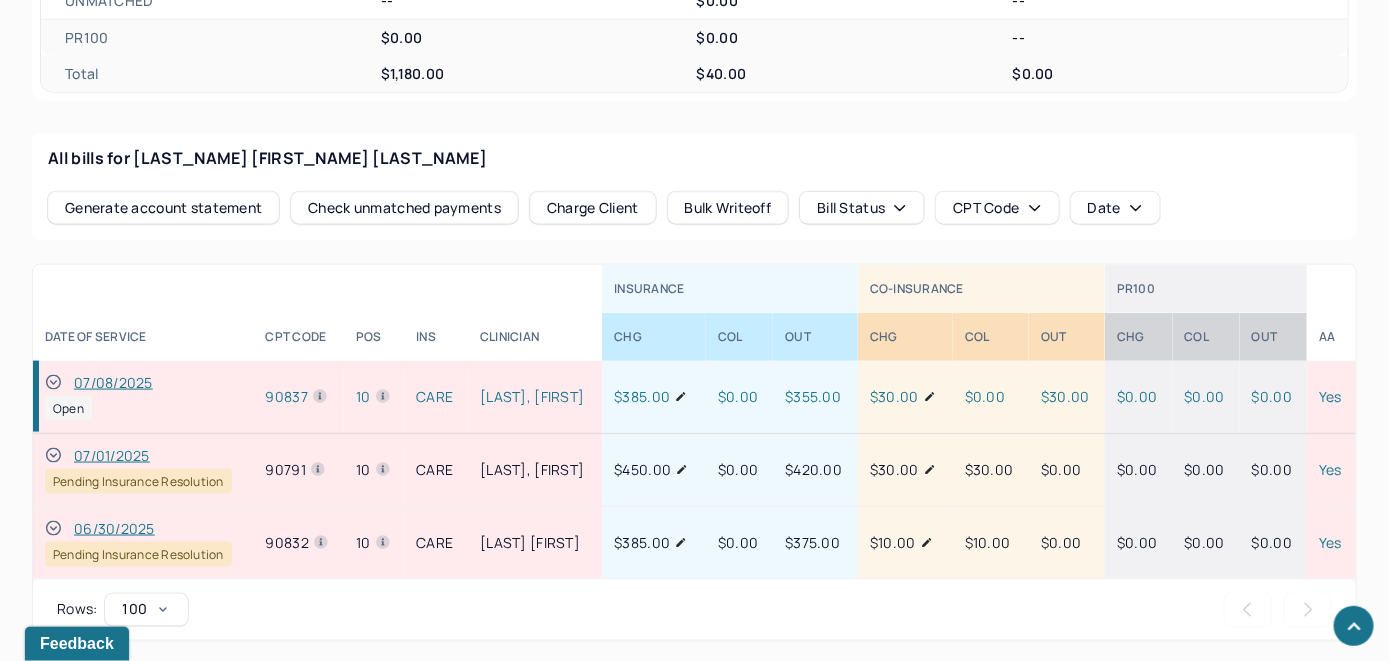 click 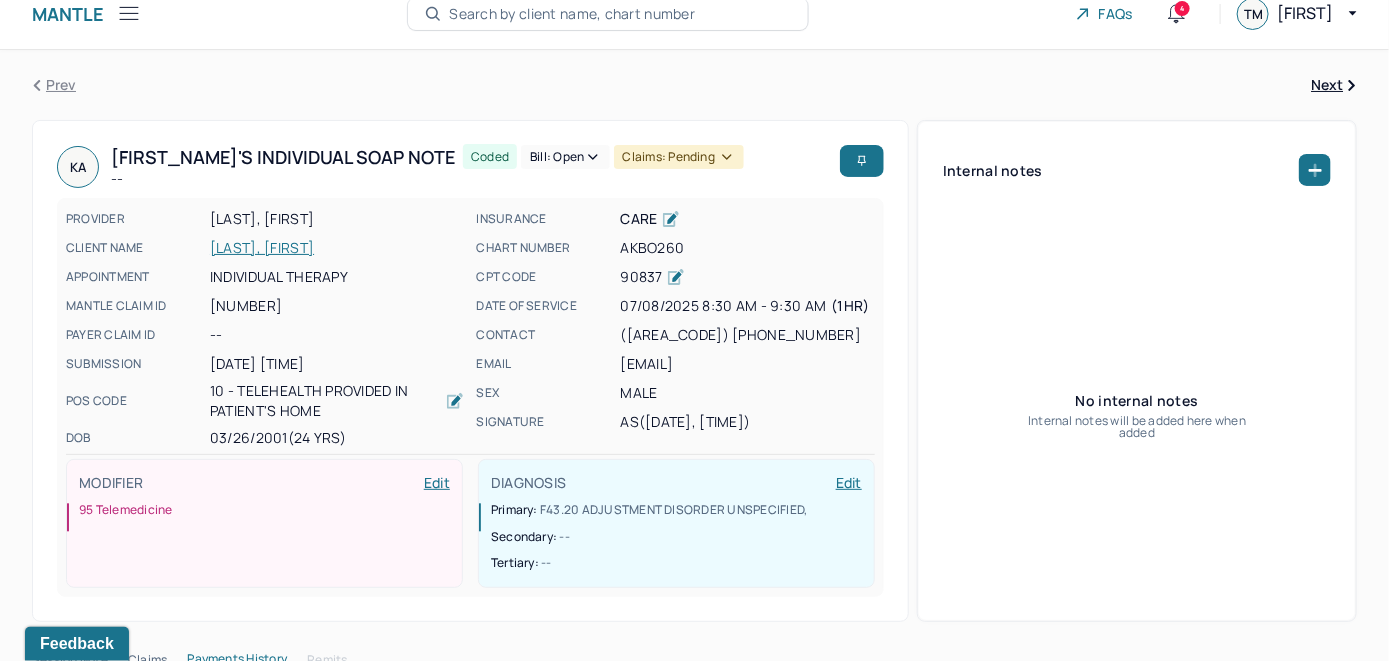 scroll, scrollTop: 0, scrollLeft: 0, axis: both 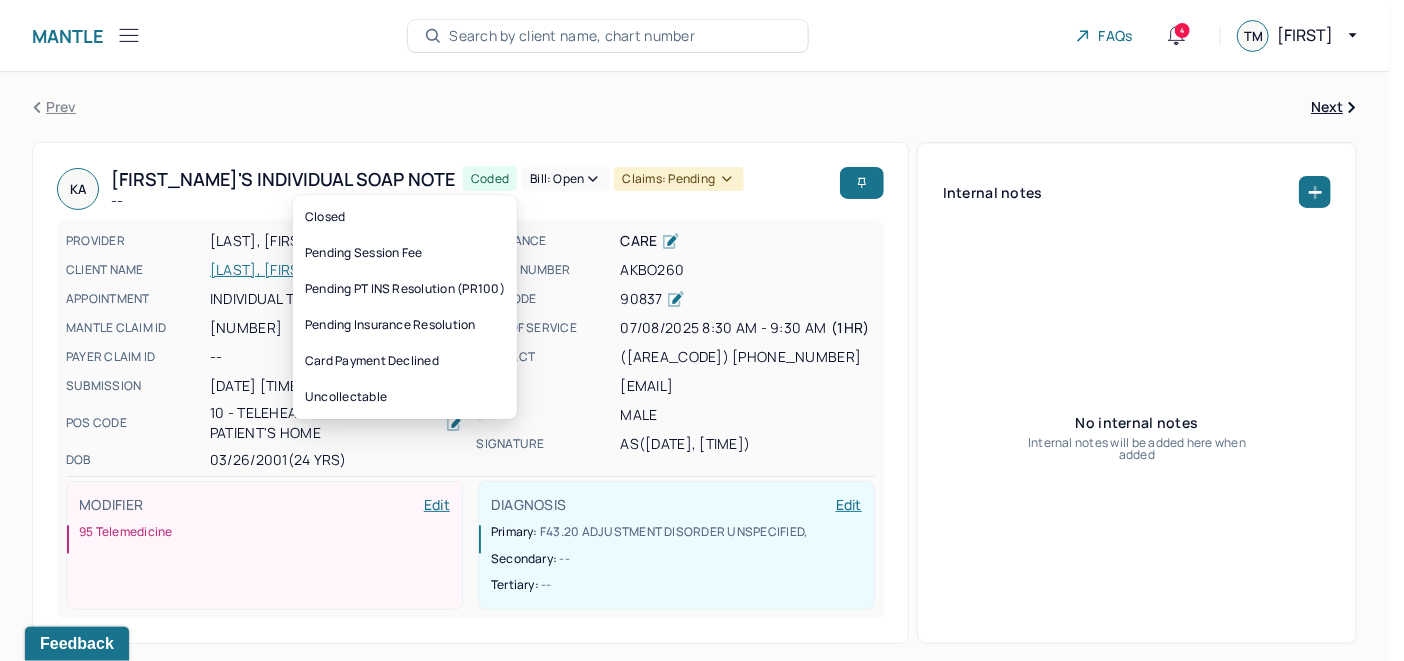 click on "Bill: Open" at bounding box center (565, 179) 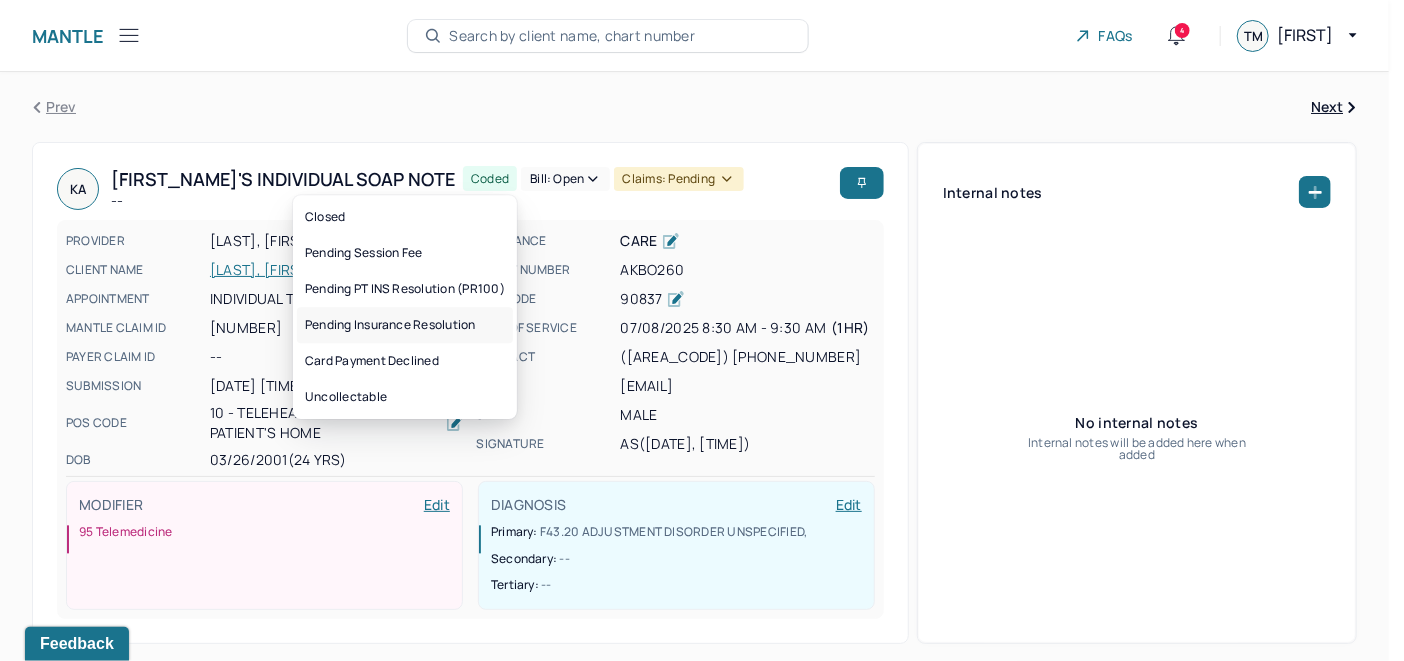 click on "Pending Insurance Resolution" at bounding box center [405, 325] 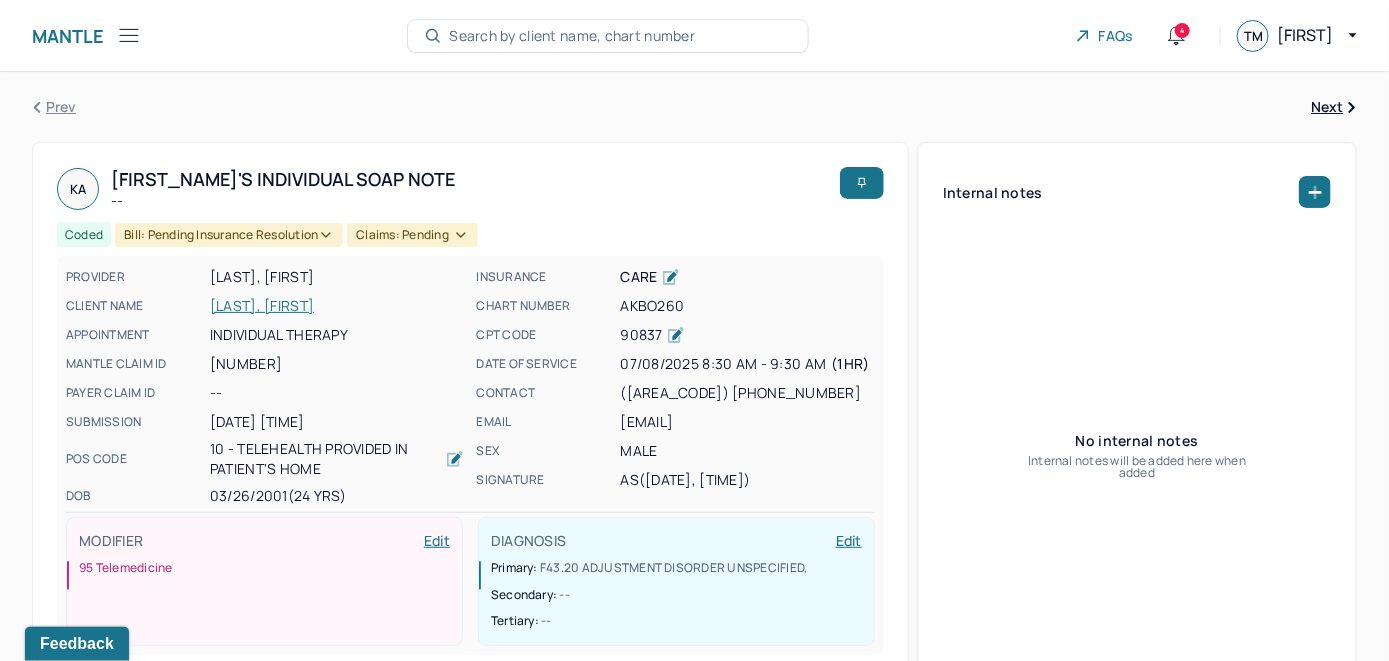click 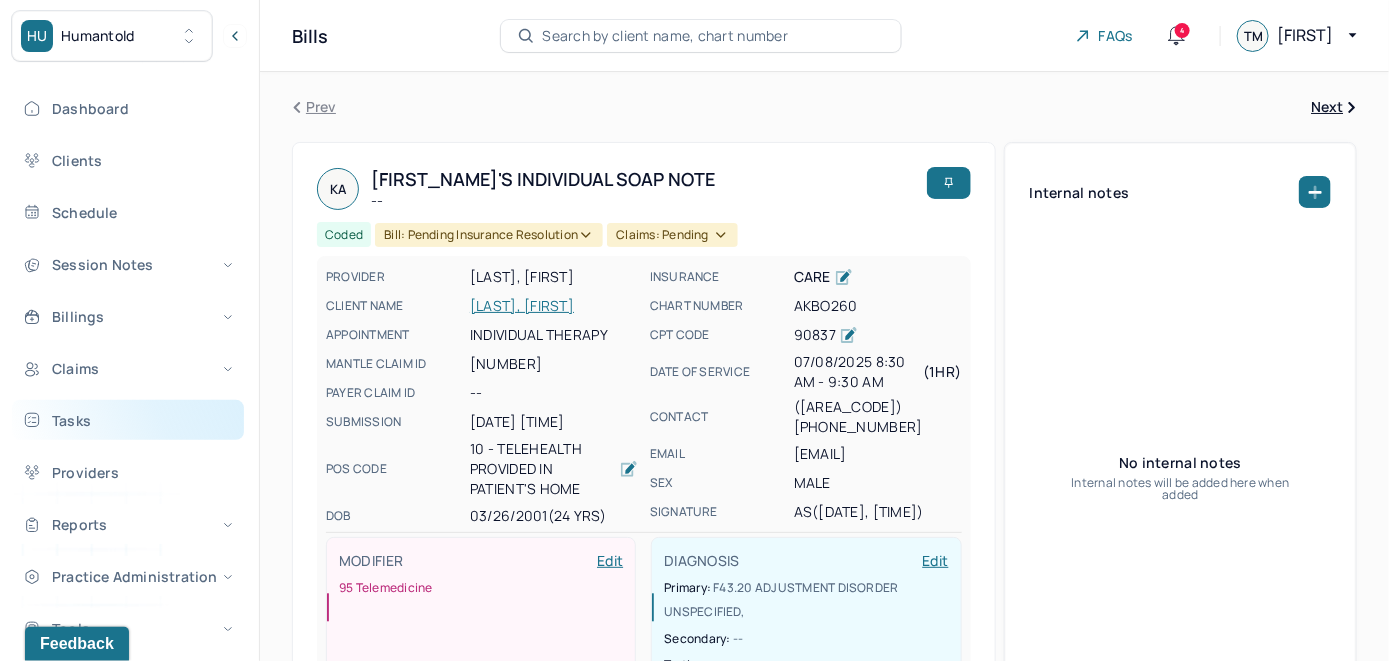 click on "Tasks" at bounding box center [128, 420] 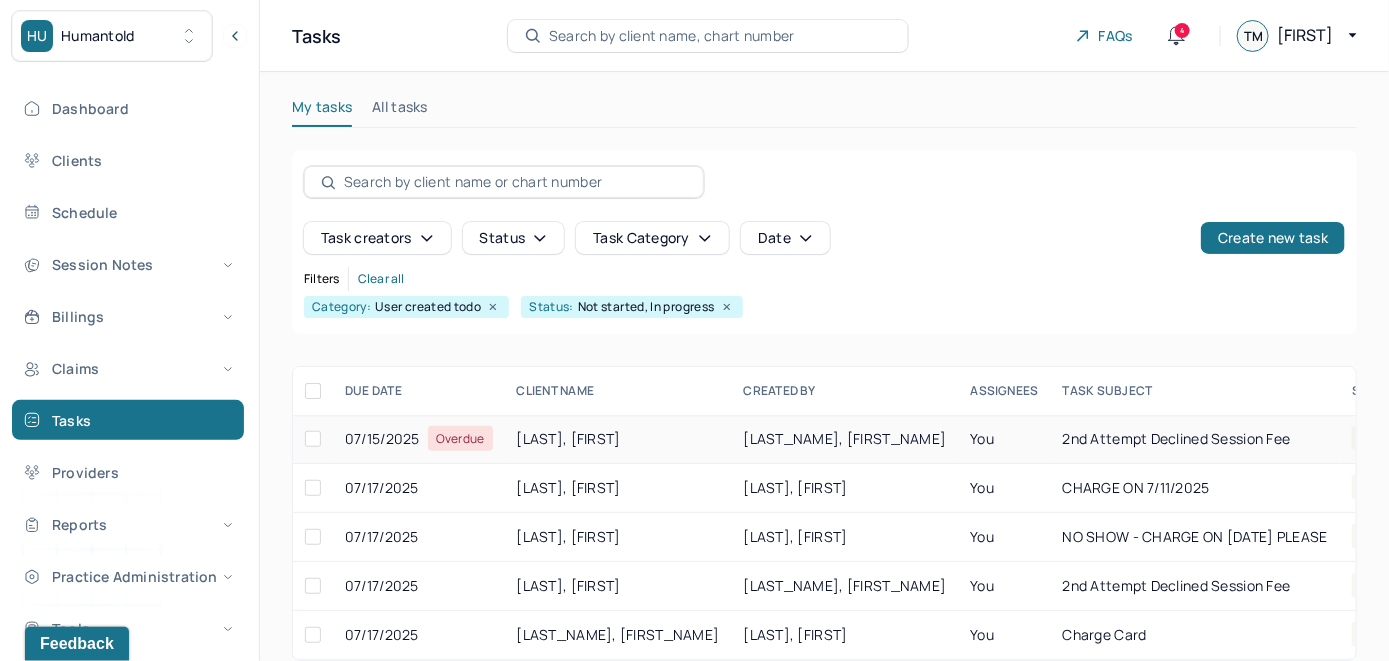 click on "2nd attempt declined session fee" at bounding box center (1177, 438) 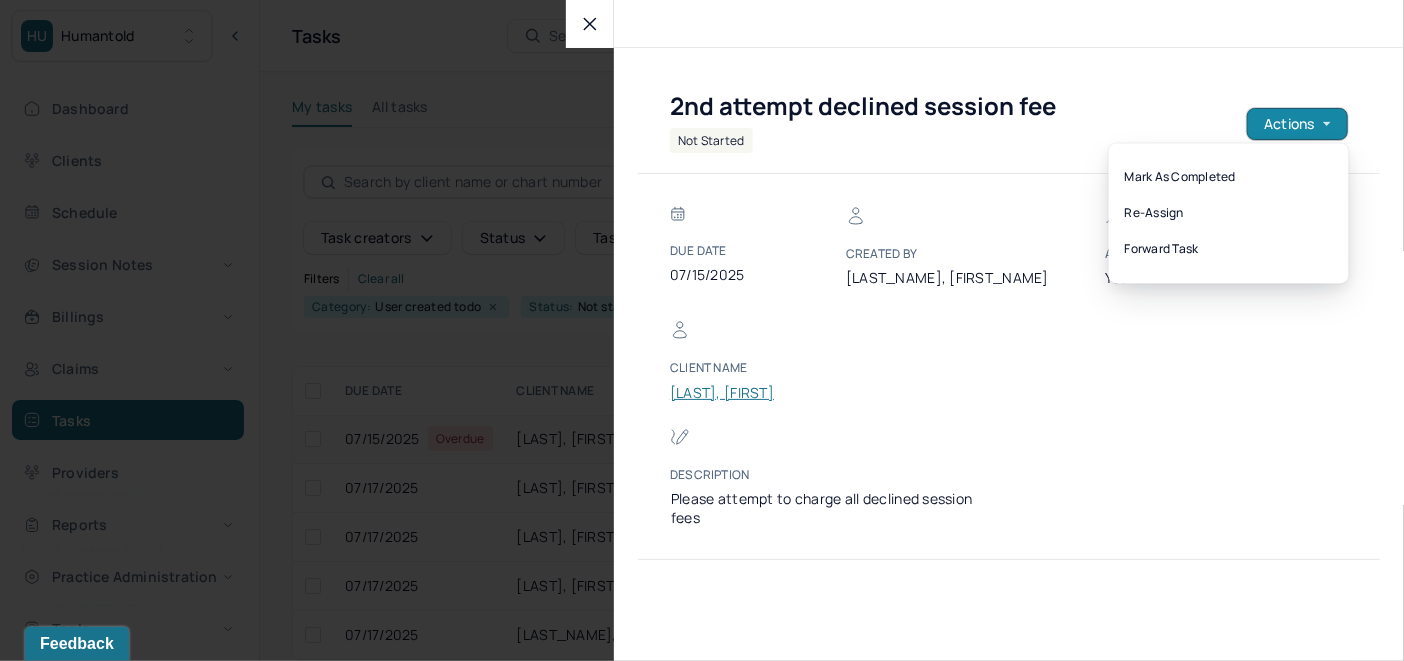 click on "Actions" at bounding box center [1297, 124] 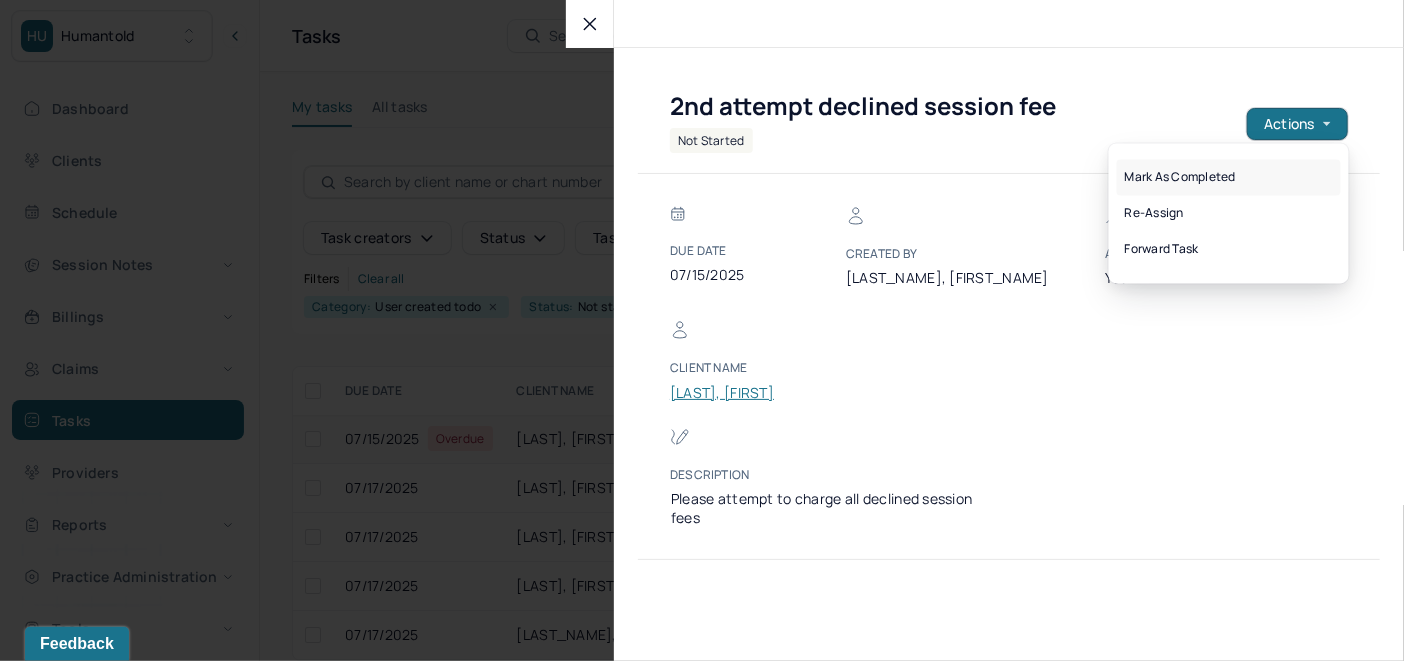 click on "Mark as Completed" at bounding box center (1229, 177) 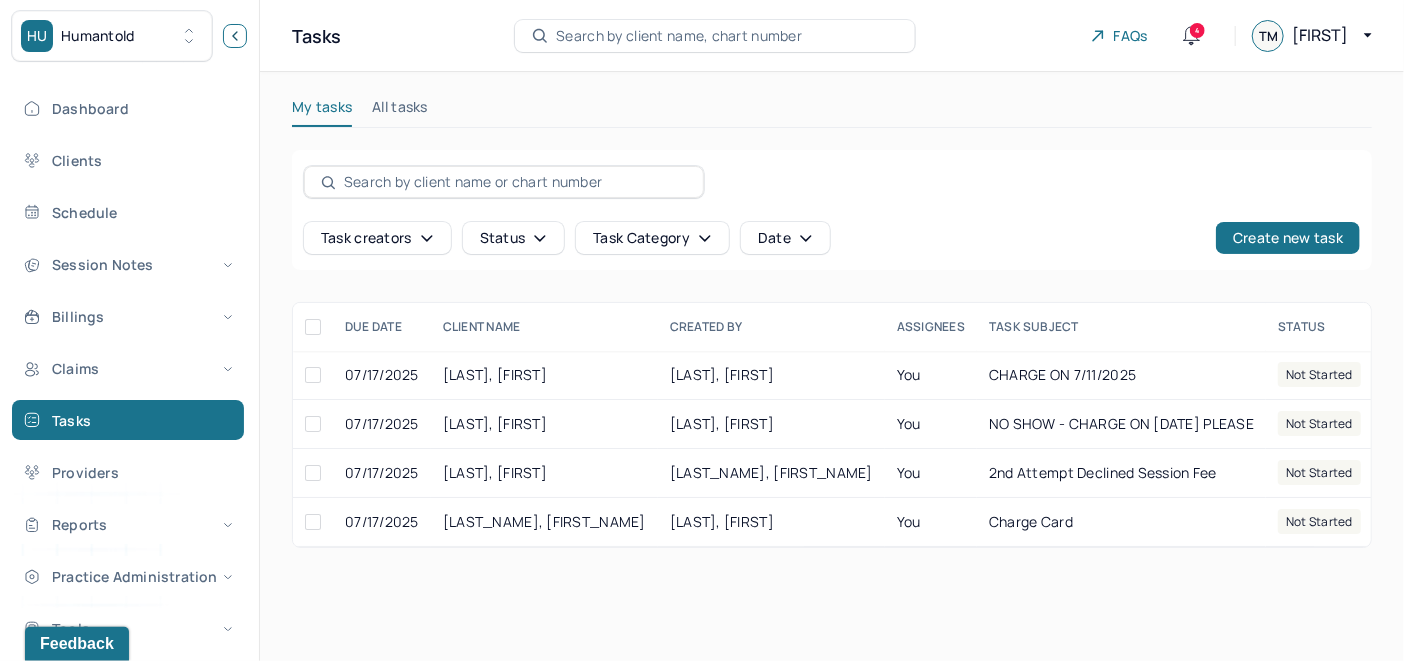 click 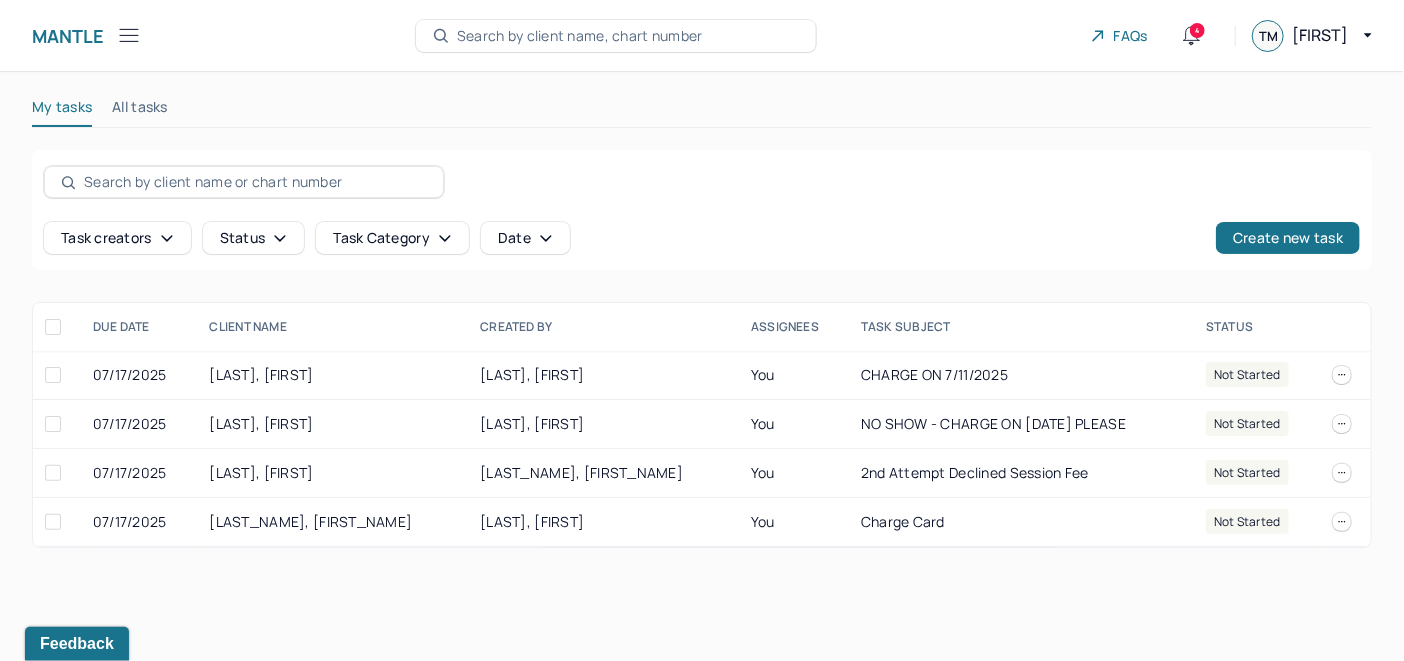 click on "Search by client name, chart number" at bounding box center [580, 36] 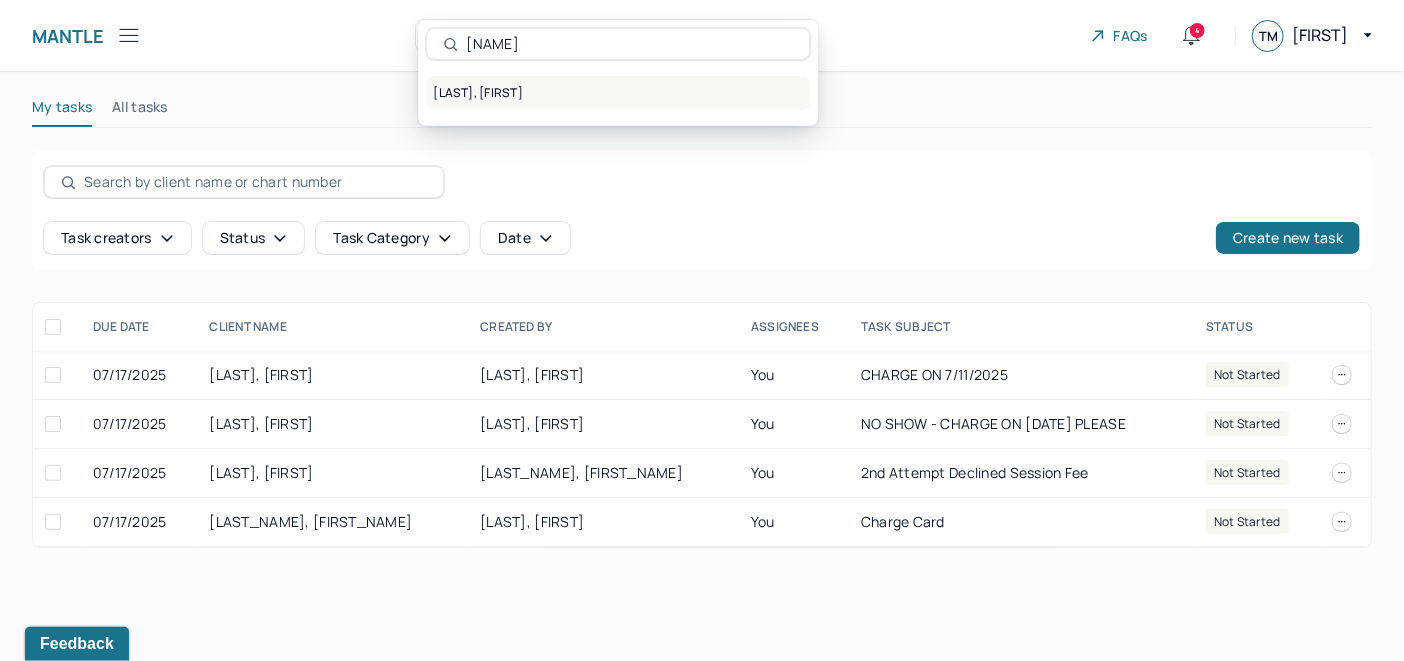 type on "Sunjeev Gururangan" 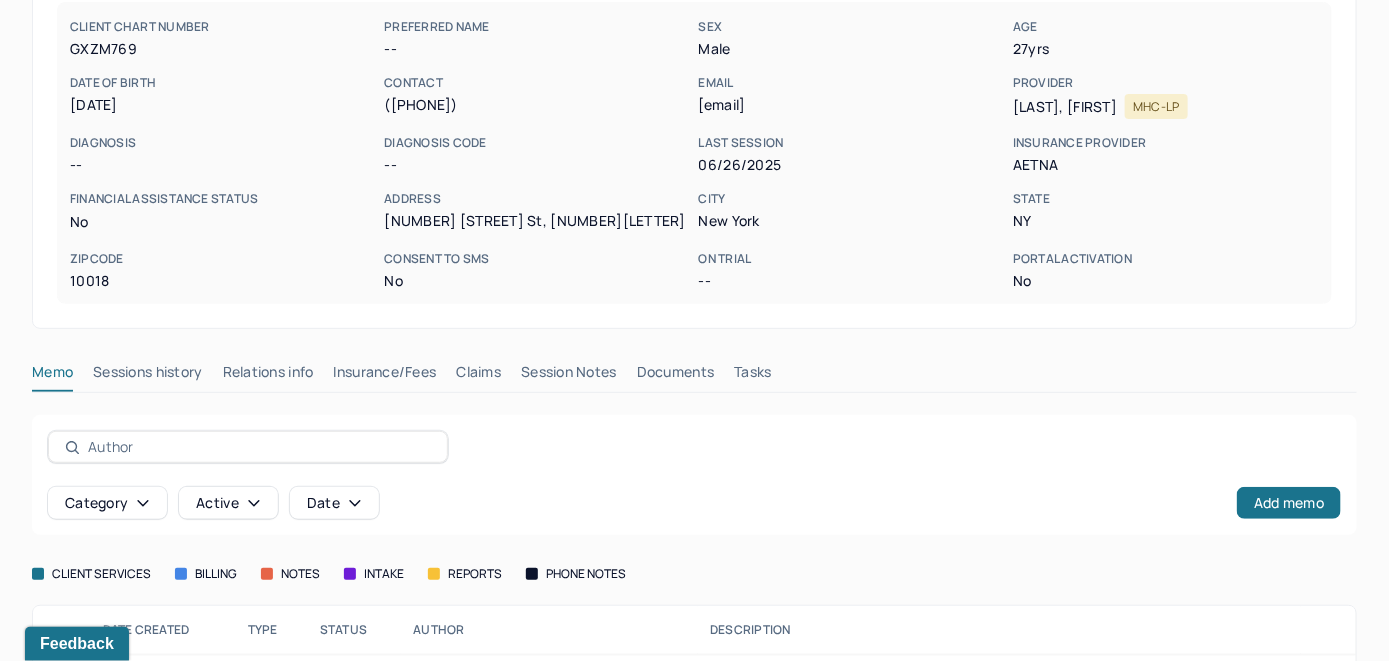 scroll, scrollTop: 389, scrollLeft: 0, axis: vertical 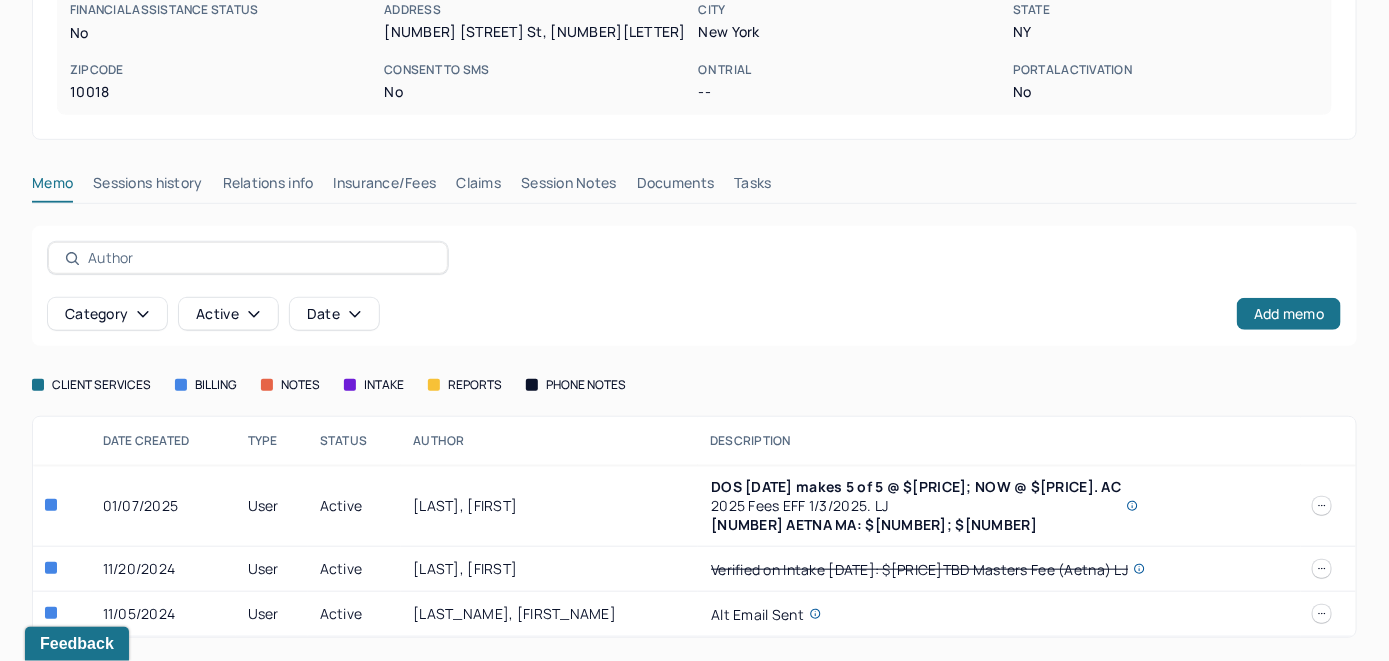click on "Insurance/Fees" at bounding box center (385, 187) 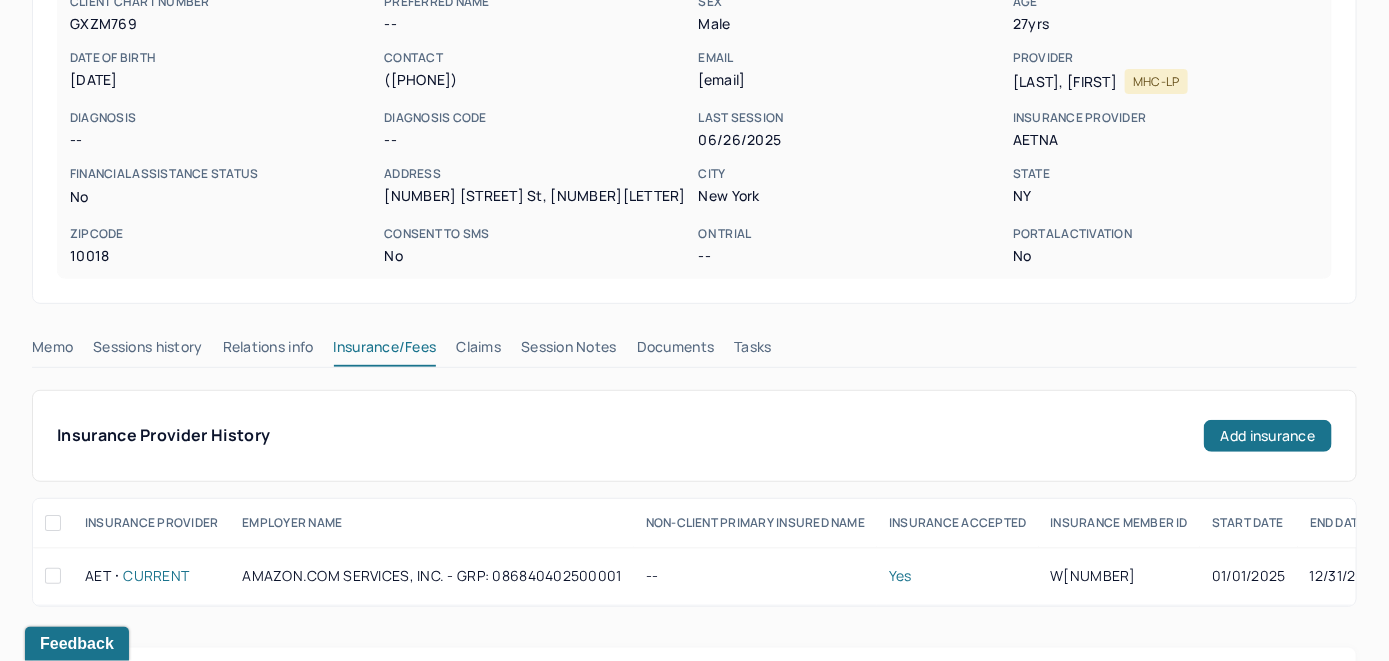 scroll, scrollTop: 189, scrollLeft: 0, axis: vertical 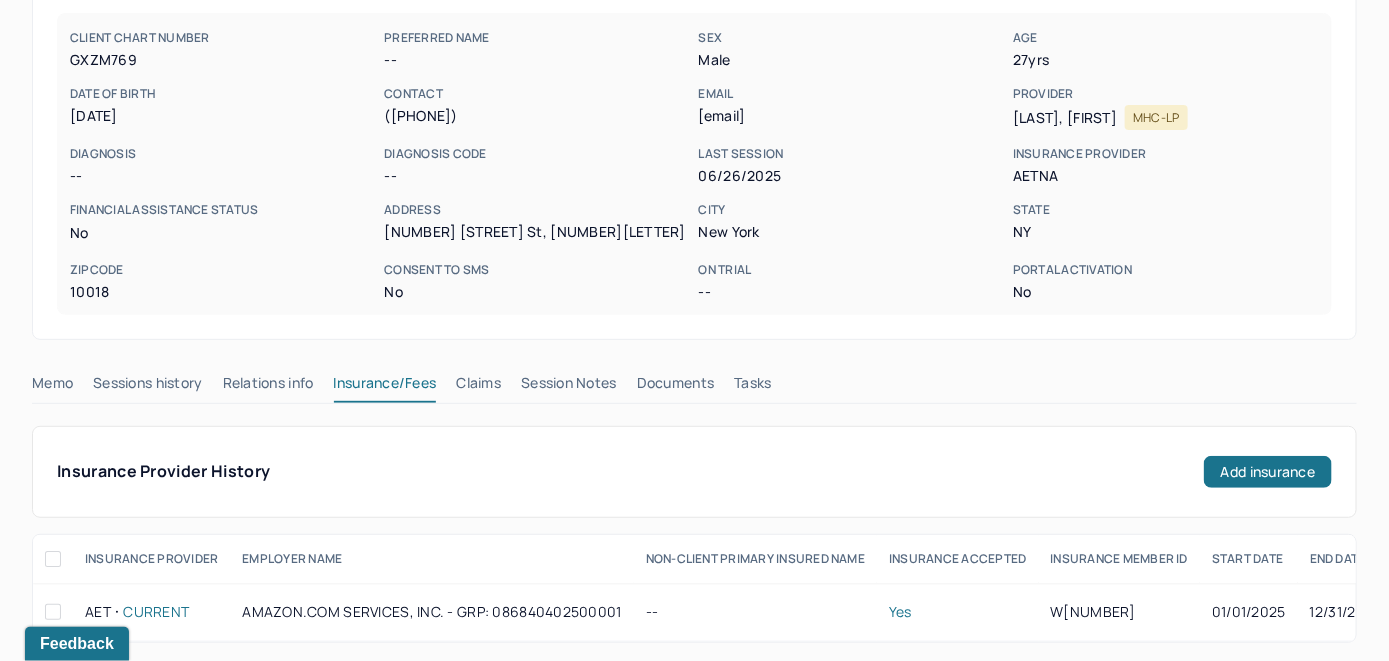click on "Claims" at bounding box center (478, 387) 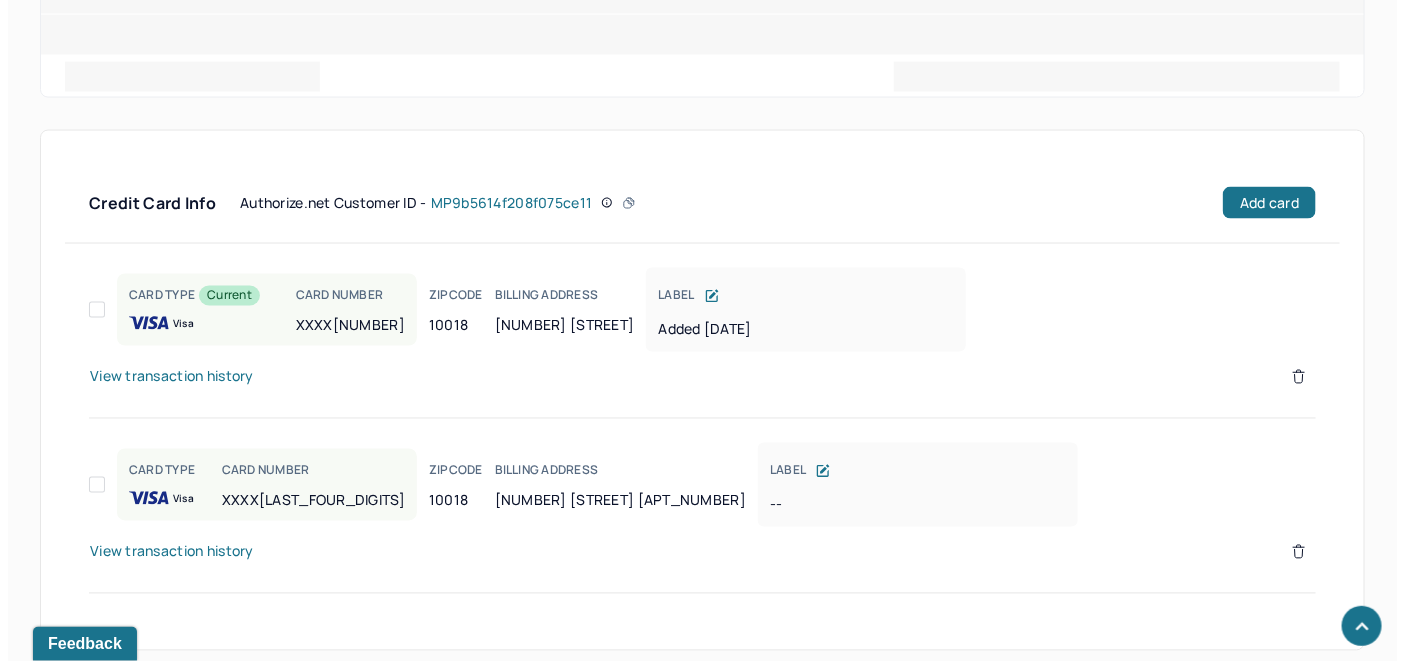 scroll, scrollTop: 1178, scrollLeft: 0, axis: vertical 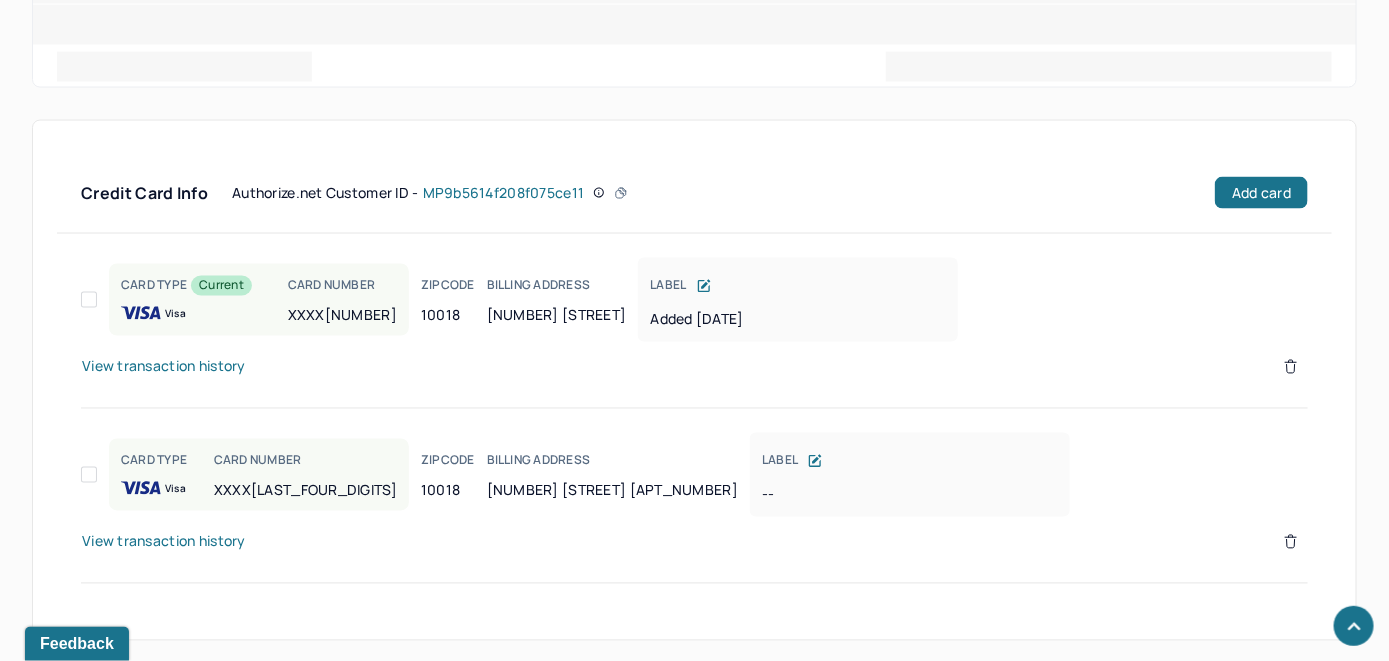 click on "View transaction history" at bounding box center [164, 367] 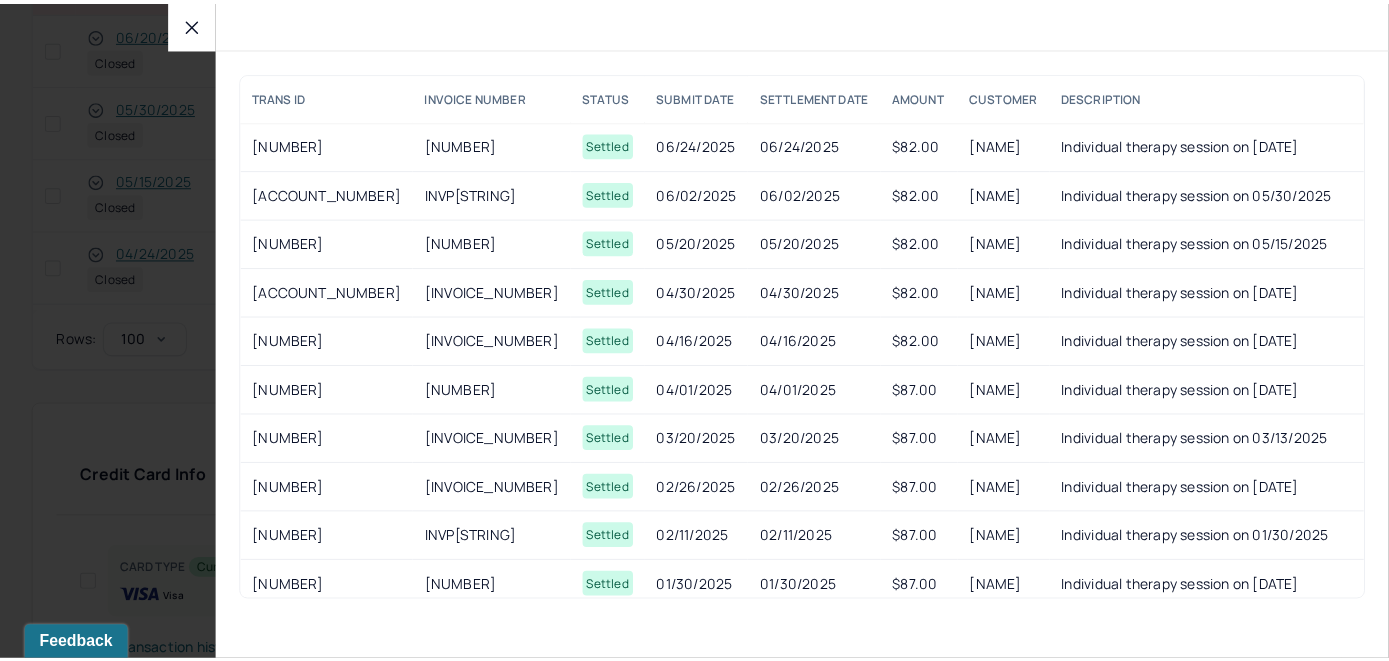 scroll, scrollTop: 1460, scrollLeft: 0, axis: vertical 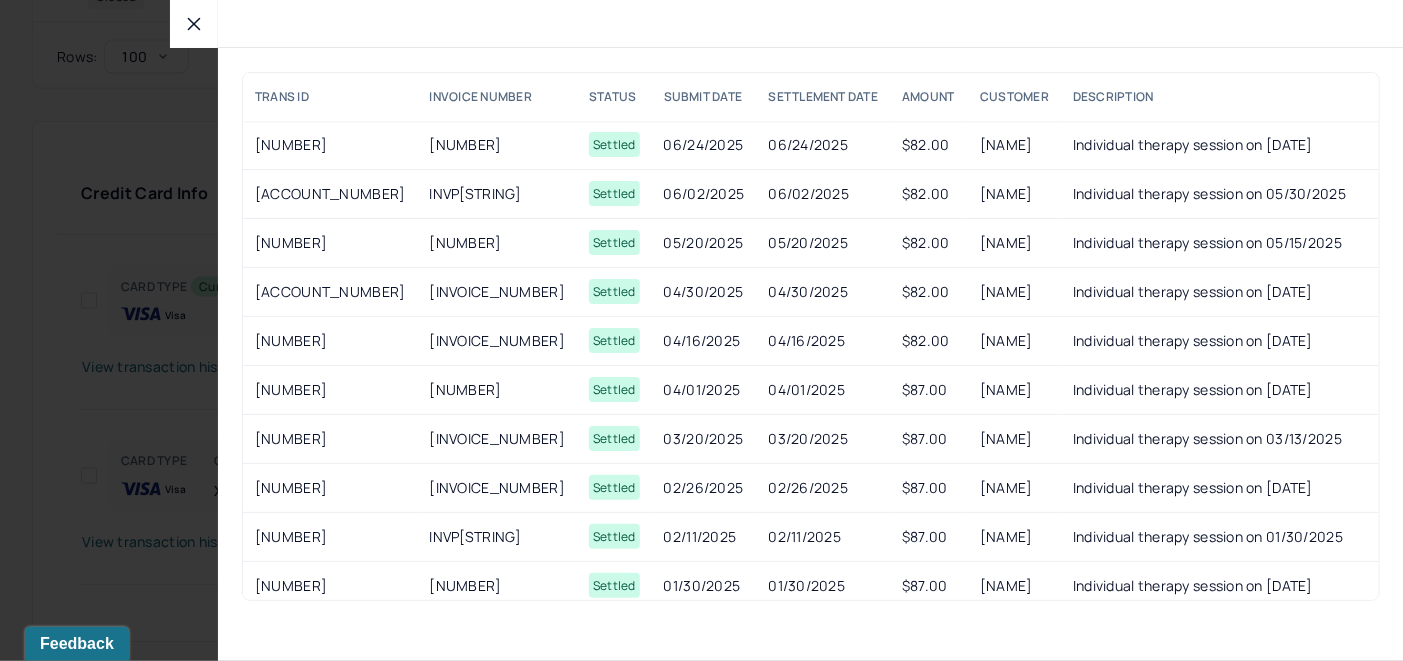 click 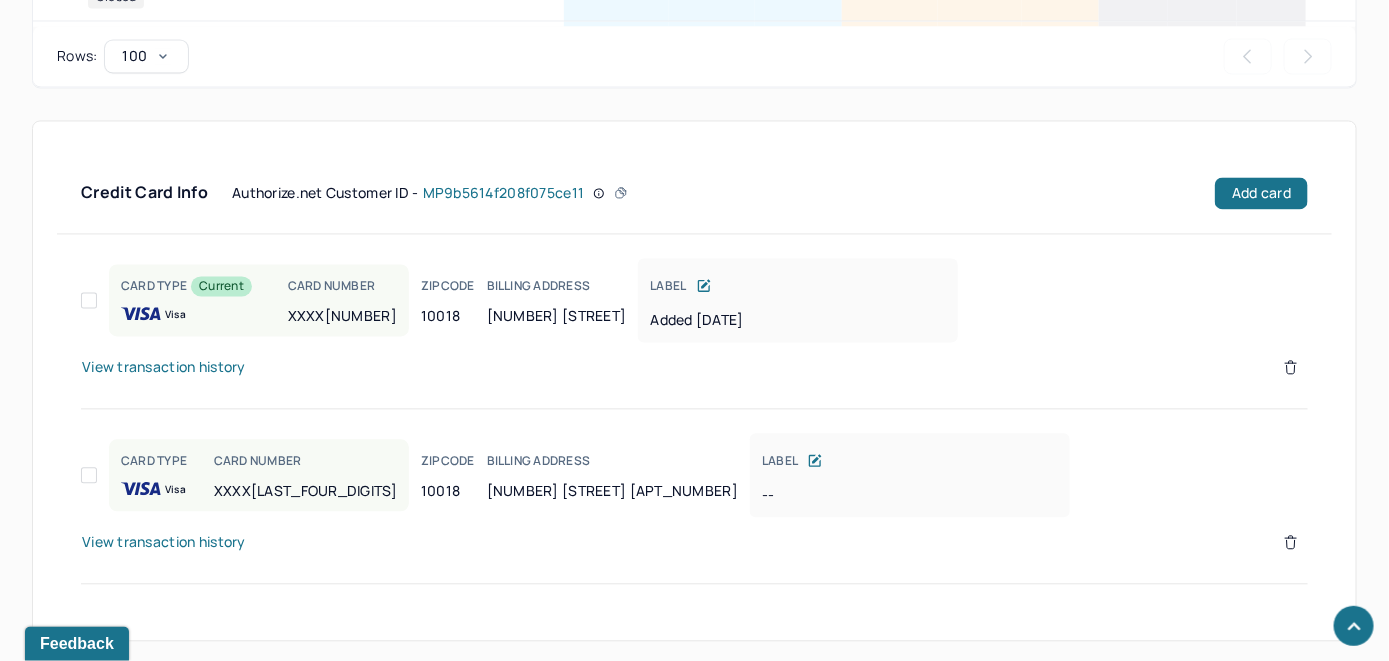 click on "View transaction history" at bounding box center (164, 543) 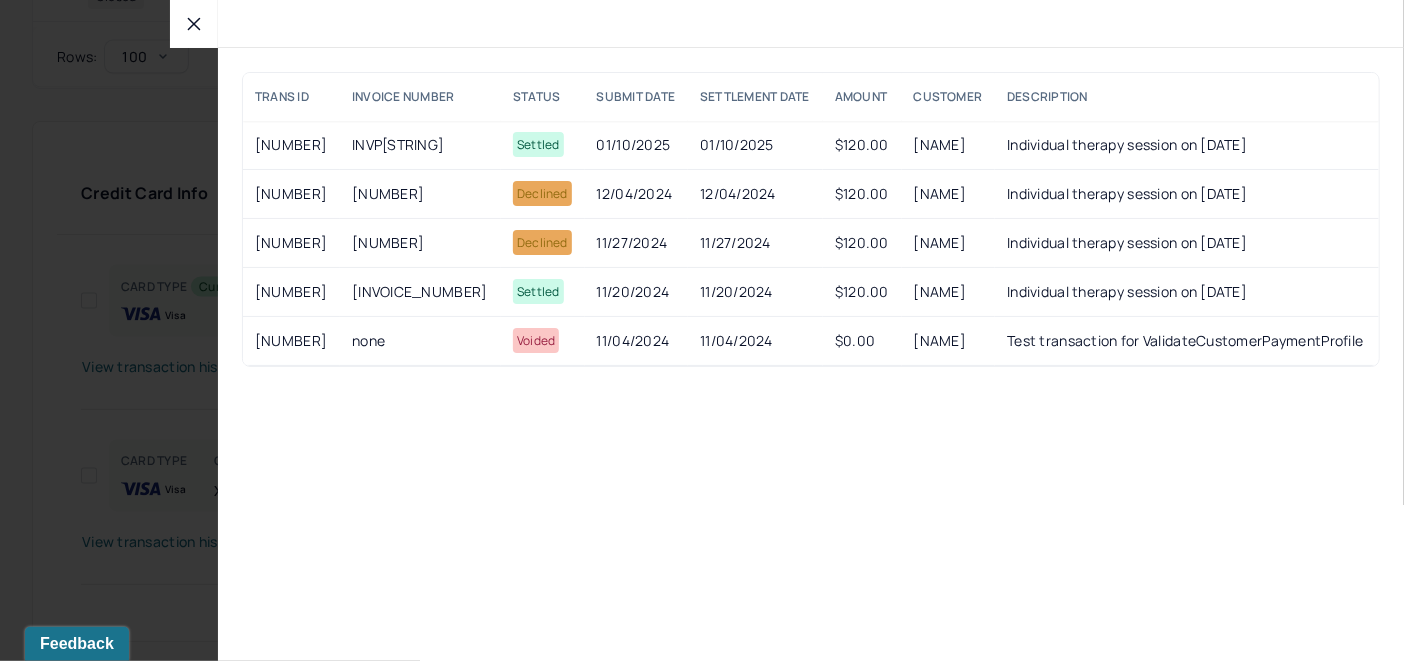 click at bounding box center (194, 24) 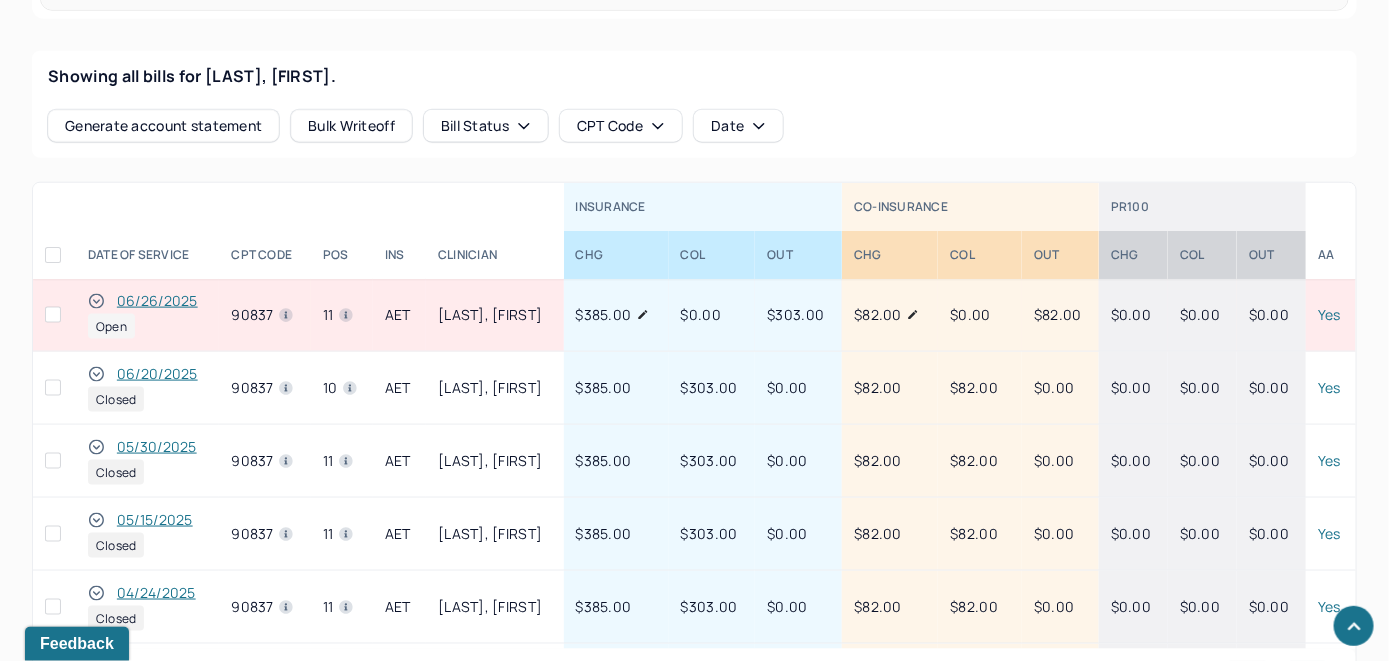 scroll, scrollTop: 760, scrollLeft: 0, axis: vertical 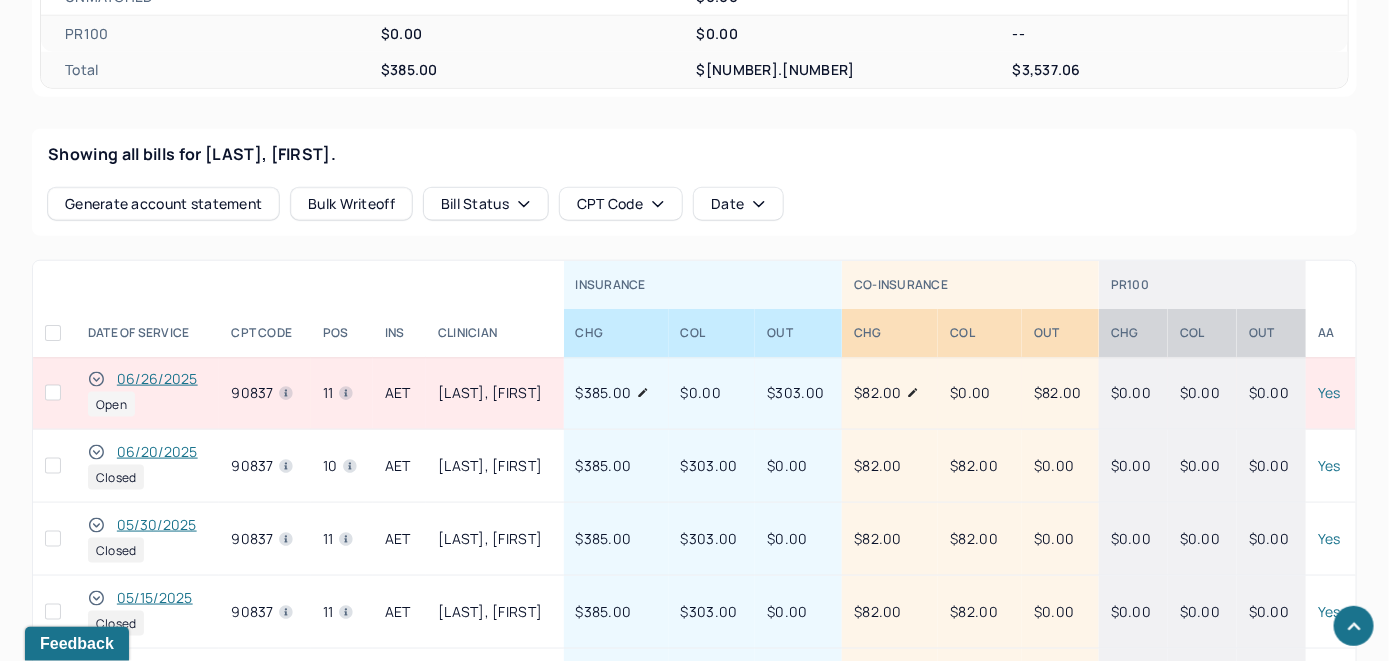 click on "06/26/2025" at bounding box center (157, 379) 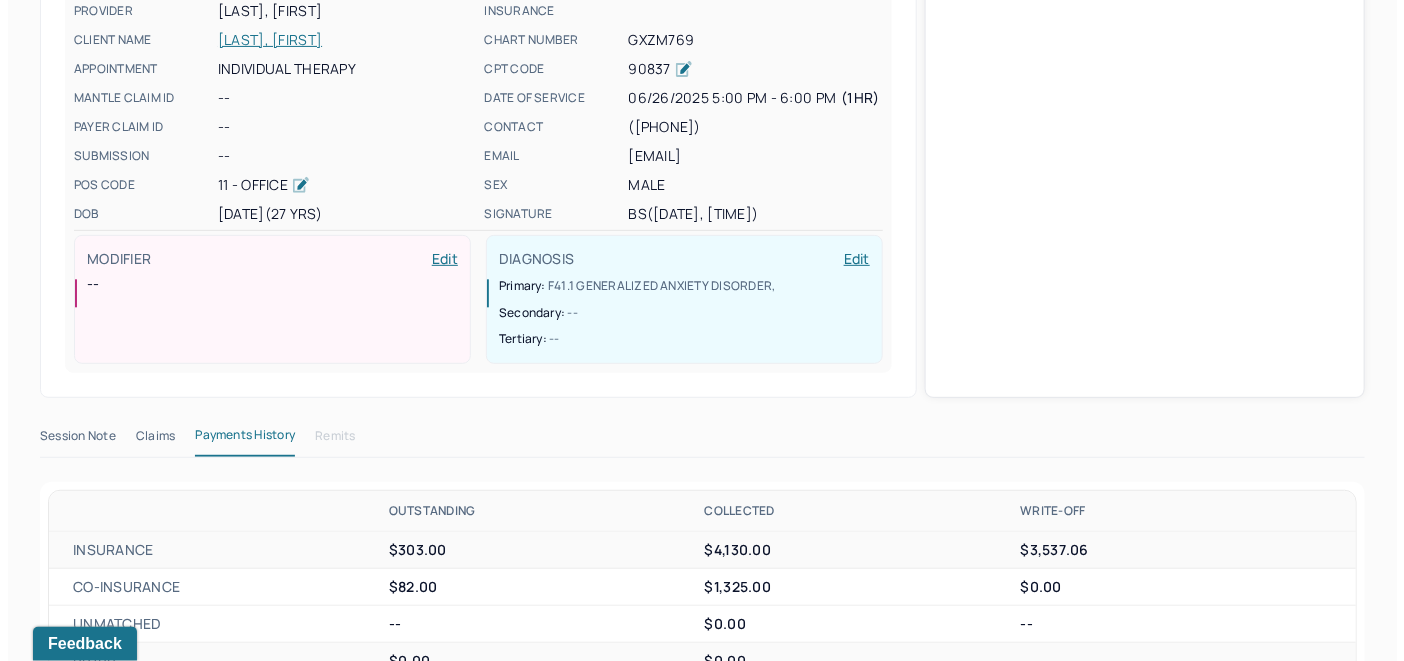 scroll, scrollTop: 760, scrollLeft: 0, axis: vertical 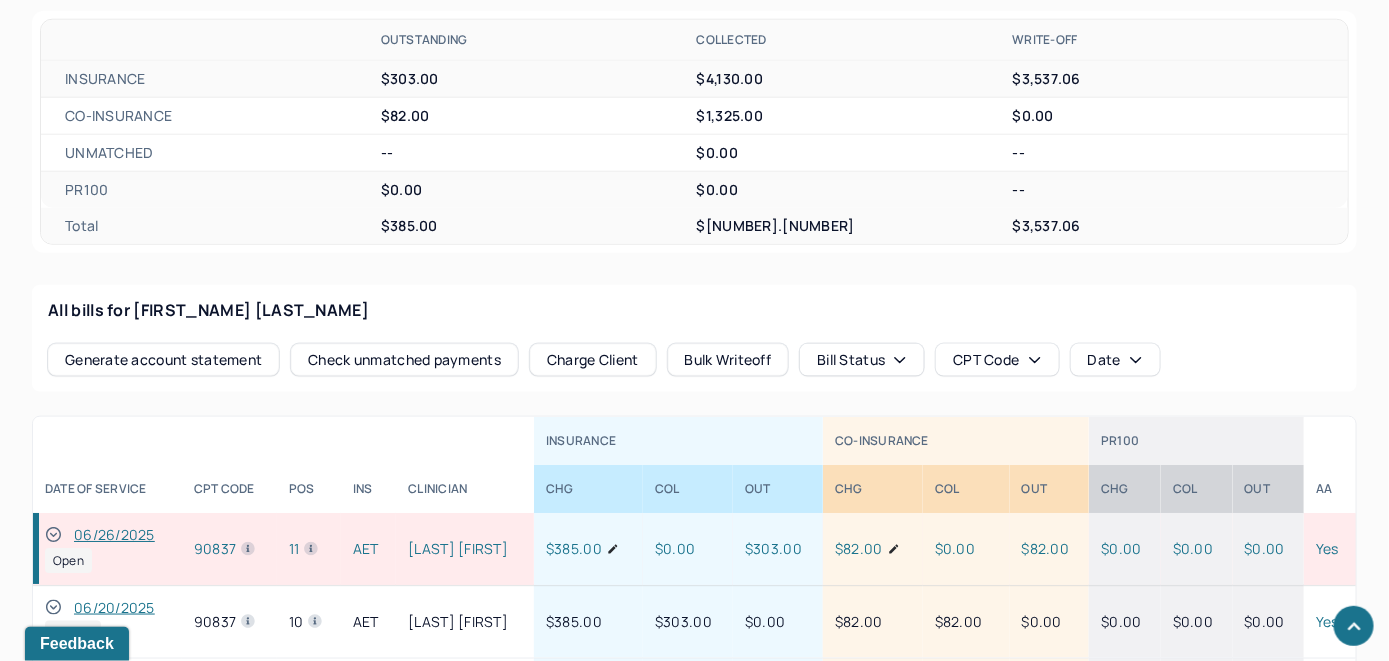 click on "Check unmatched payments" at bounding box center (404, 360) 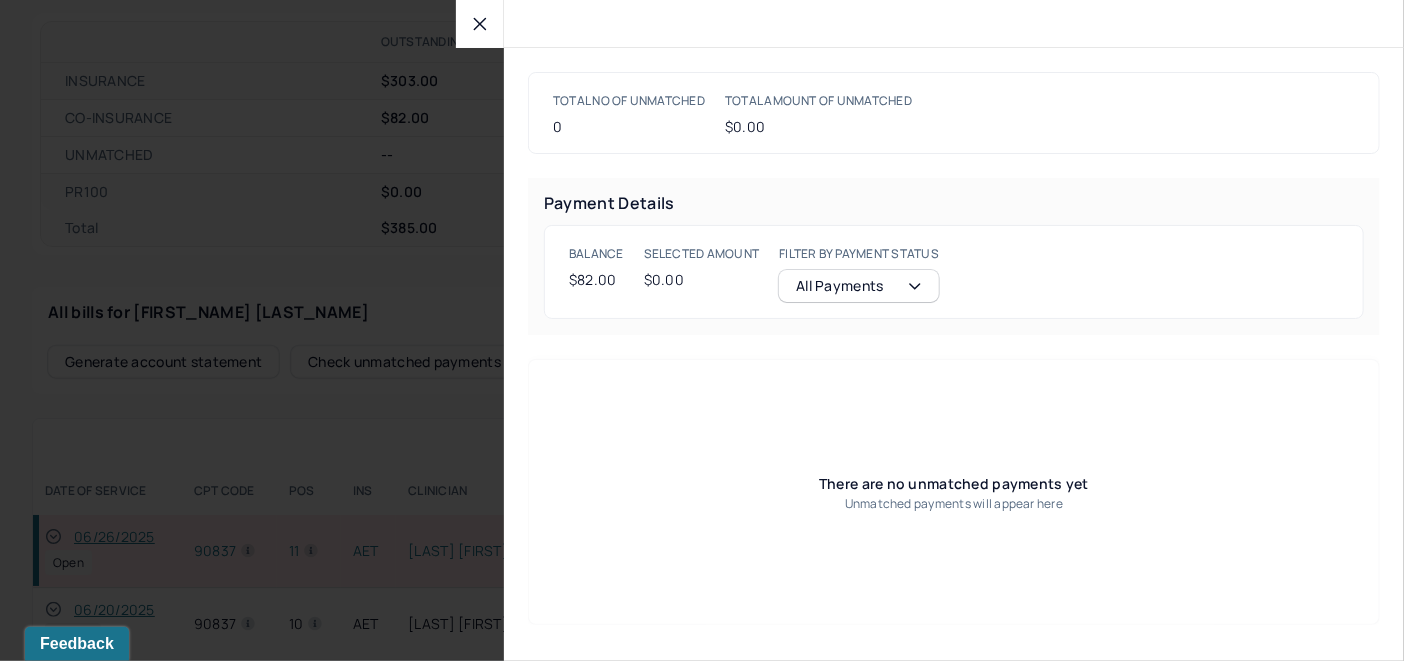 scroll, scrollTop: 762, scrollLeft: 0, axis: vertical 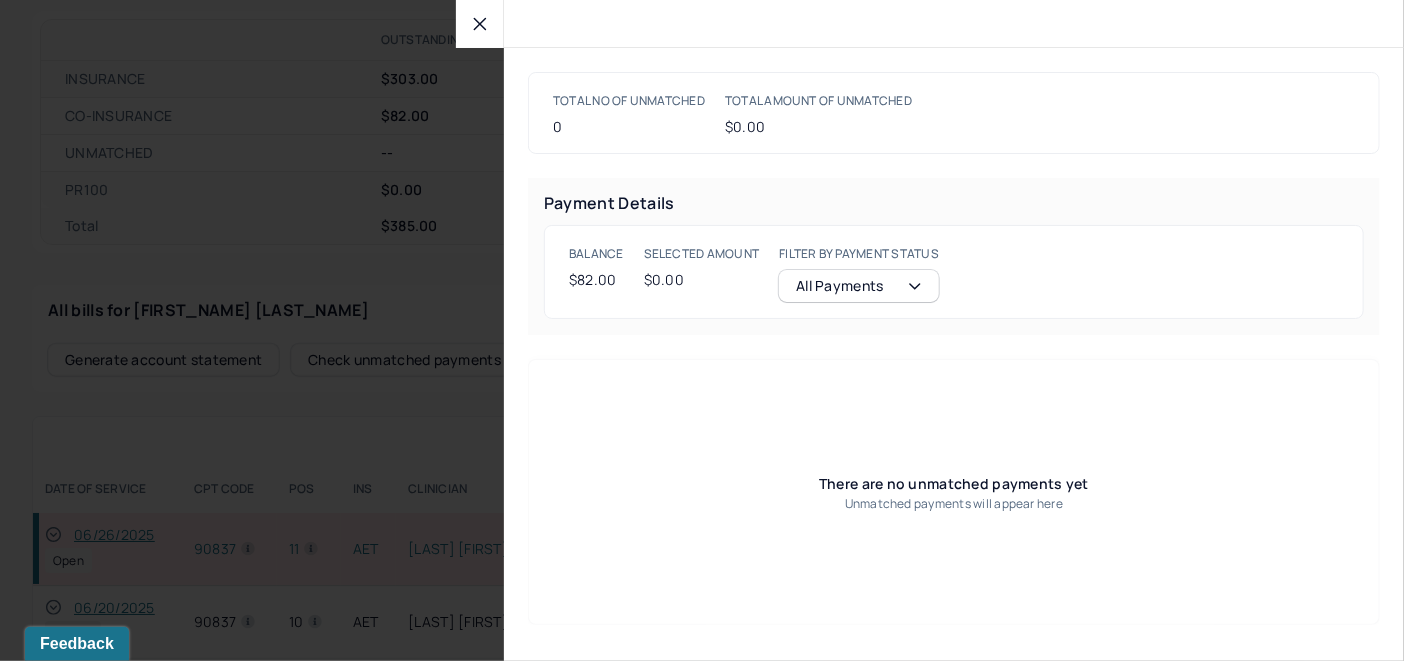 click 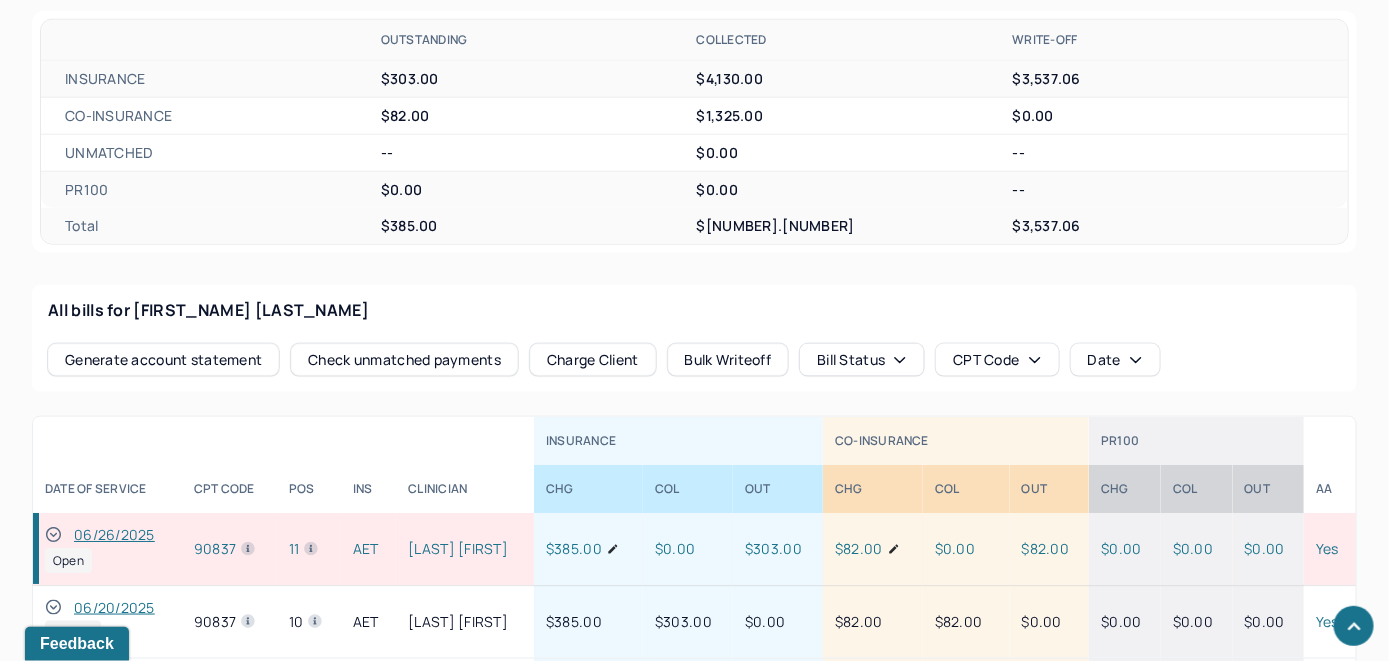 click on "Charge Client" at bounding box center [593, 360] 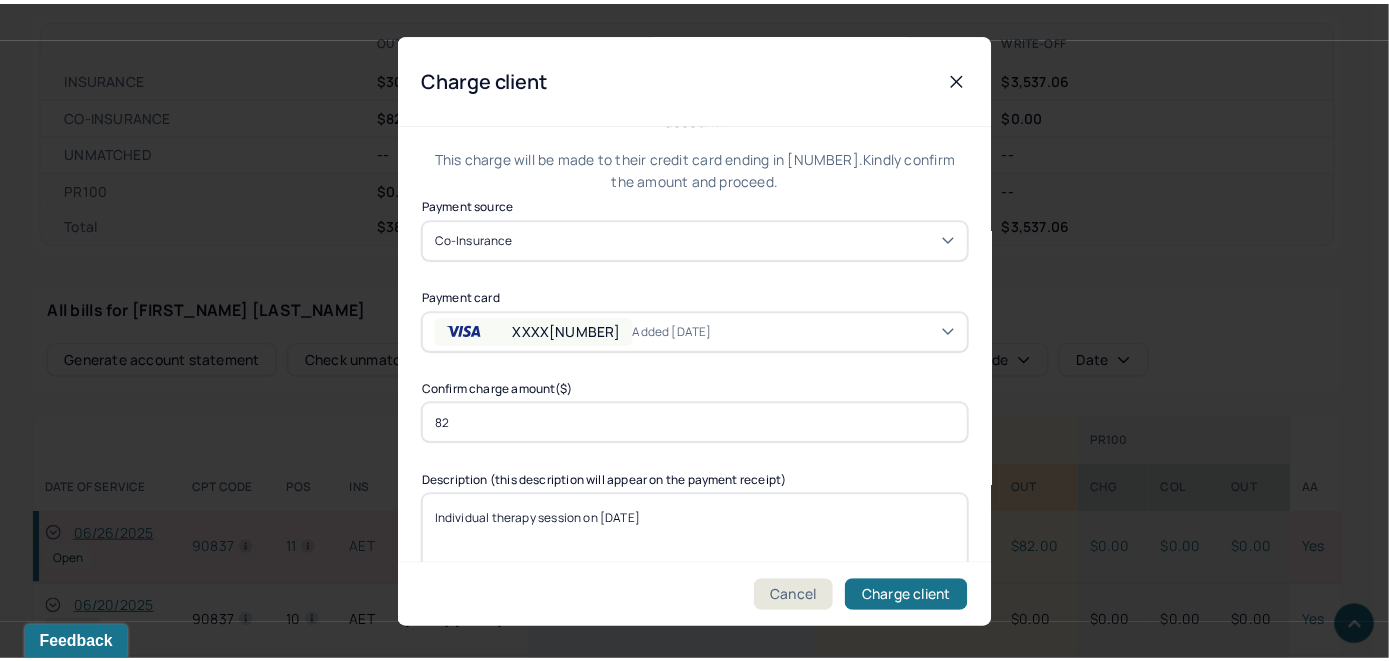 scroll, scrollTop: 121, scrollLeft: 0, axis: vertical 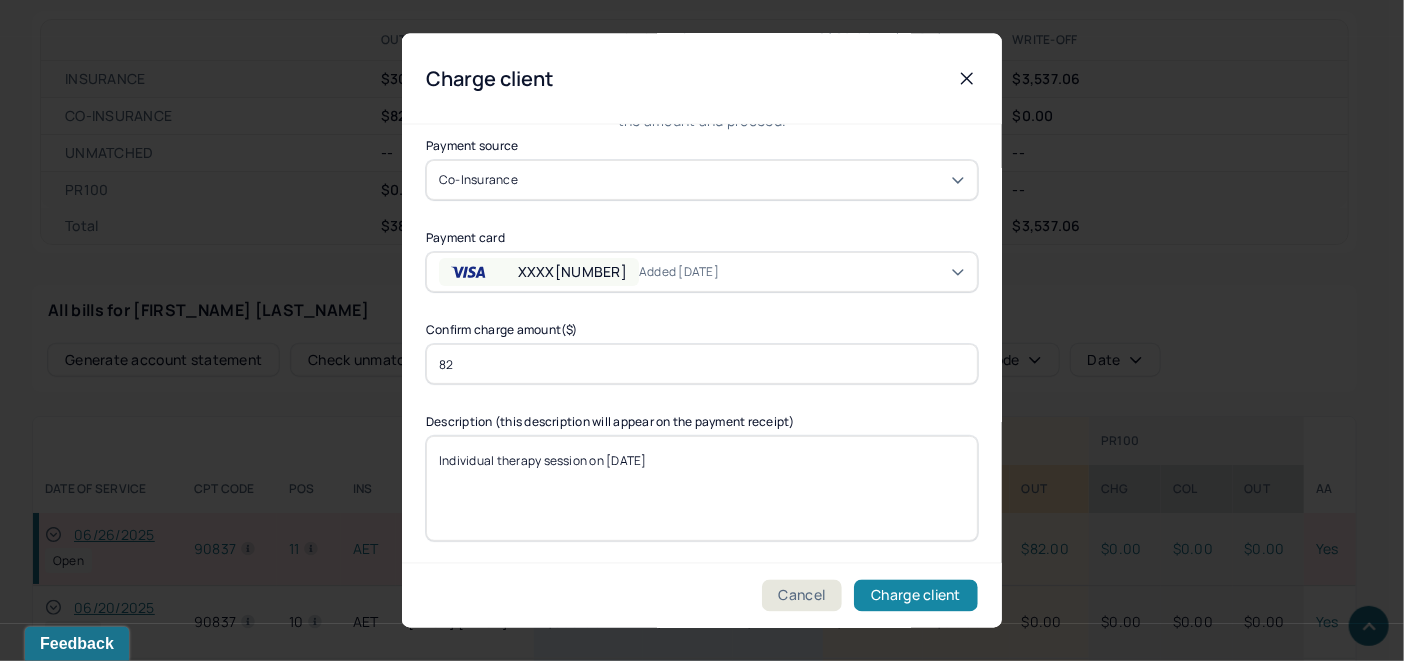 click on "Charge client" at bounding box center [916, 596] 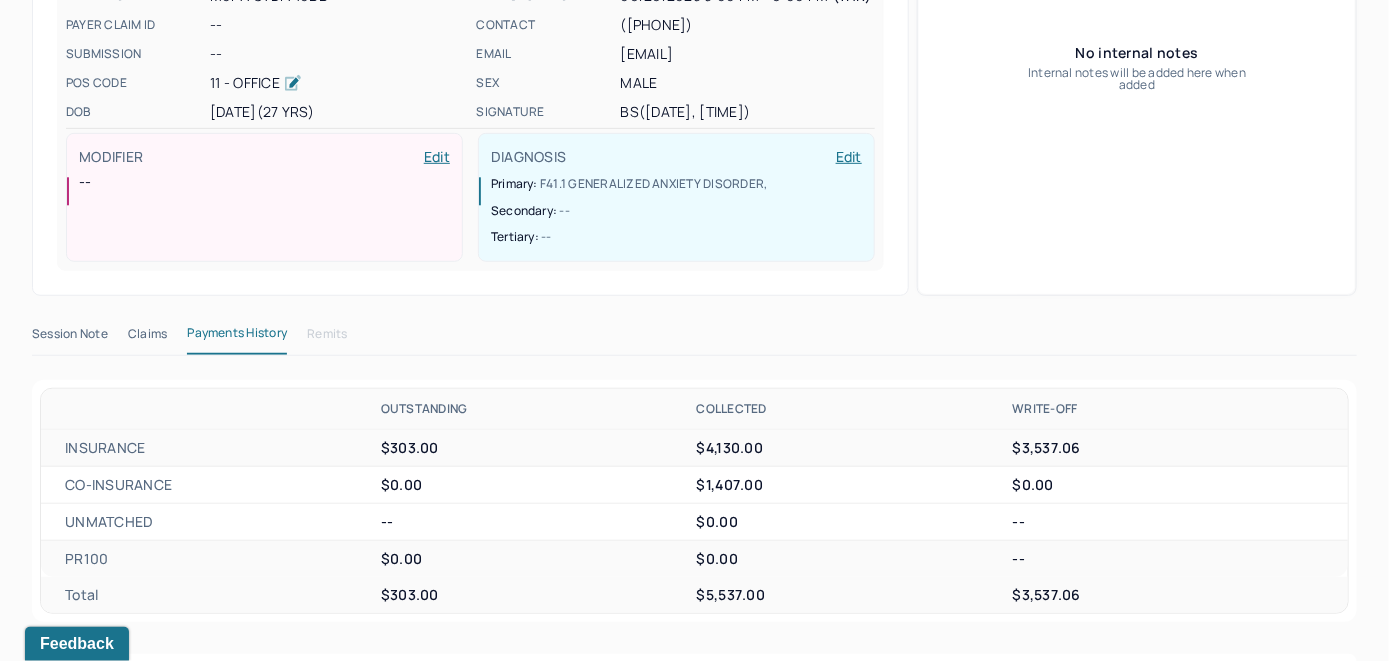 scroll, scrollTop: 200, scrollLeft: 0, axis: vertical 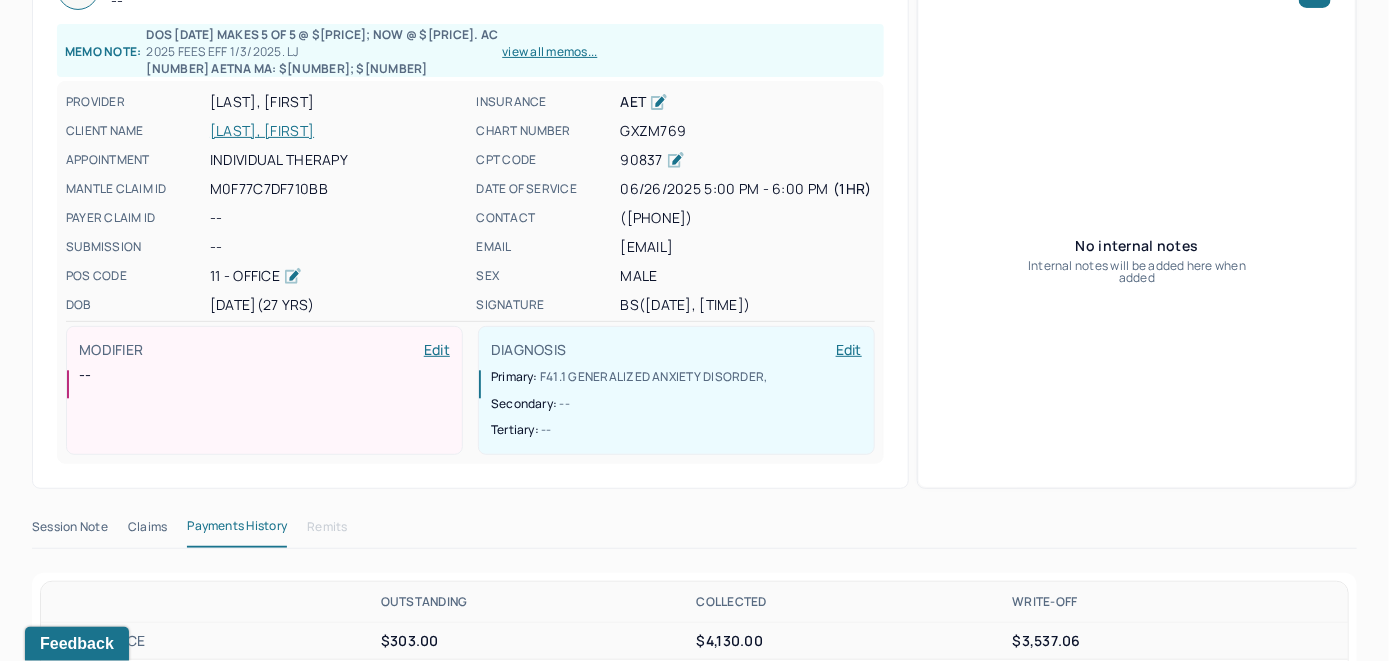 click on "GURURANGAN, SUNJEEV" at bounding box center [337, 131] 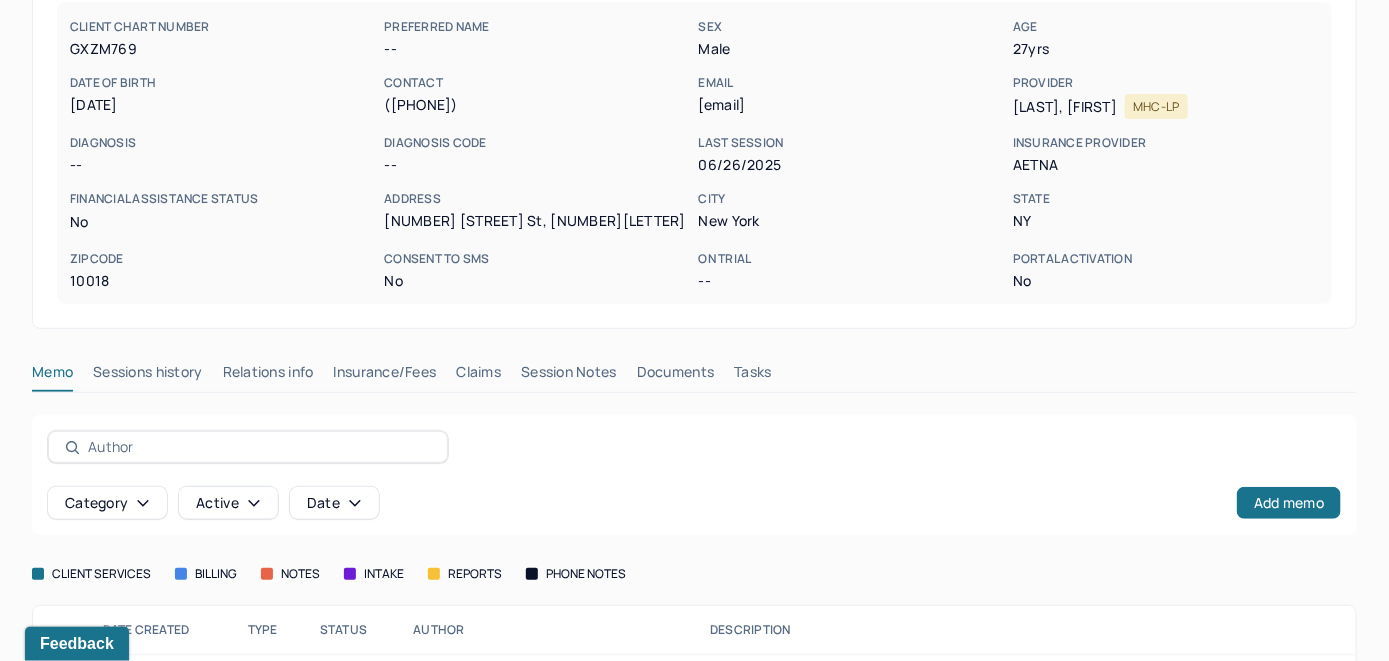 click on "Memo" at bounding box center (52, 376) 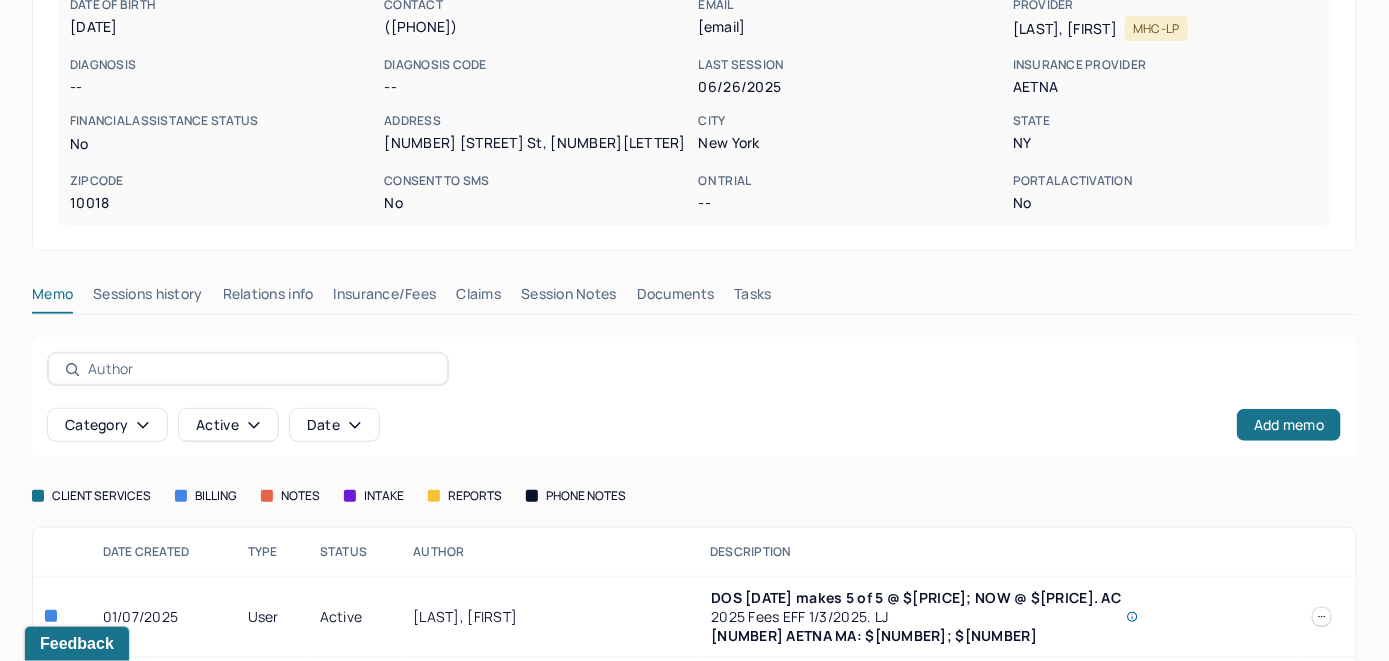 scroll, scrollTop: 389, scrollLeft: 0, axis: vertical 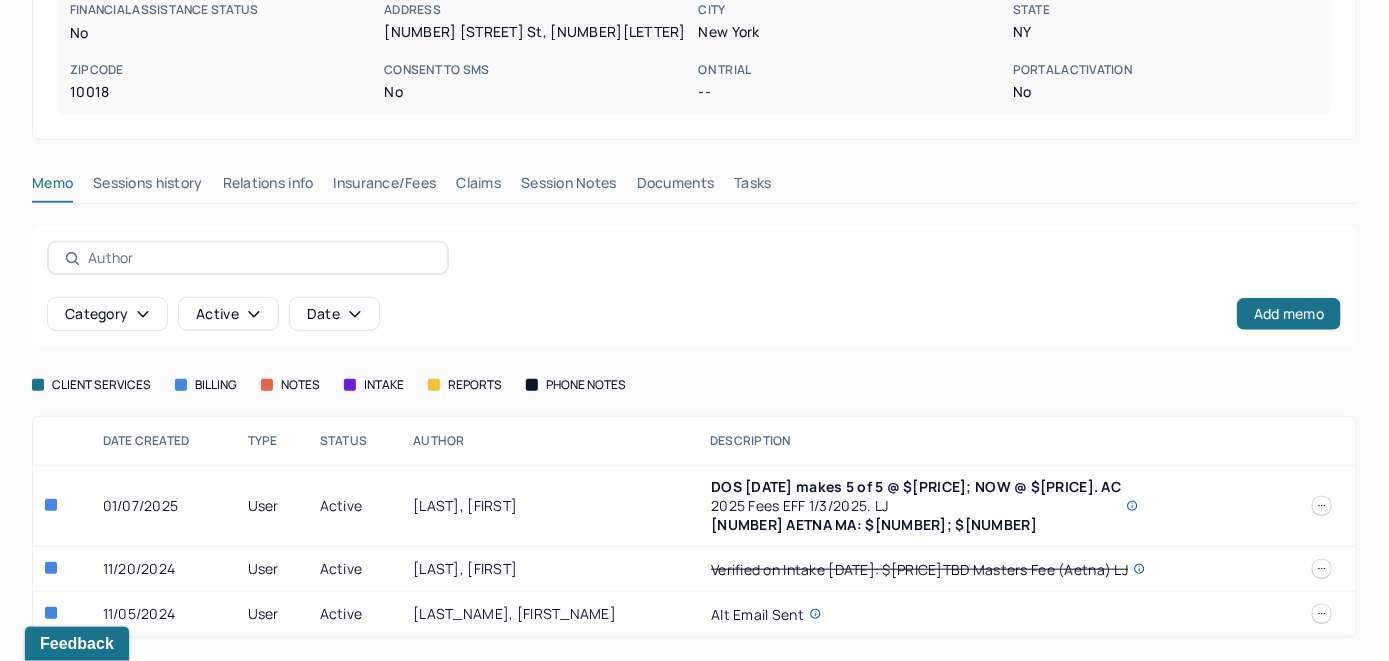 click on "Claims" at bounding box center (478, 187) 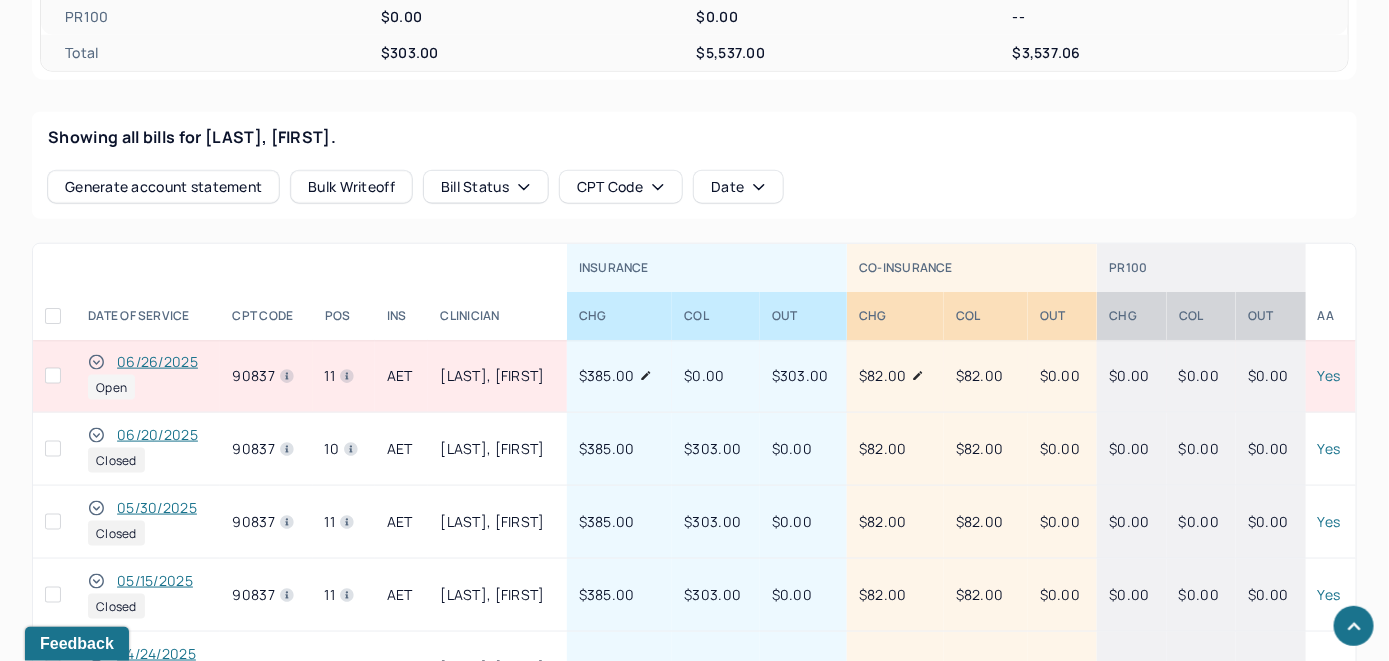 scroll, scrollTop: 889, scrollLeft: 0, axis: vertical 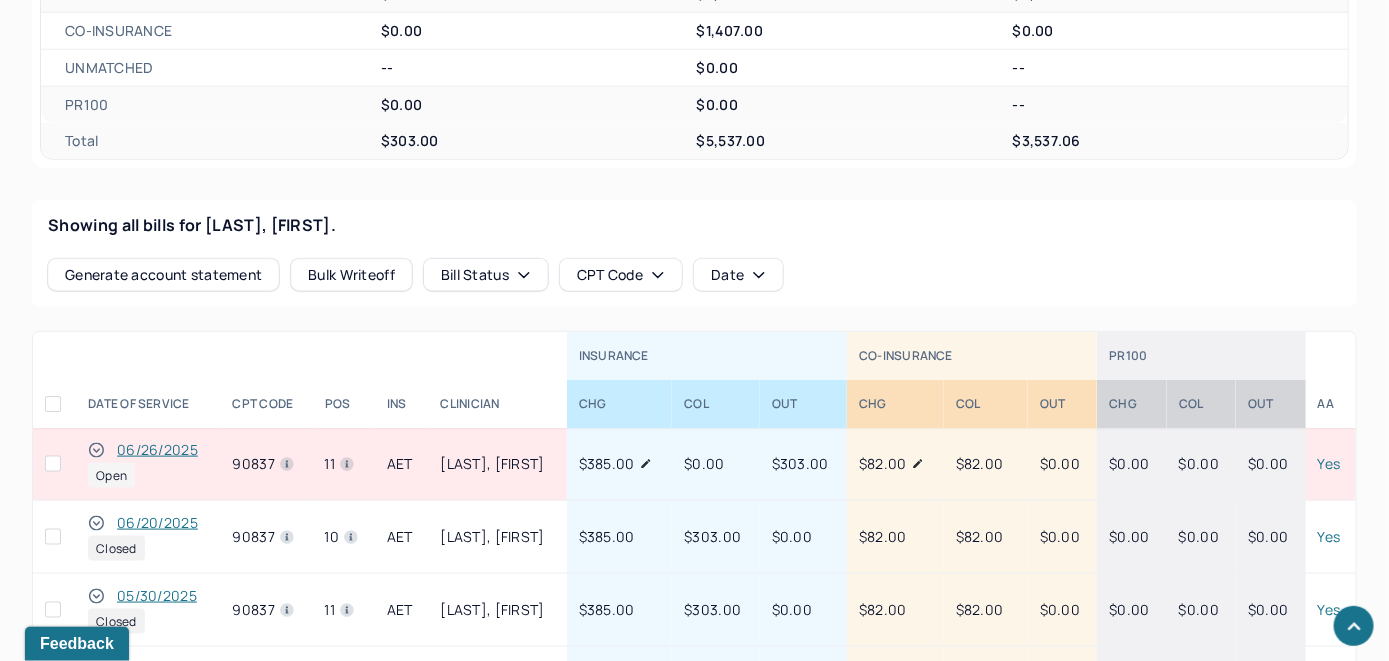 click 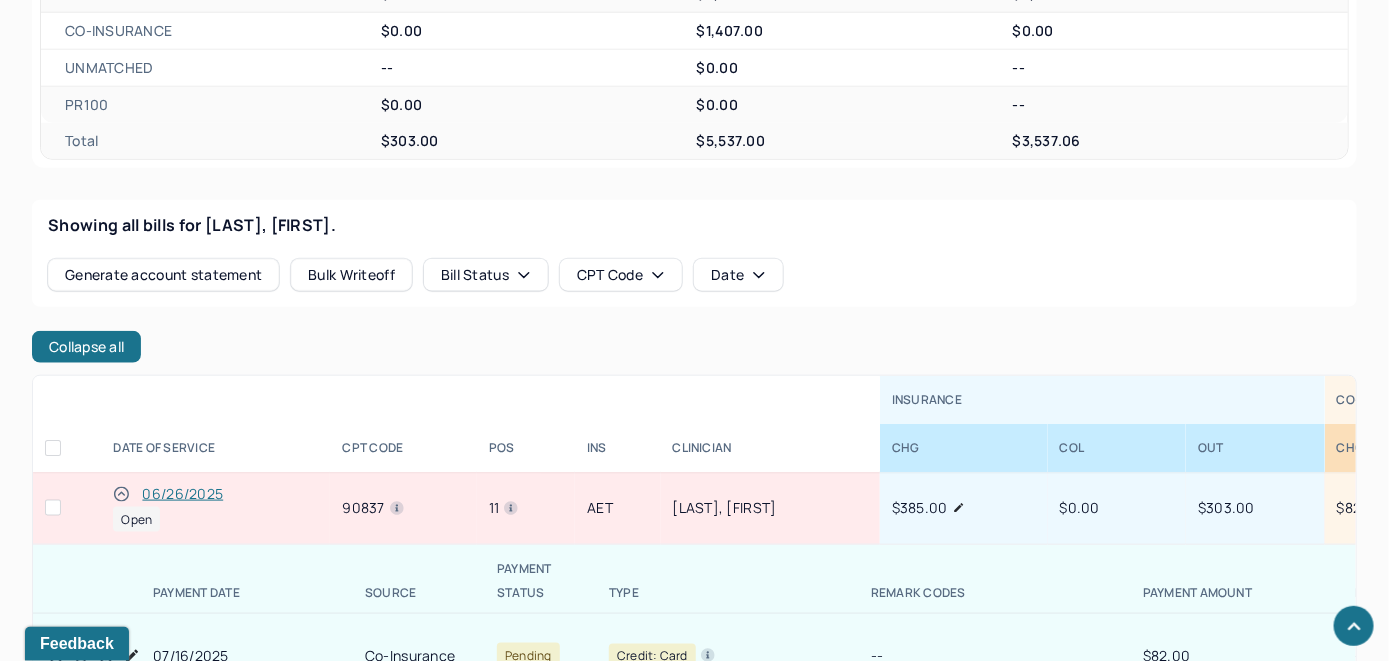 scroll, scrollTop: 100, scrollLeft: 0, axis: vertical 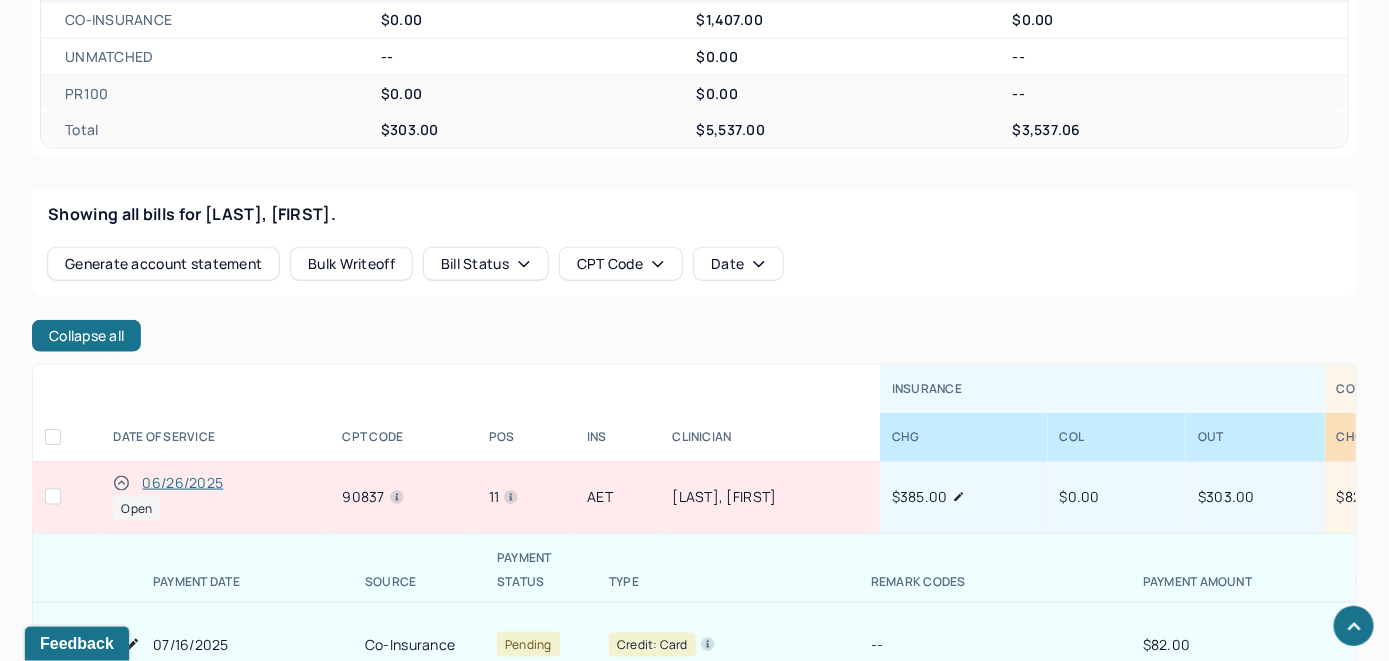 click on "06/26/2025" at bounding box center [182, 483] 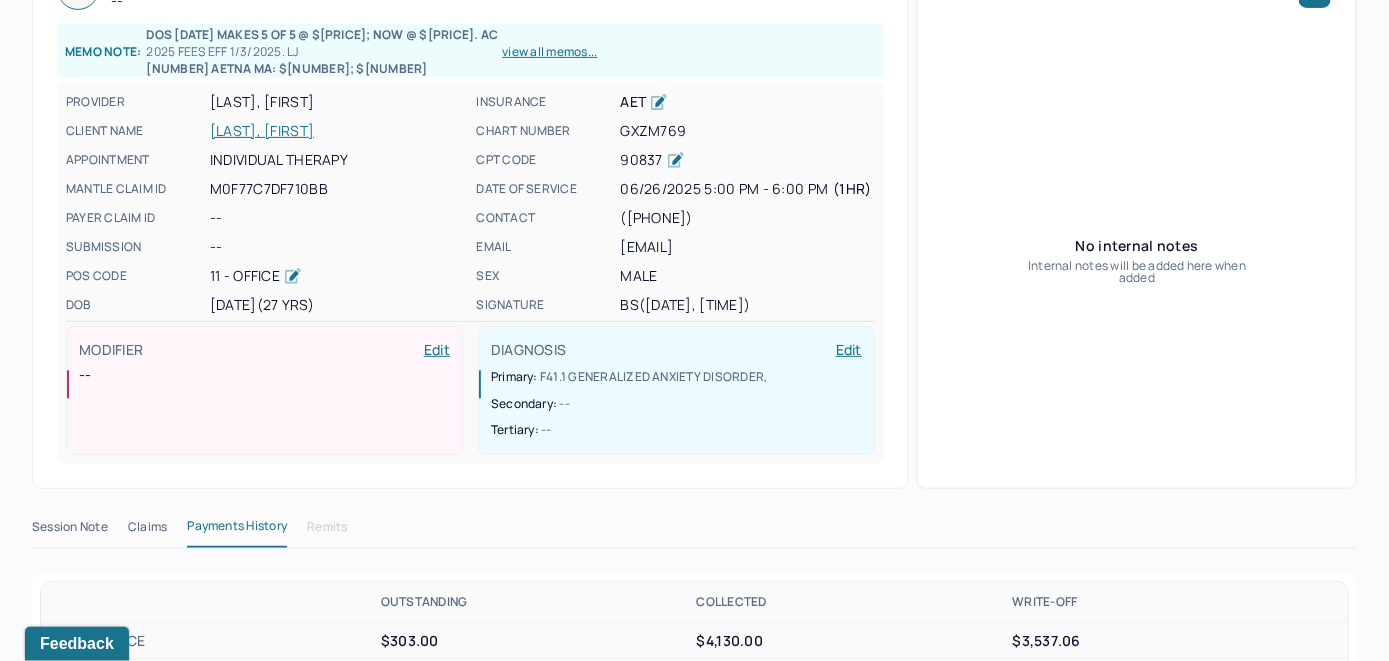 scroll, scrollTop: 100, scrollLeft: 0, axis: vertical 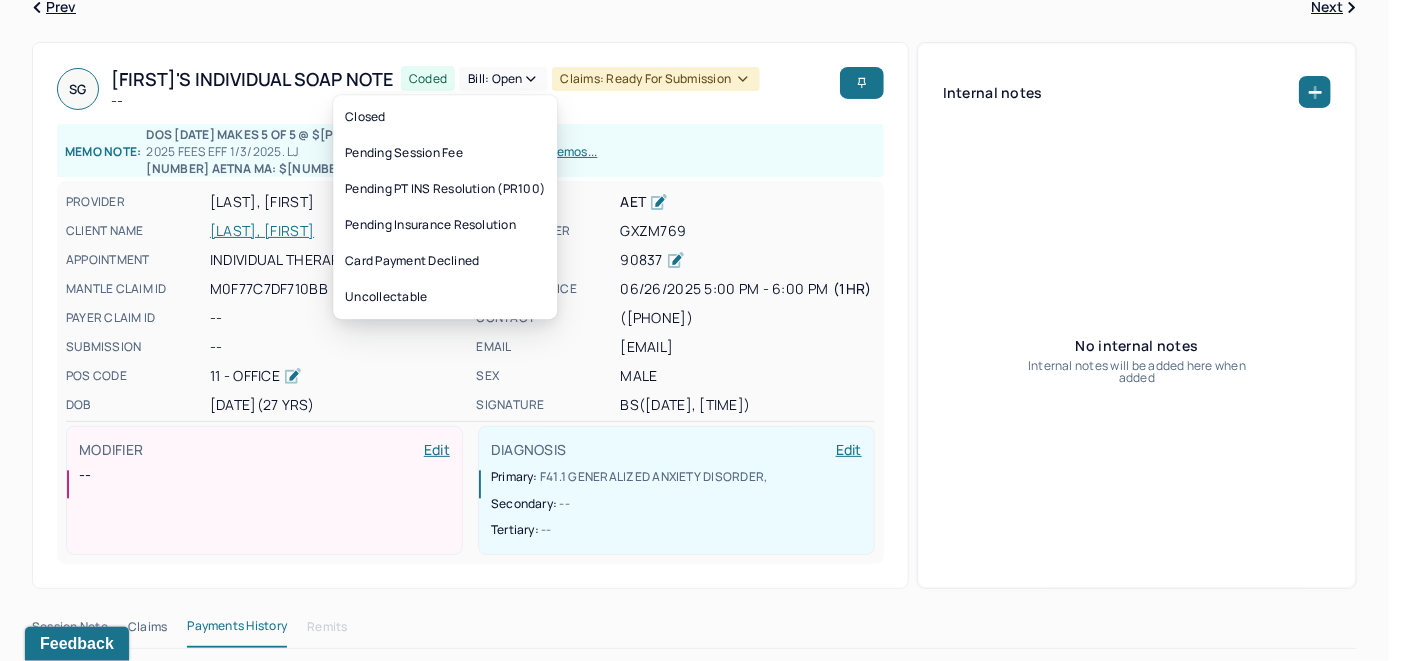 click on "Bill: Open" at bounding box center (503, 79) 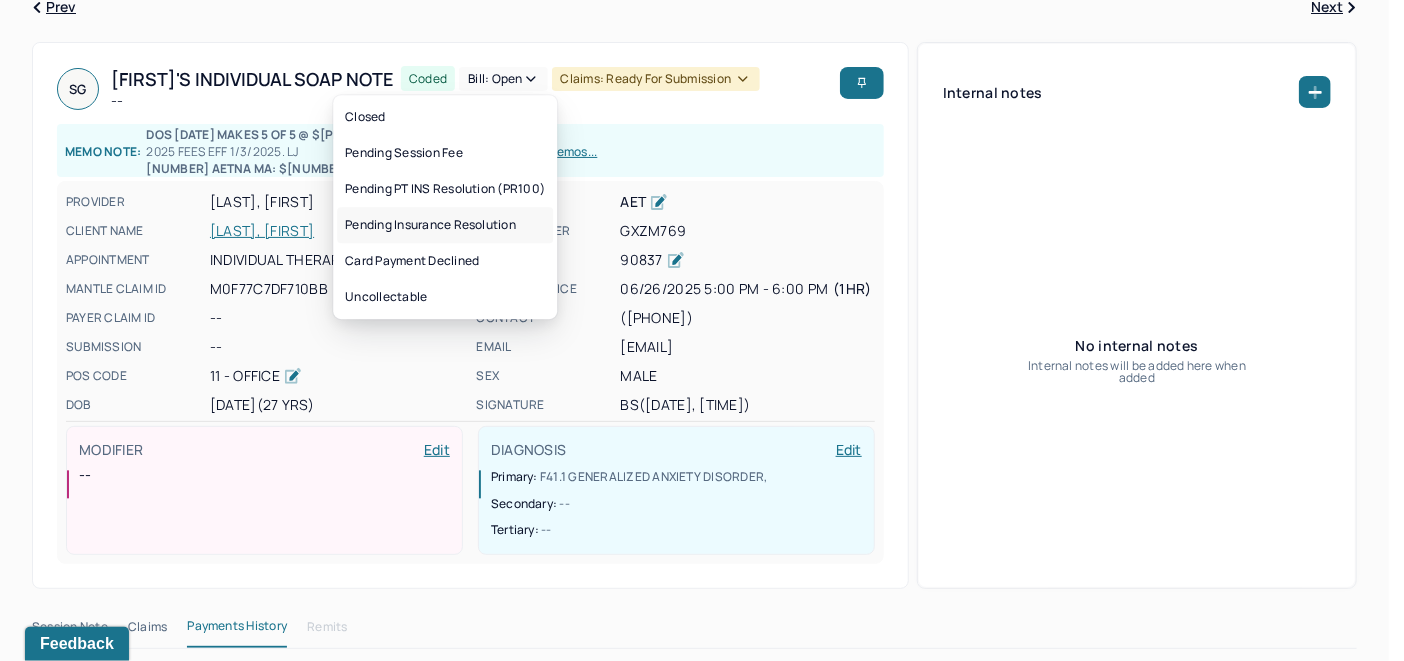 click on "Pending Insurance Resolution" at bounding box center [445, 225] 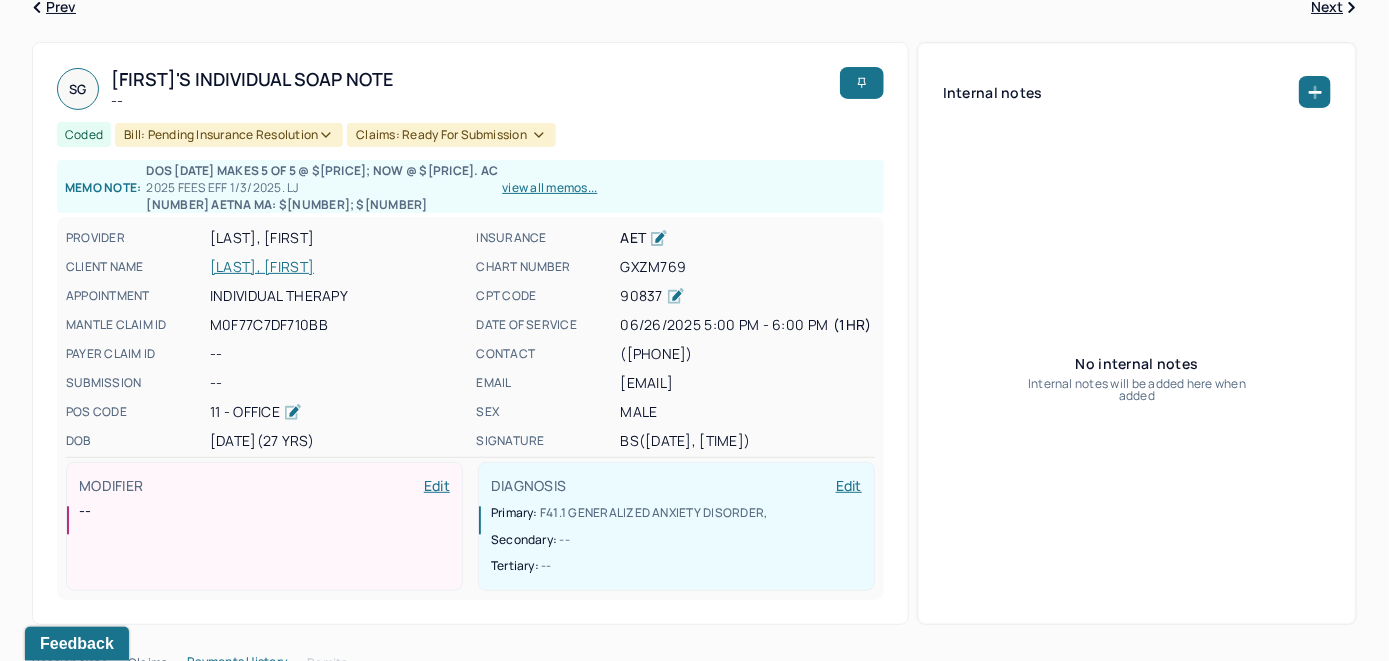 scroll, scrollTop: 0, scrollLeft: 0, axis: both 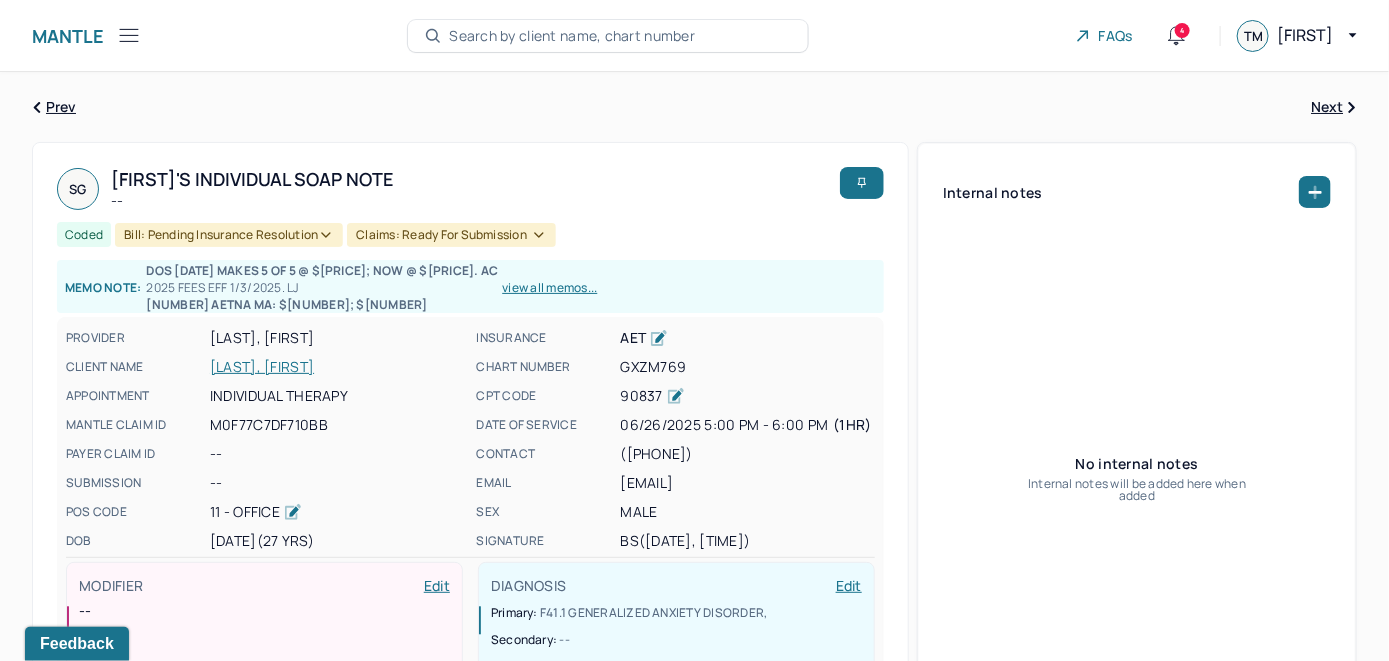 click on "Search by client name, chart number" at bounding box center (572, 36) 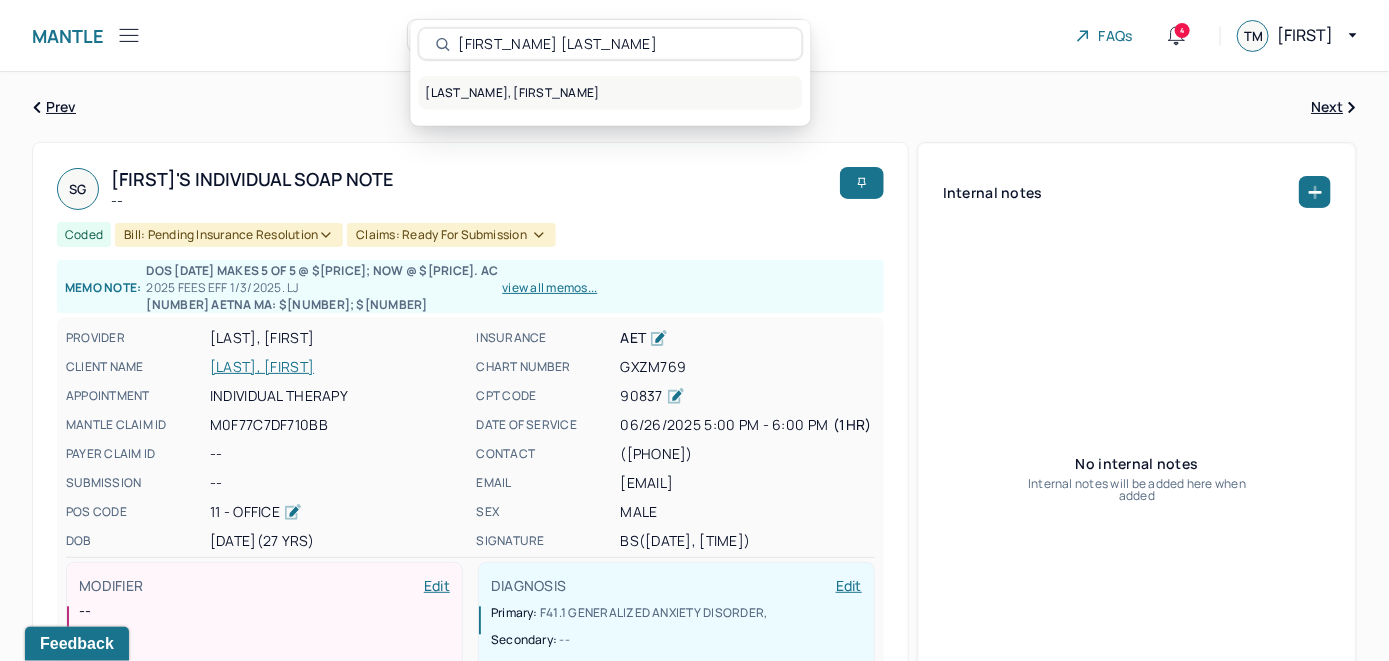 type on "Stacie Soto" 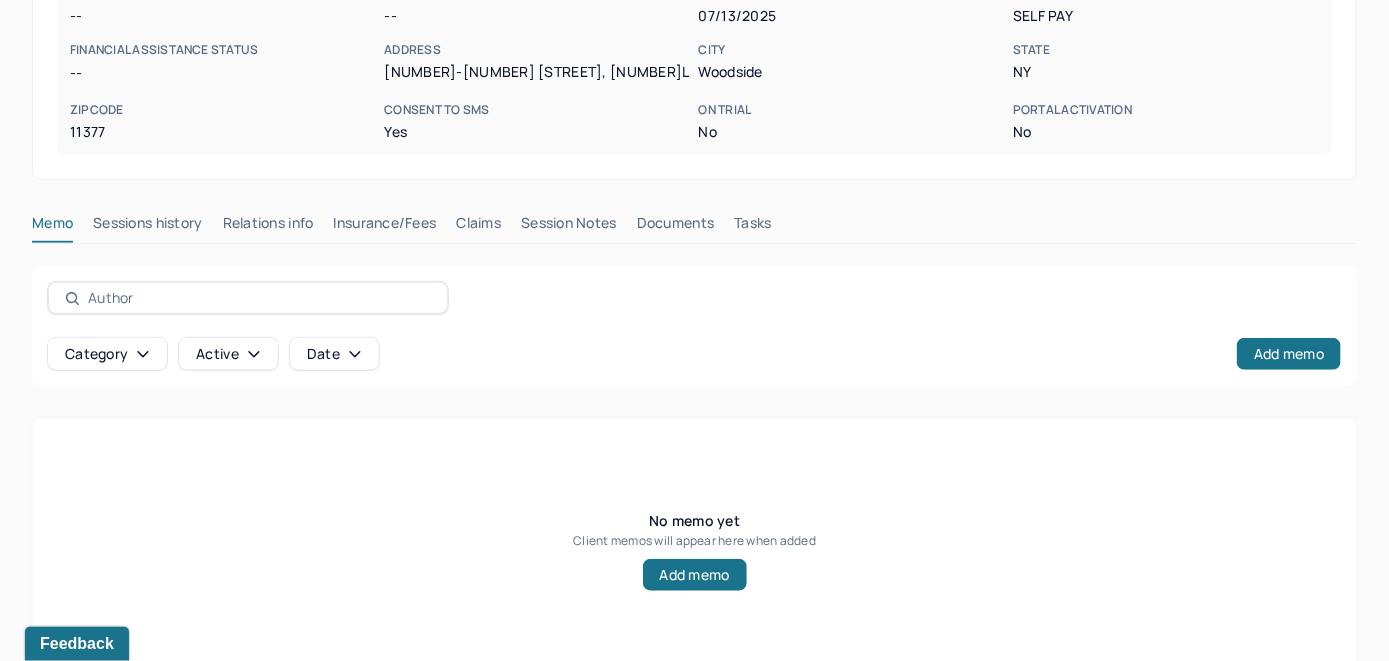 scroll, scrollTop: 393, scrollLeft: 0, axis: vertical 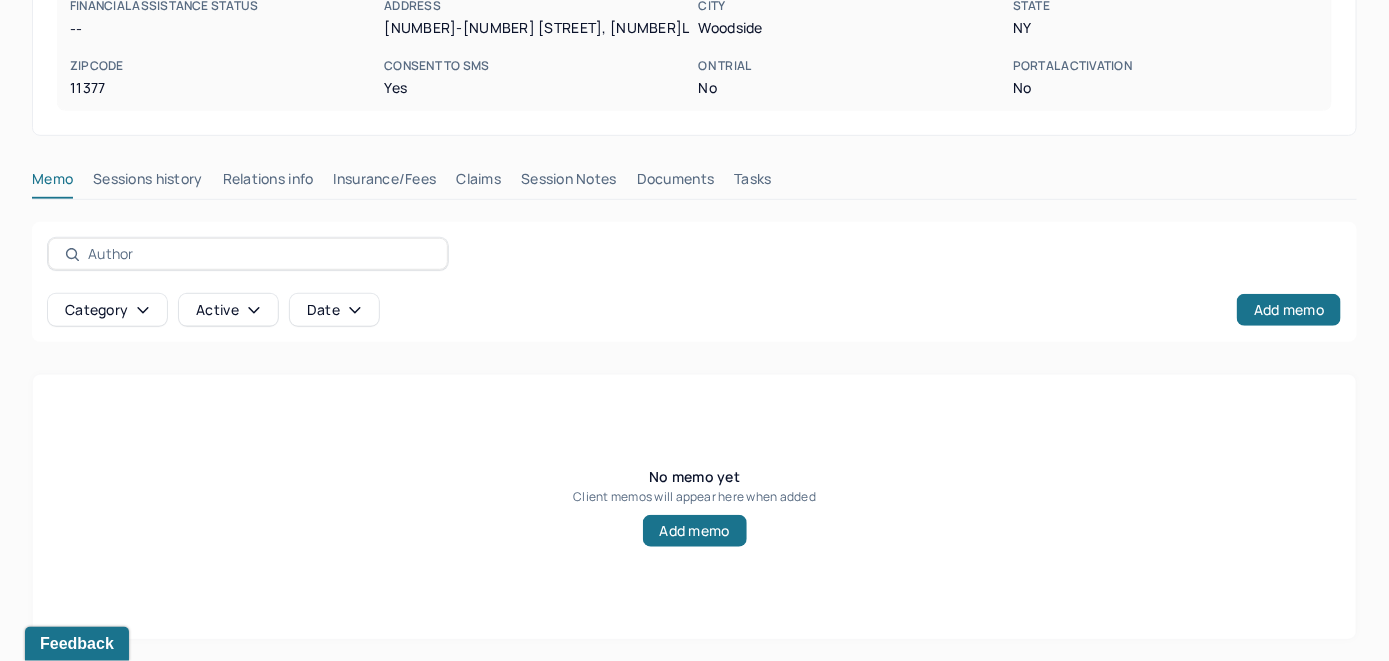 click on "Insurance/Fees" at bounding box center [385, 183] 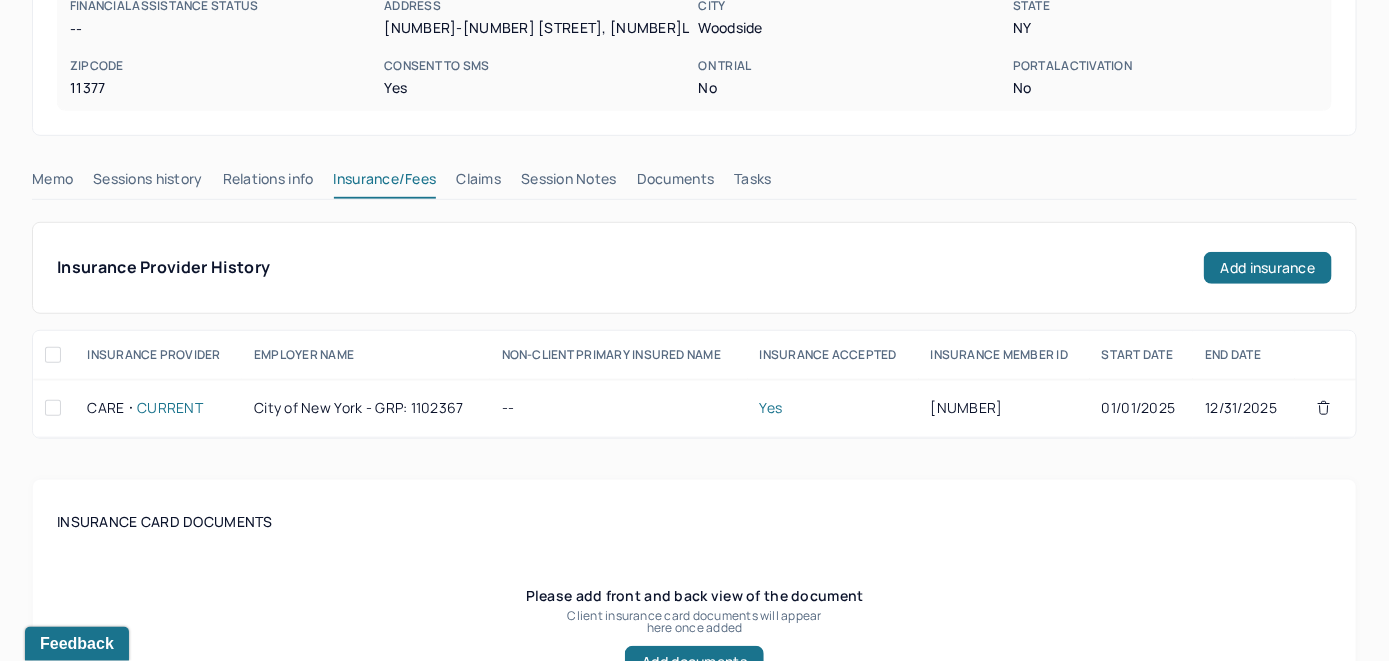 click on "Claims" at bounding box center (478, 183) 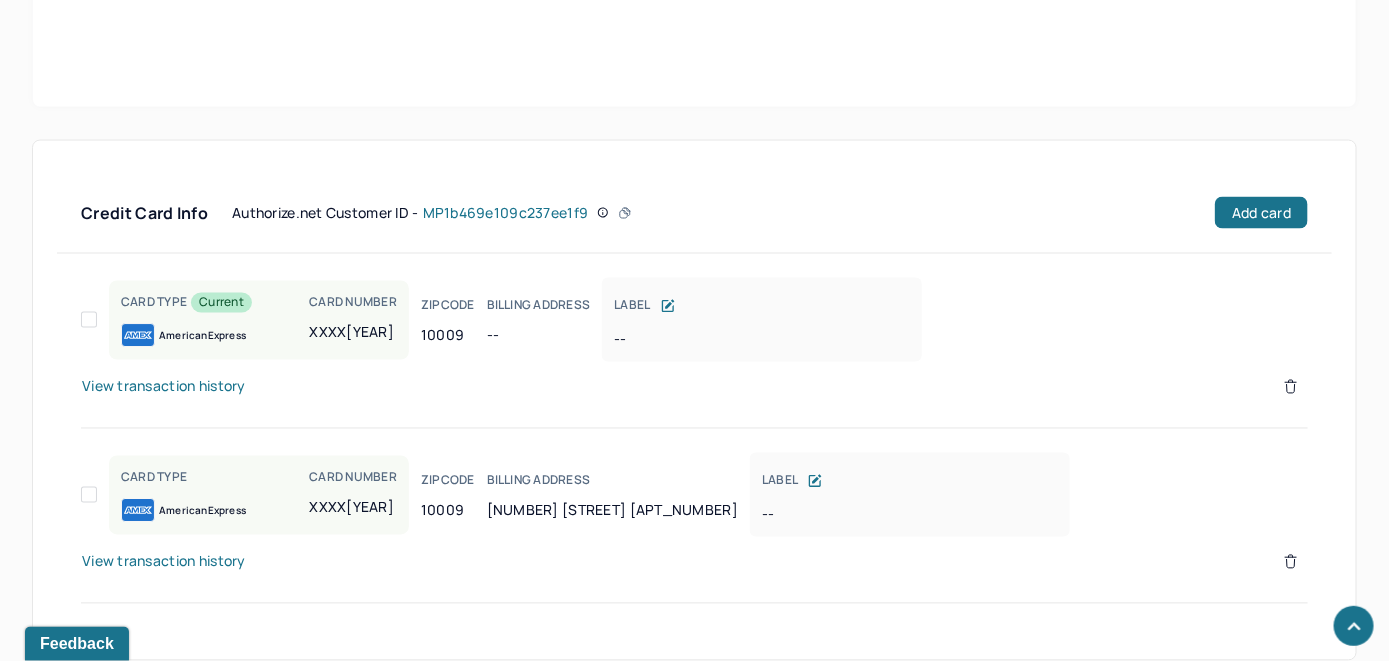 scroll, scrollTop: 1197, scrollLeft: 0, axis: vertical 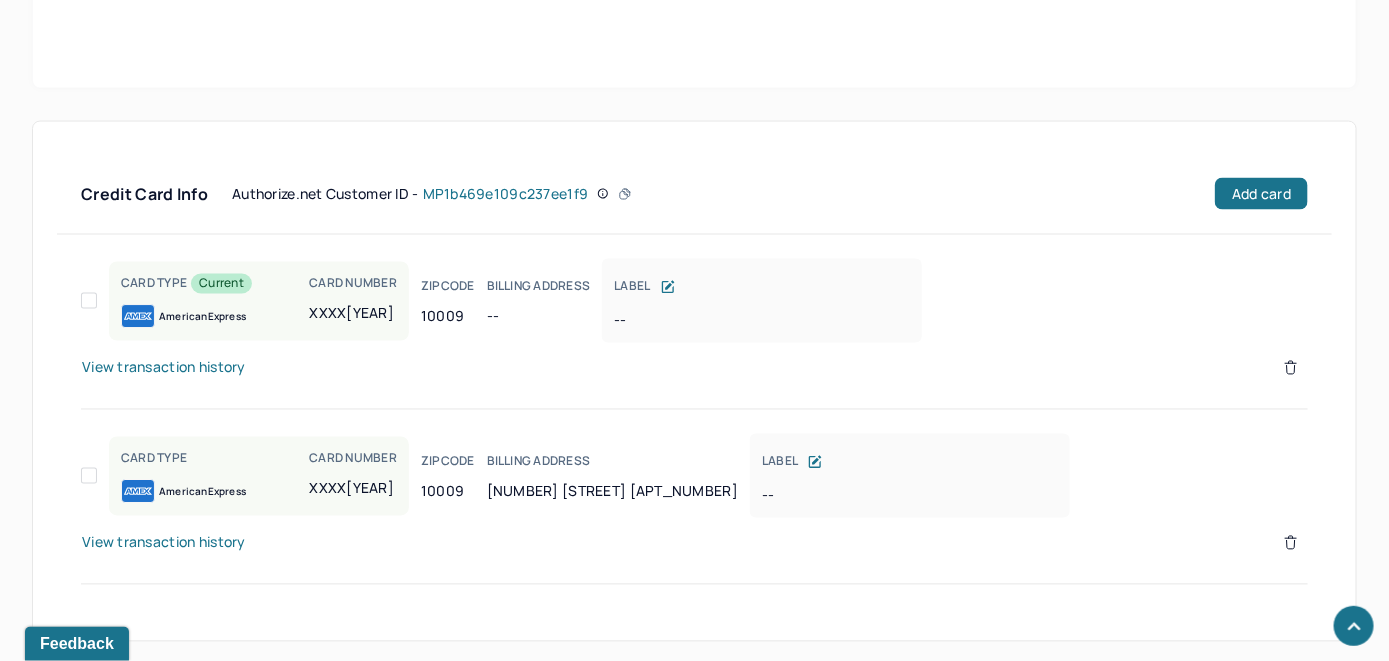 click on "View transaction history" at bounding box center (164, 368) 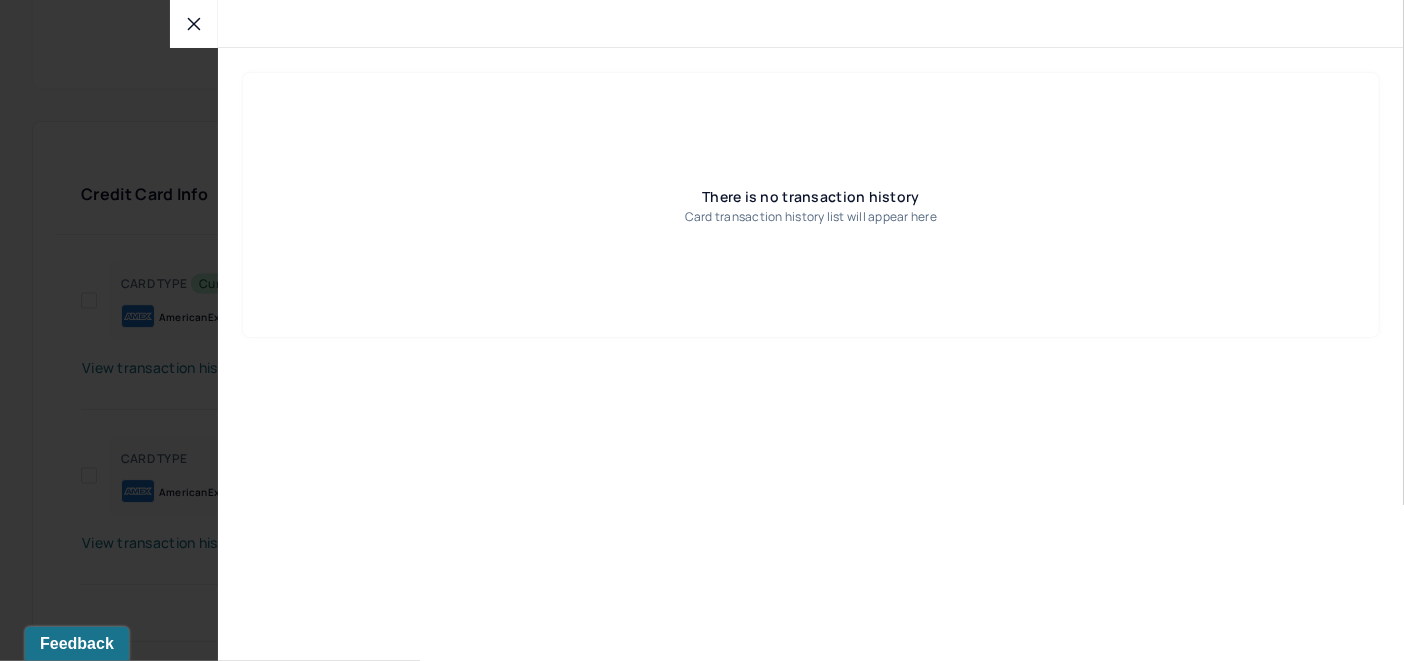 click 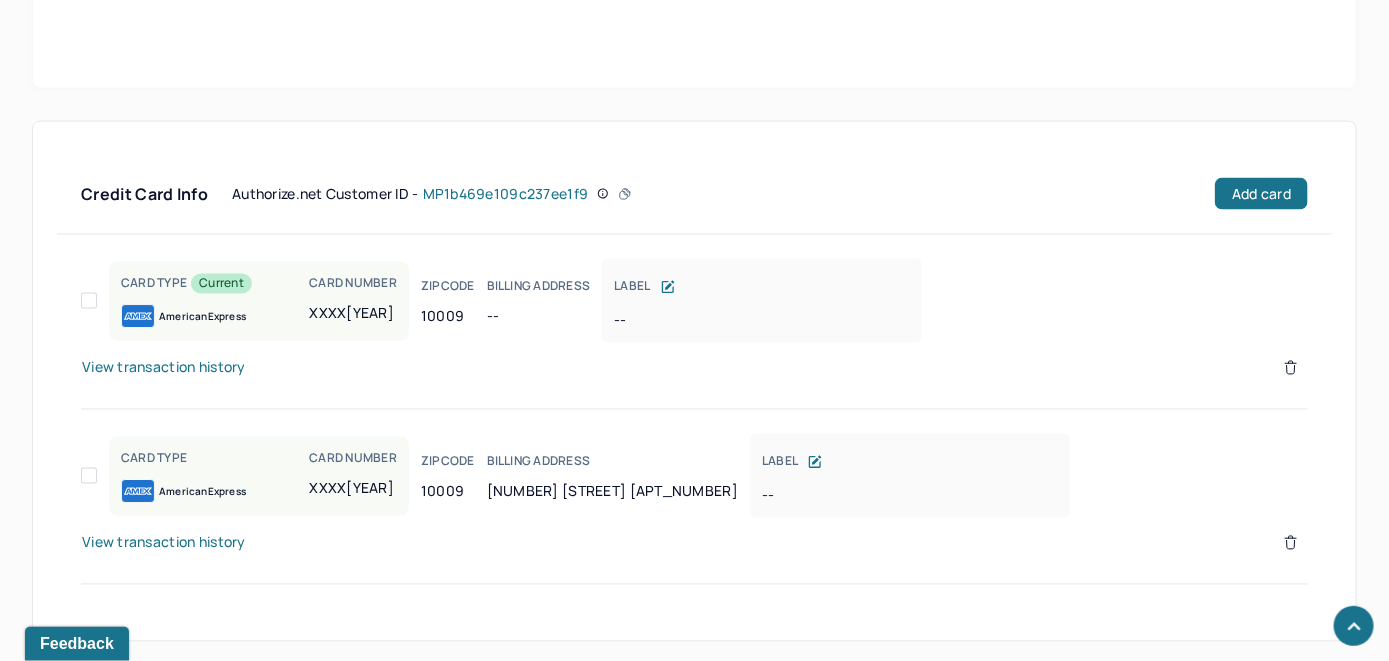 click on "View transaction history" at bounding box center [164, 543] 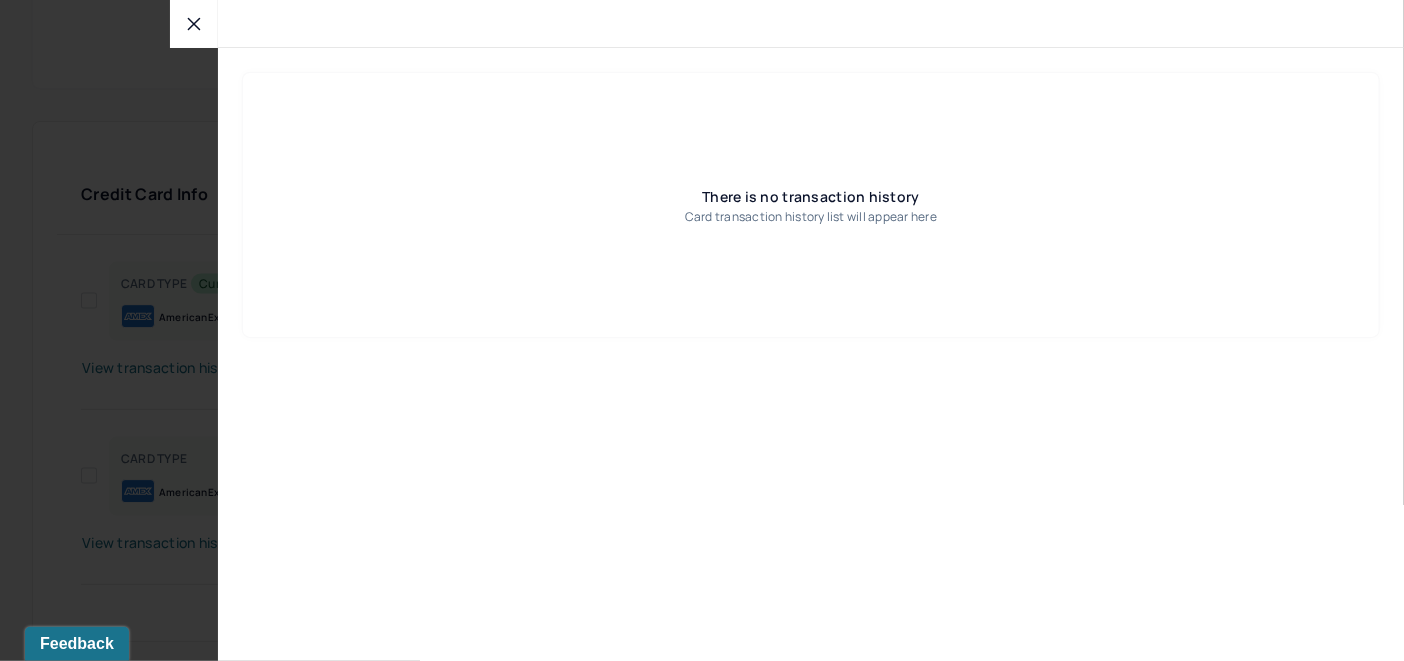 click 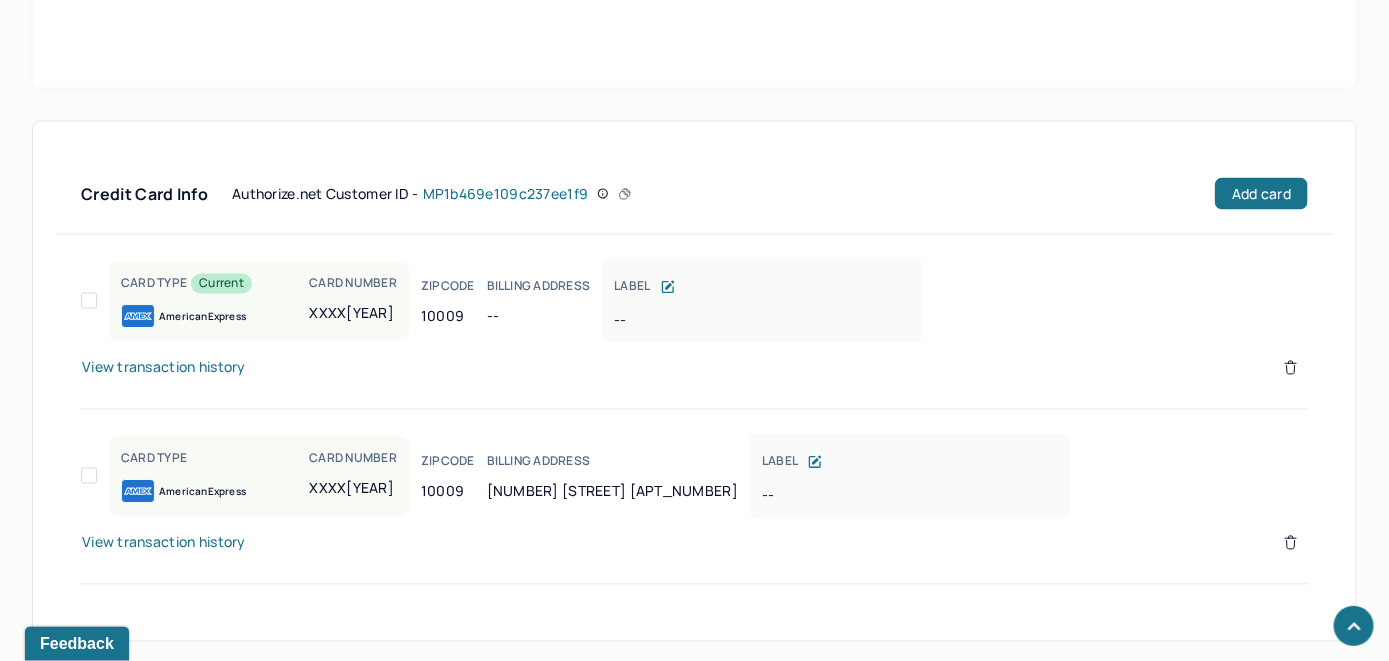 click 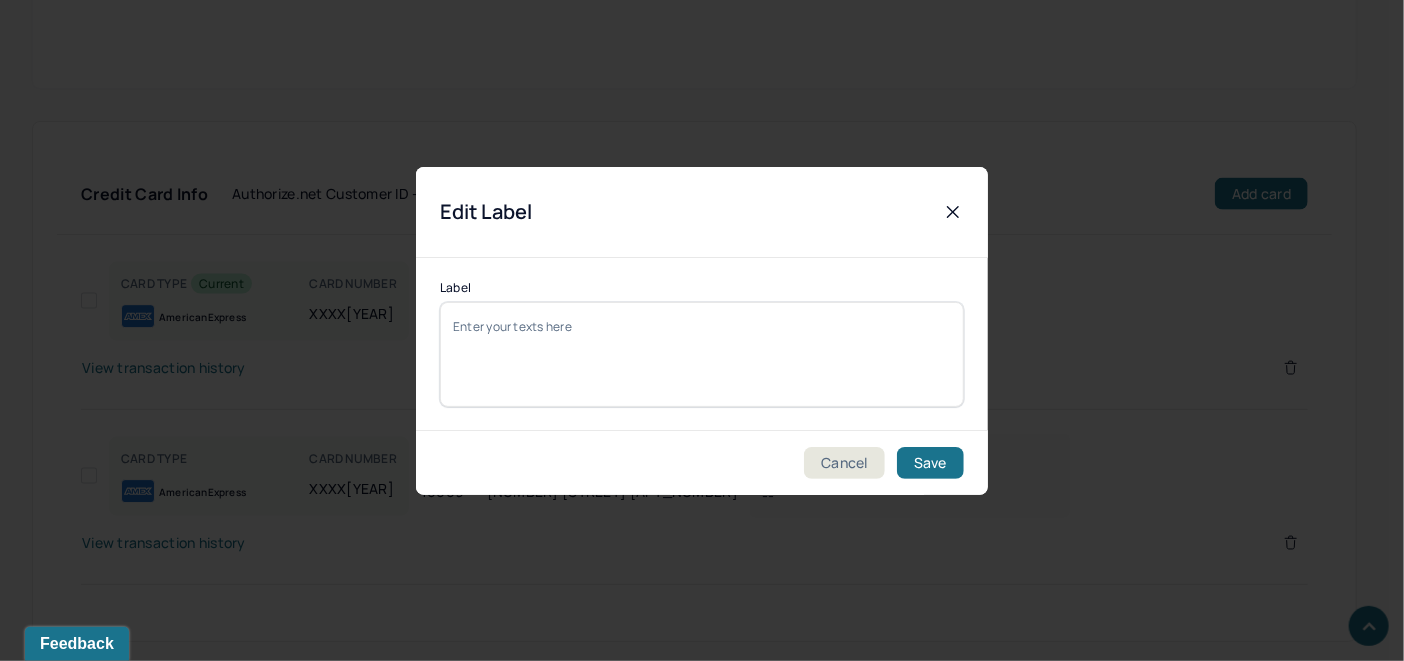 click on "Label" at bounding box center (702, 354) 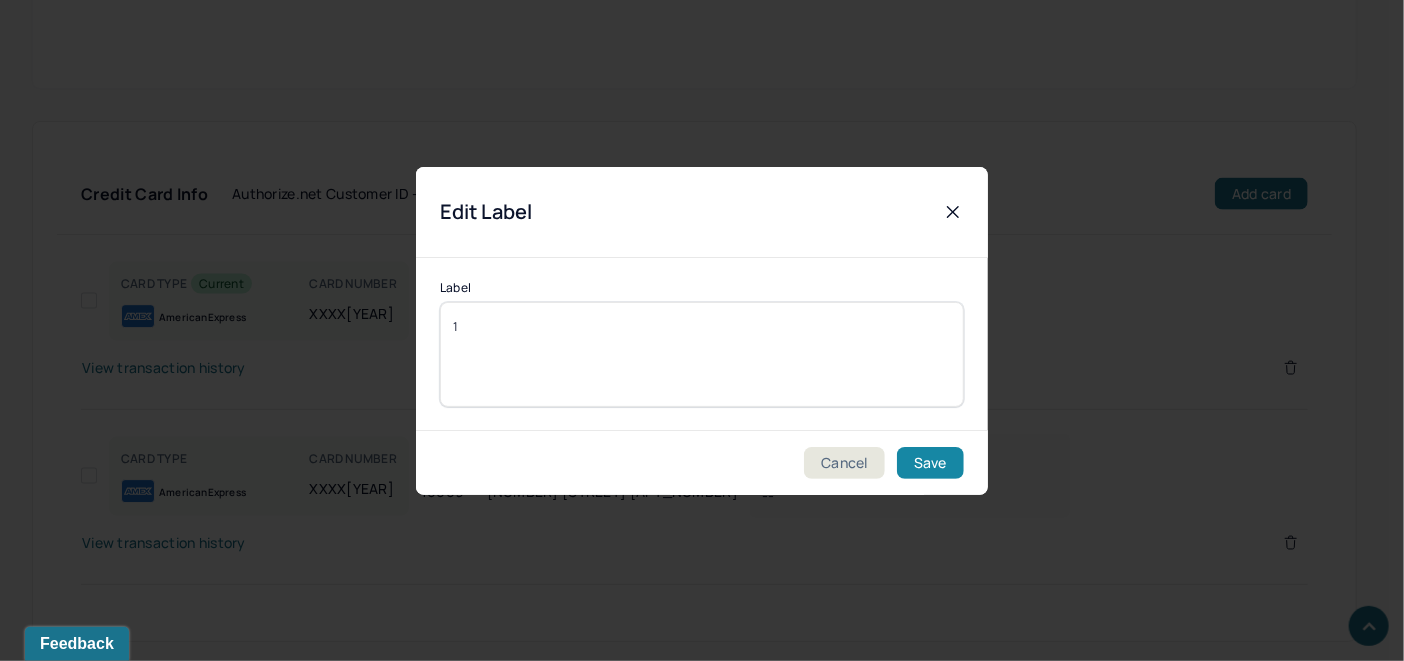type on "1" 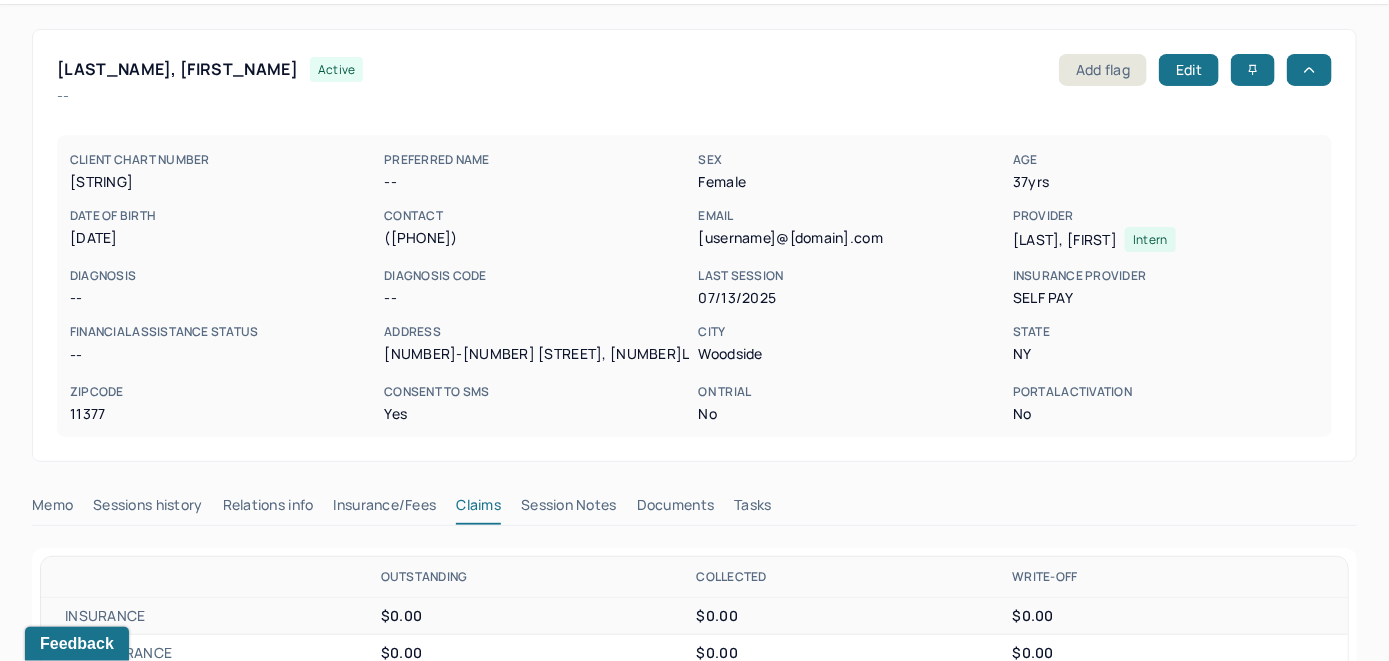 scroll, scrollTop: 0, scrollLeft: 0, axis: both 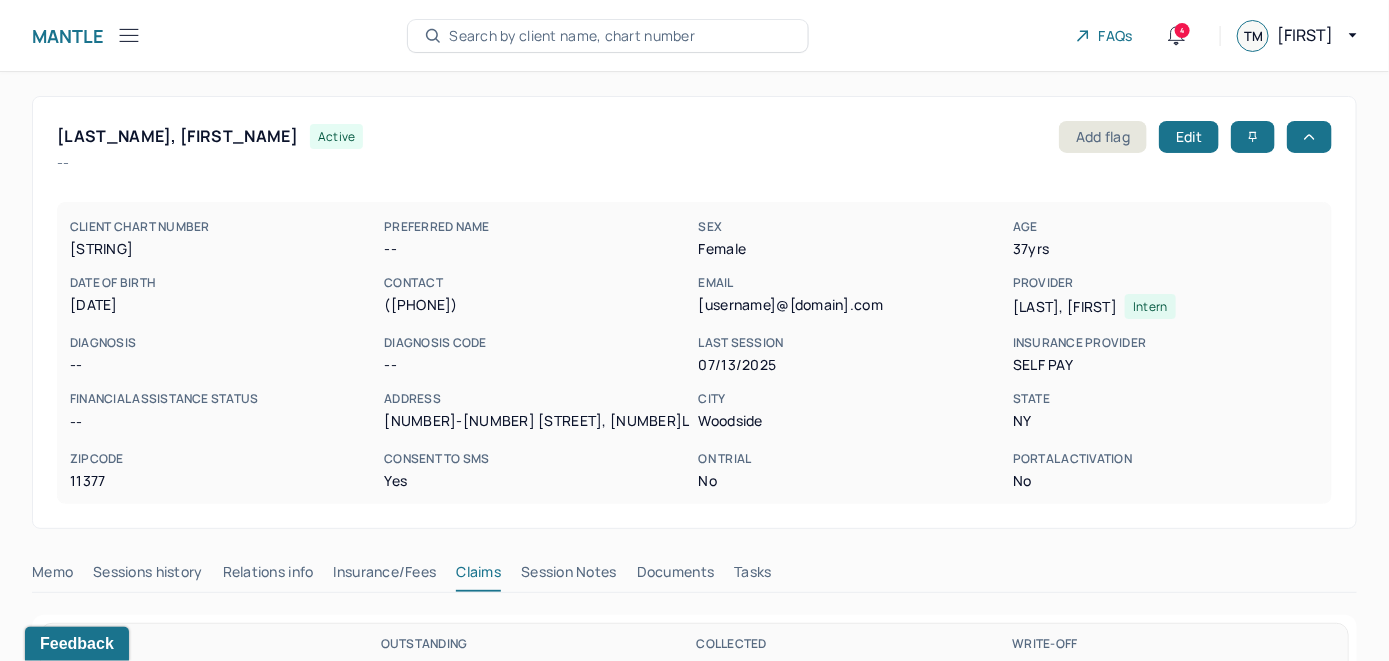 click on "Search by client name, chart number" at bounding box center (572, 36) 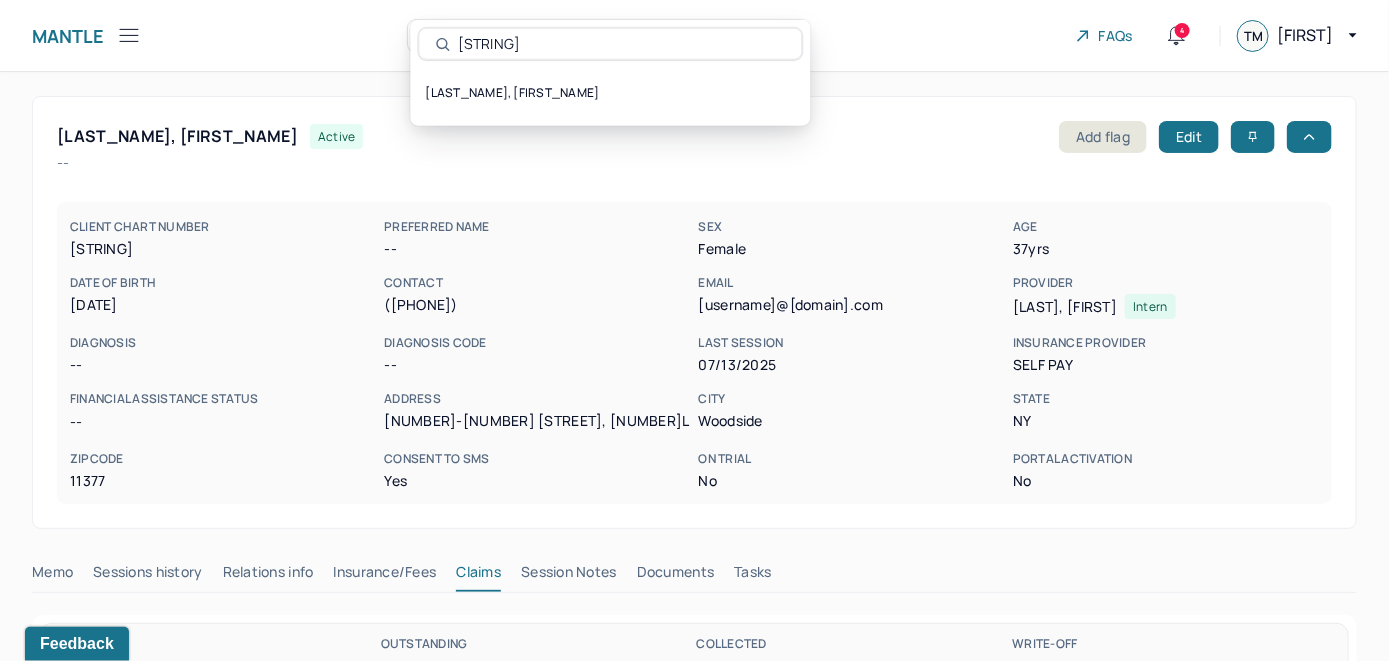 type on "SONY306" 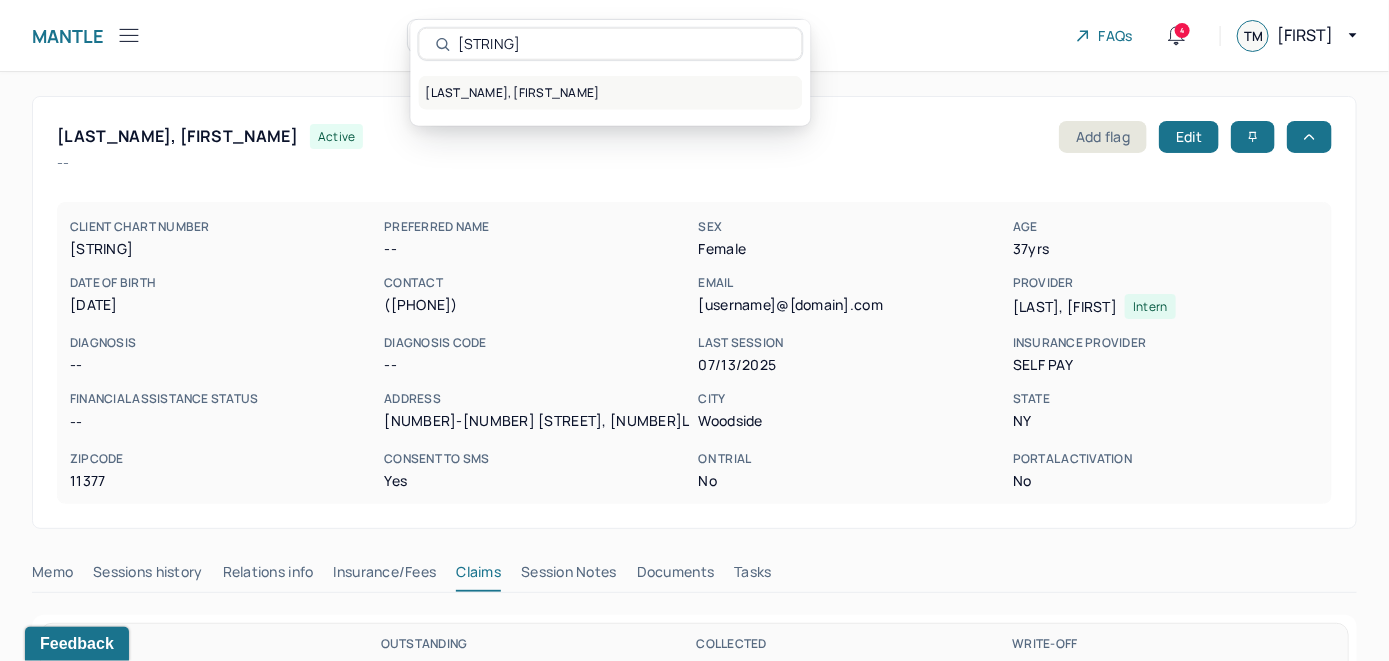 click on "SOTO, STACIE" at bounding box center (611, 93) 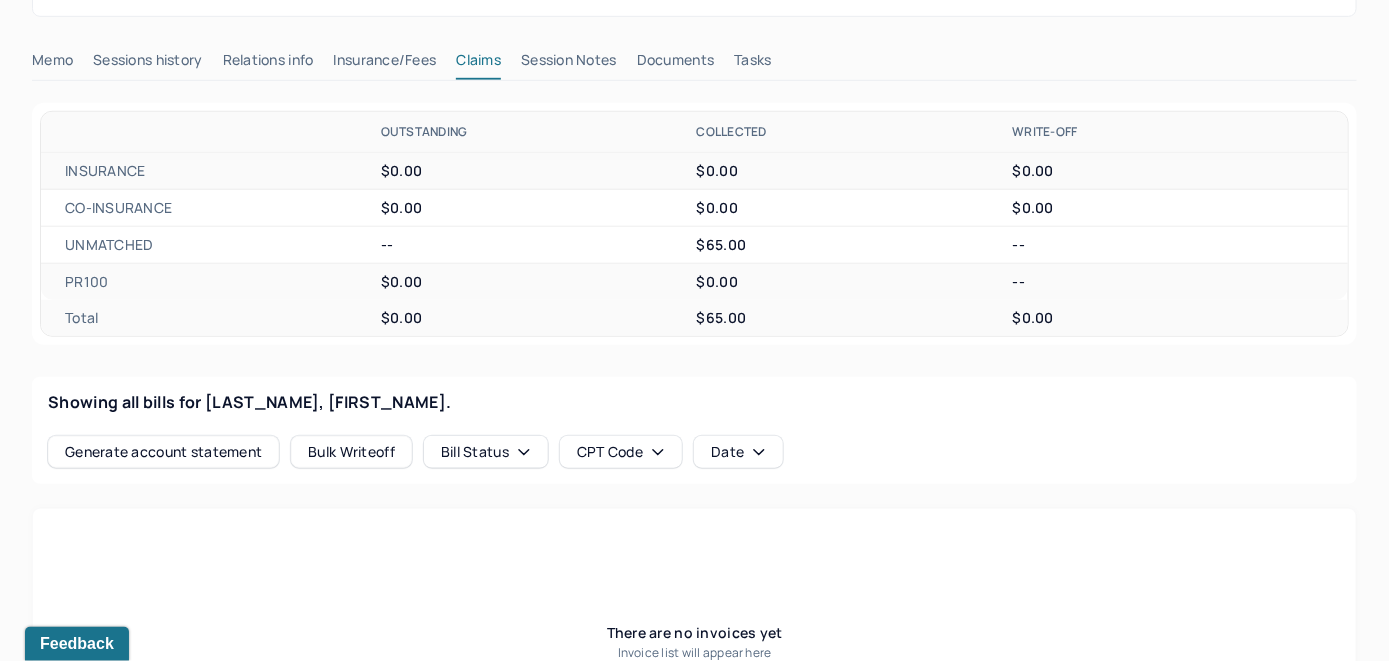 scroll, scrollTop: 400, scrollLeft: 0, axis: vertical 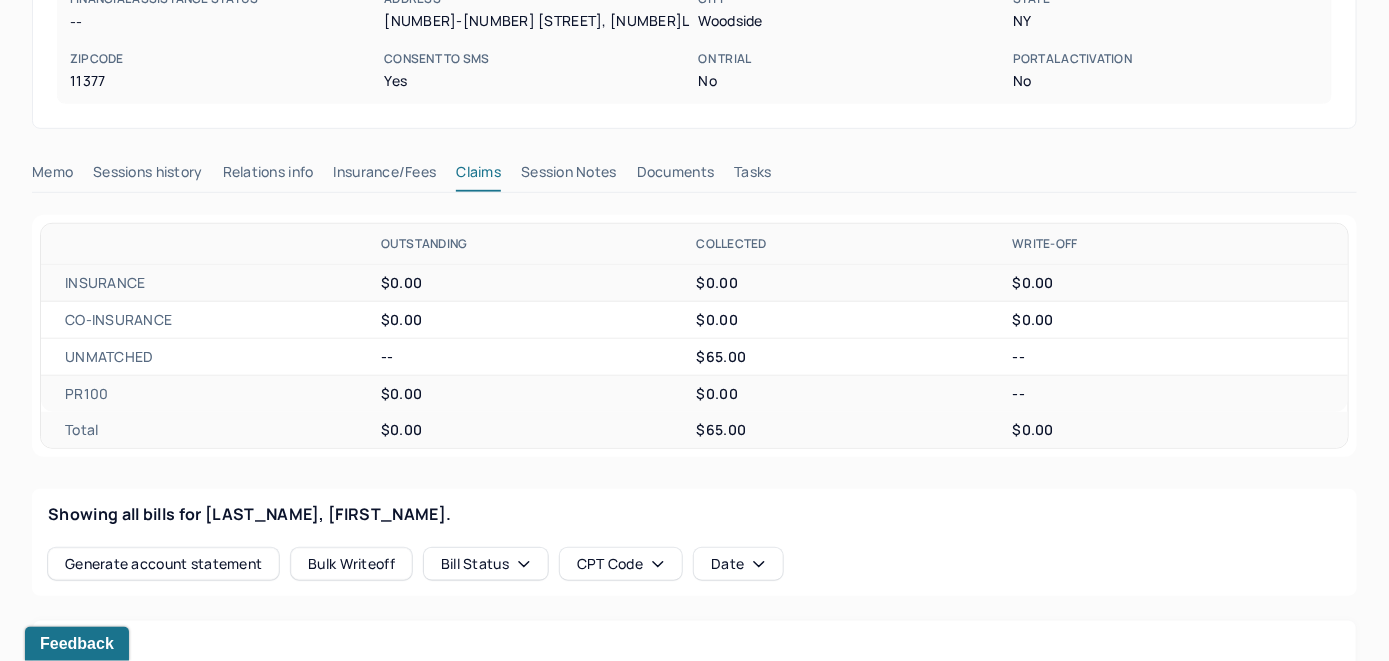 click on "Session Notes" at bounding box center (569, 176) 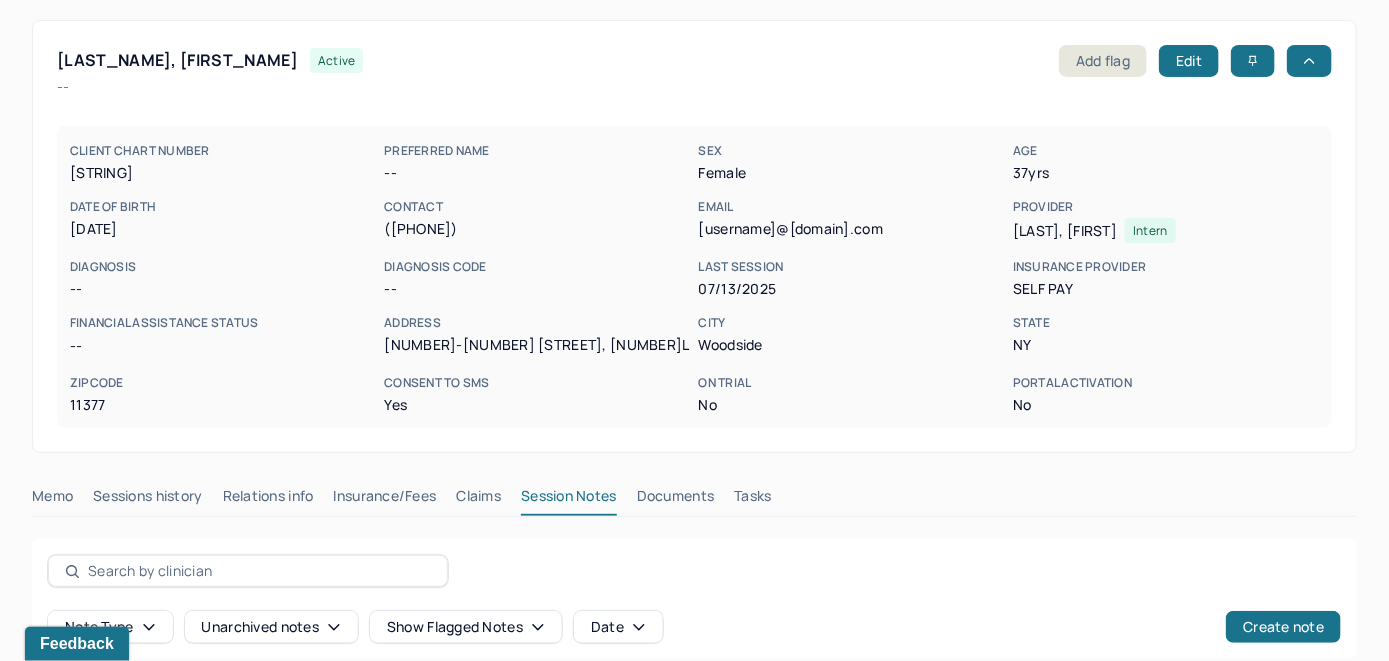scroll, scrollTop: 0, scrollLeft: 0, axis: both 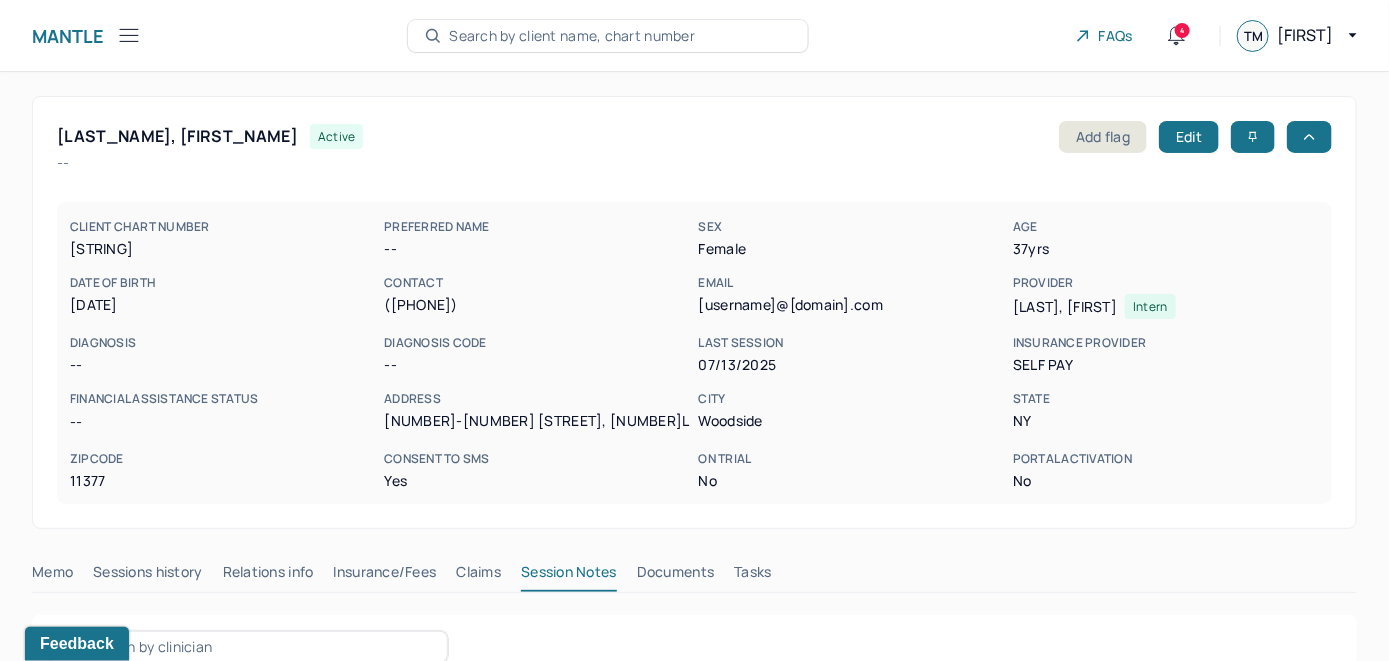 click on "Search by client name, chart number" at bounding box center (572, 36) 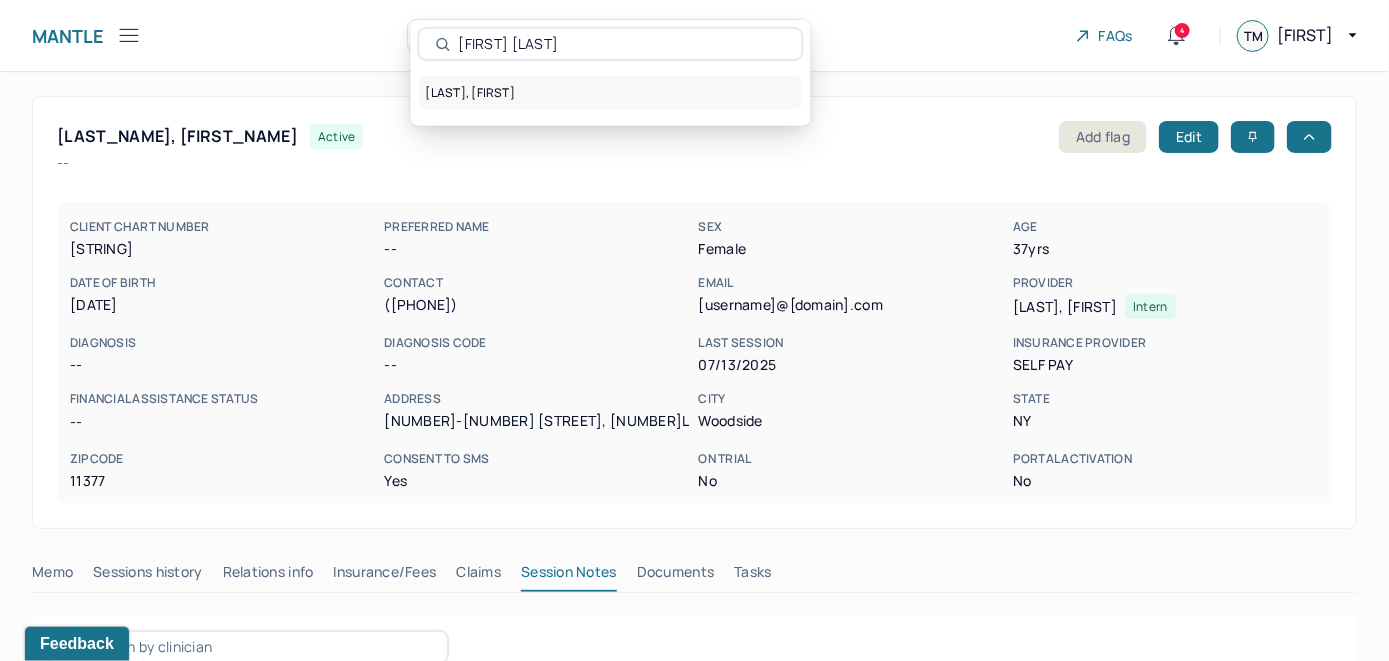 type on "Kelley Champa" 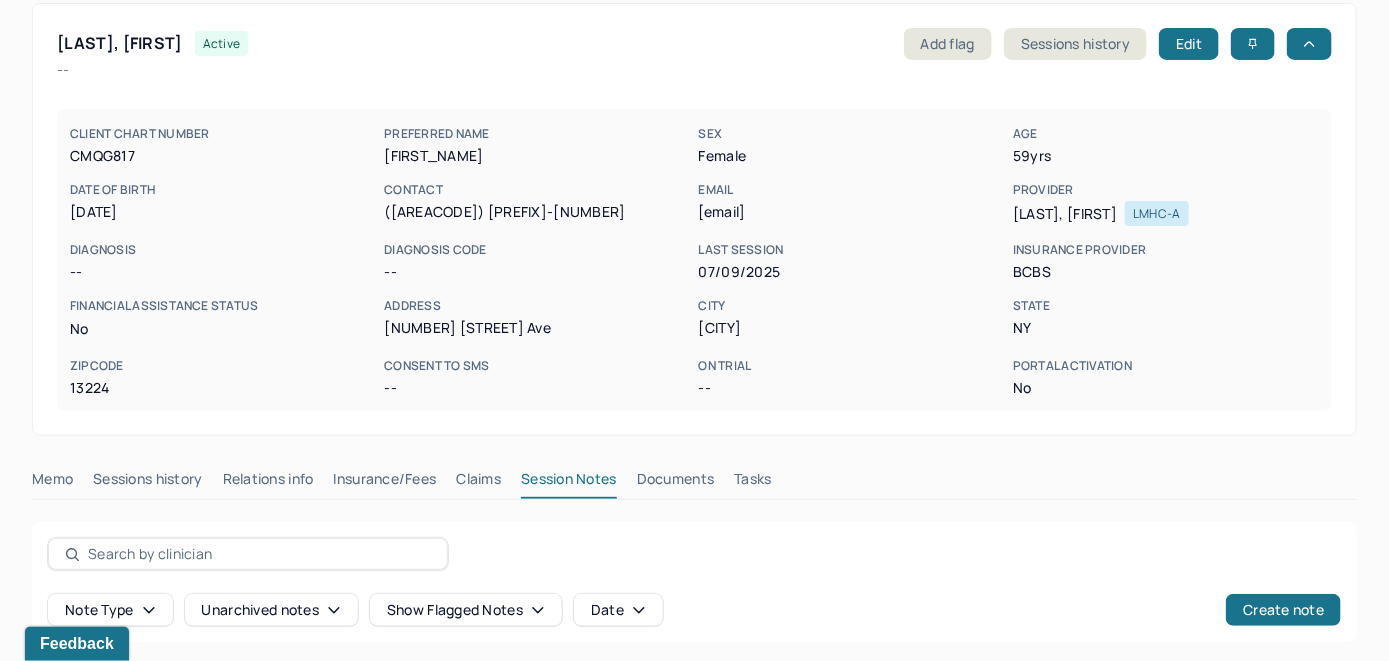 scroll, scrollTop: 200, scrollLeft: 0, axis: vertical 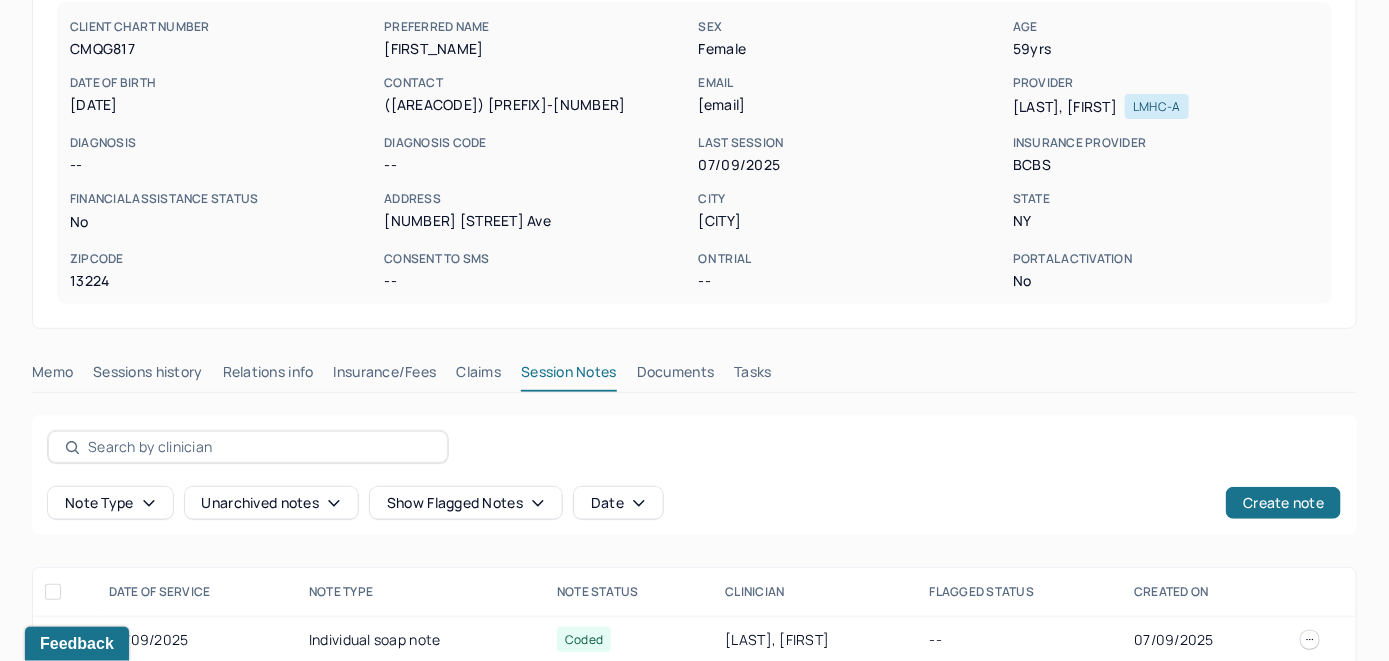 click on "Memo" at bounding box center [52, 376] 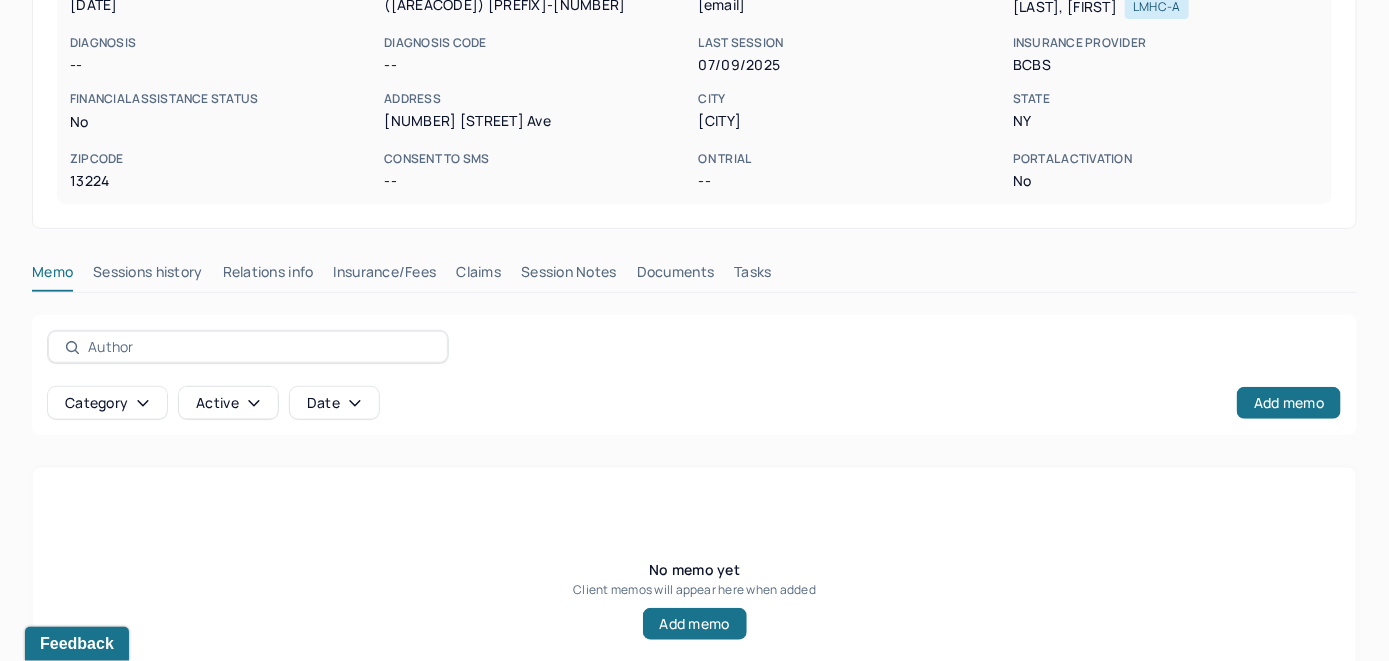 scroll, scrollTop: 393, scrollLeft: 0, axis: vertical 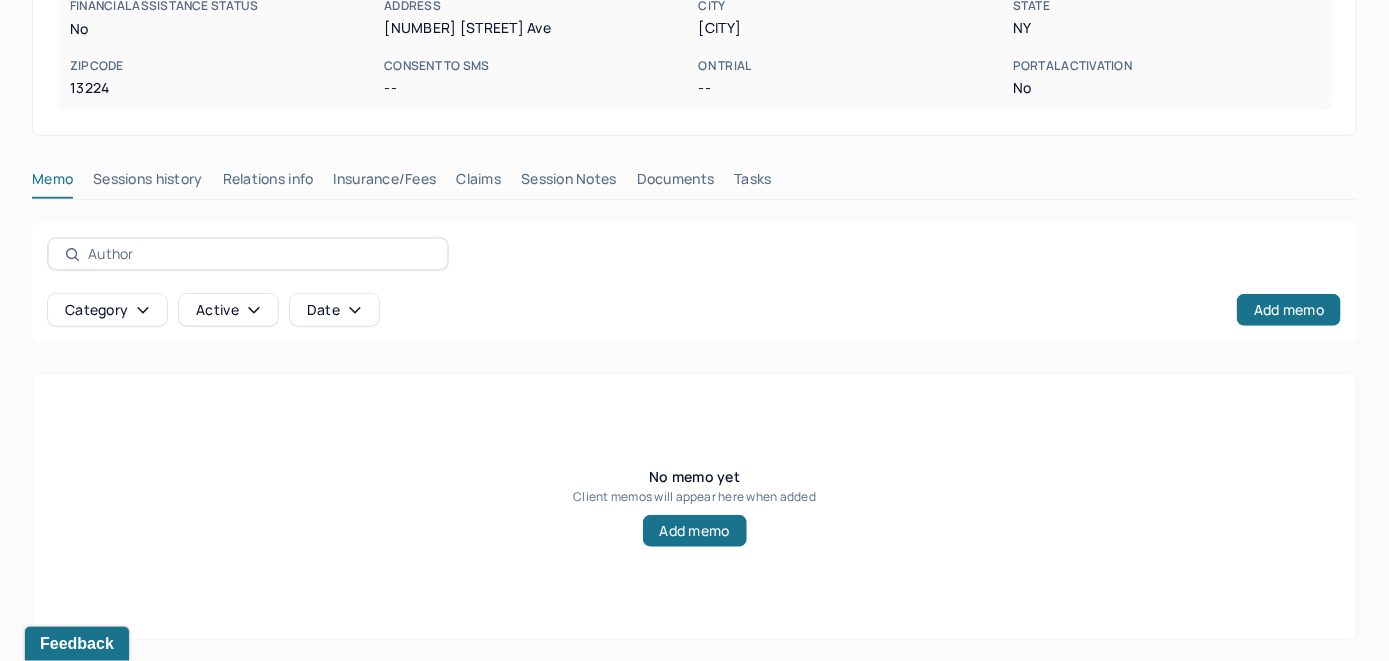 click on "Insurance/Fees" at bounding box center [385, 183] 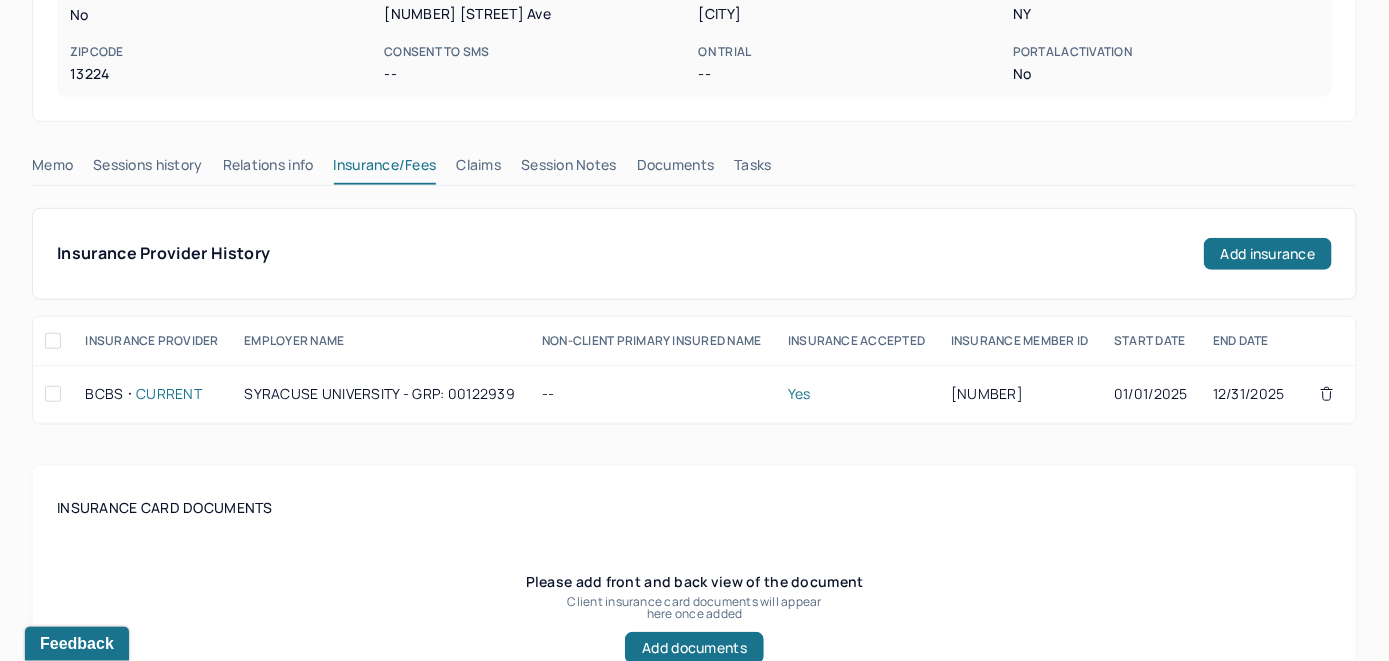 scroll, scrollTop: 393, scrollLeft: 0, axis: vertical 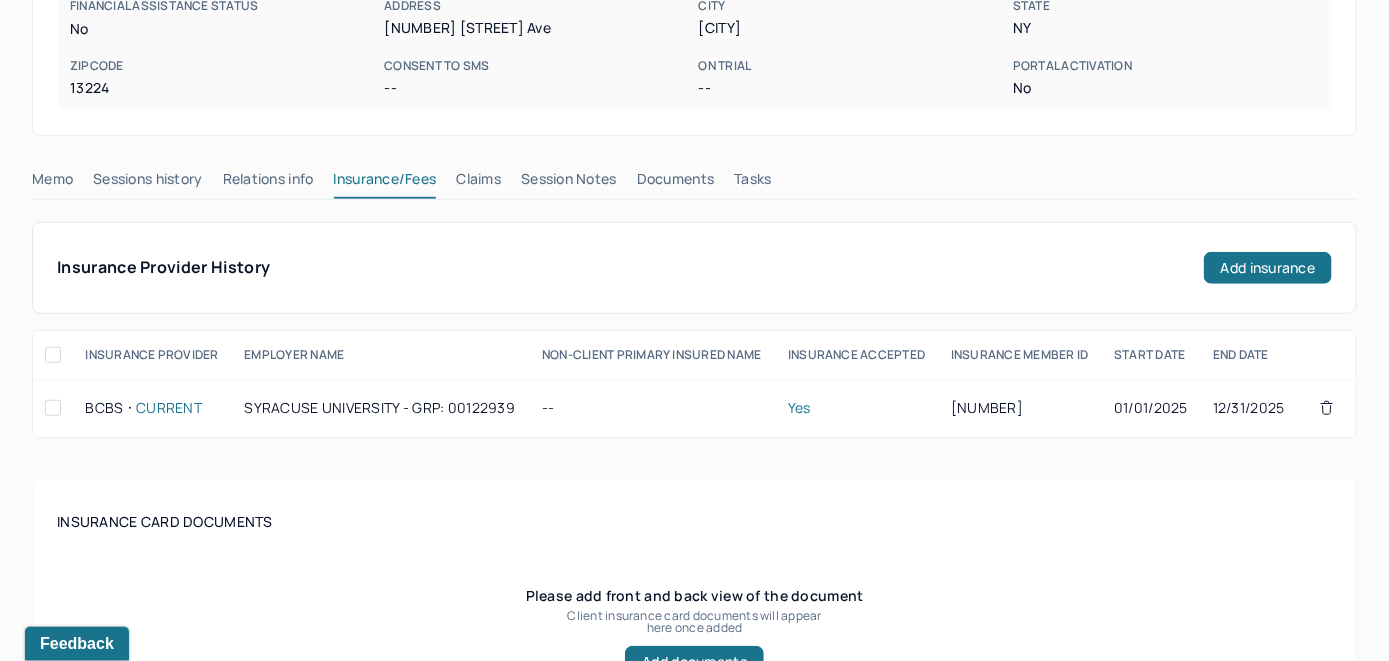 click on "Claims" at bounding box center (478, 183) 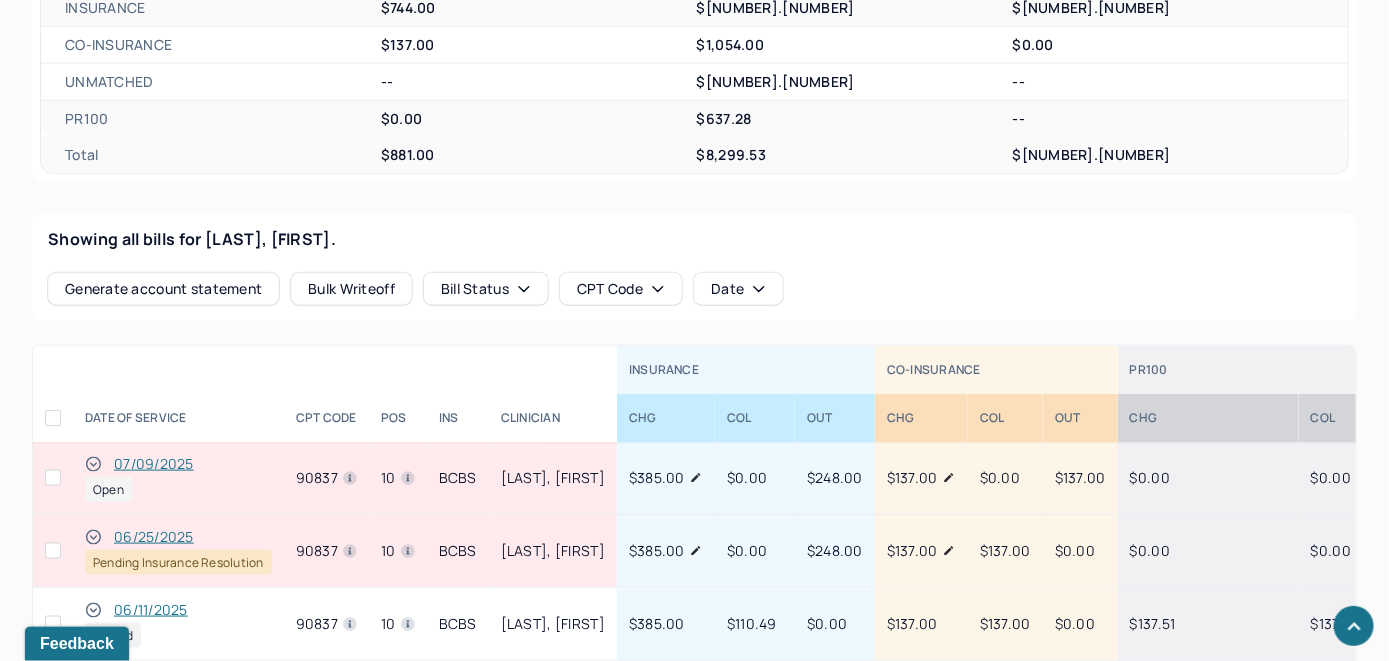 scroll, scrollTop: 693, scrollLeft: 0, axis: vertical 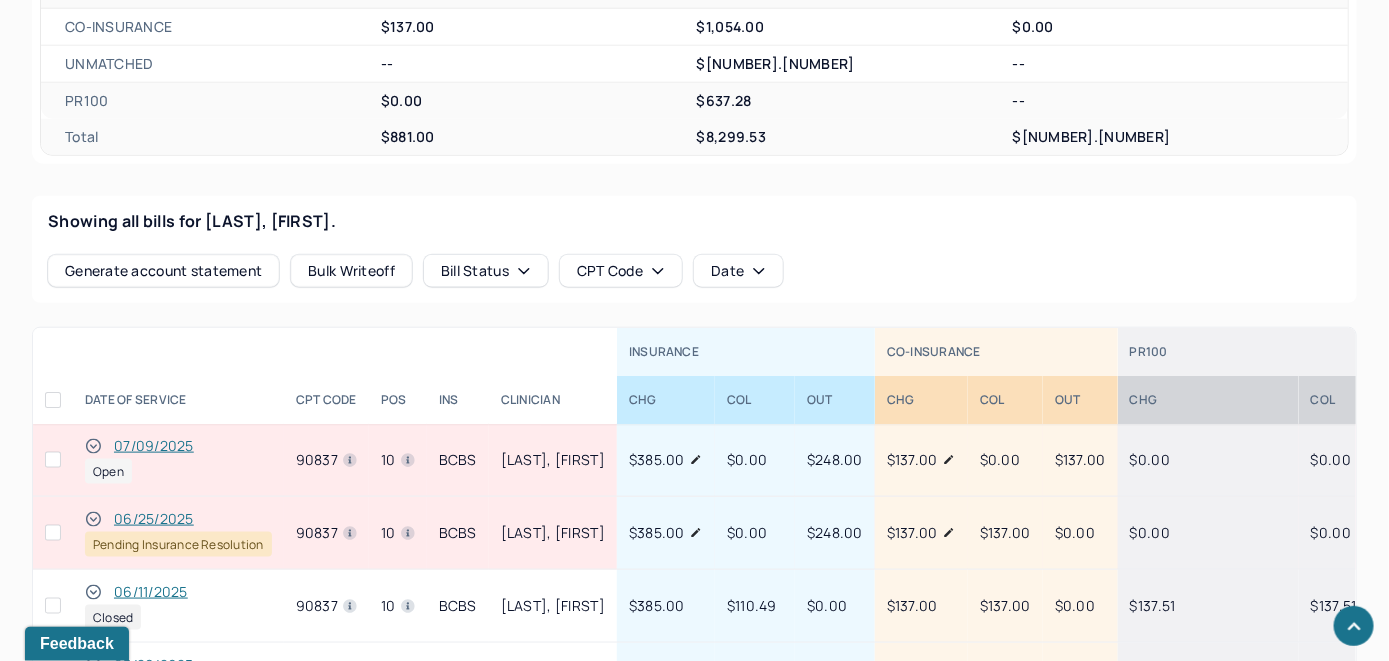 click on "07/09/2025" at bounding box center [154, 446] 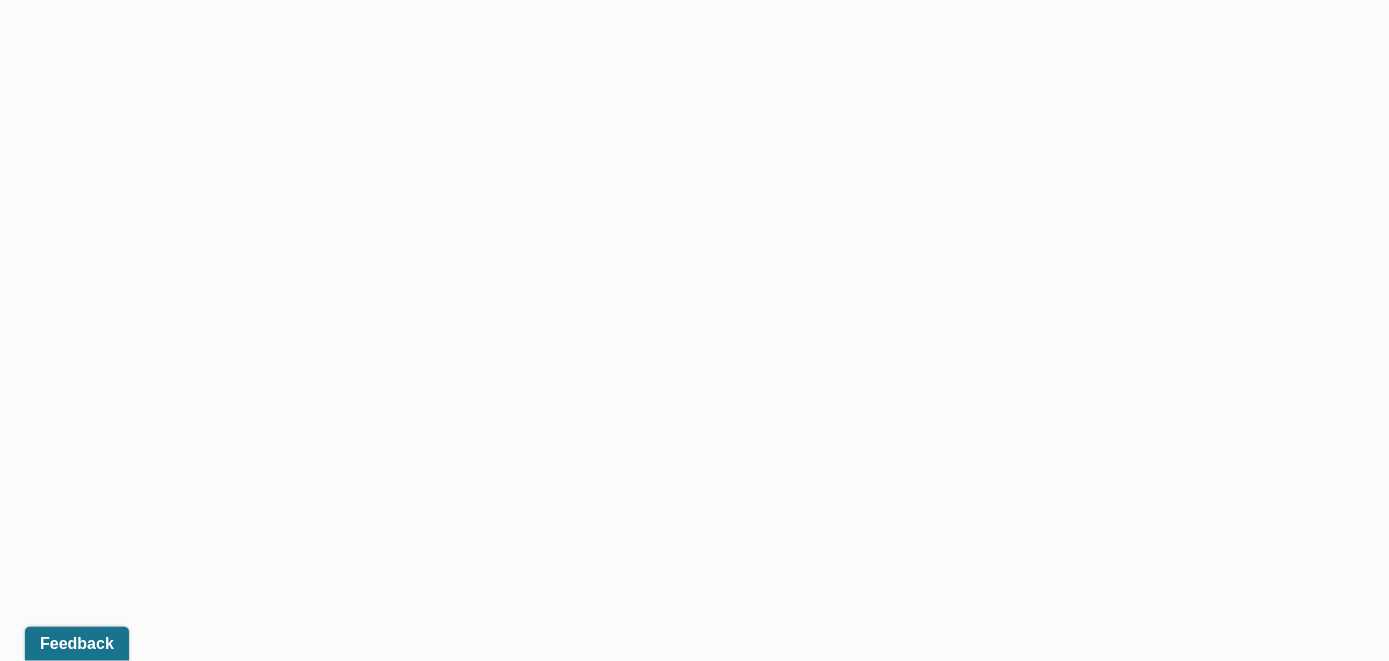 scroll, scrollTop: 693, scrollLeft: 0, axis: vertical 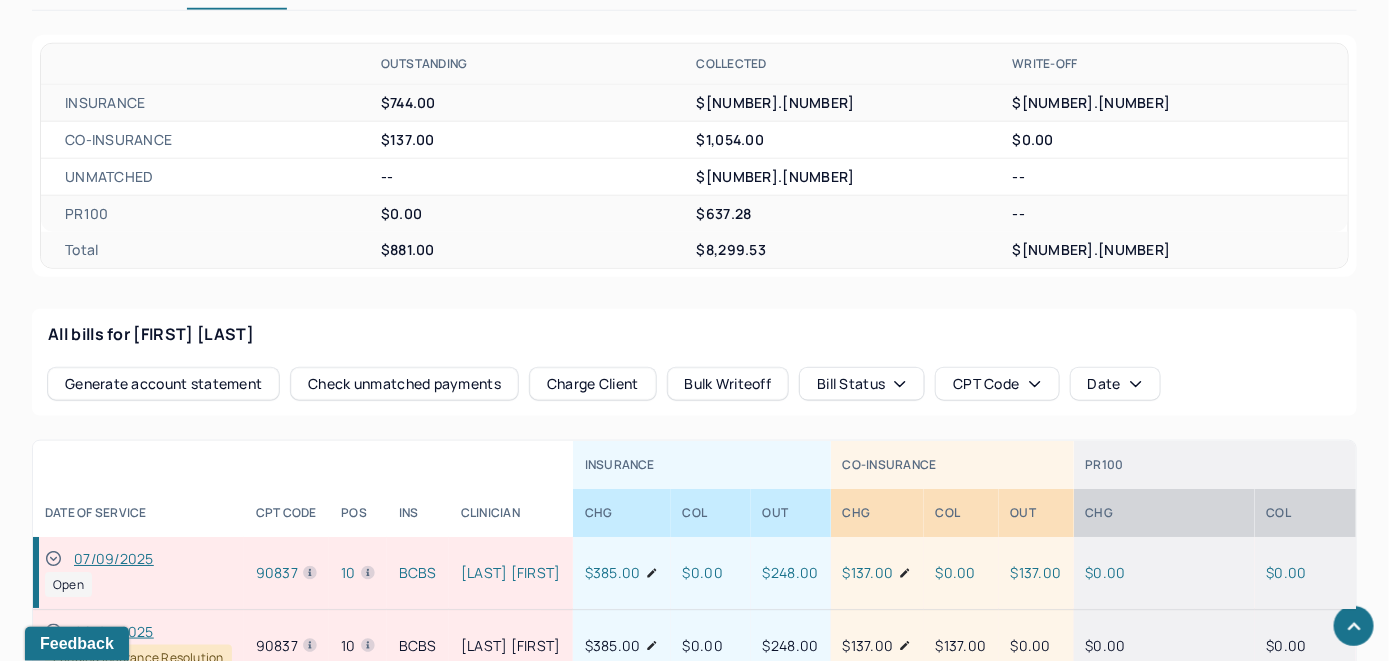 click on "Check unmatched payments" at bounding box center (404, 384) 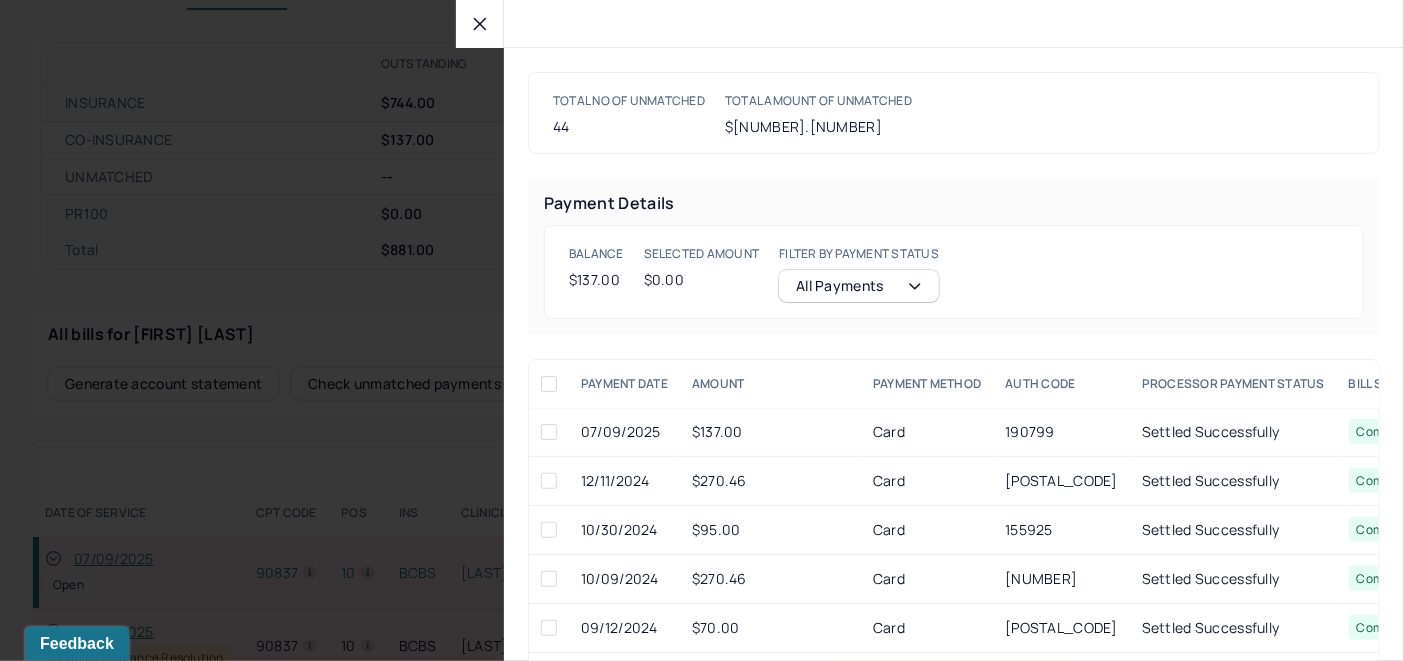 click at bounding box center [549, 432] 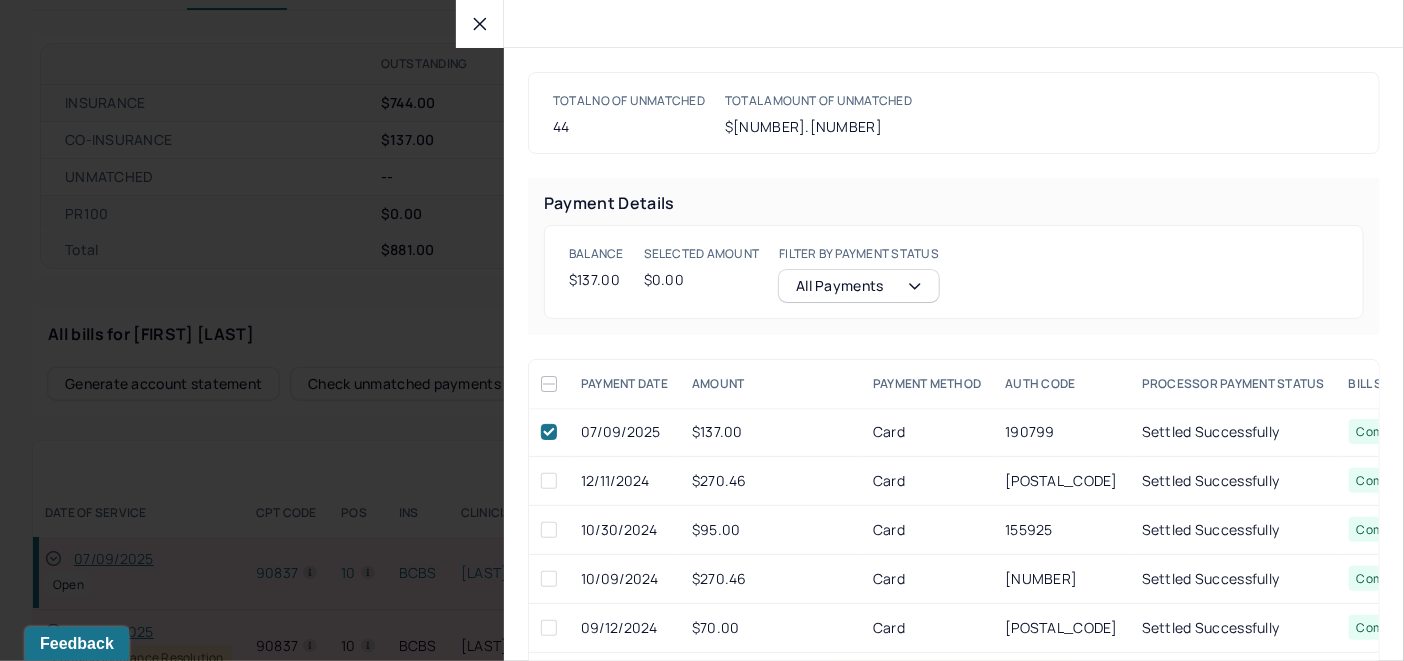 checkbox on "true" 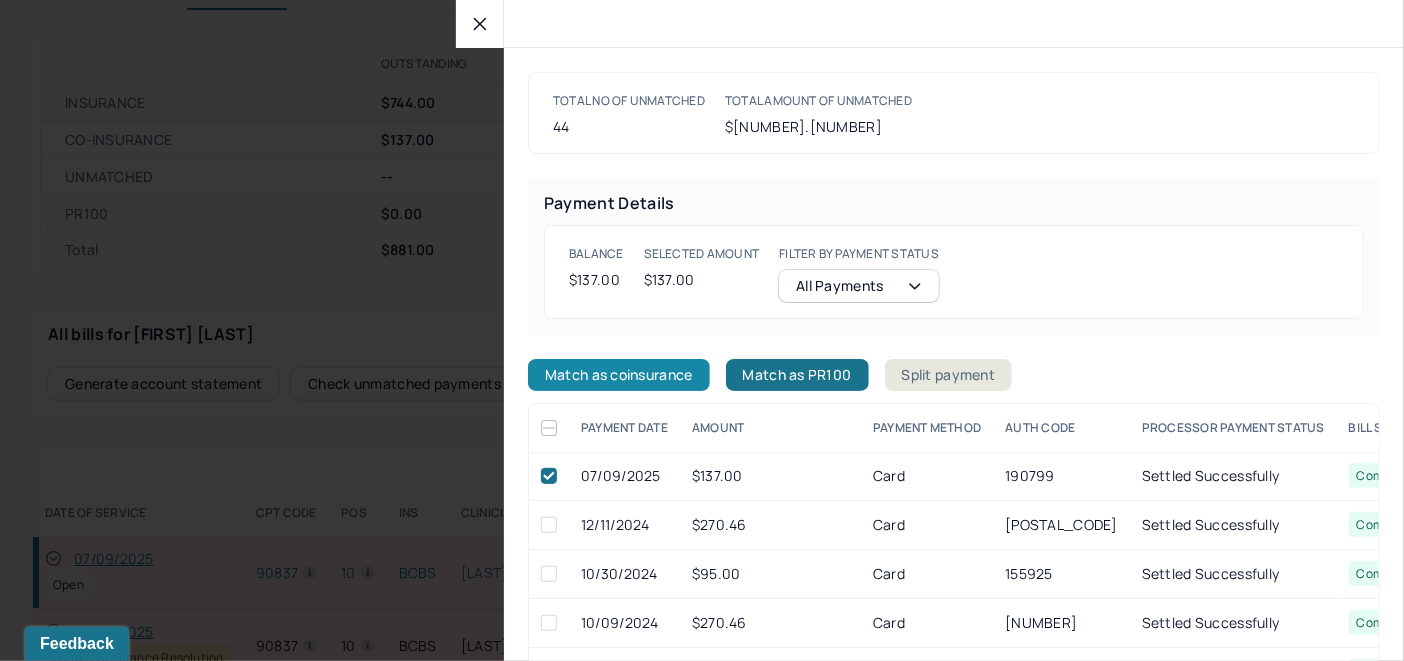 click on "Match as coinsurance" at bounding box center [619, 375] 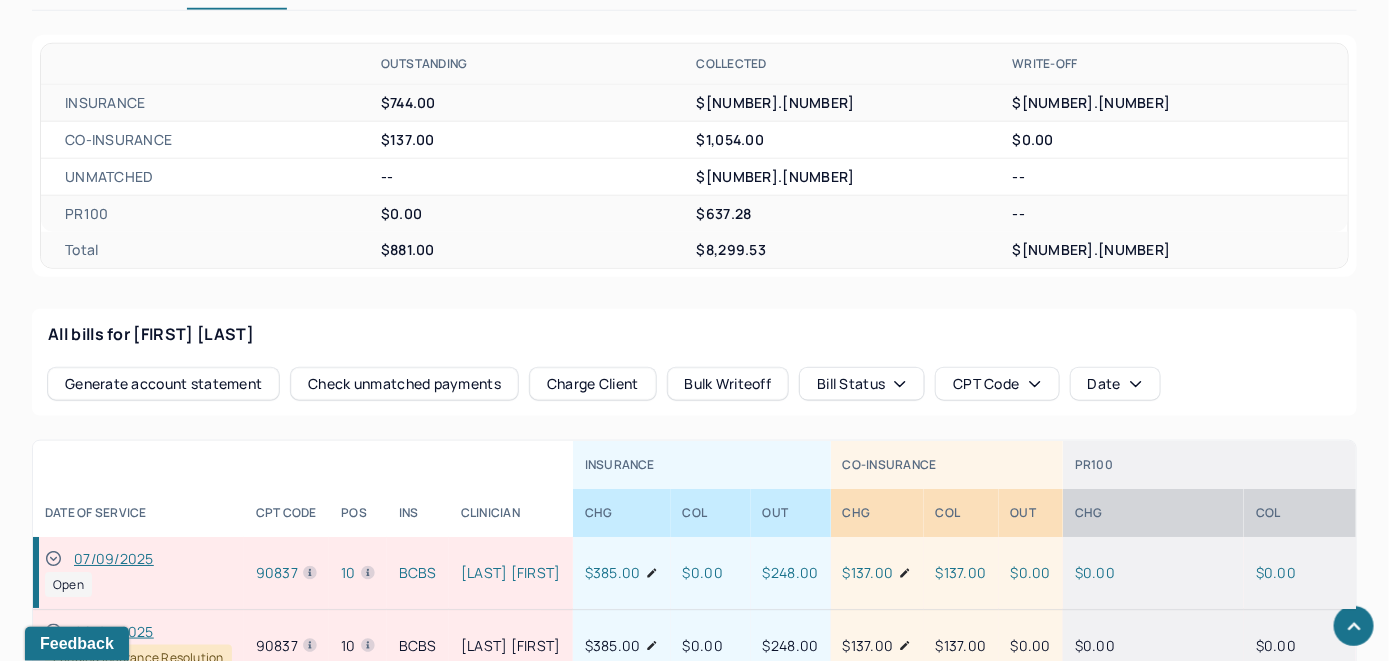 click 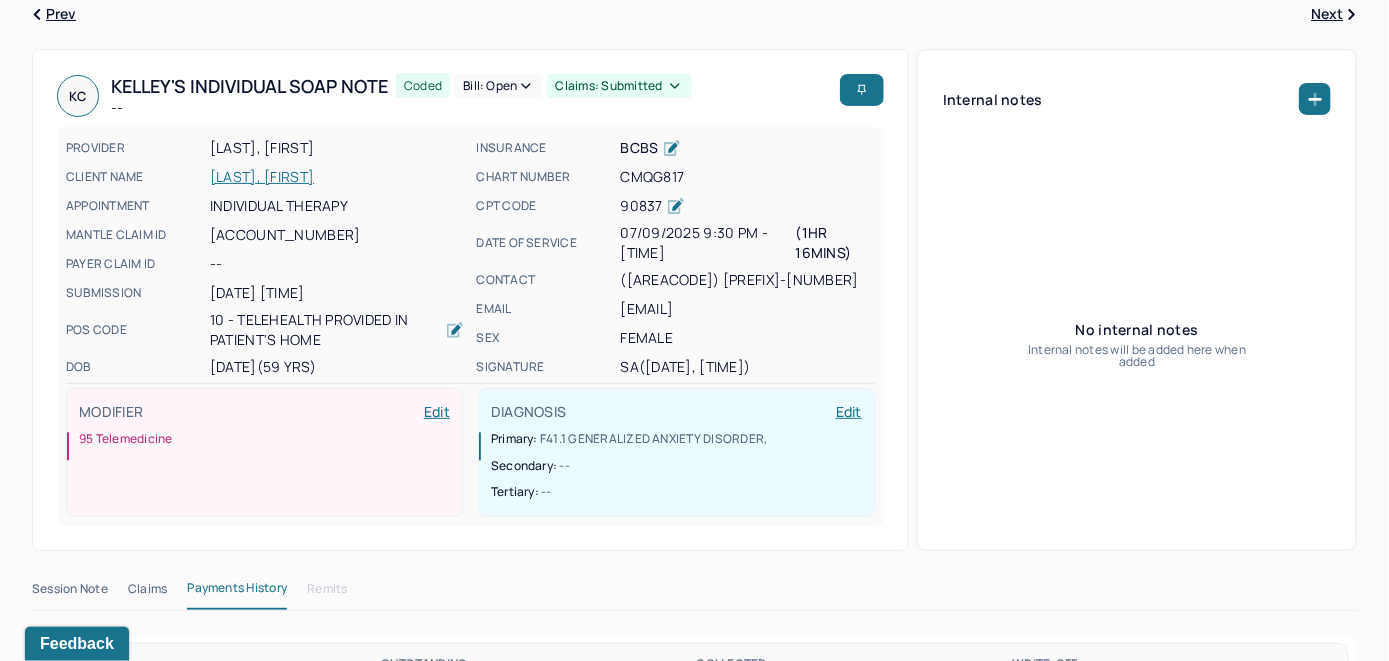 scroll, scrollTop: 0, scrollLeft: 0, axis: both 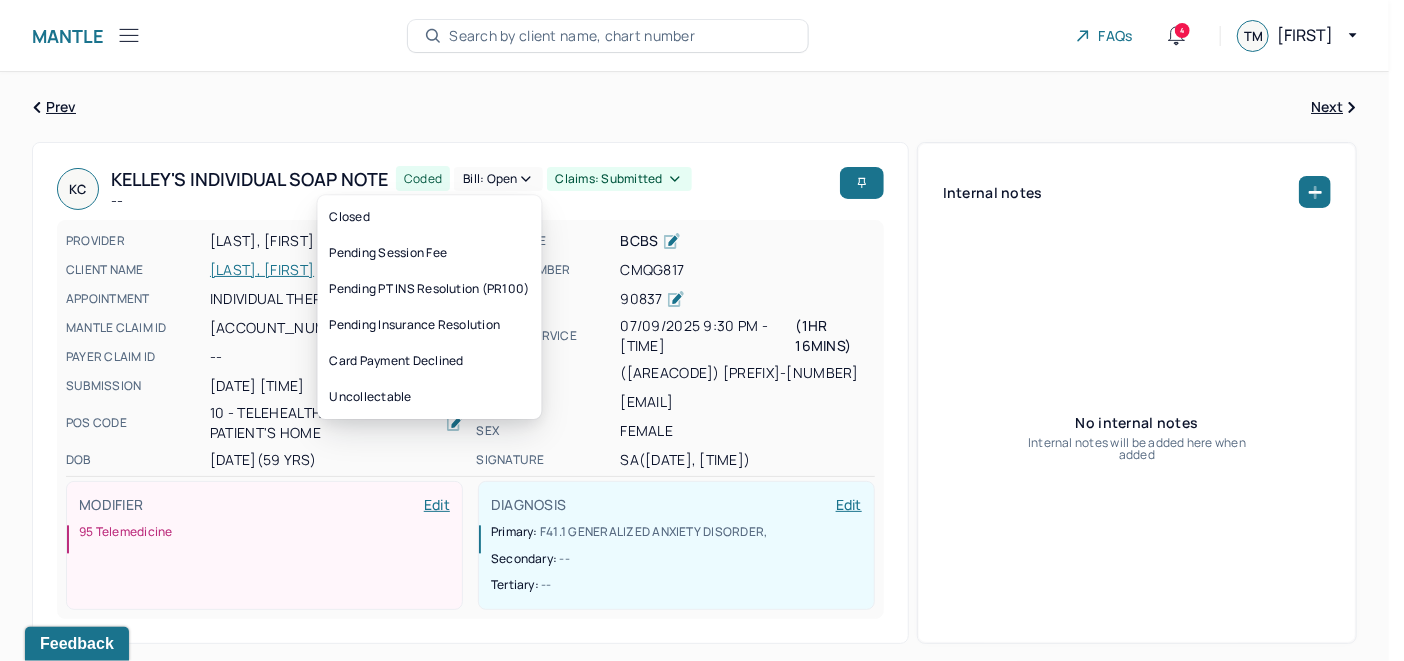 click on "Bill: Open" at bounding box center [498, 179] 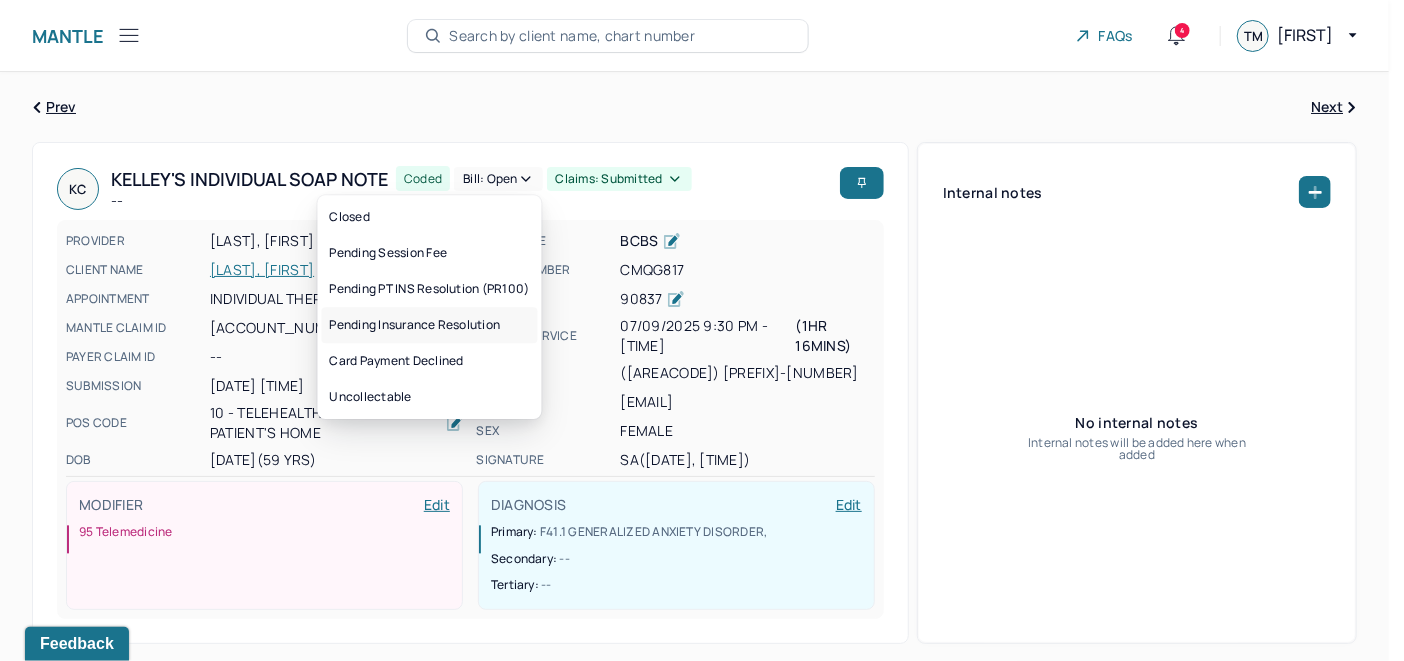 click on "Pending Insurance Resolution" at bounding box center (430, 325) 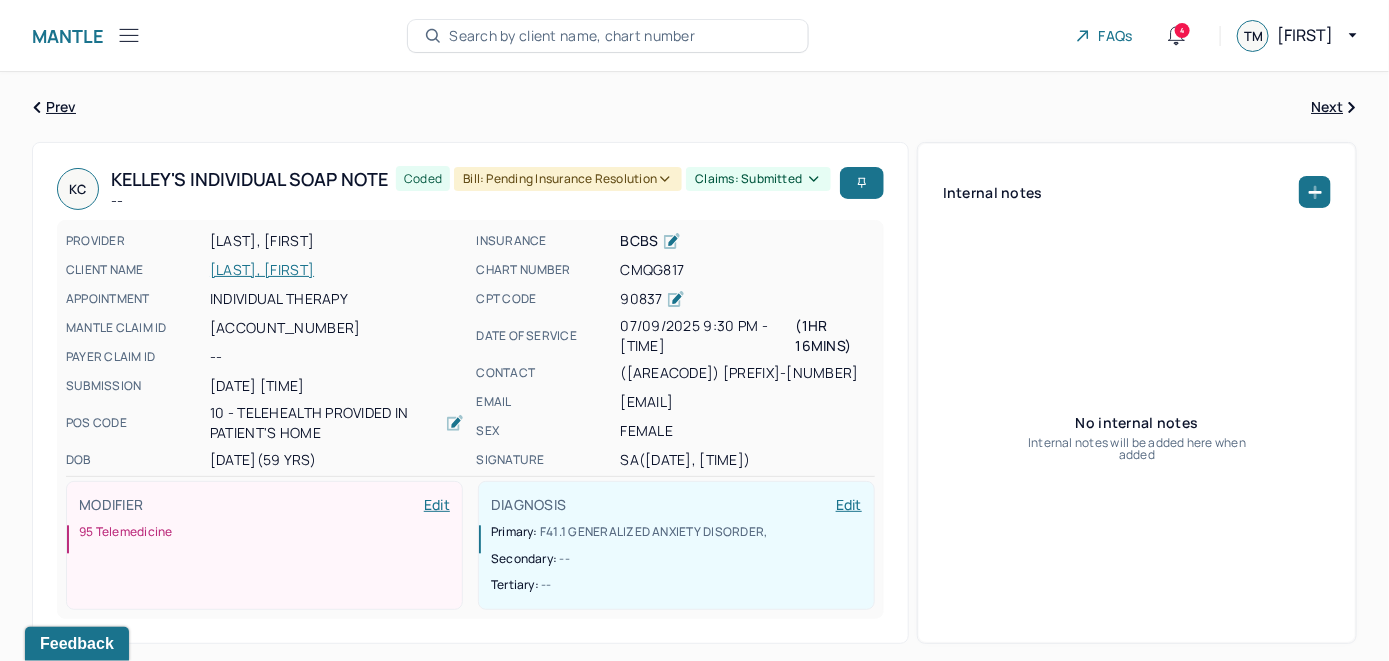 click on "Search by client name, chart number" at bounding box center [572, 36] 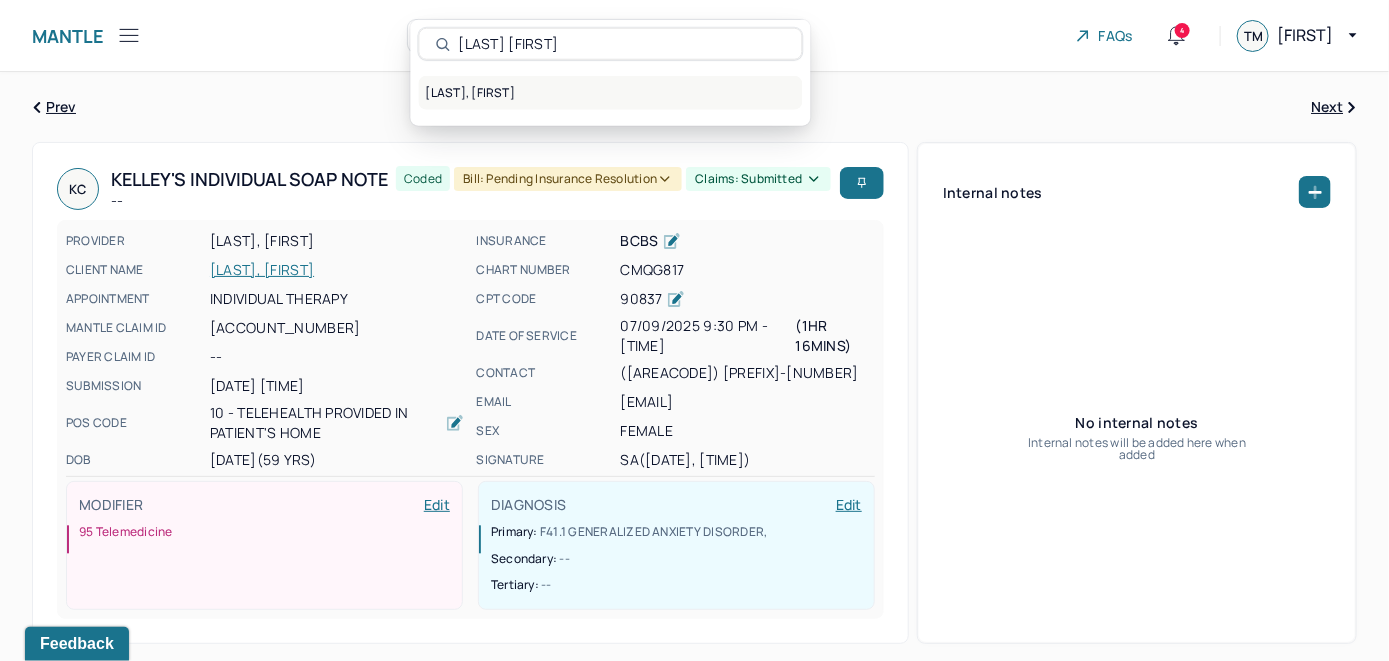 type on "Robert Toth Jr" 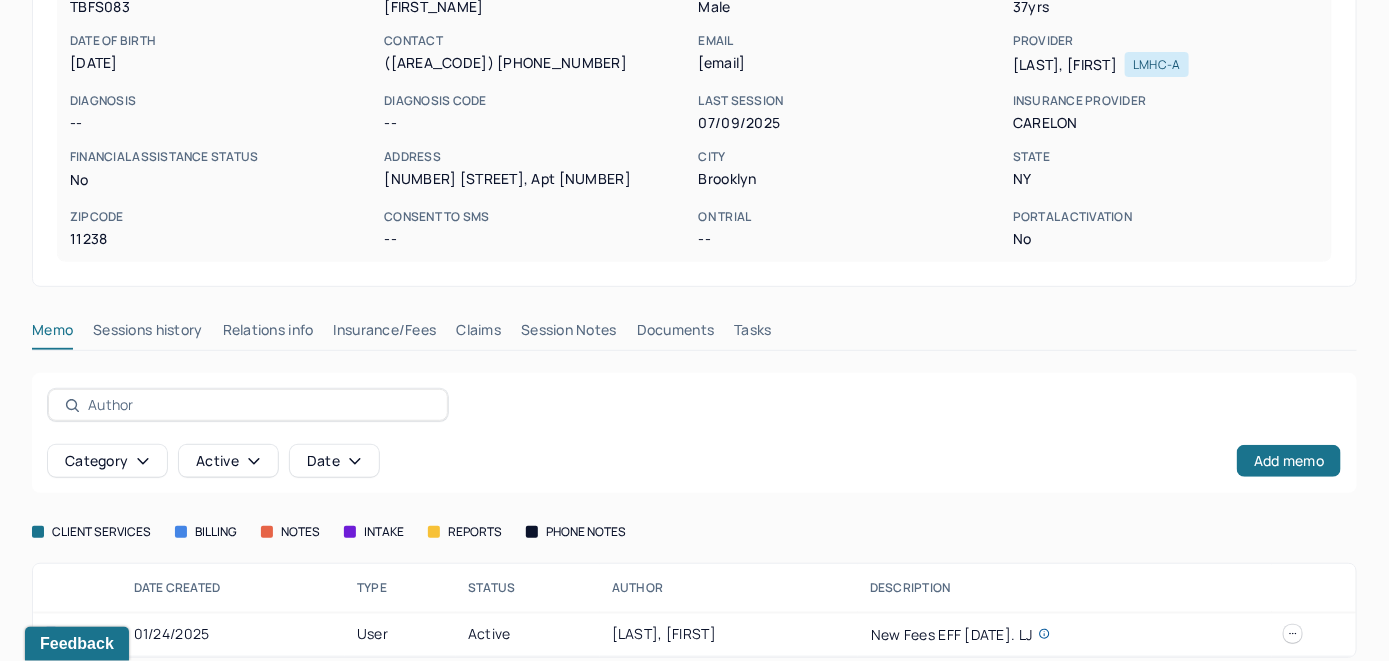 scroll, scrollTop: 261, scrollLeft: 0, axis: vertical 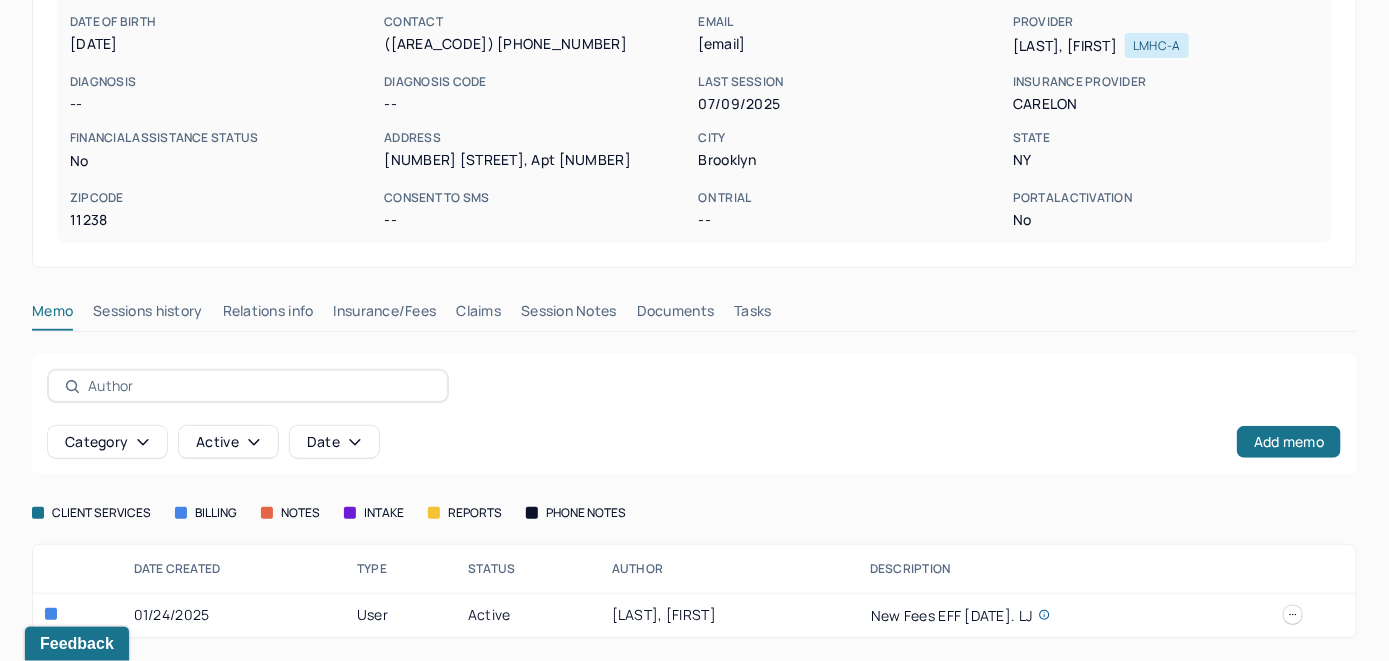 click on "Insurance/Fees" at bounding box center [385, 315] 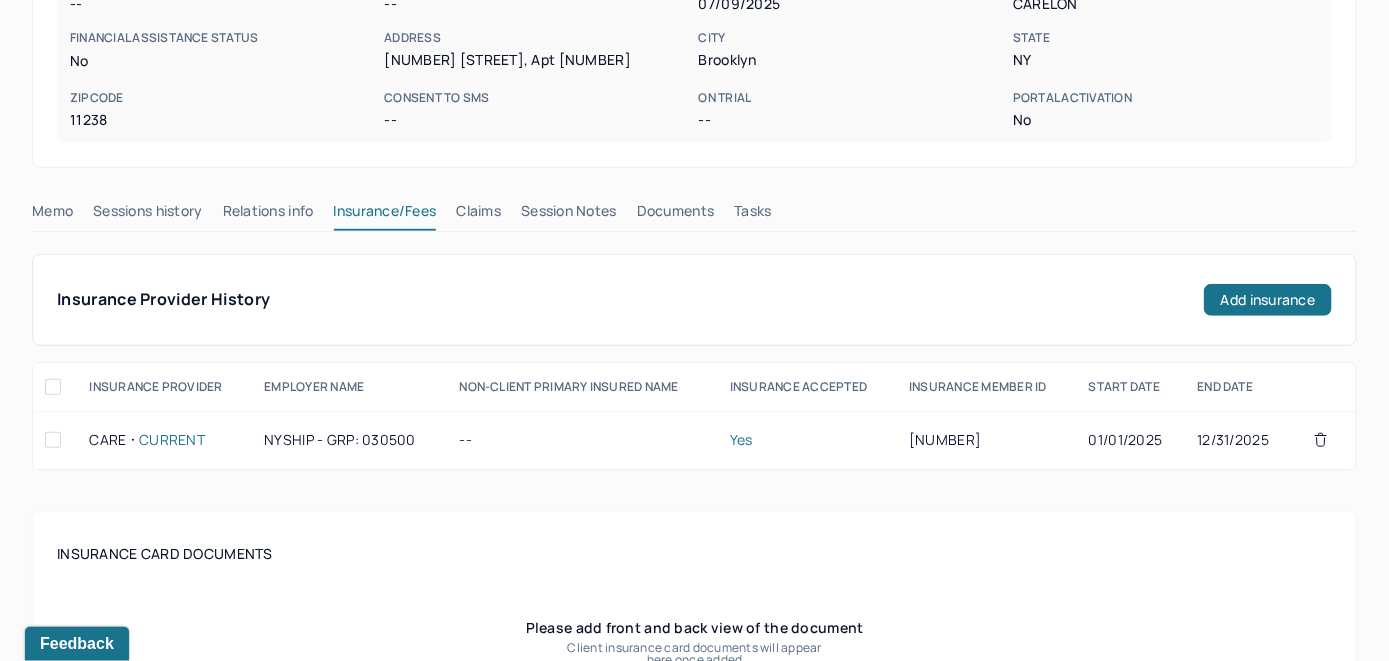 click on "Claims" at bounding box center [478, 215] 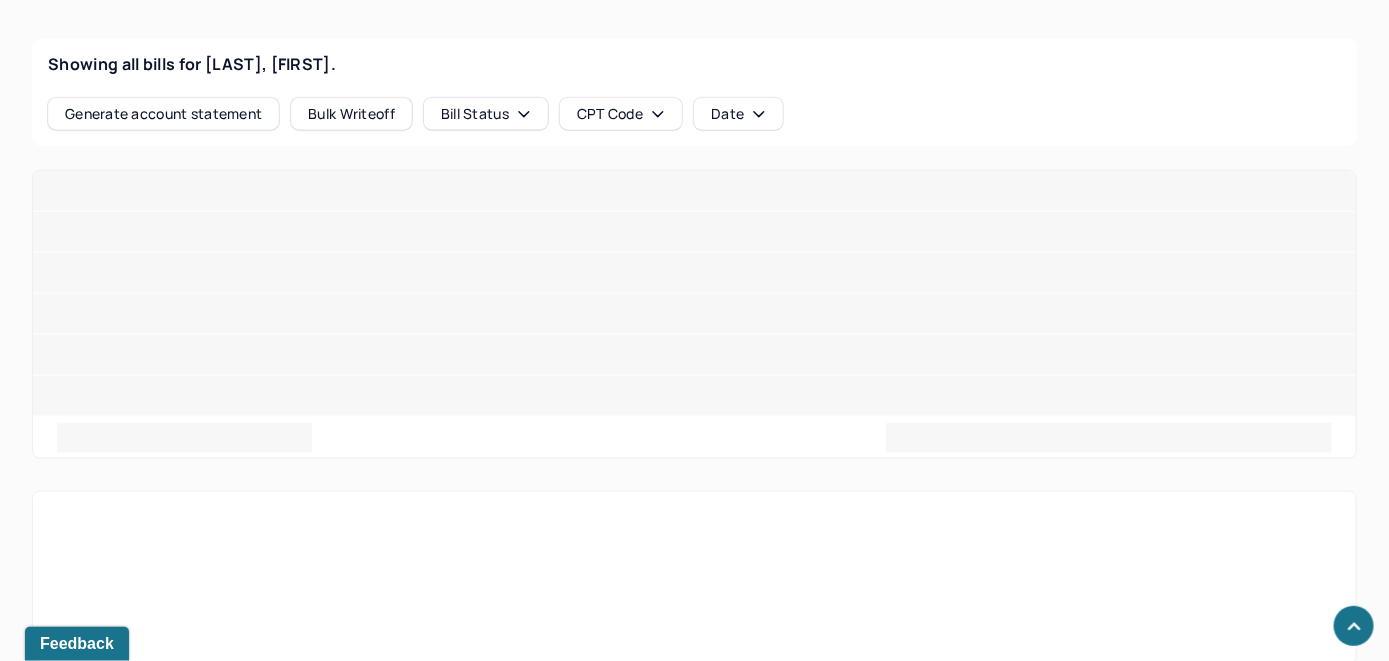 scroll, scrollTop: 833, scrollLeft: 0, axis: vertical 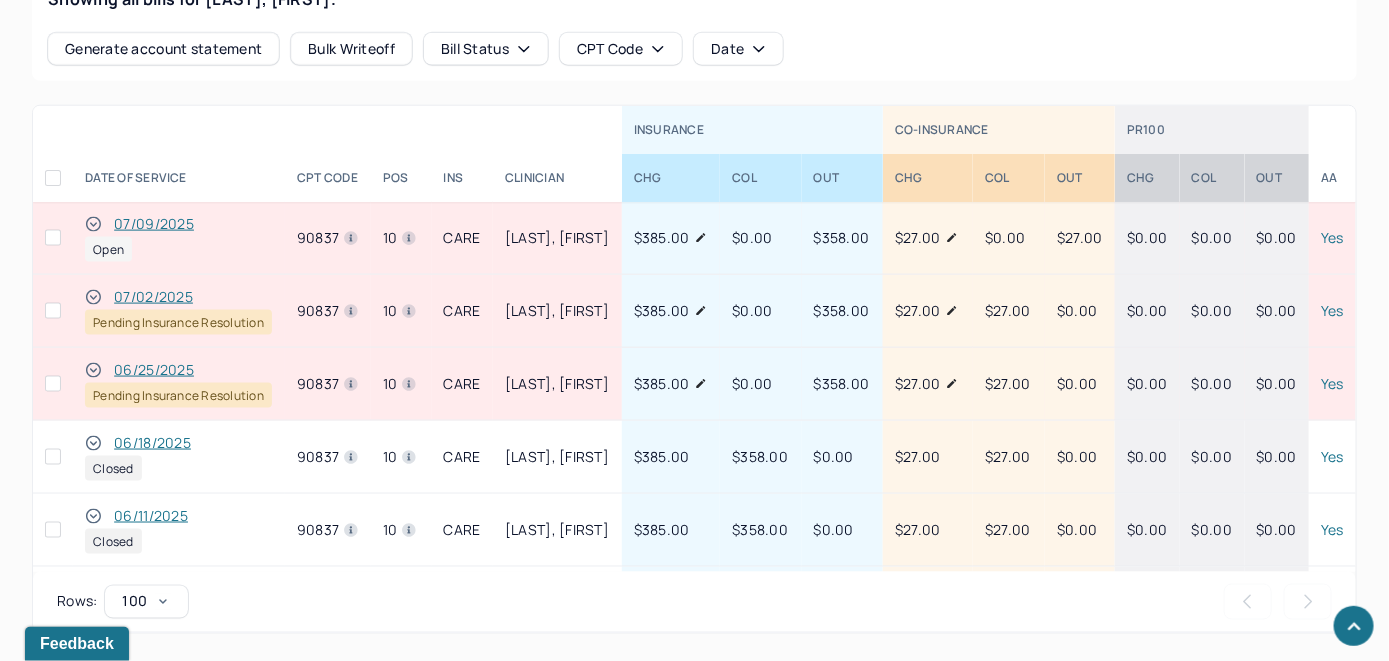 click on "07/09/2025" at bounding box center (154, 224) 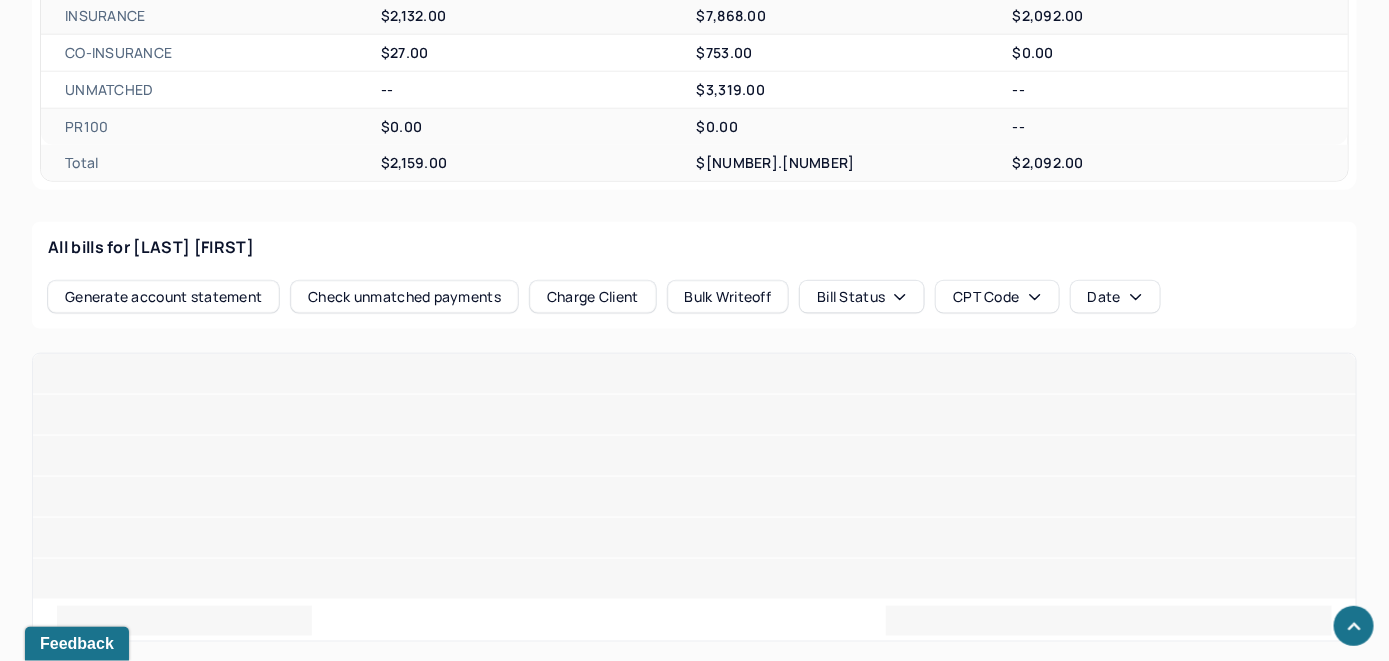 scroll, scrollTop: 915, scrollLeft: 0, axis: vertical 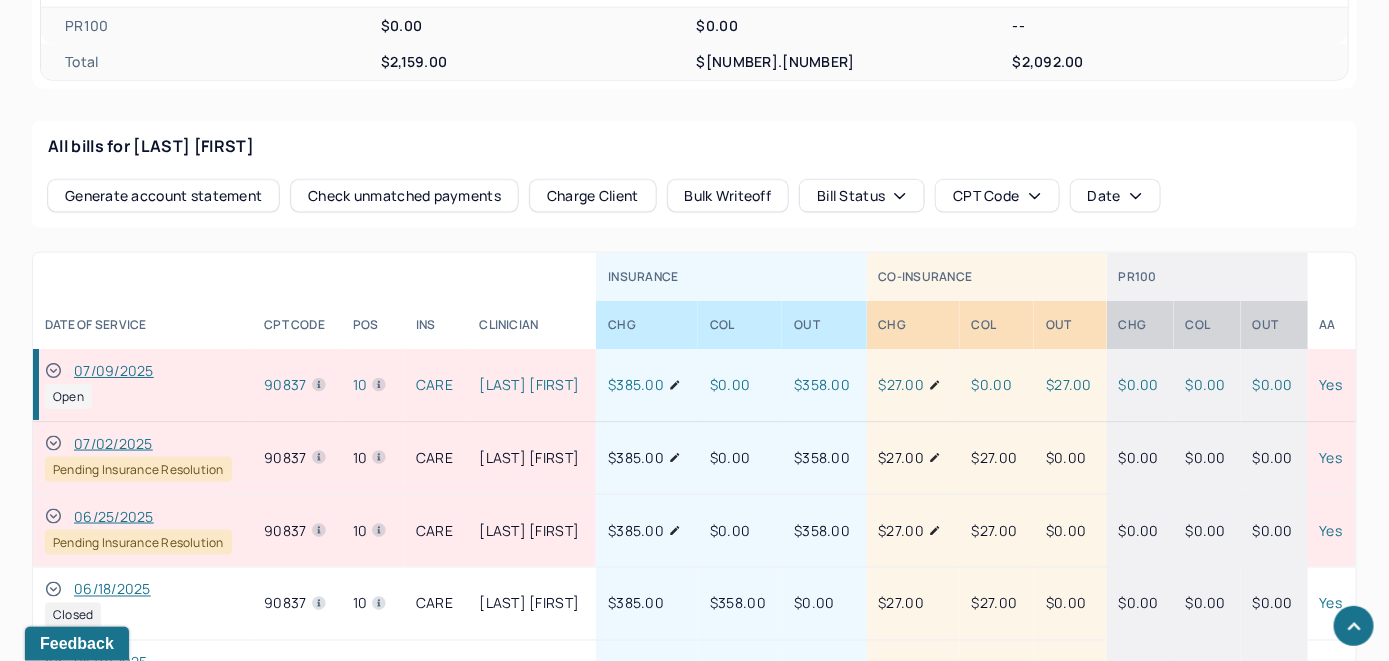 click on "07/09/2025" at bounding box center (114, 371) 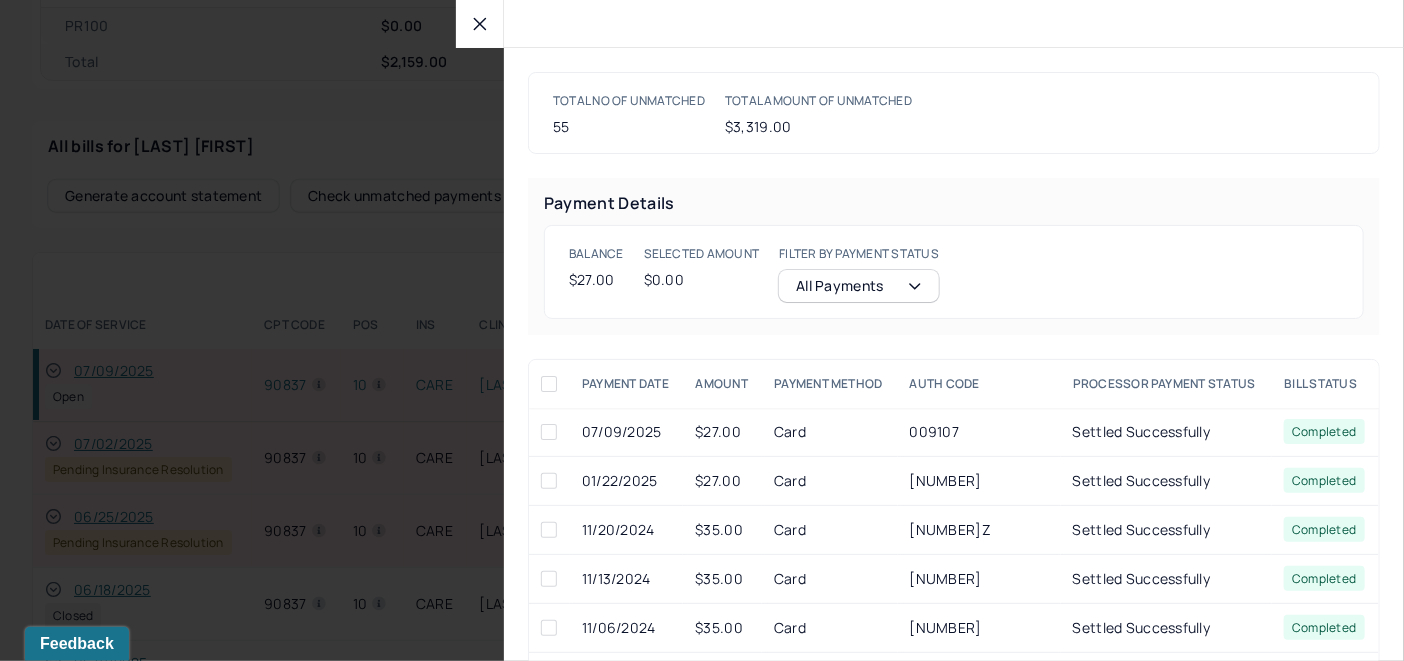 click at bounding box center [549, 432] 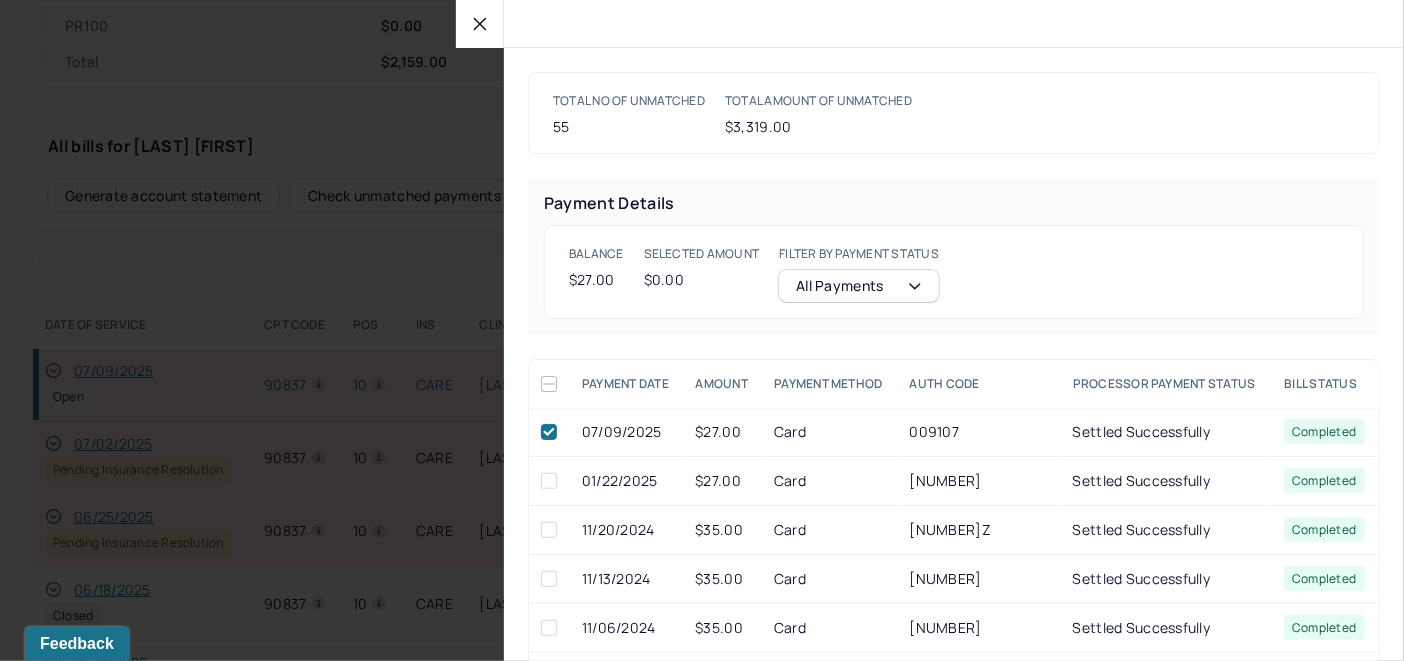 checkbox on "true" 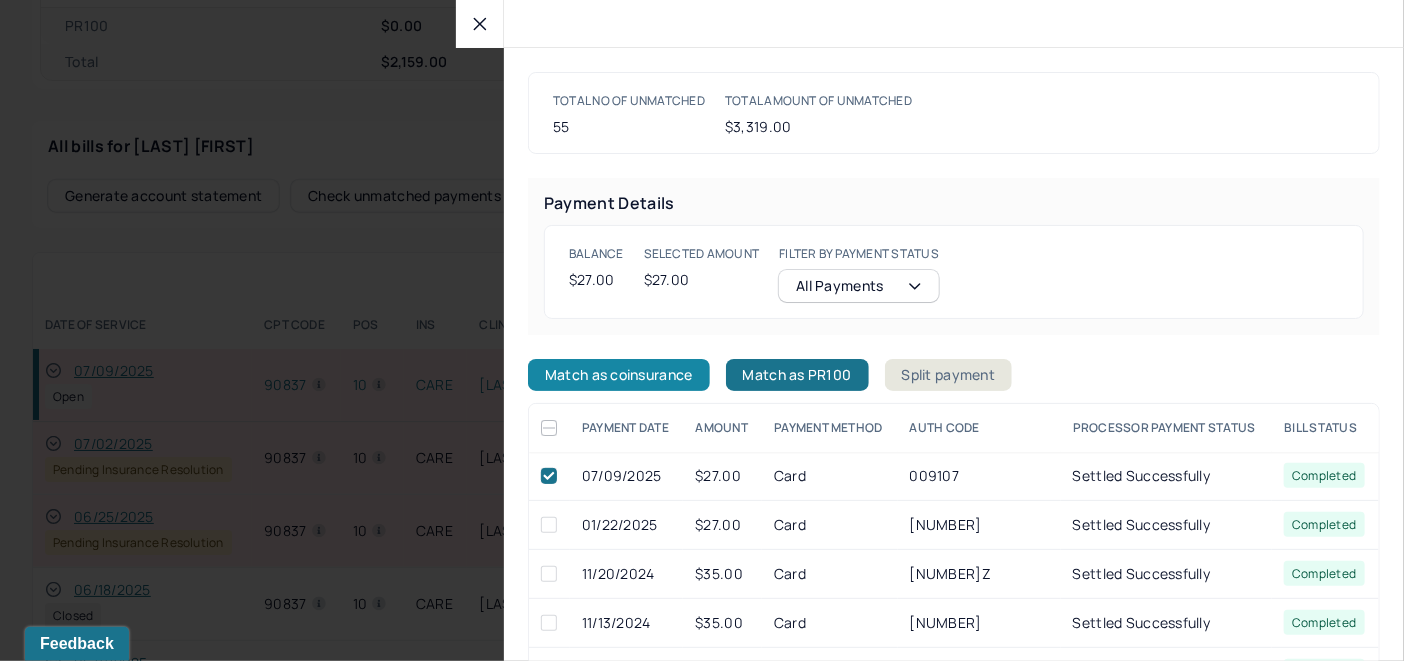 click on "Match as coinsurance" at bounding box center (619, 375) 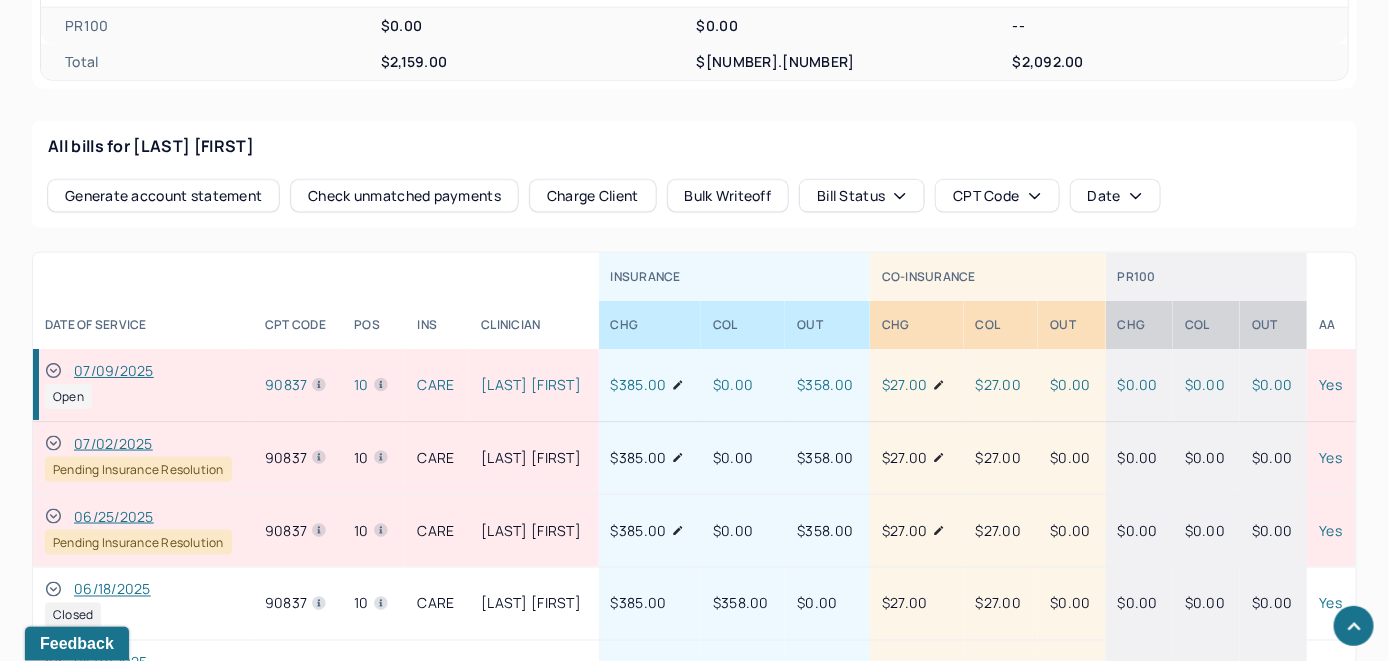 click 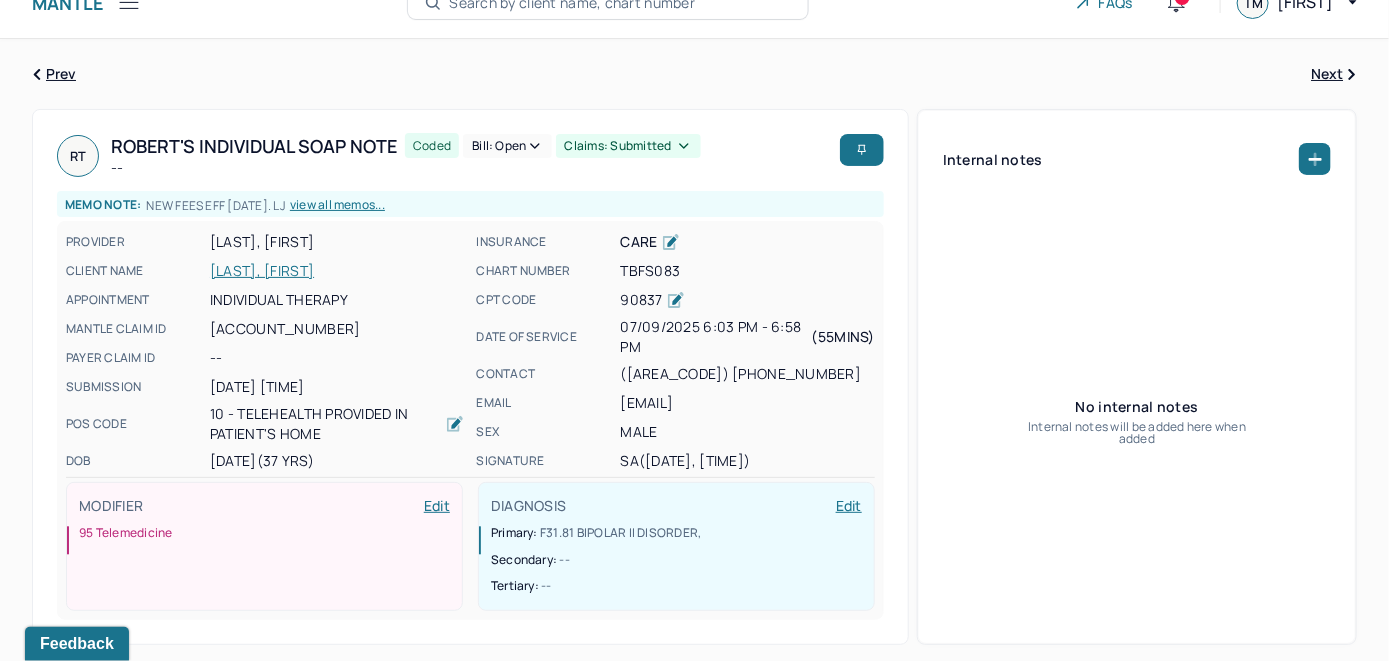 scroll, scrollTop: 15, scrollLeft: 0, axis: vertical 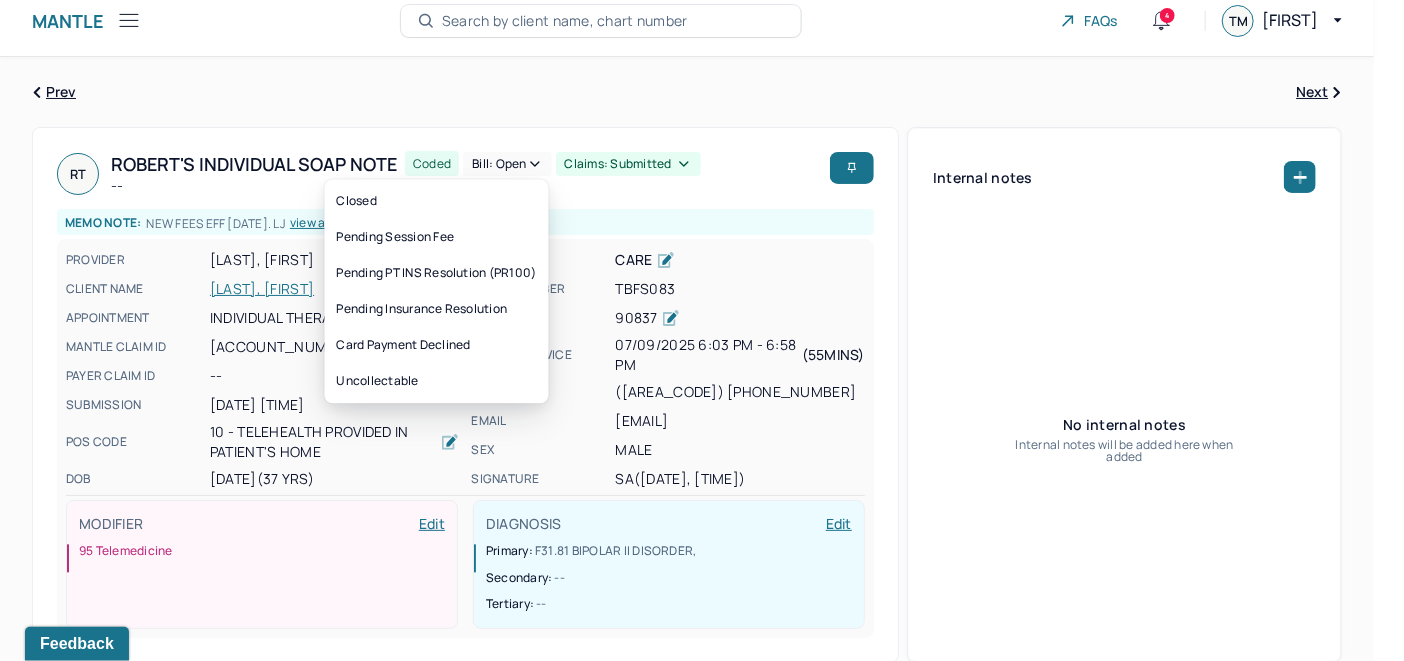 click on "Bill: Open" at bounding box center (507, 164) 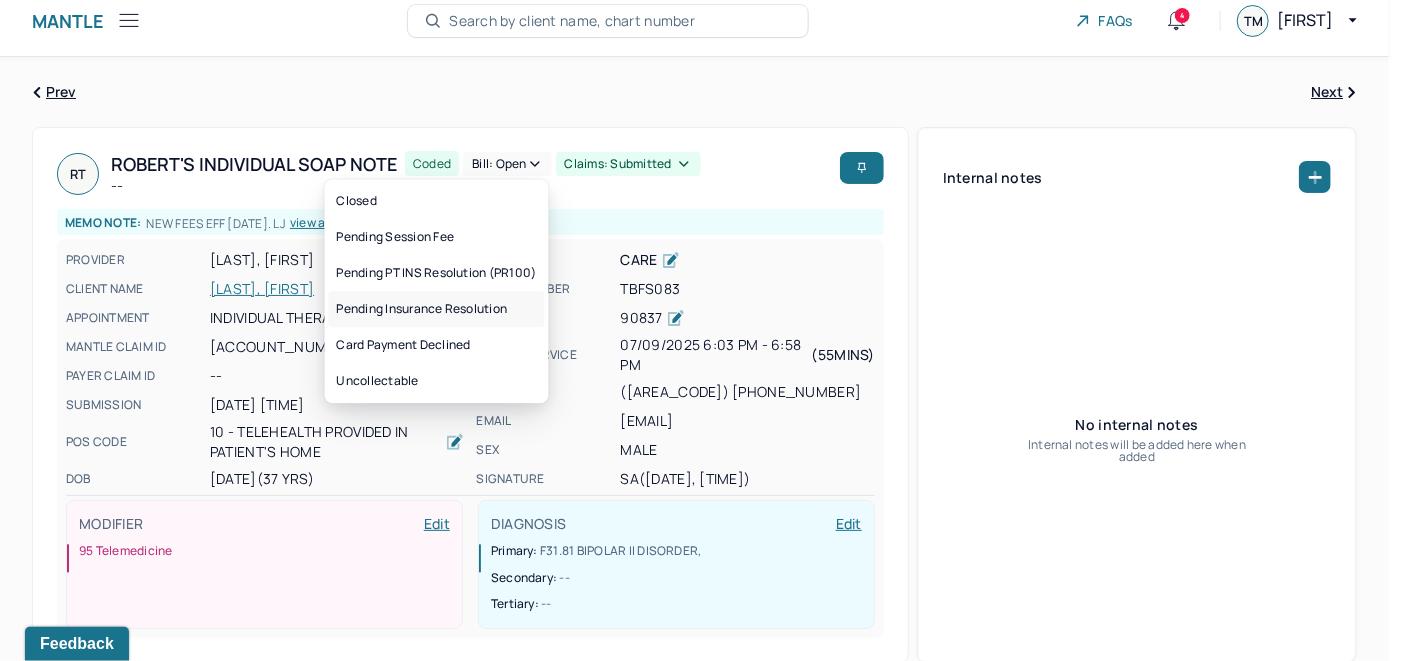 click on "Pending Insurance Resolution" at bounding box center (437, 309) 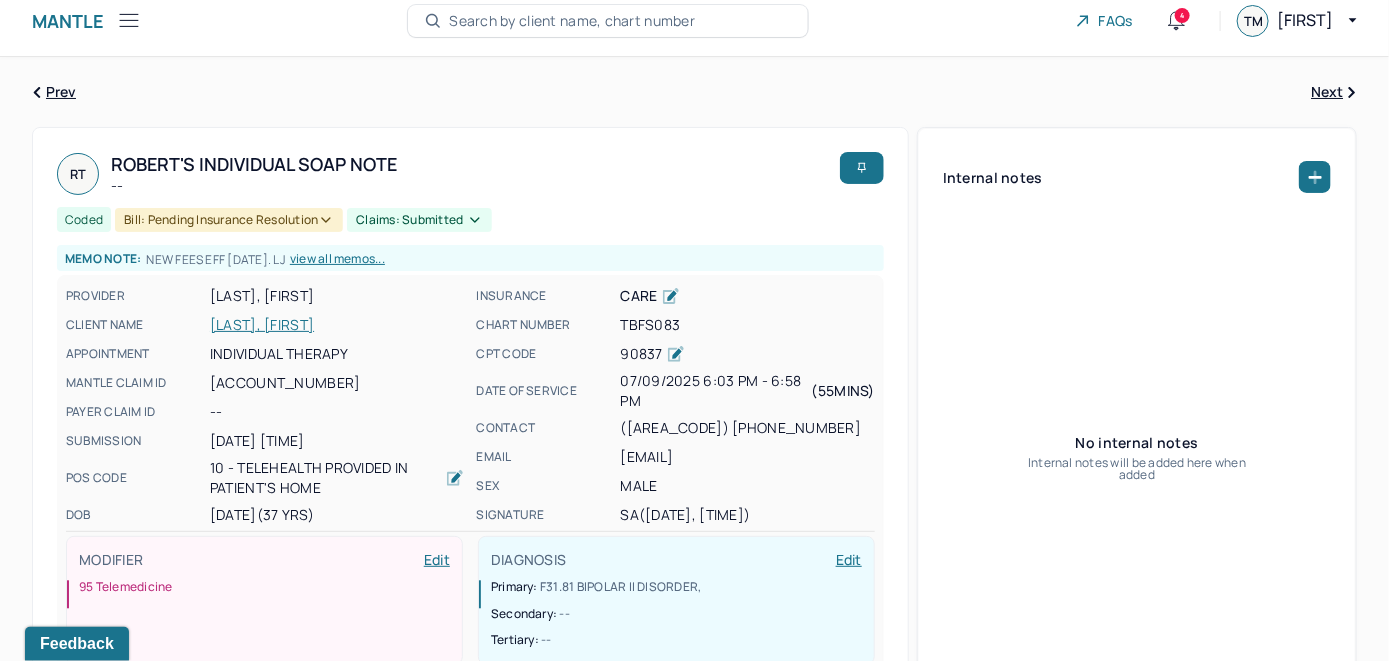 click on "Search by client name, chart number" at bounding box center [572, 21] 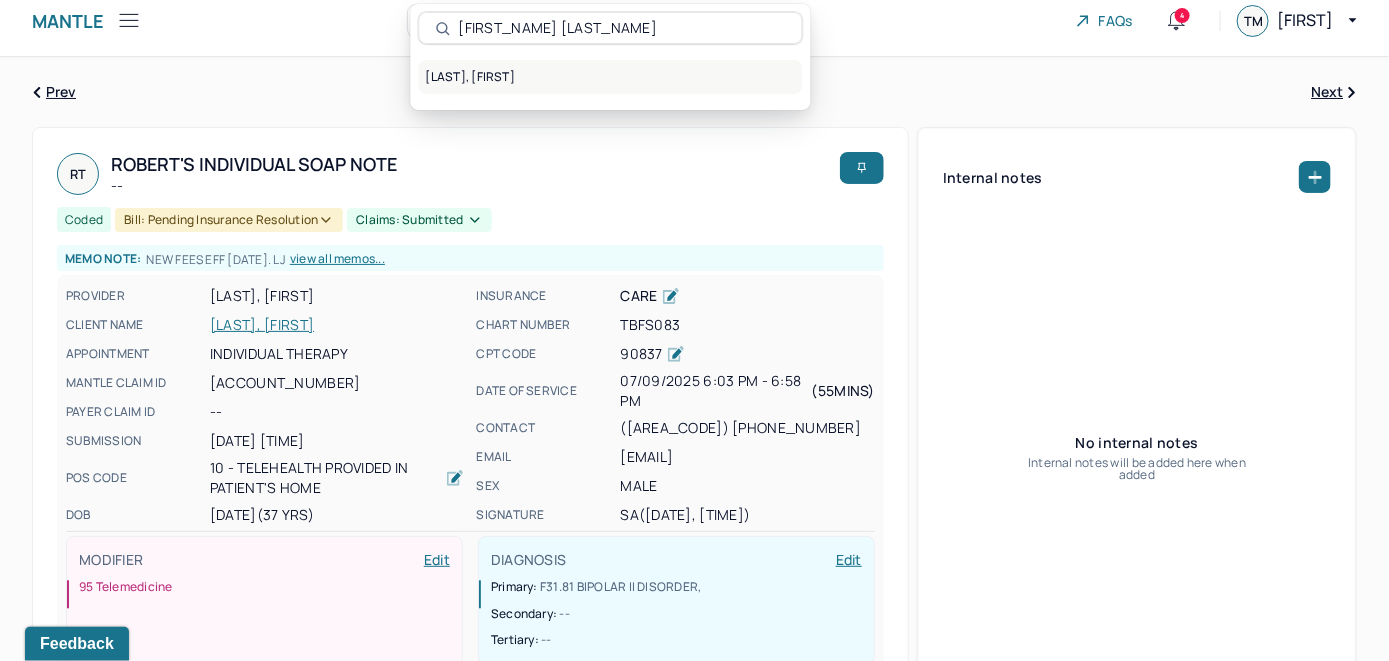 type on "Ryan Thomas" 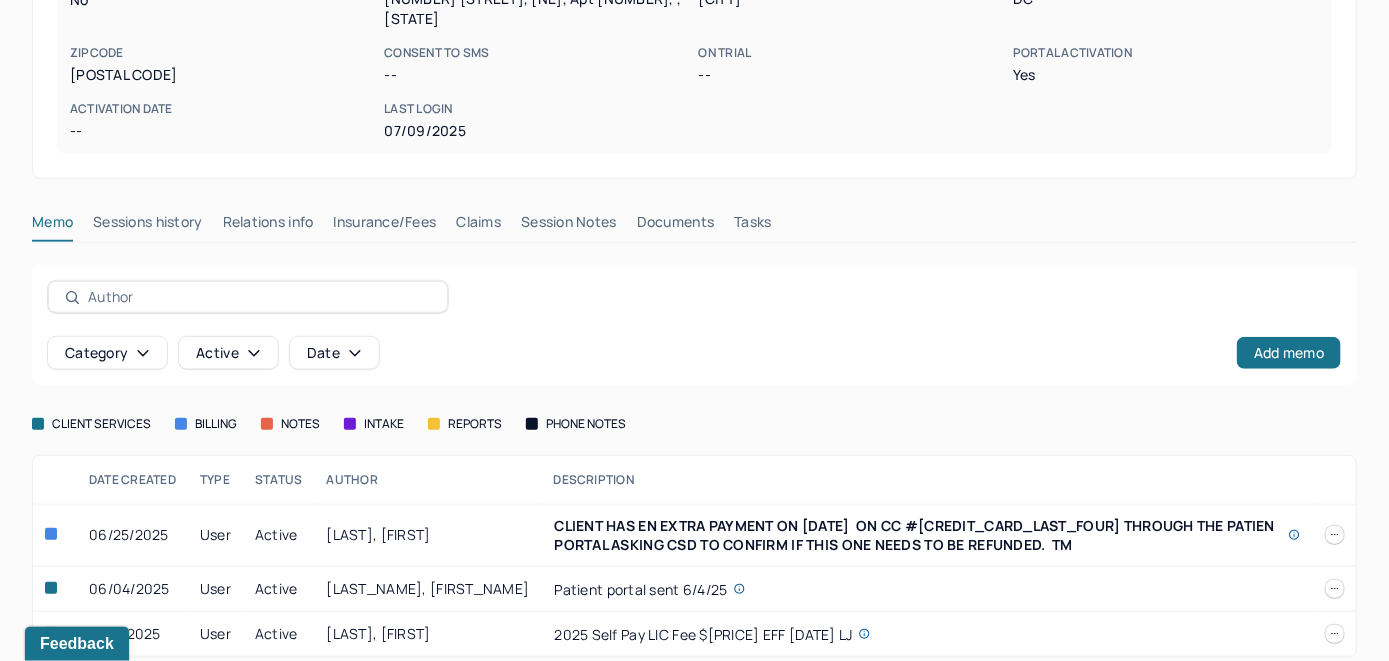 scroll, scrollTop: 425, scrollLeft: 0, axis: vertical 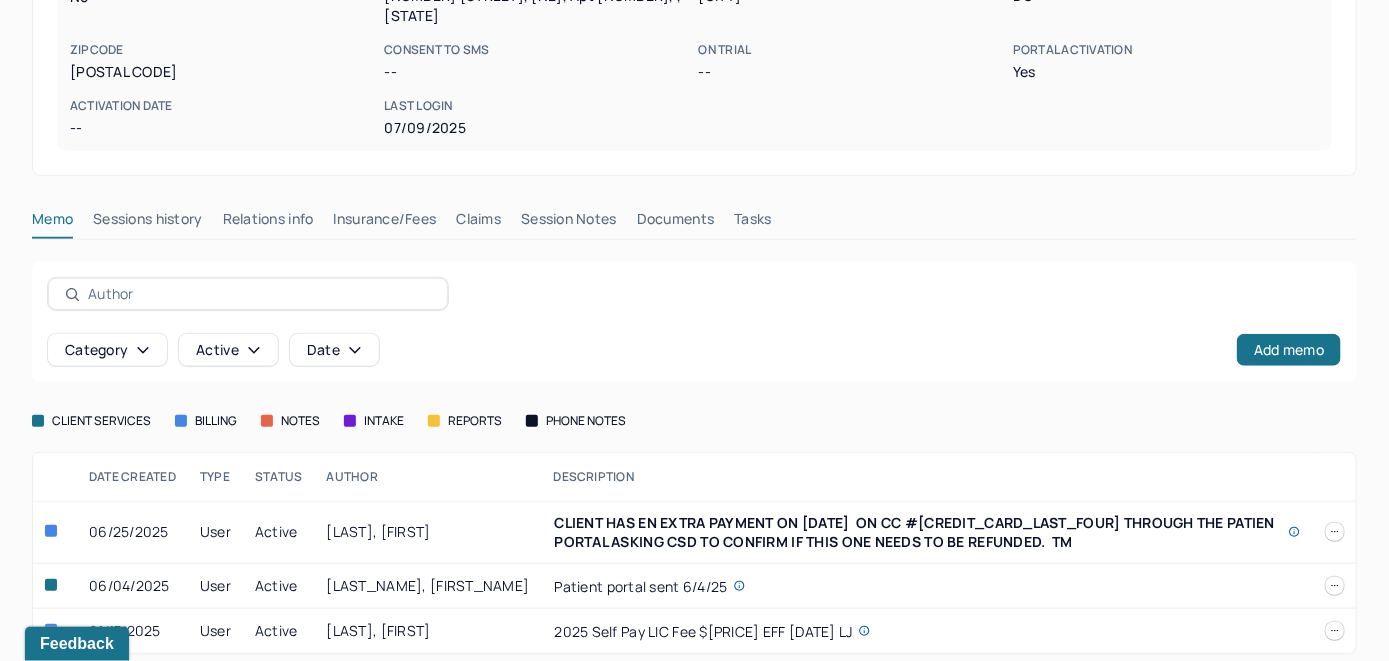click on "Insurance/Fees" at bounding box center (385, 223) 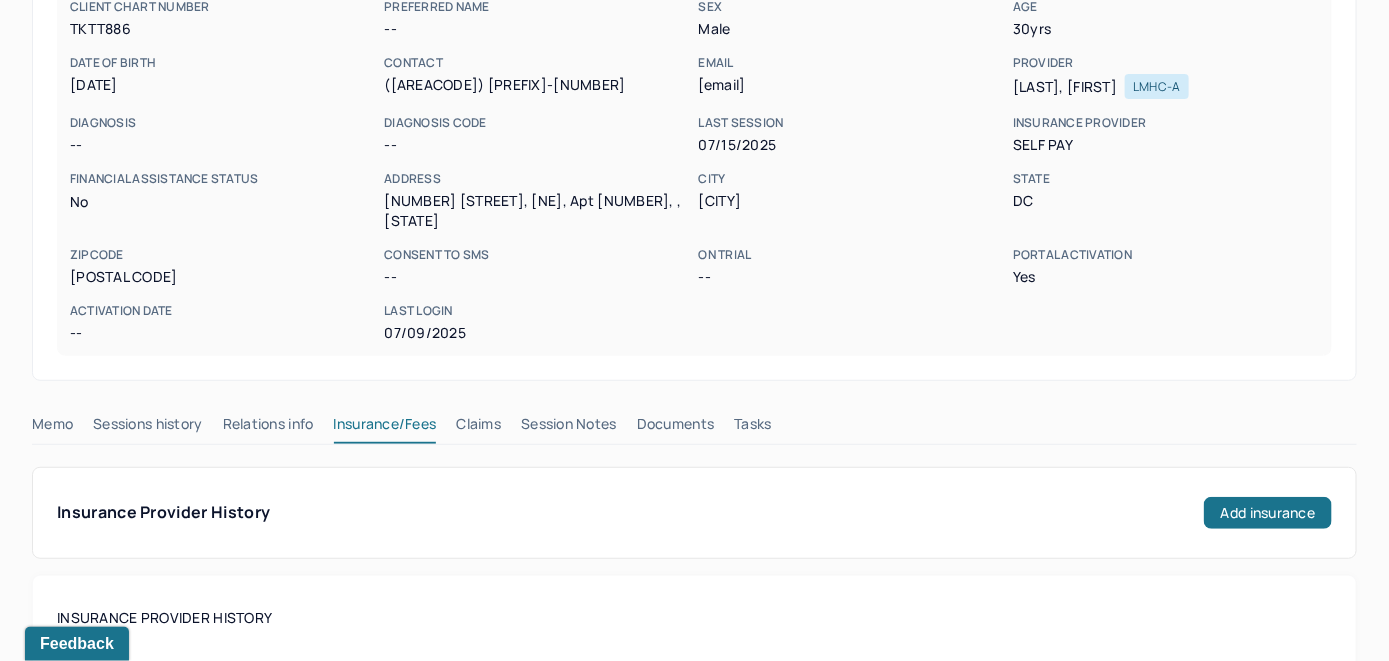 scroll, scrollTop: 219, scrollLeft: 0, axis: vertical 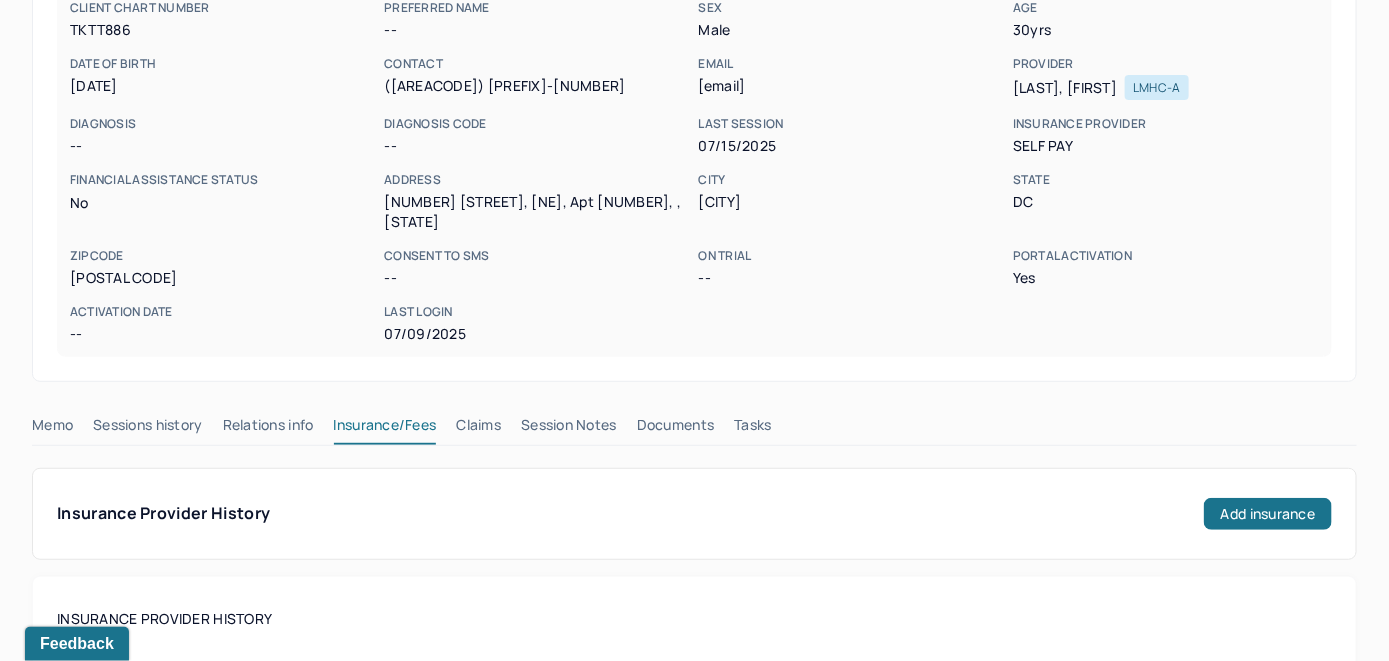 click on "Claims" at bounding box center (478, 429) 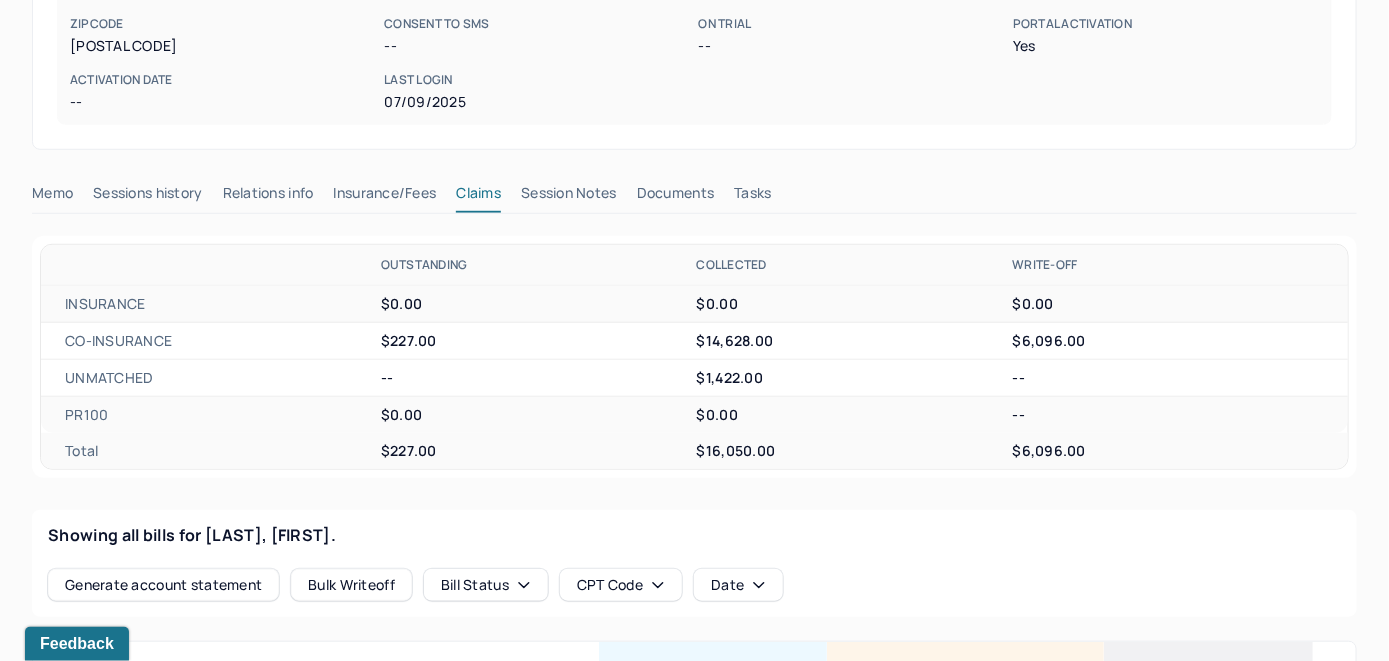 scroll, scrollTop: 419, scrollLeft: 0, axis: vertical 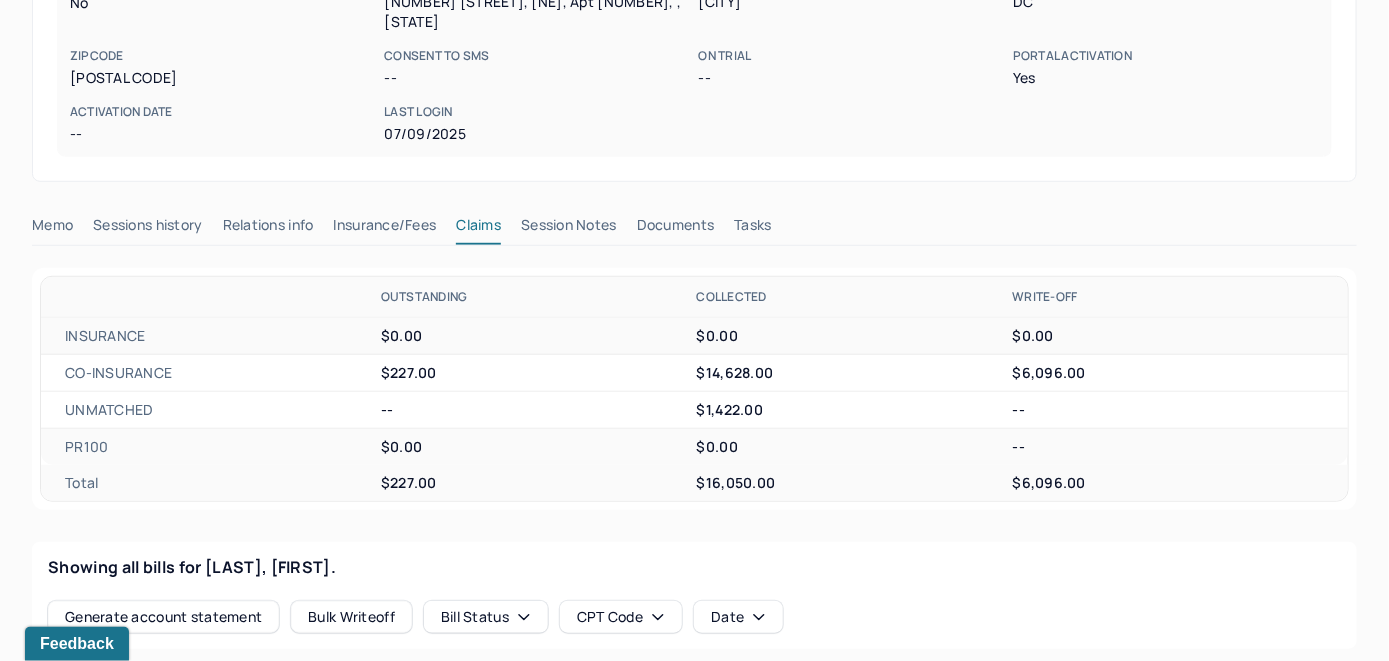 click on "Memo" at bounding box center (52, 229) 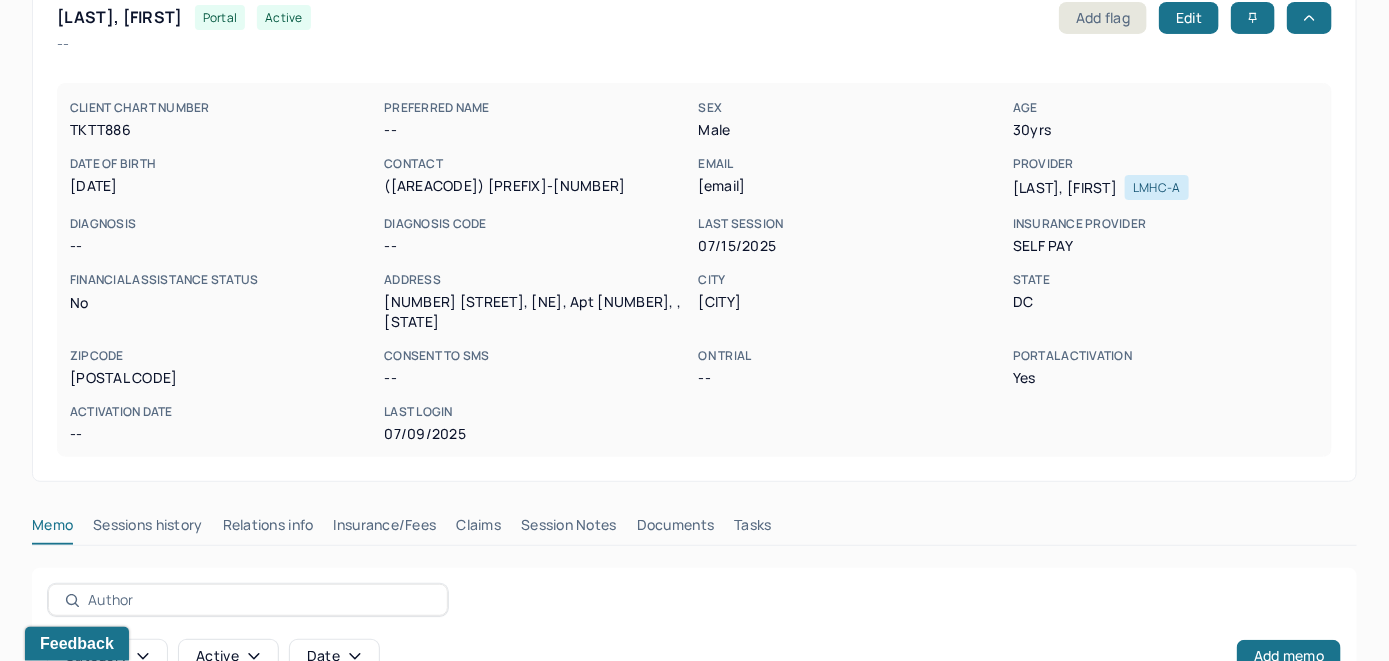 scroll, scrollTop: 319, scrollLeft: 0, axis: vertical 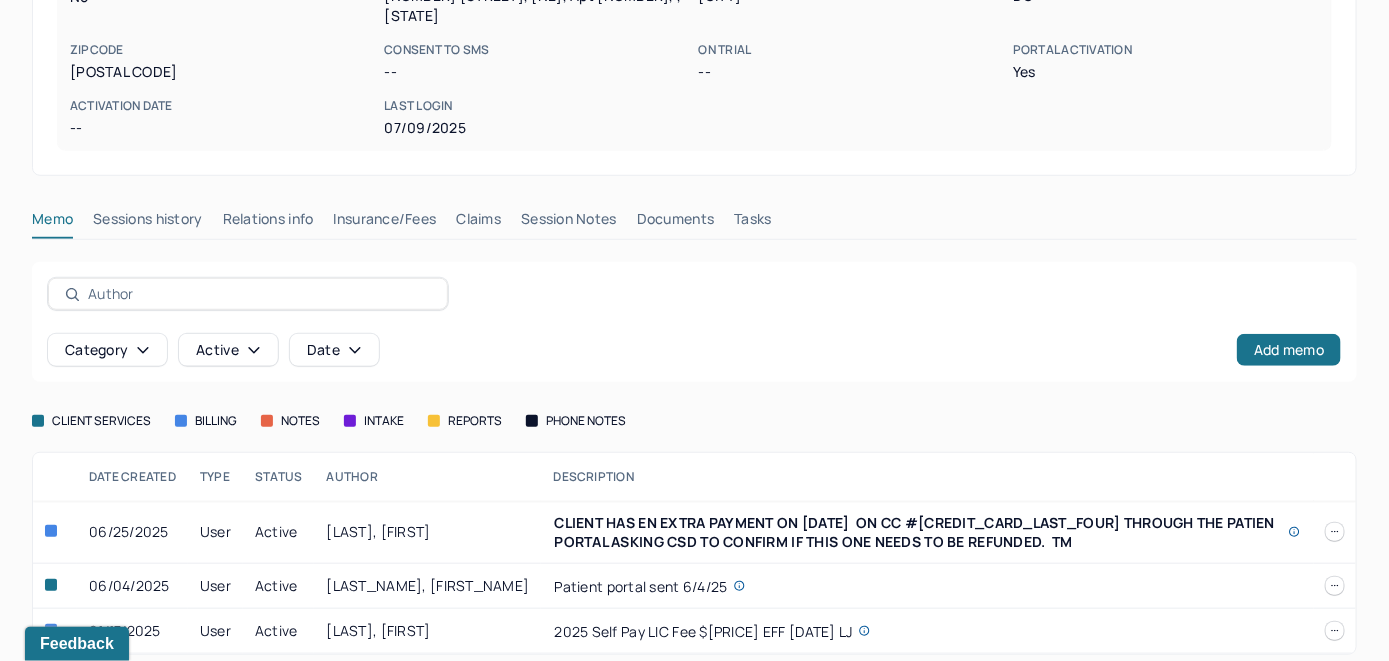 click 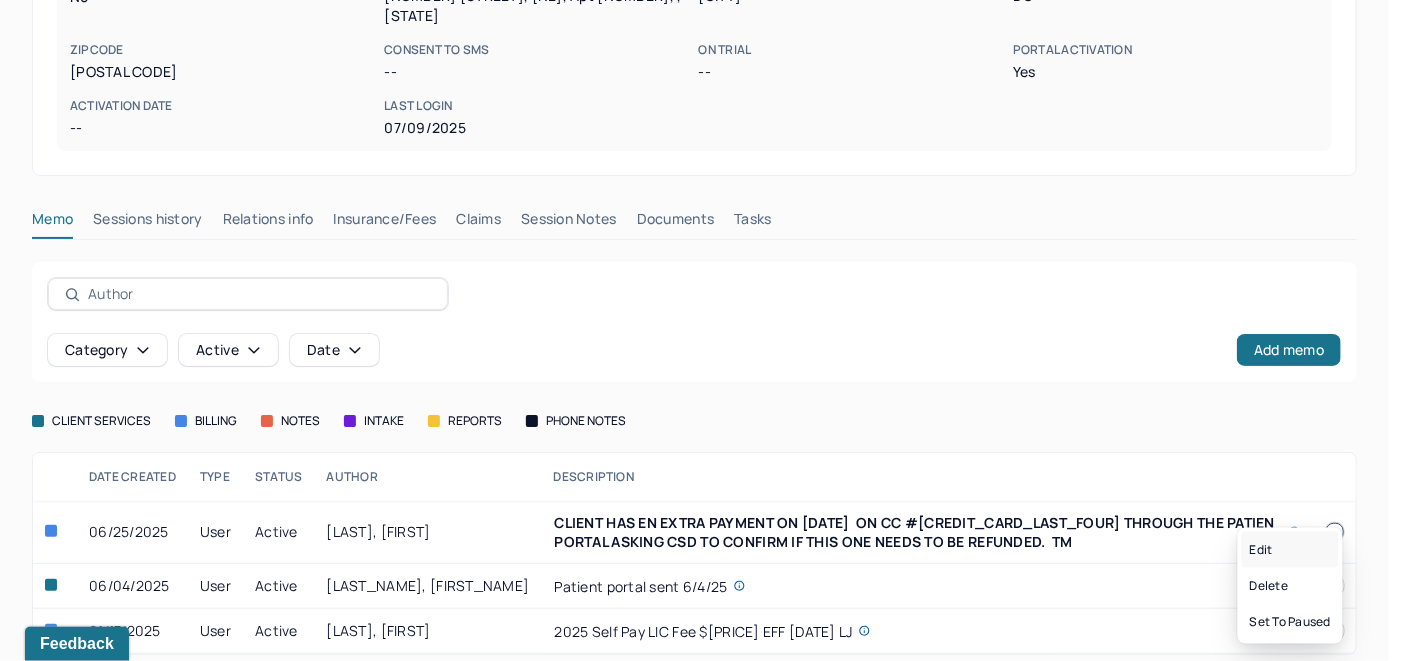 click on "Edit" at bounding box center [1290, 550] 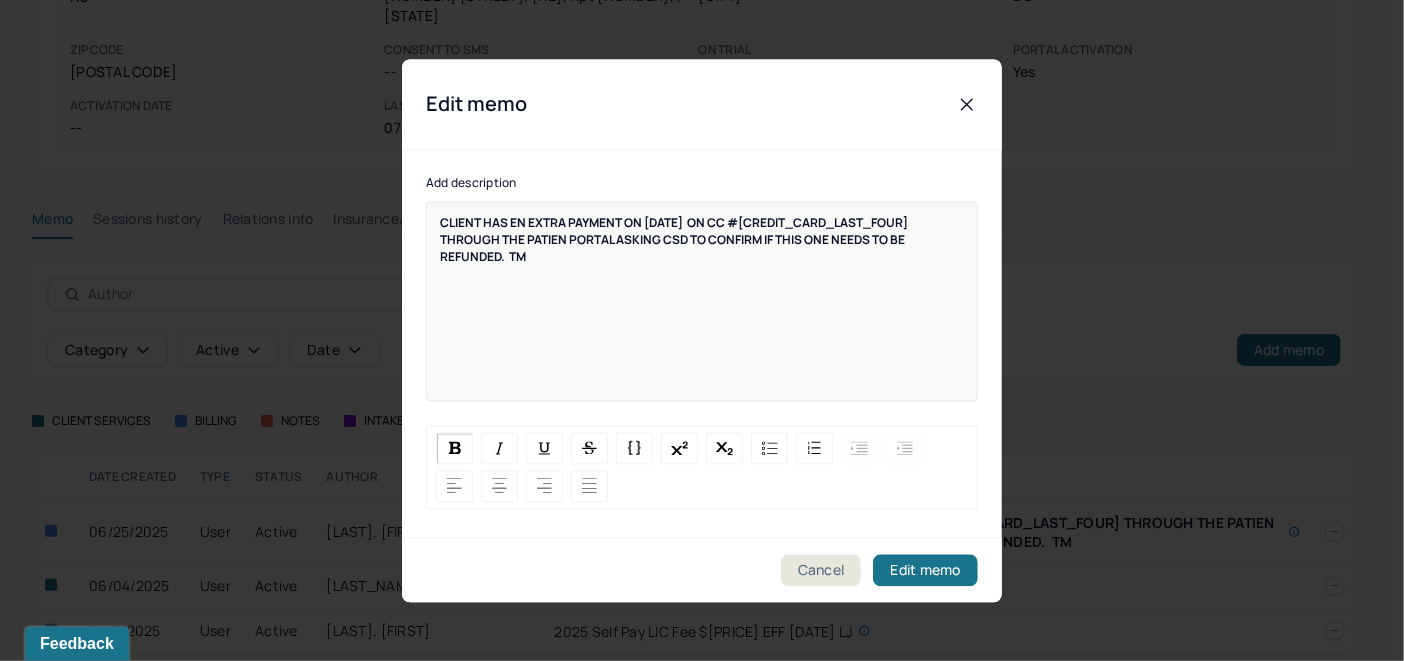 click on "CLIENT HAS EN EXTRA PAYMENT ON 6/23/25  ON CC #6804 THROUGH THE PATIEN PORTAL ASKING CSD TO CONFIRM IF THIS ONE NEEDS TO BE REFUNDED.  TM" at bounding box center (702, 314) 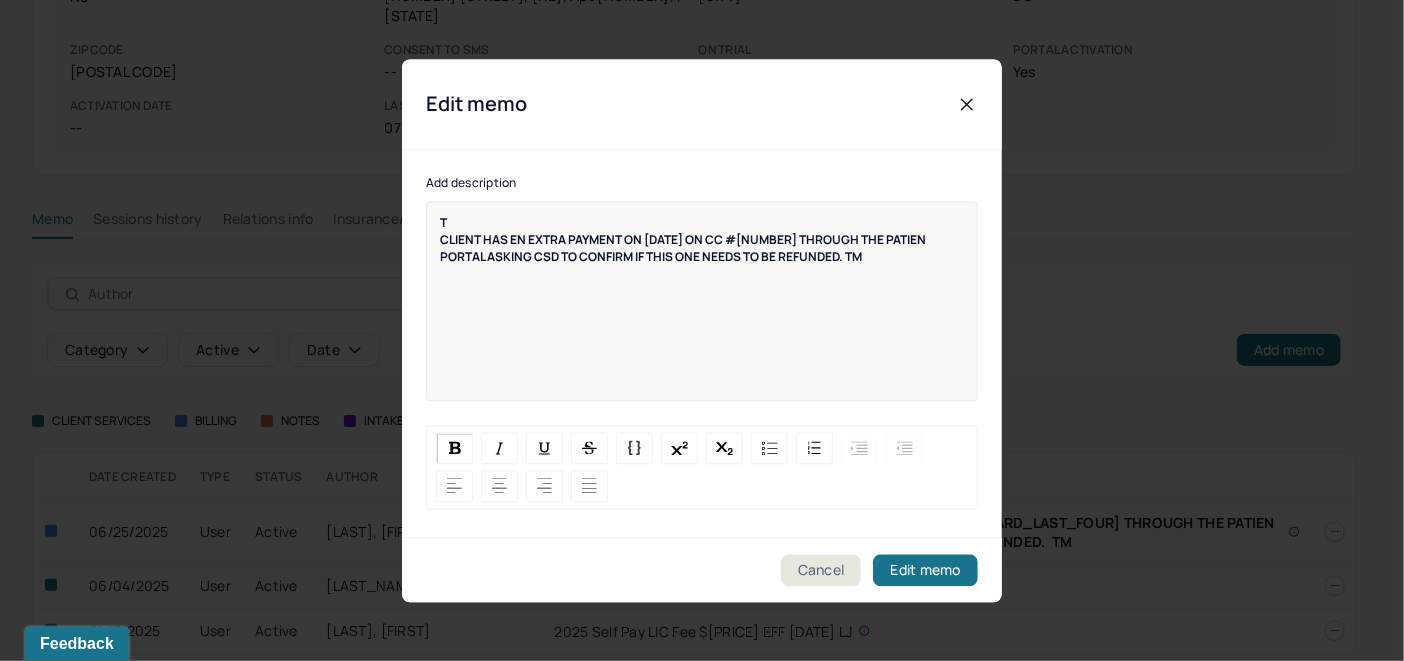 type 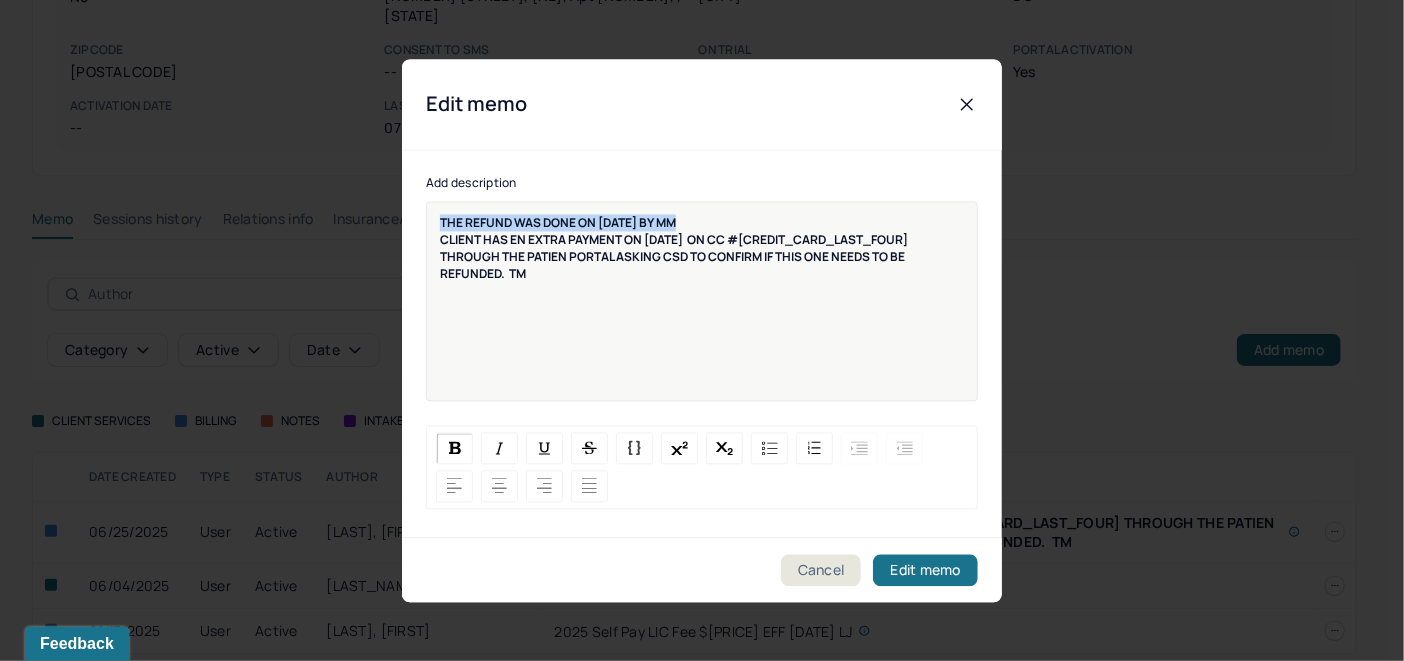 drag, startPoint x: 694, startPoint y: 220, endPoint x: 324, endPoint y: 199, distance: 370.59546 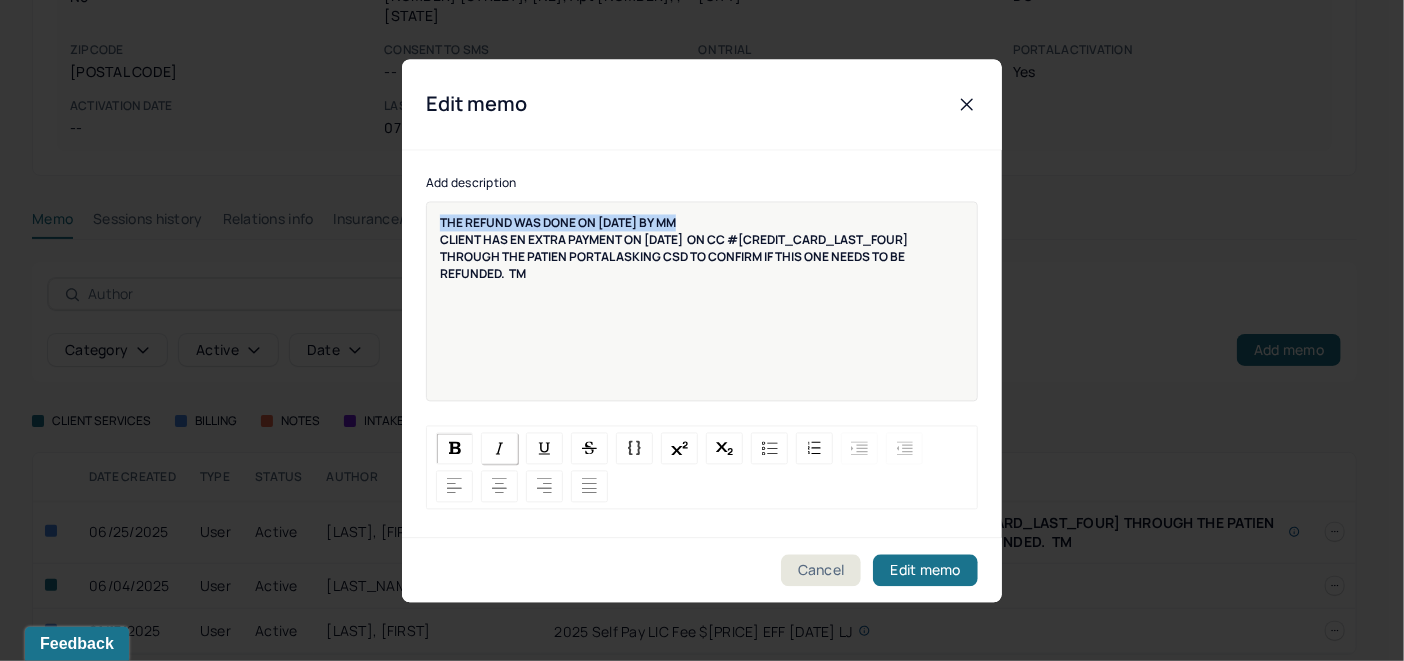click at bounding box center (500, 448) 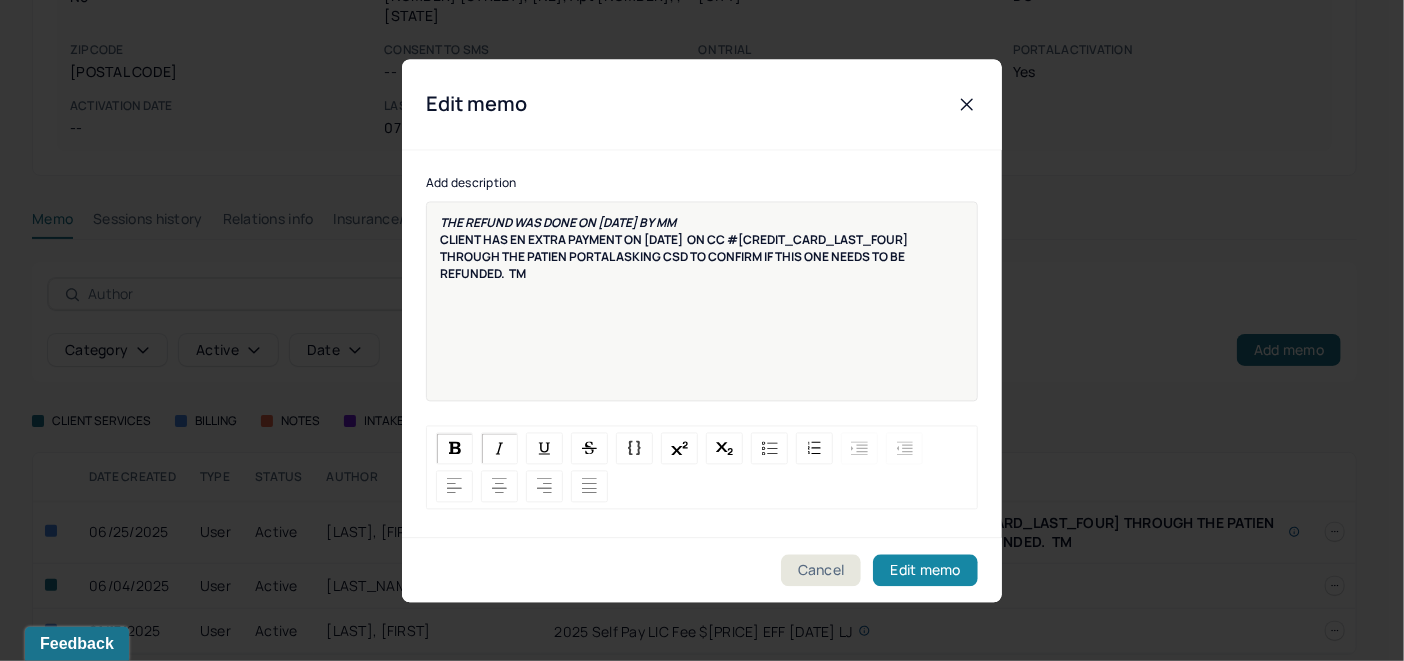 click on "Edit memo" at bounding box center [925, 570] 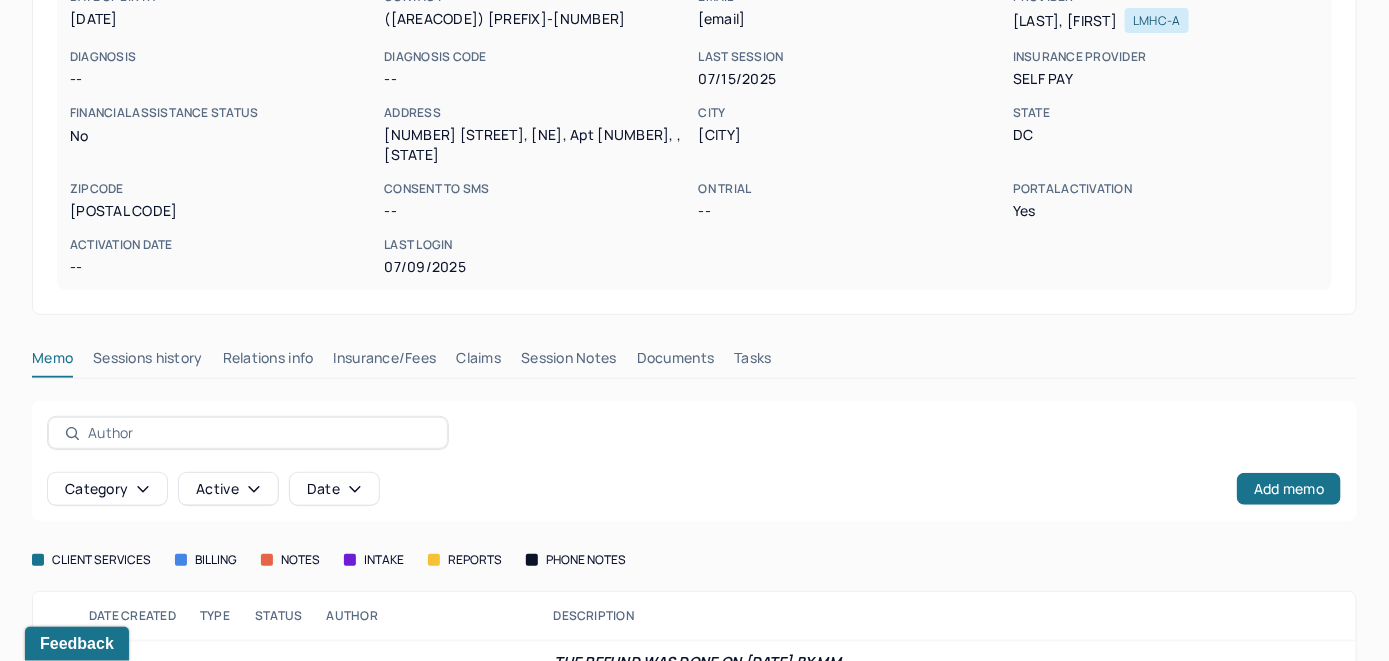 scroll, scrollTop: 464, scrollLeft: 0, axis: vertical 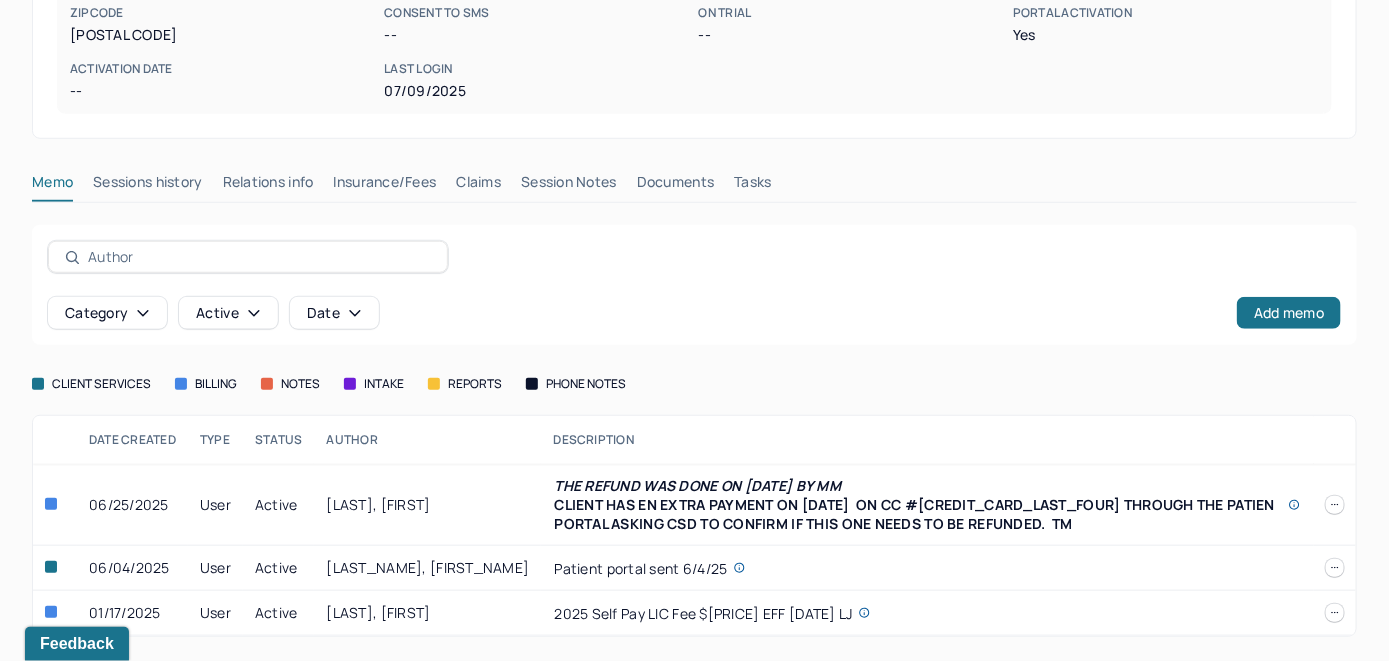 click on "Insurance/Fees" at bounding box center [385, 186] 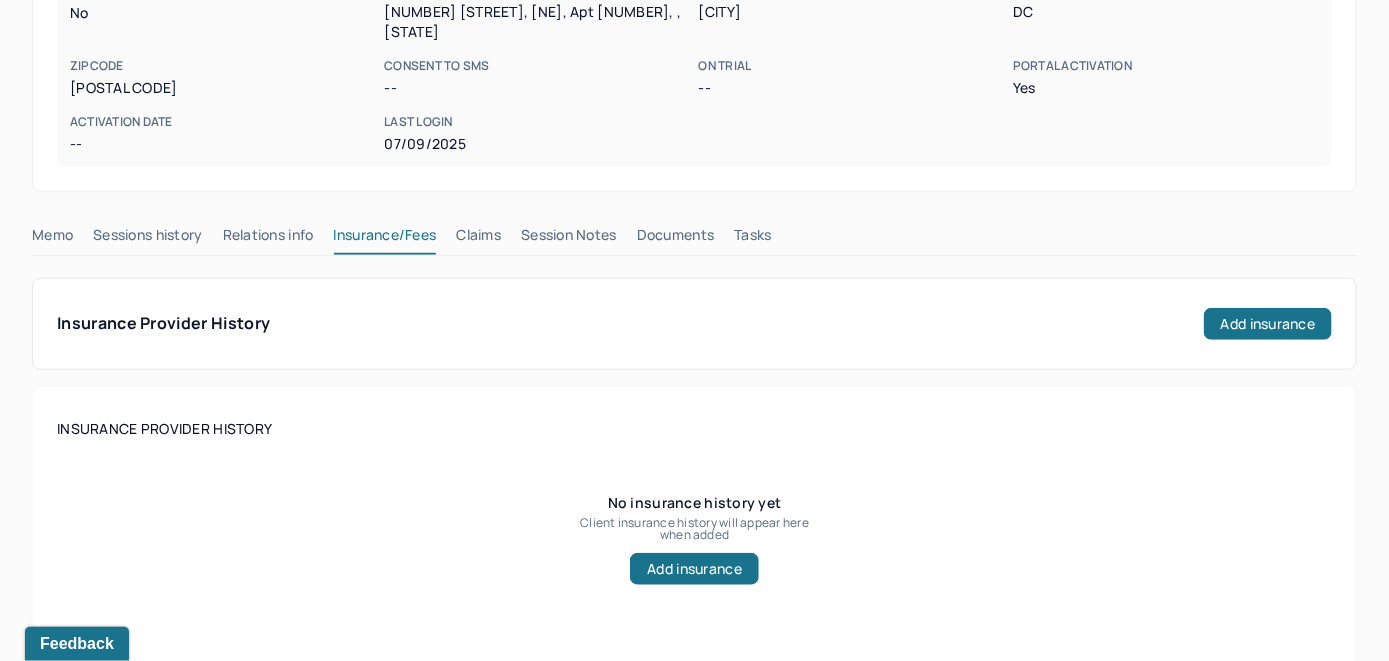 scroll, scrollTop: 364, scrollLeft: 0, axis: vertical 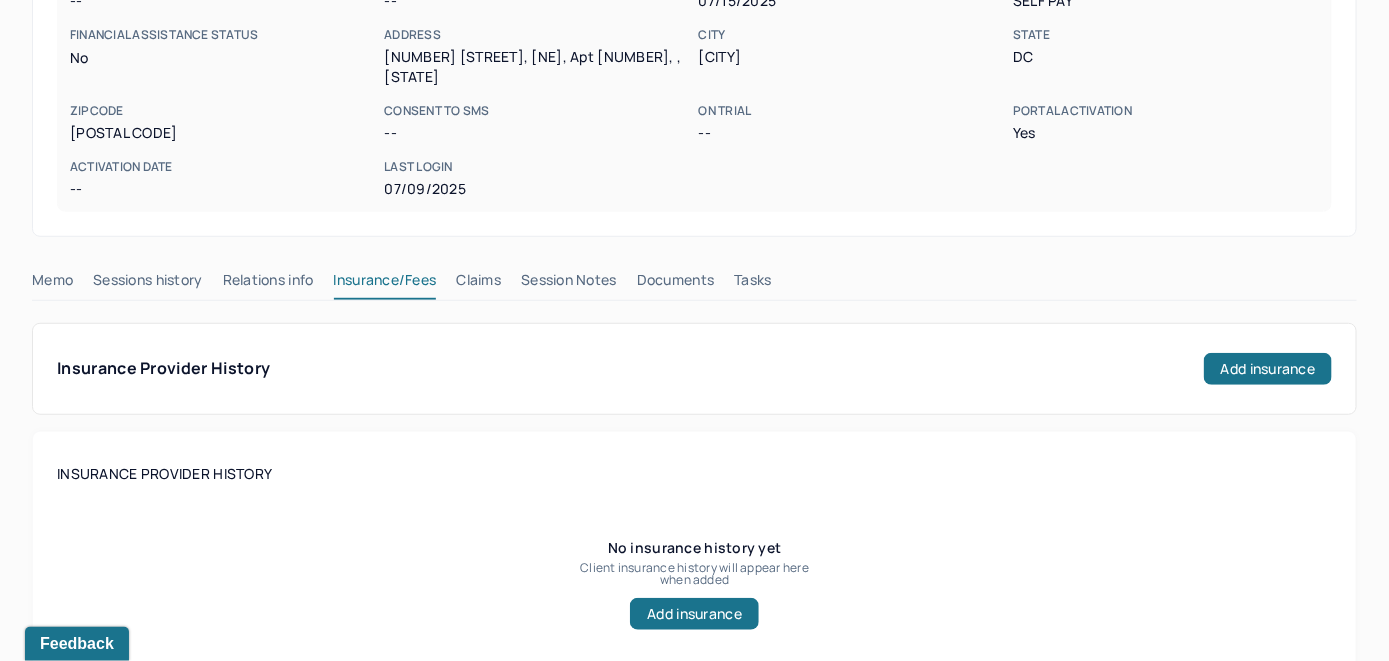 click on "Claims" at bounding box center (478, 284) 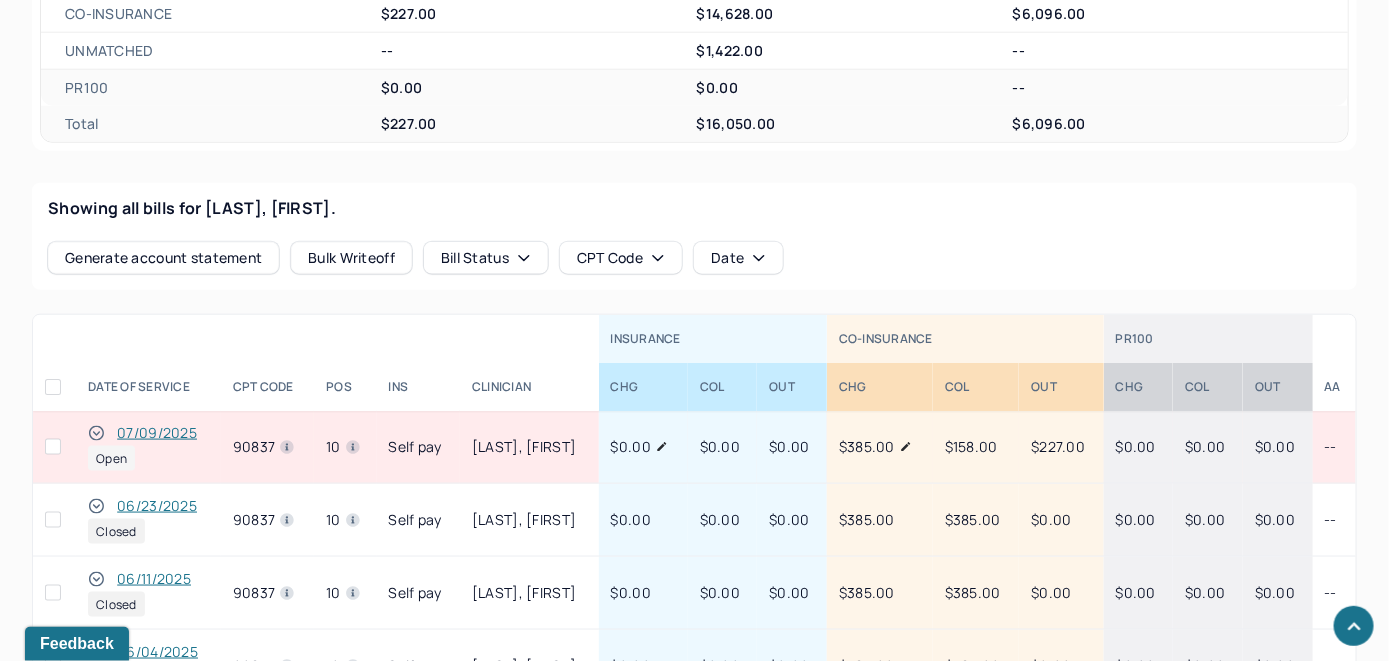scroll, scrollTop: 771, scrollLeft: 0, axis: vertical 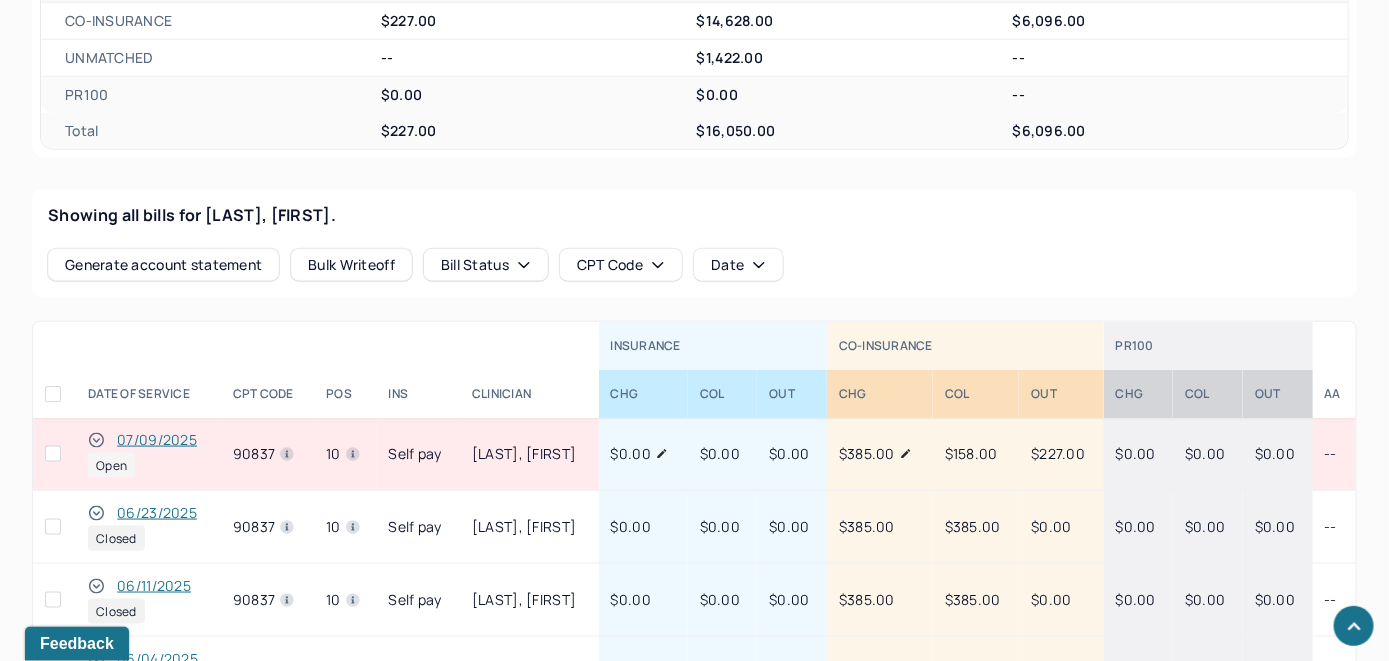 click on "07/09/2025" at bounding box center (157, 440) 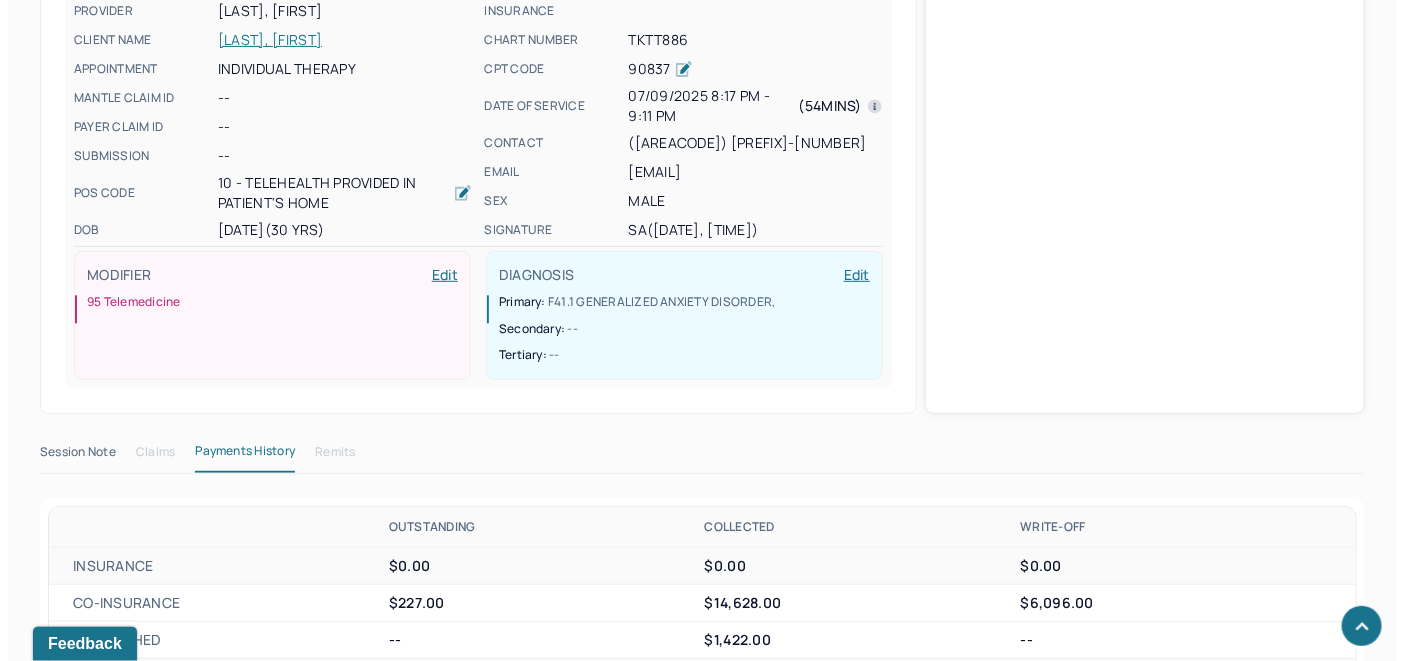 scroll, scrollTop: 771, scrollLeft: 0, axis: vertical 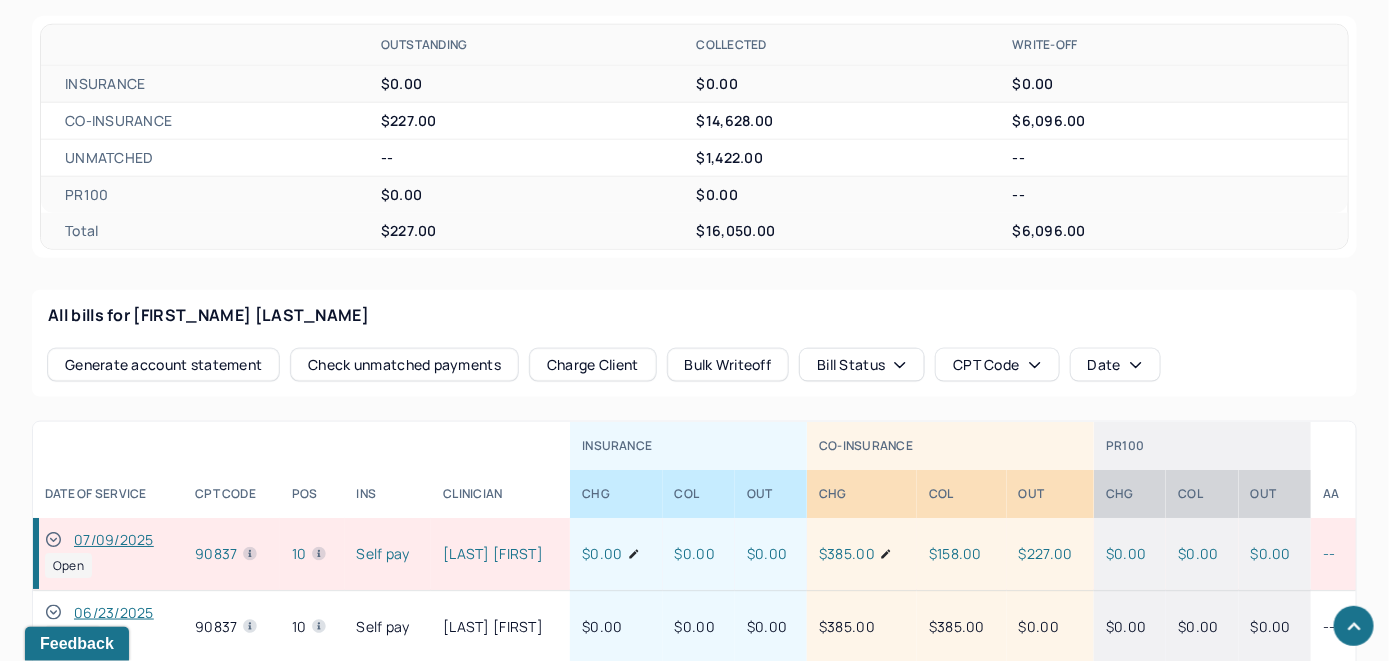 click on "Check unmatched payments" at bounding box center [404, 365] 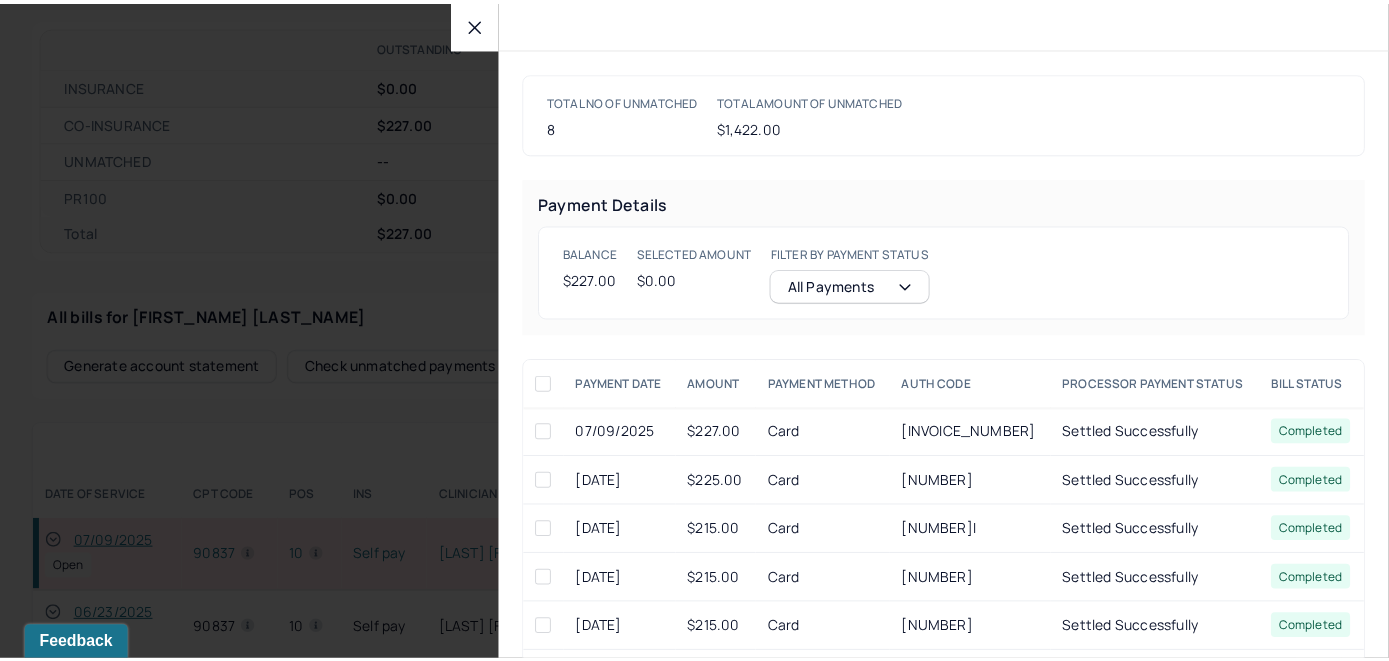 scroll, scrollTop: 773, scrollLeft: 0, axis: vertical 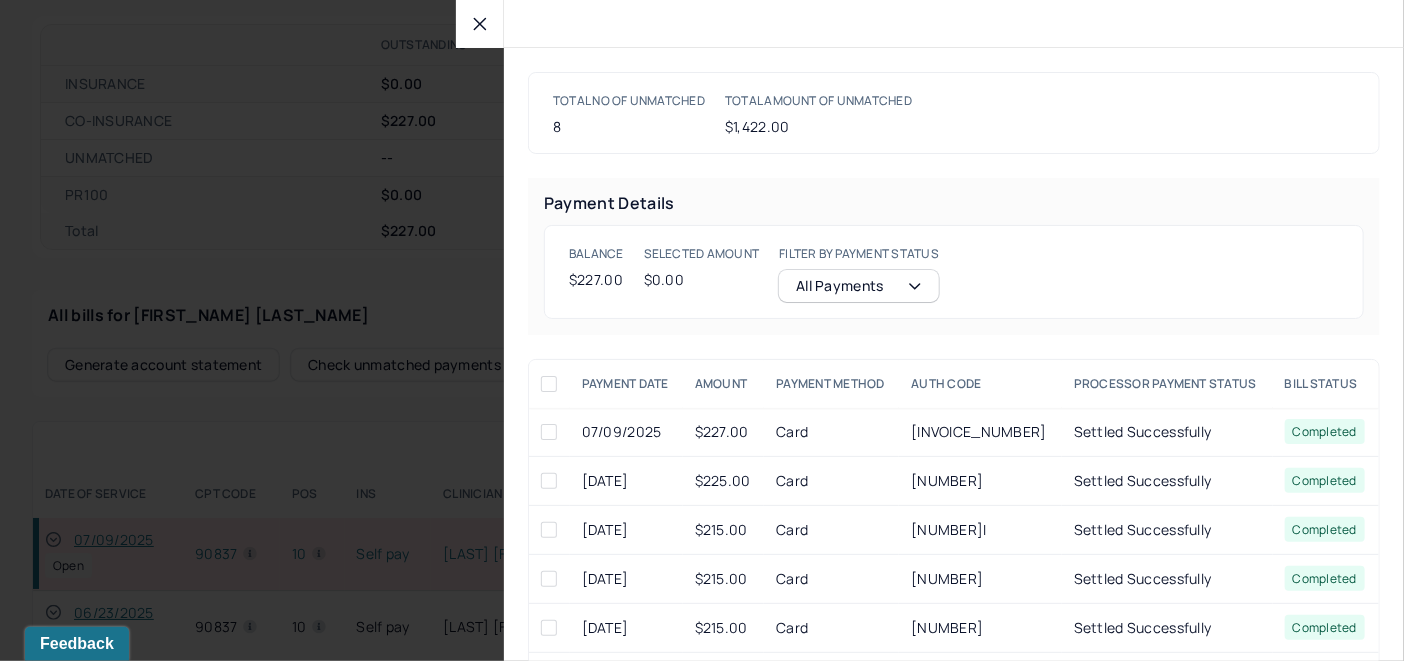 click 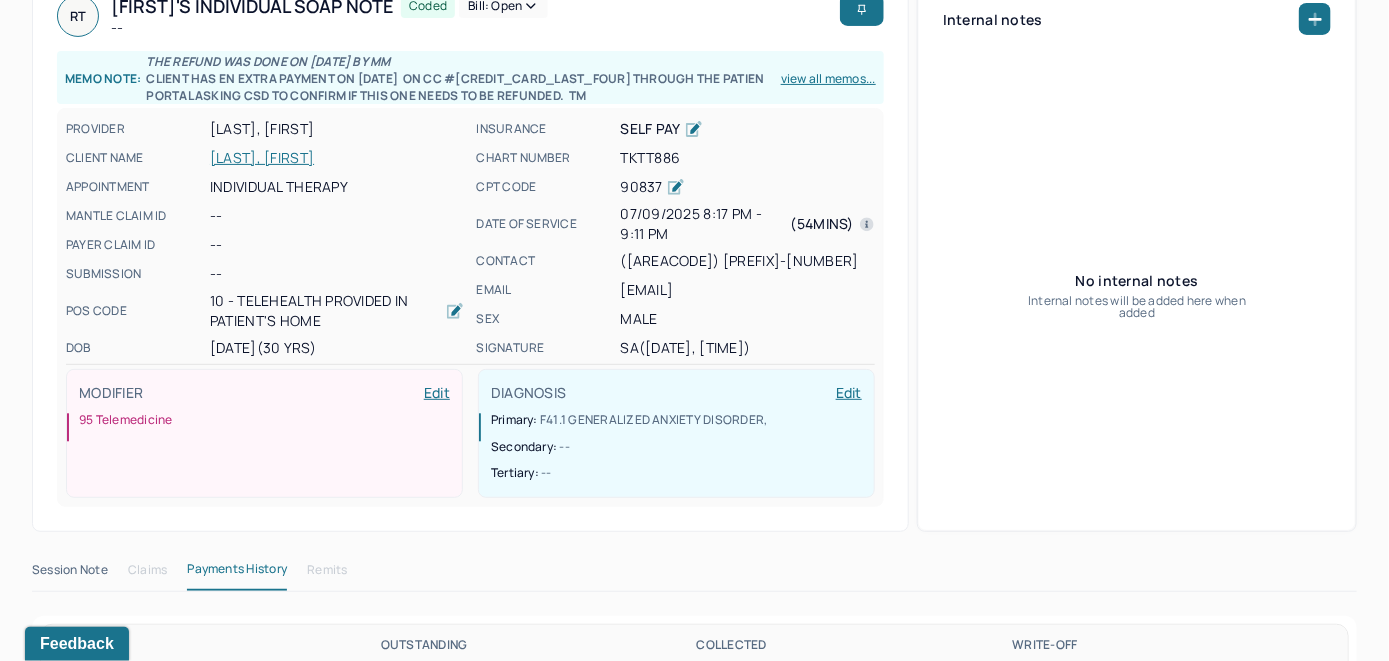 click on "THOMAS, RYAN" at bounding box center [337, 158] 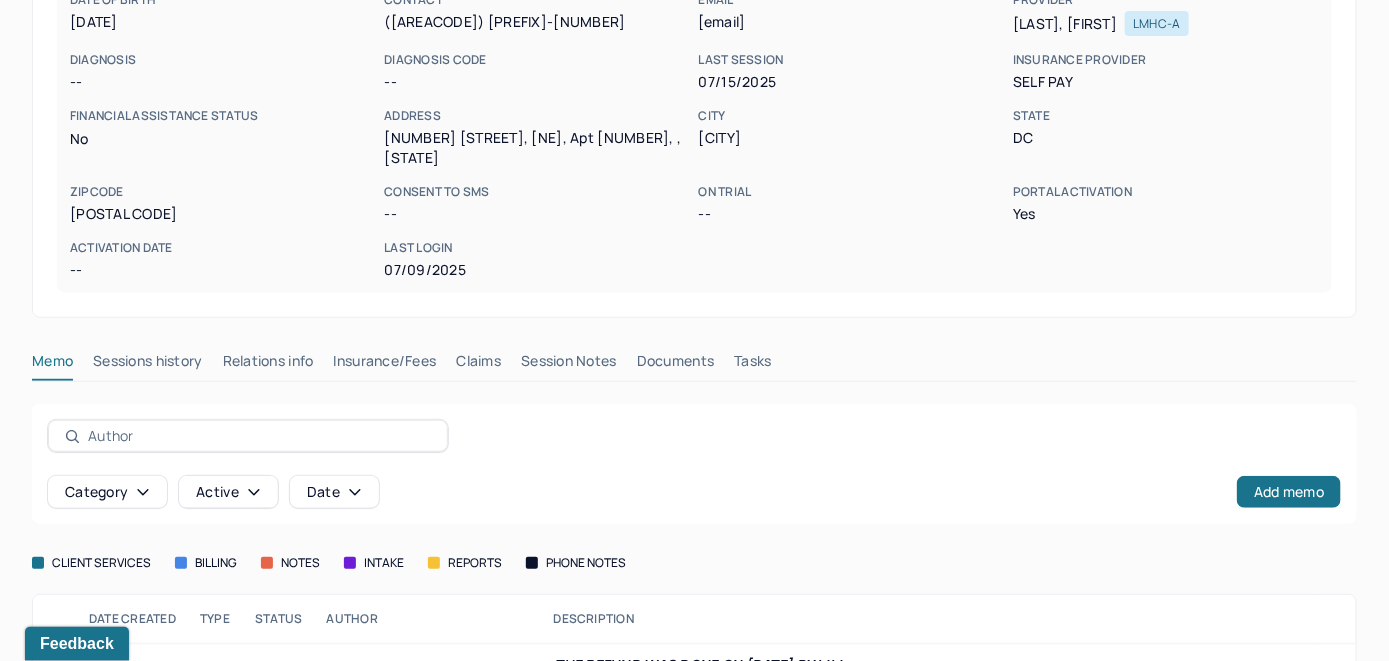 scroll, scrollTop: 373, scrollLeft: 0, axis: vertical 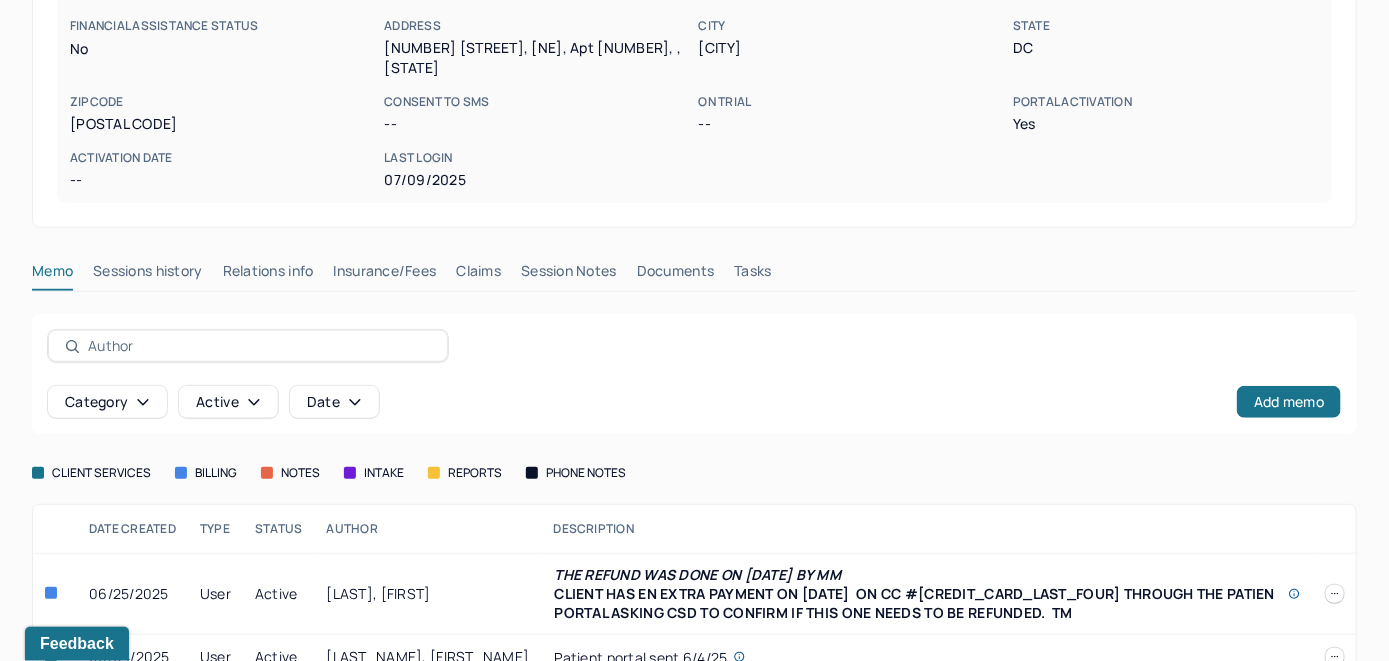 click on "Claims" at bounding box center (478, 275) 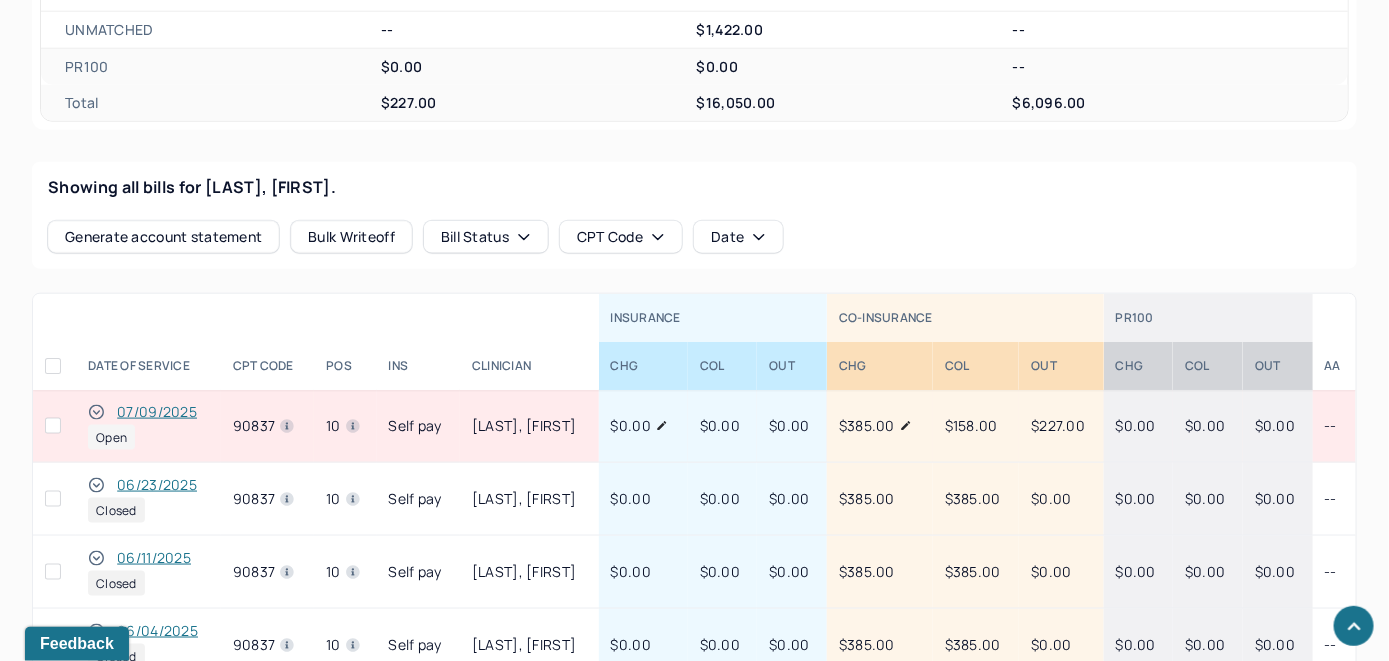 scroll, scrollTop: 973, scrollLeft: 0, axis: vertical 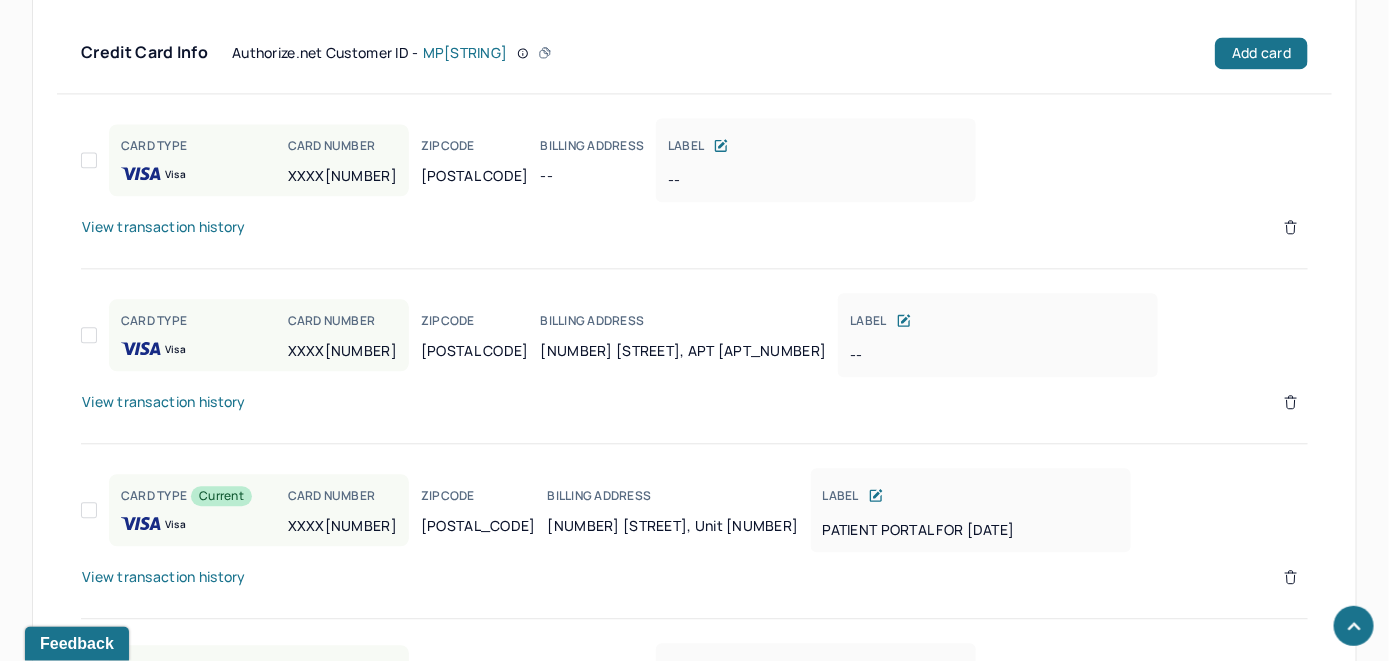 click on "View transaction history" at bounding box center (164, 577) 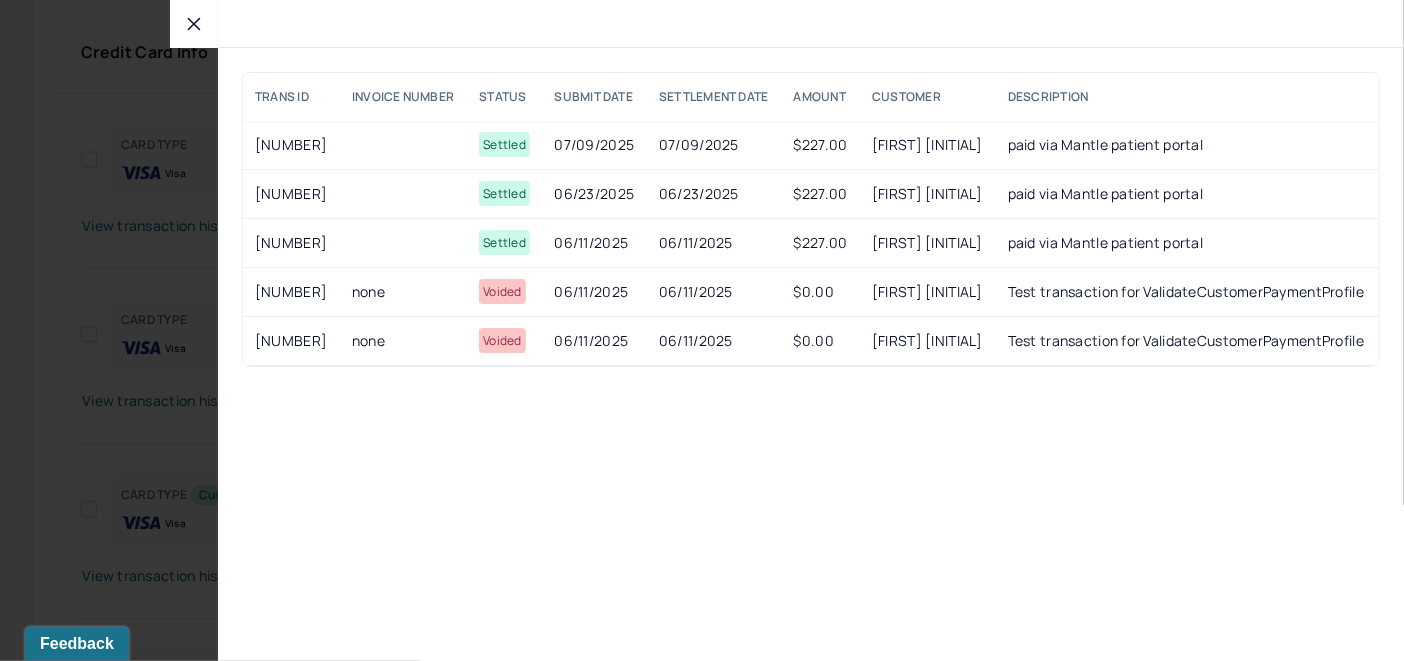 click at bounding box center [194, 24] 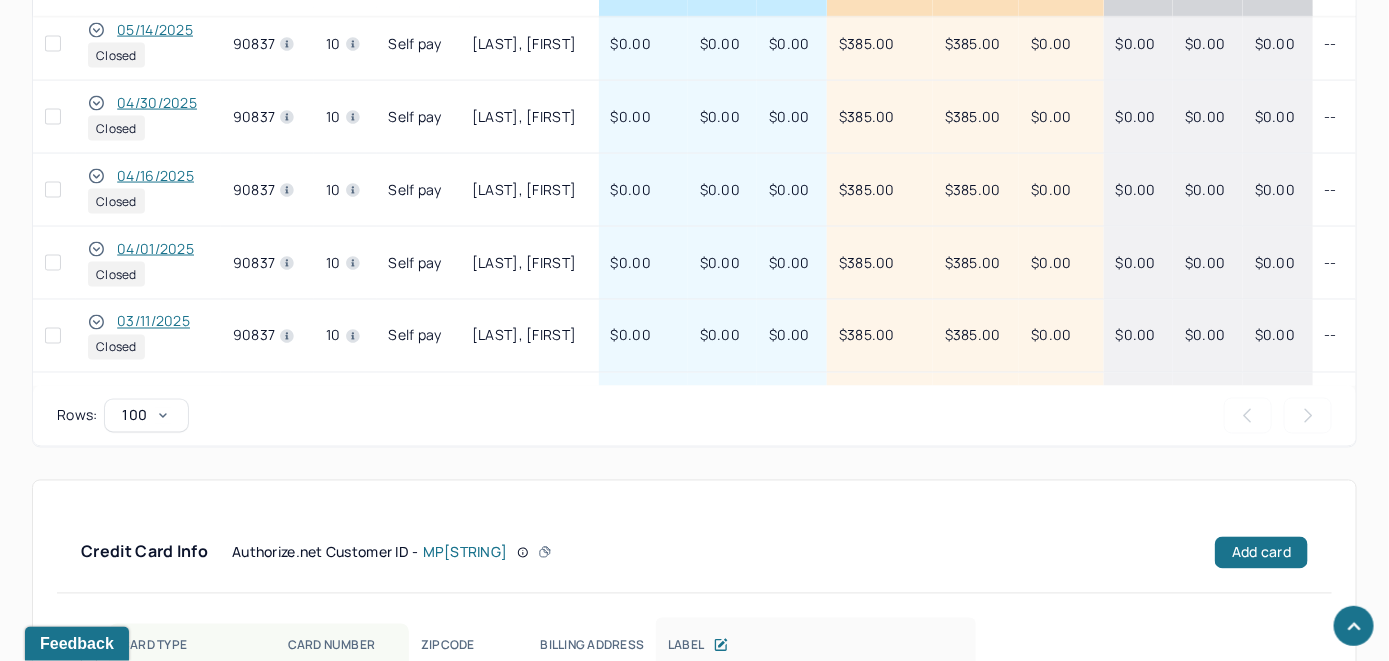 scroll, scrollTop: 973, scrollLeft: 0, axis: vertical 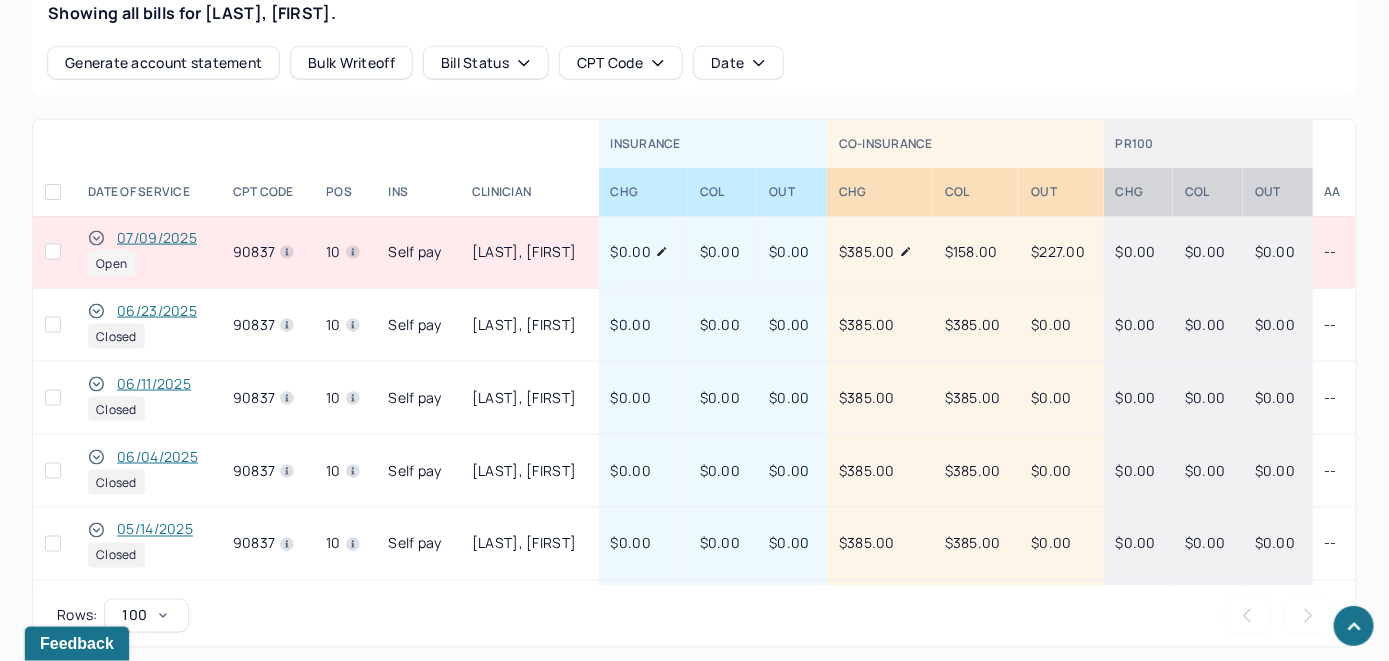 click on "07/09/2025" at bounding box center (157, 238) 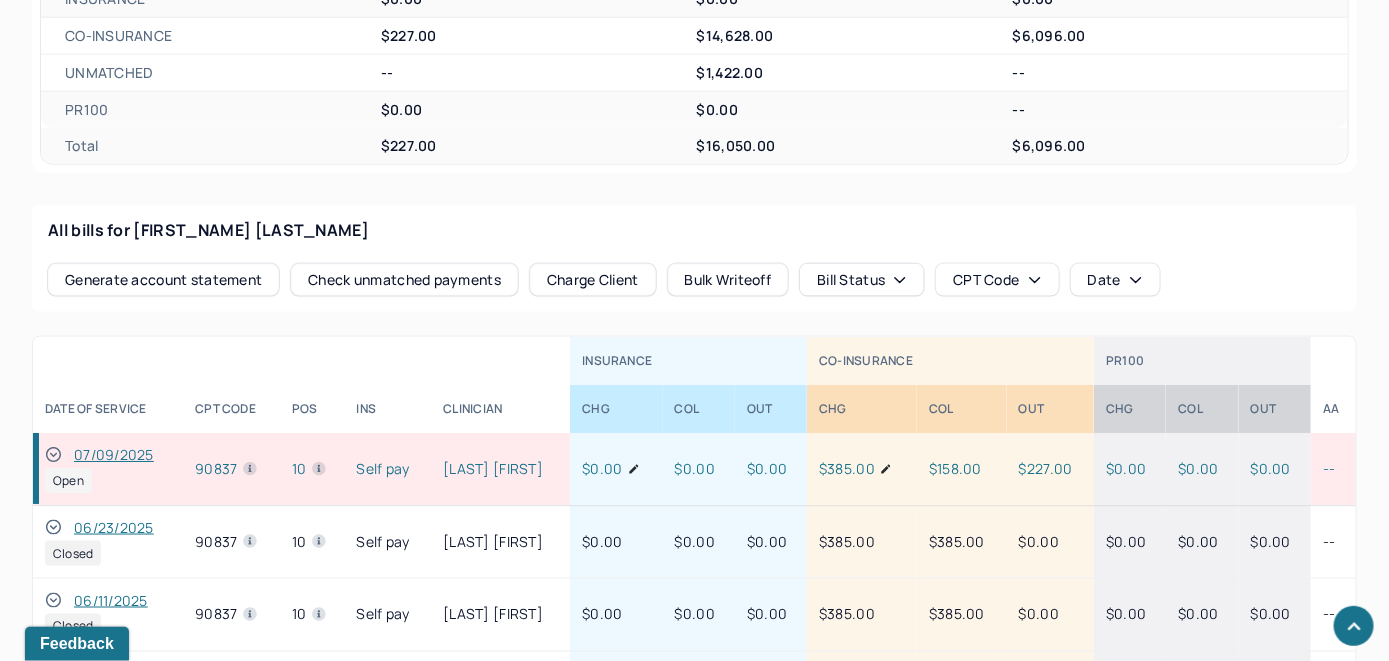 scroll, scrollTop: 973, scrollLeft: 0, axis: vertical 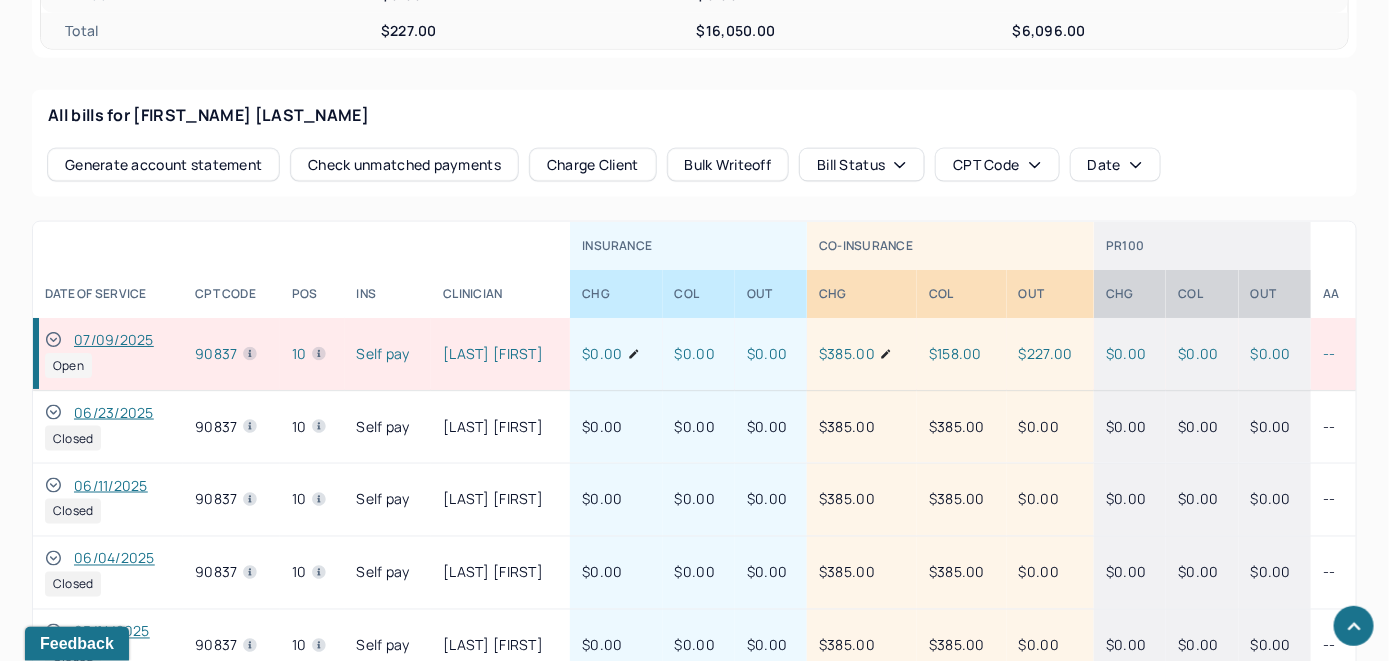 click on "Check unmatched payments" at bounding box center (404, 165) 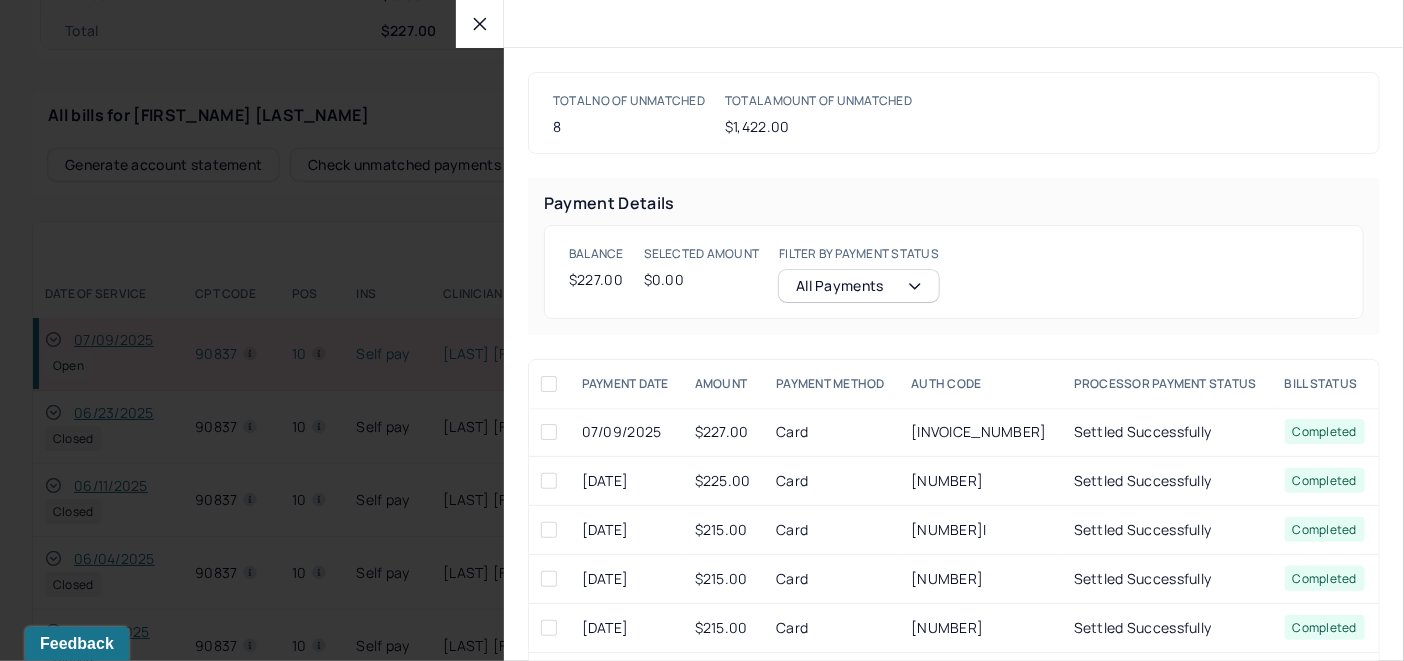 click at bounding box center [549, 432] 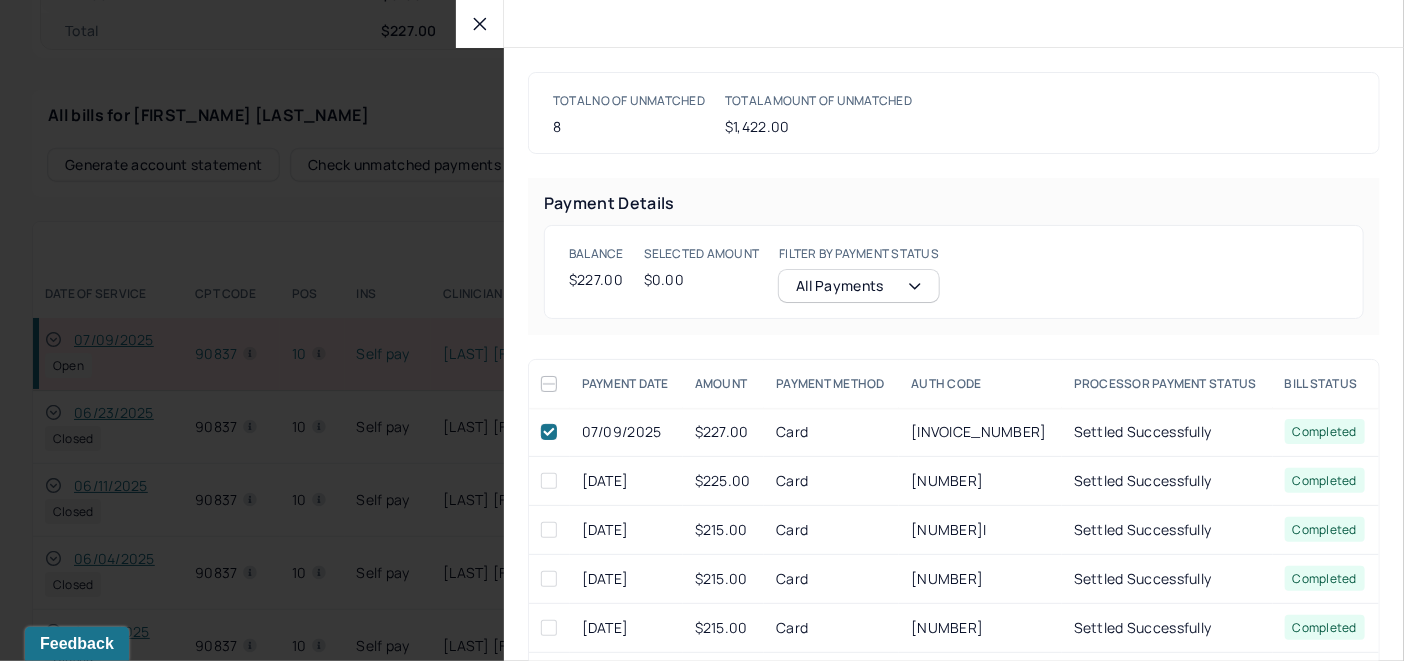 checkbox on "true" 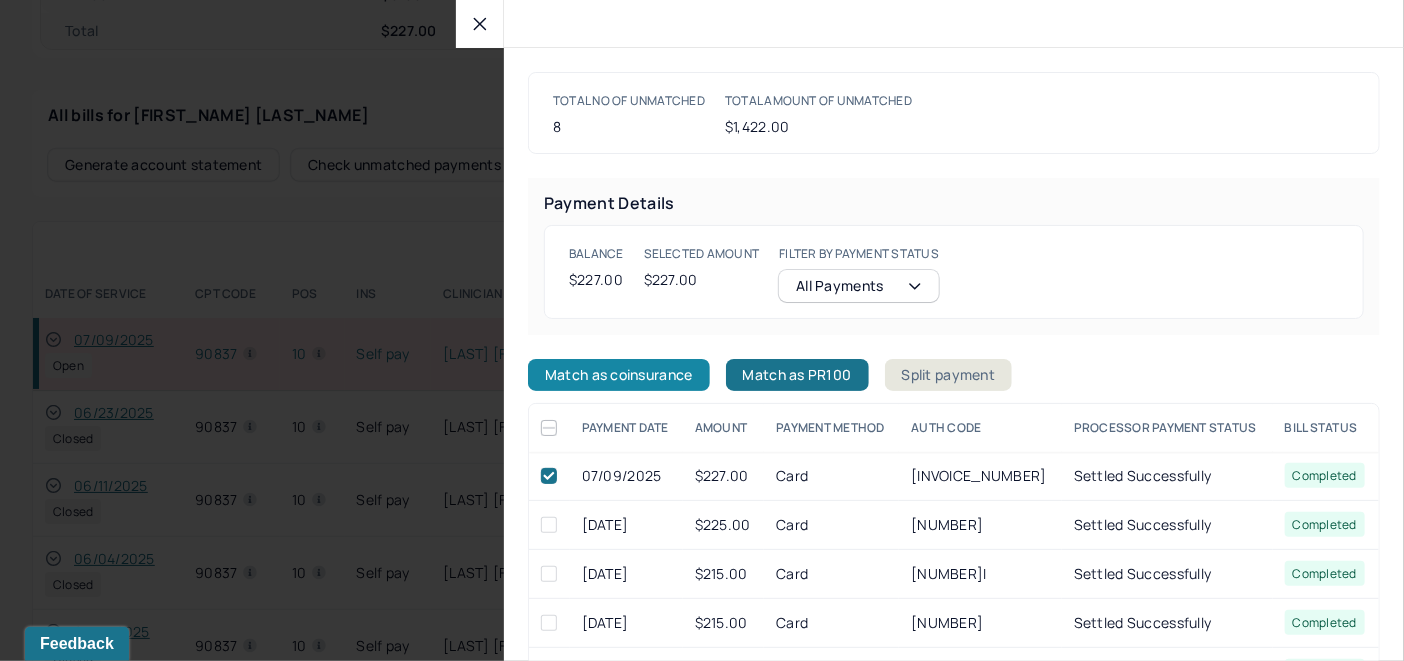 click on "Match as coinsurance" at bounding box center (619, 375) 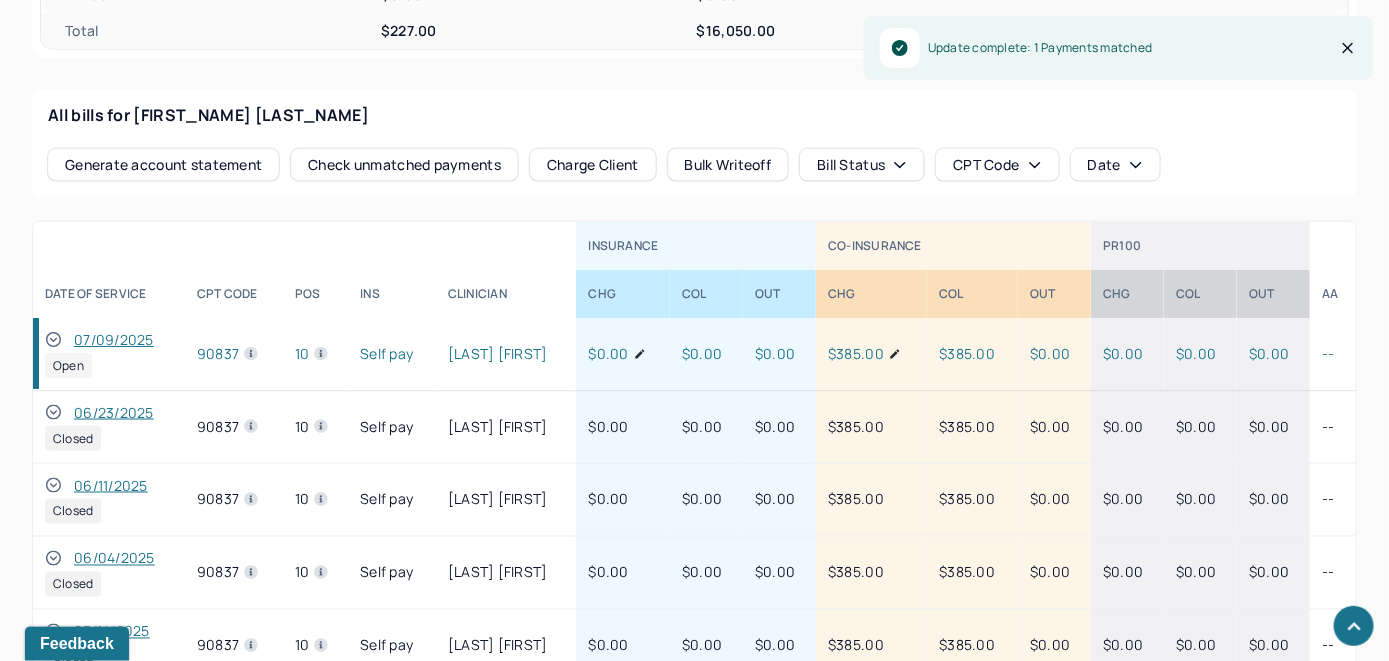 click 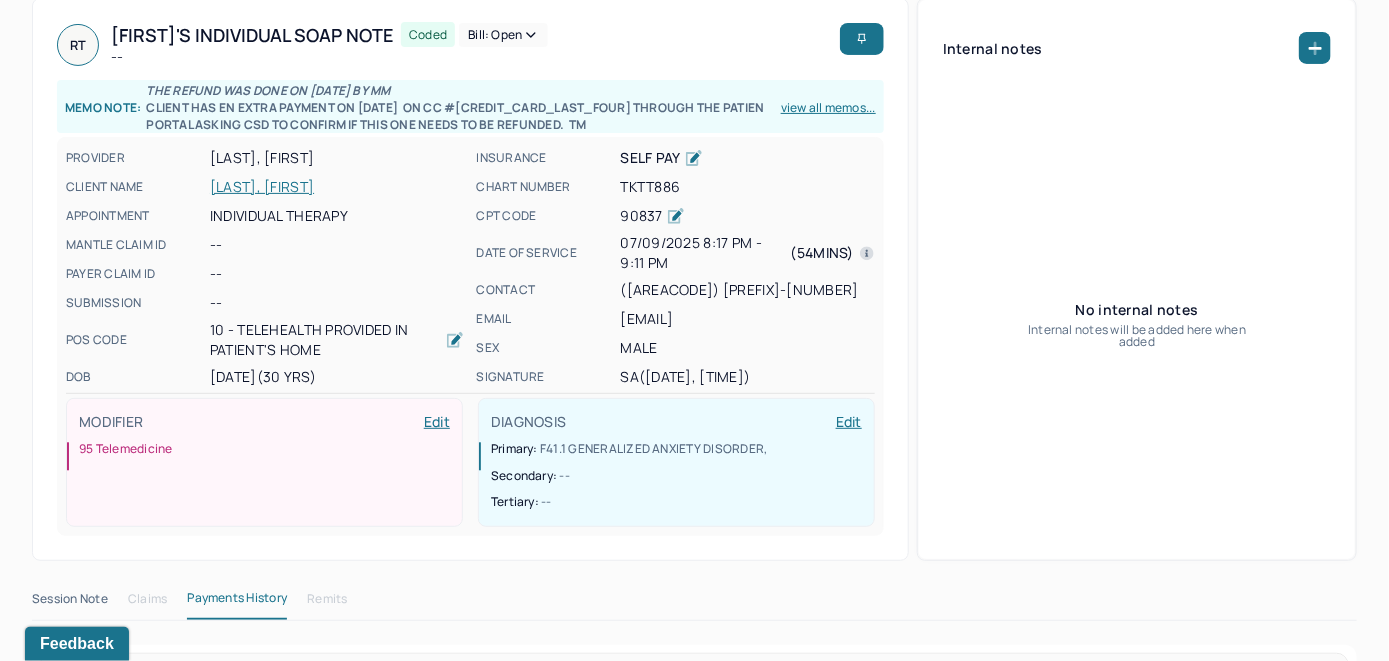 scroll, scrollTop: 0, scrollLeft: 0, axis: both 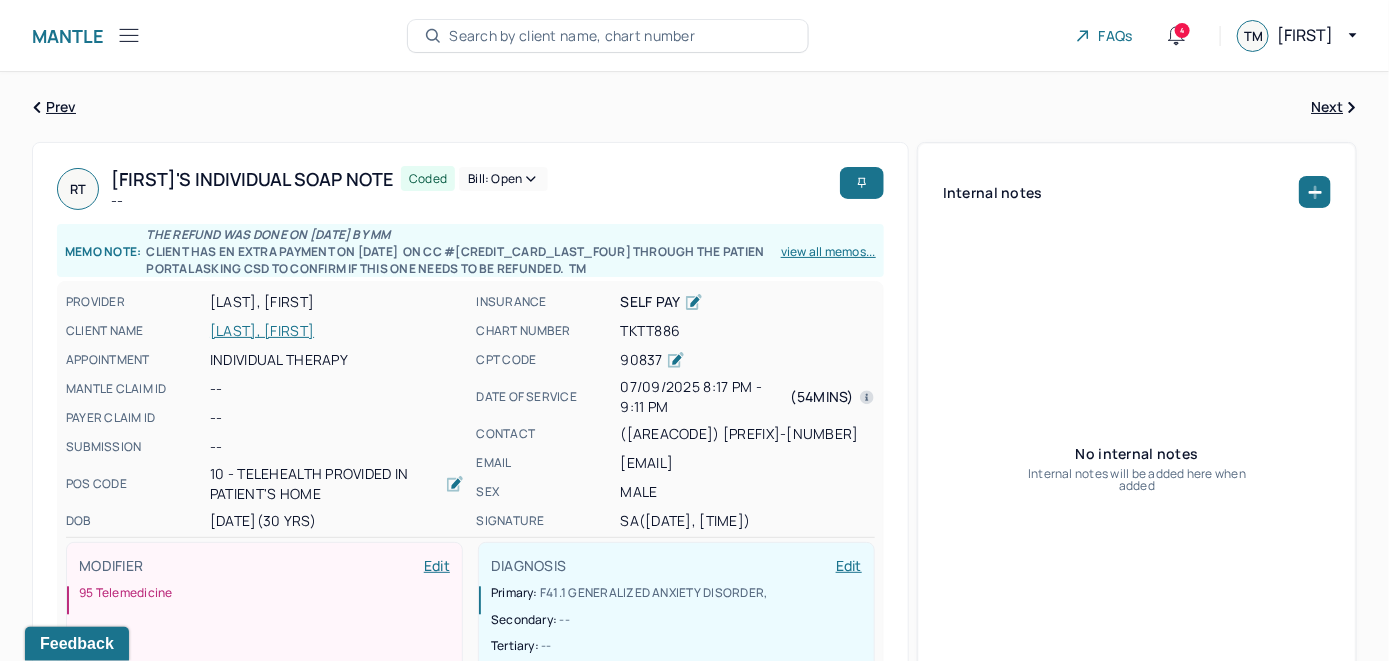 click on "Bill: Open" at bounding box center (503, 179) 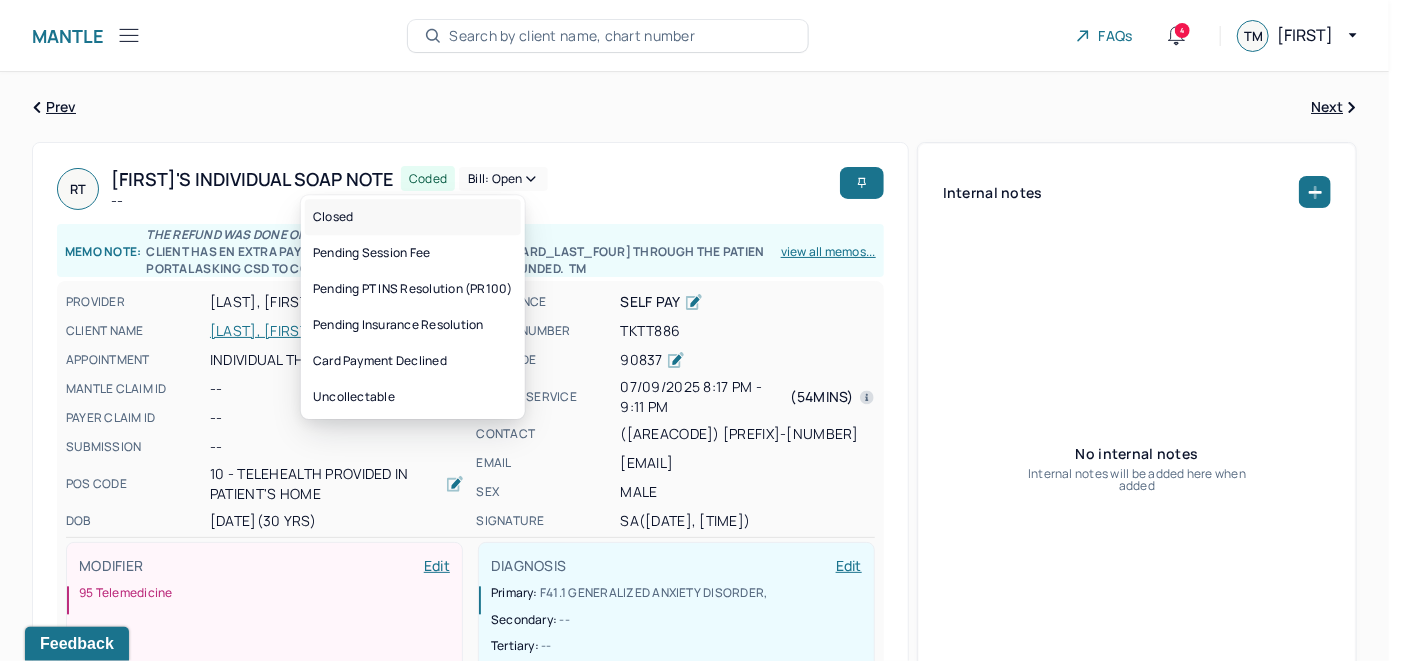 click on "Closed" at bounding box center [413, 217] 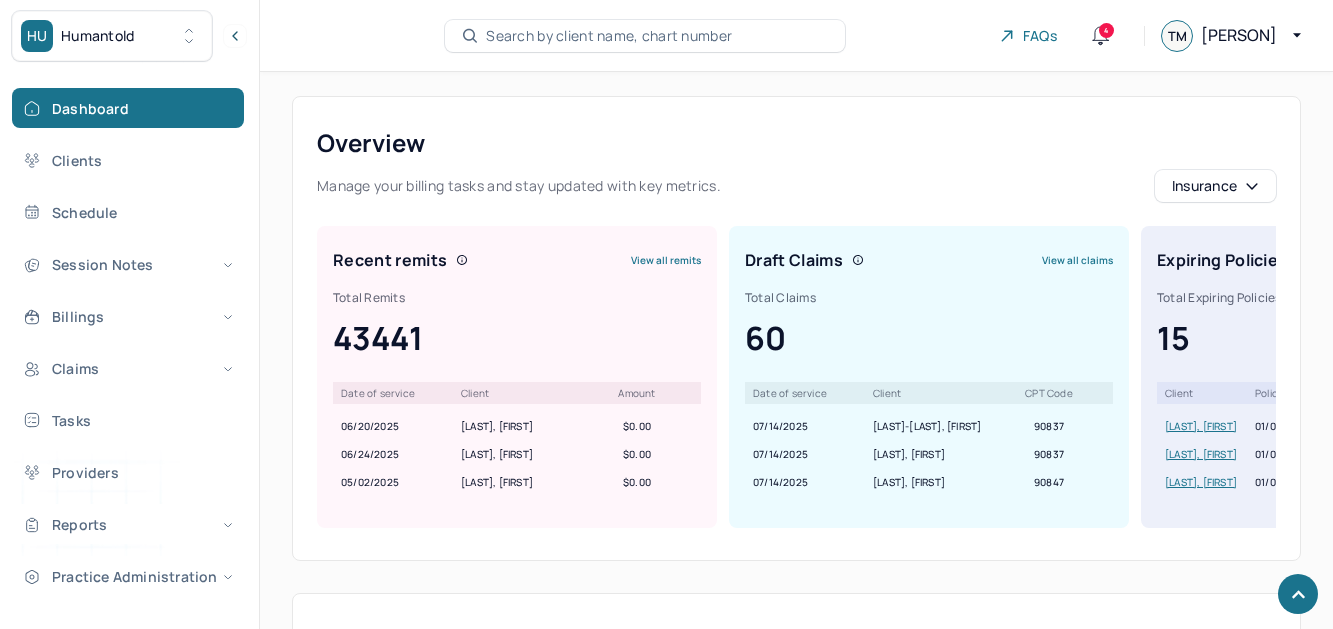 scroll, scrollTop: 1258, scrollLeft: 0, axis: vertical 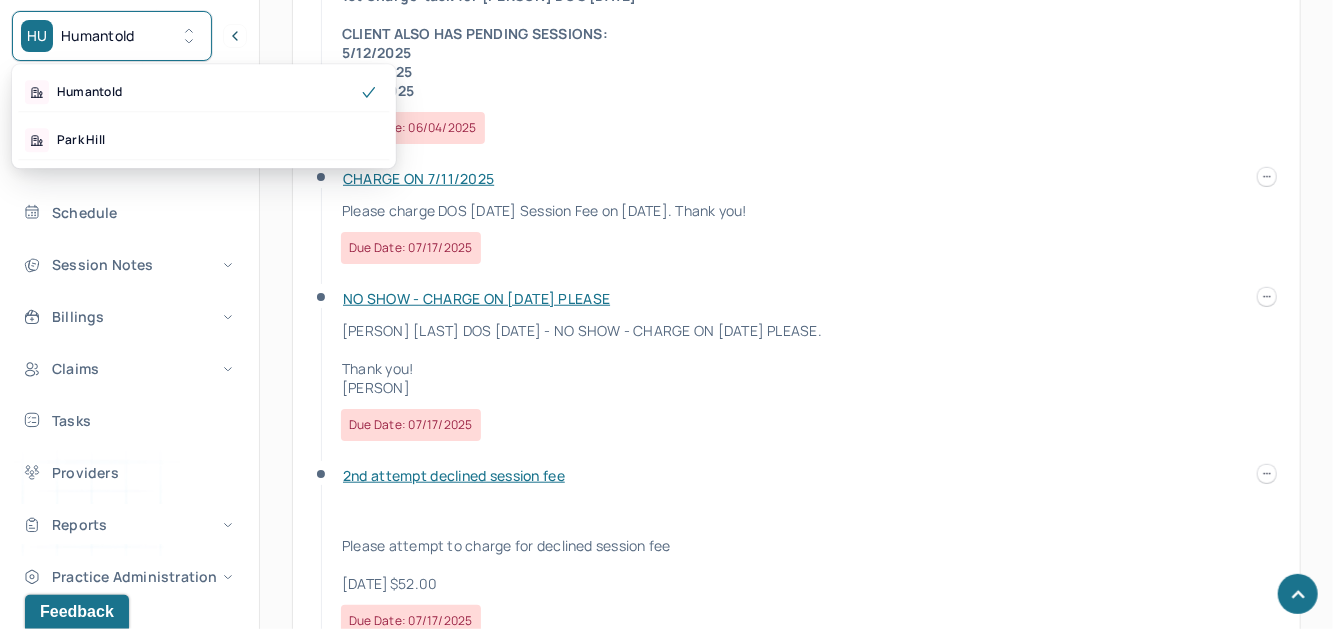 click 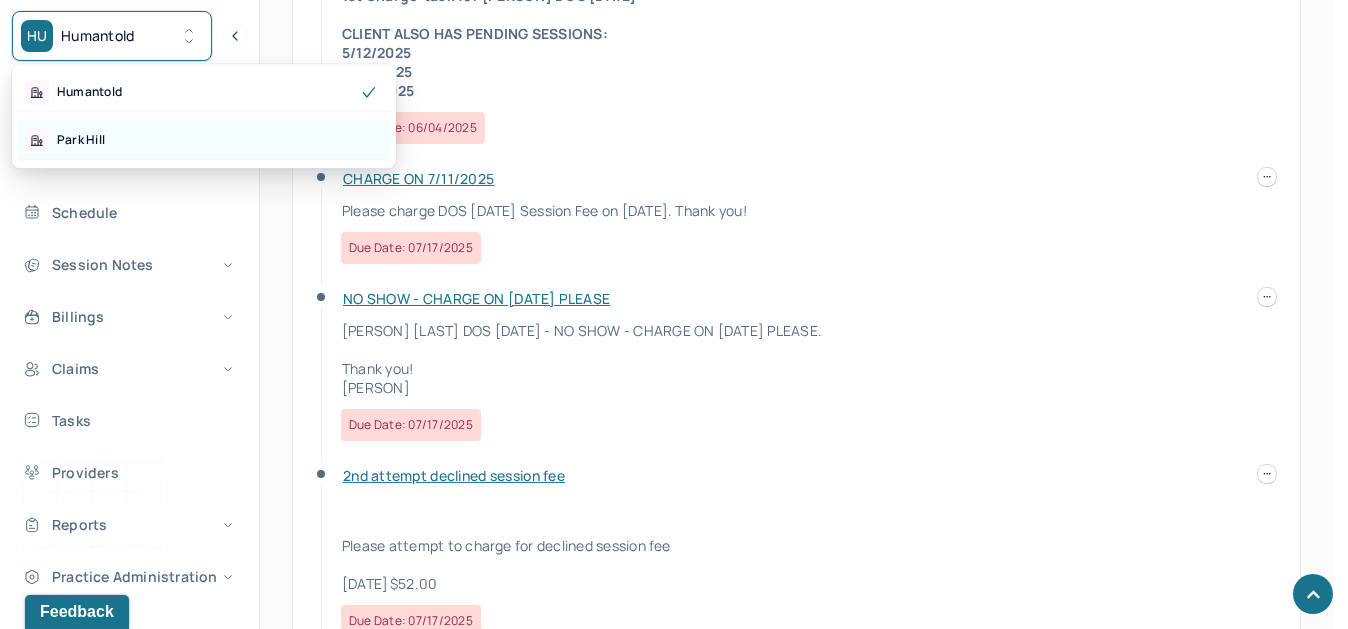 click on "Park Hill" at bounding box center (204, 140) 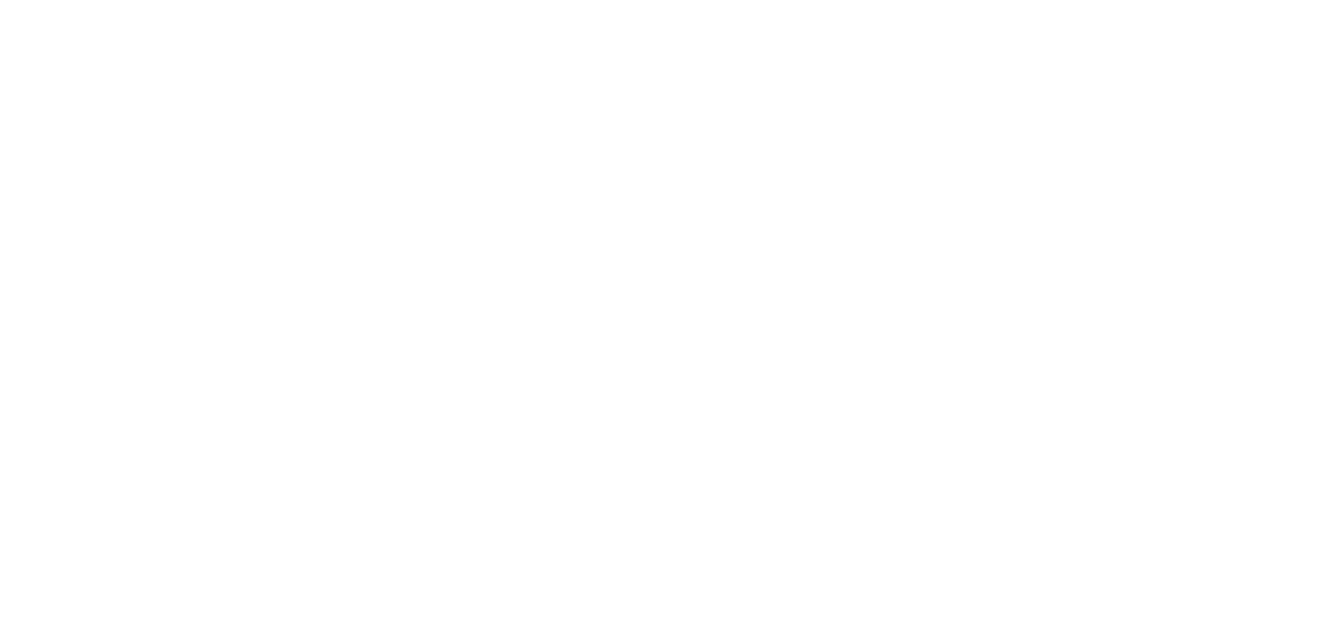 scroll, scrollTop: 0, scrollLeft: 0, axis: both 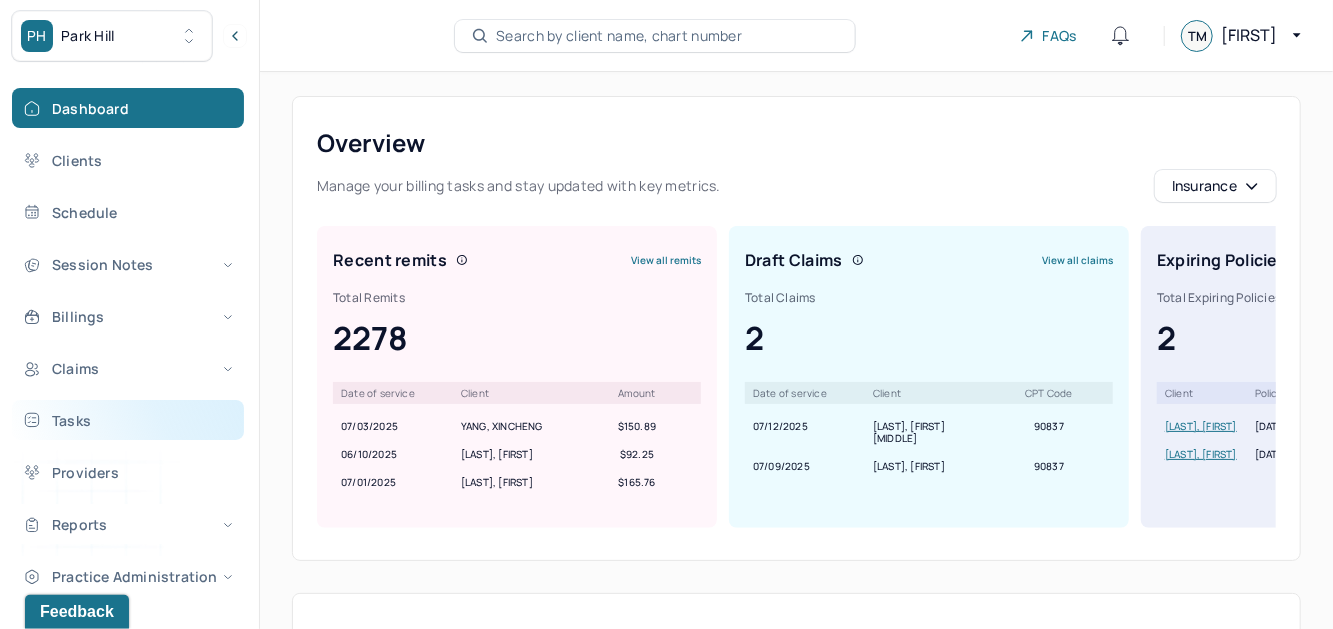 click on "Tasks" at bounding box center [128, 420] 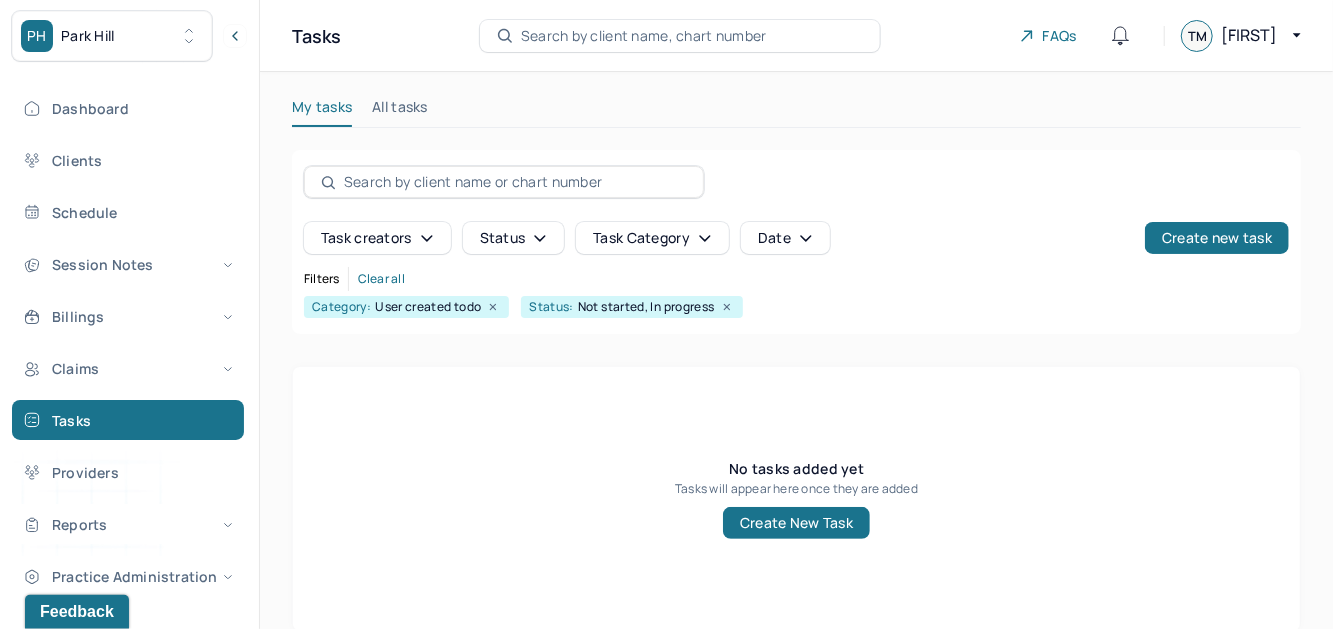 click on "All tasks" at bounding box center (400, 111) 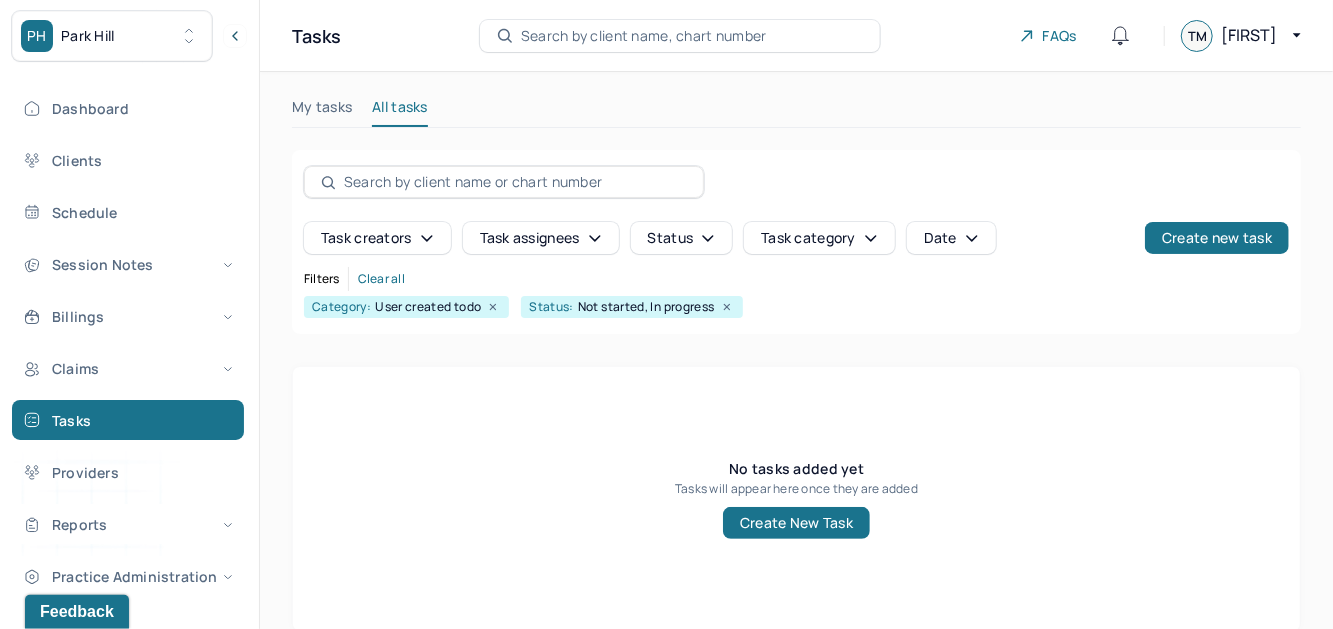 click 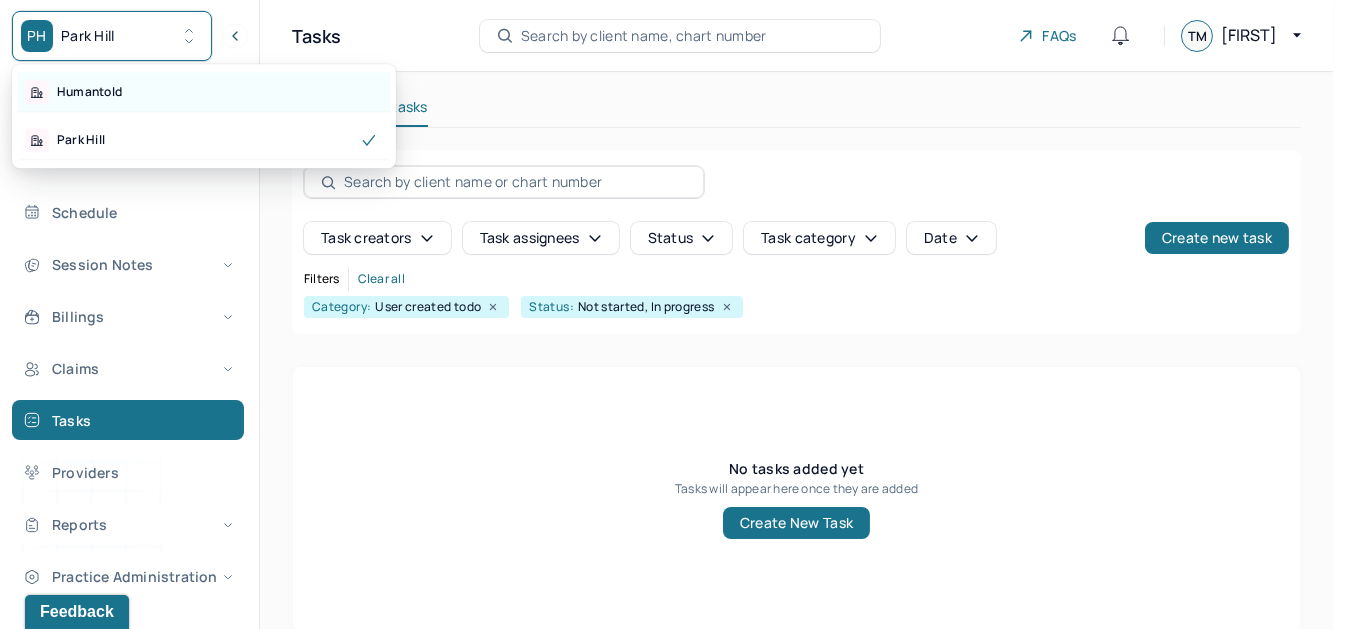 click on "Humantold" at bounding box center [204, 92] 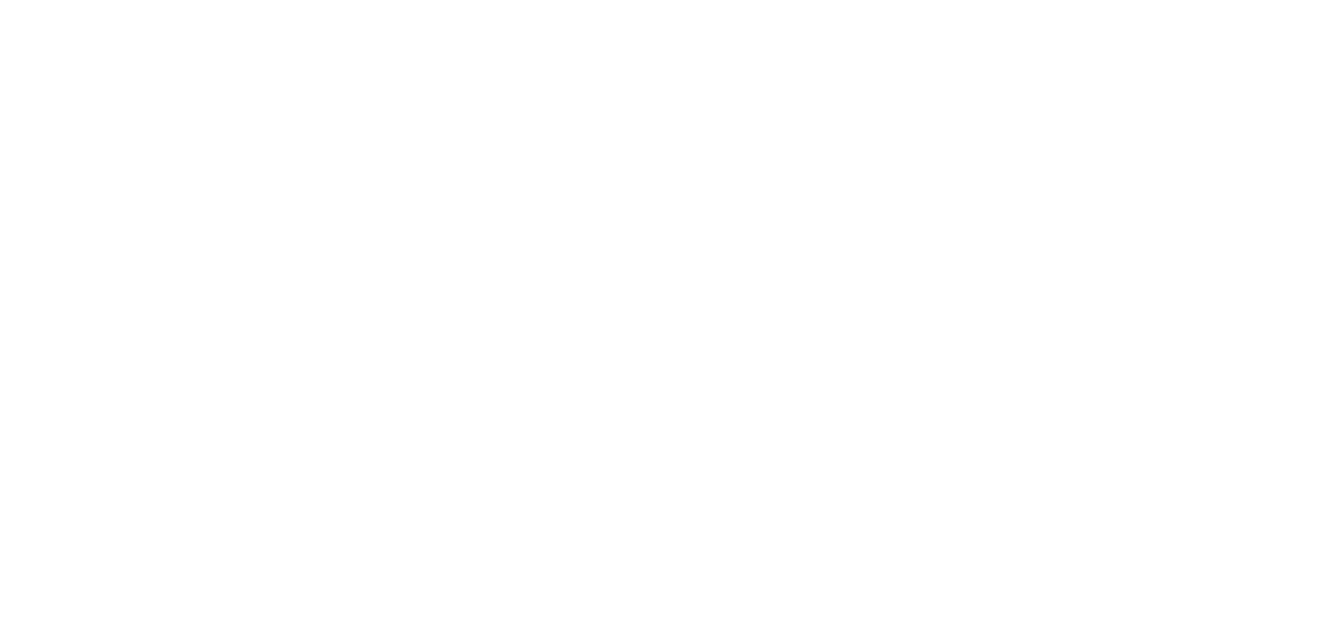 scroll, scrollTop: 0, scrollLeft: 0, axis: both 